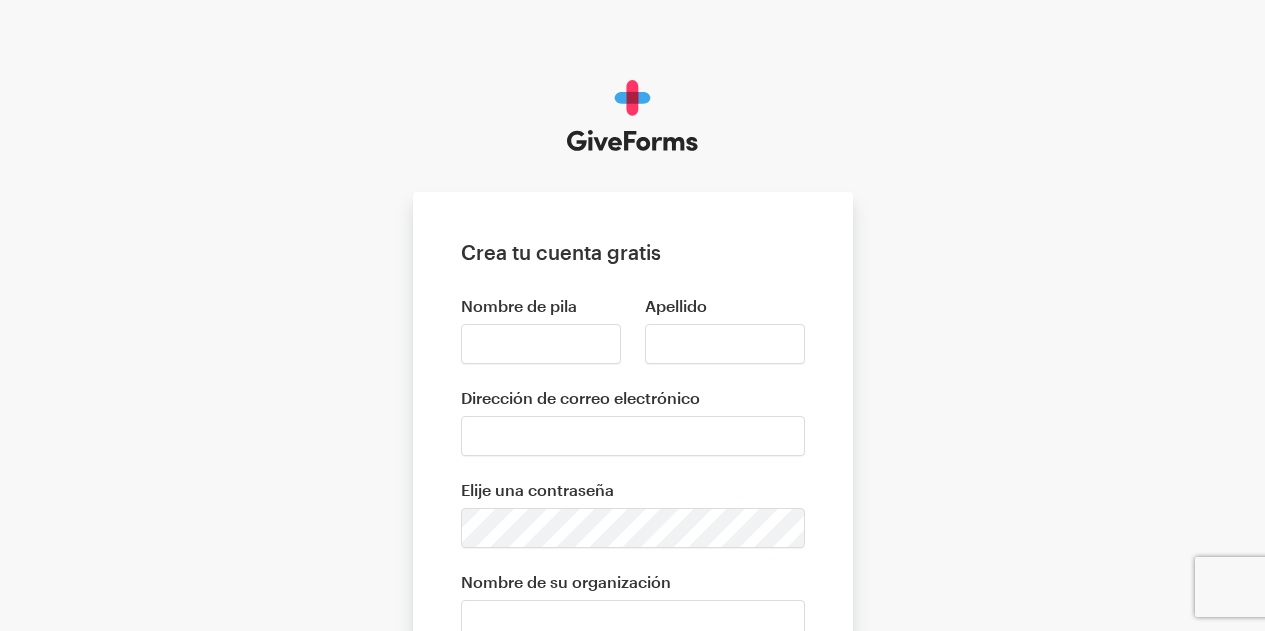 scroll, scrollTop: 135, scrollLeft: 0, axis: vertical 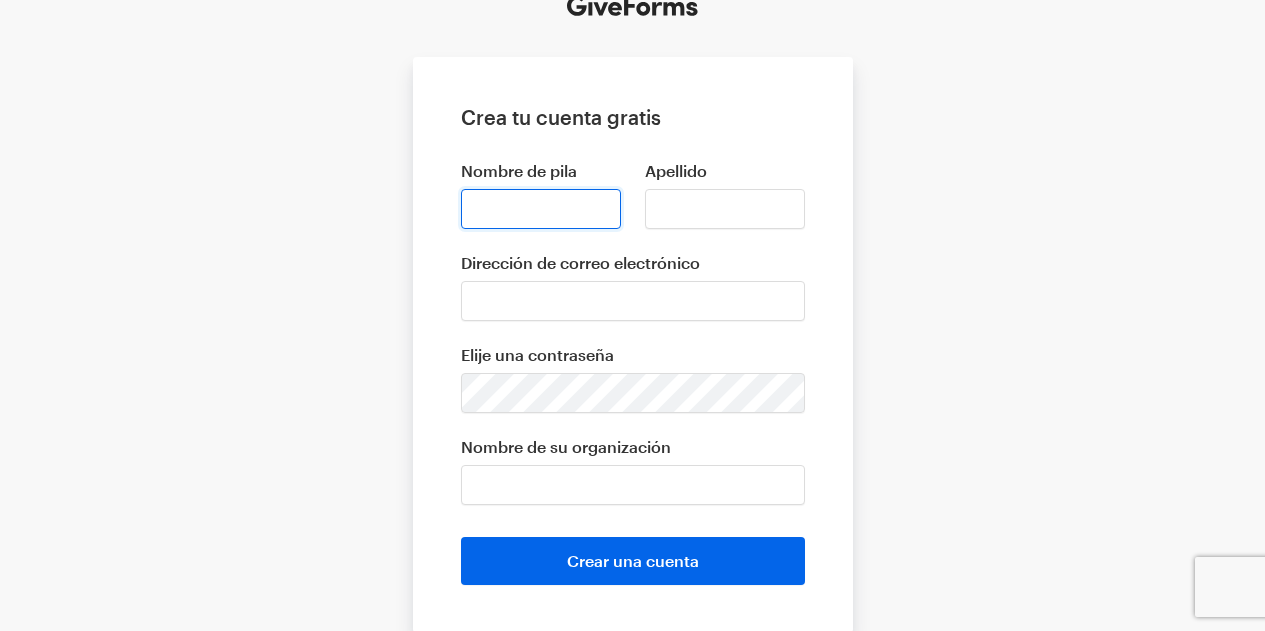 click on "Nombre de pila" at bounding box center (541, 209) 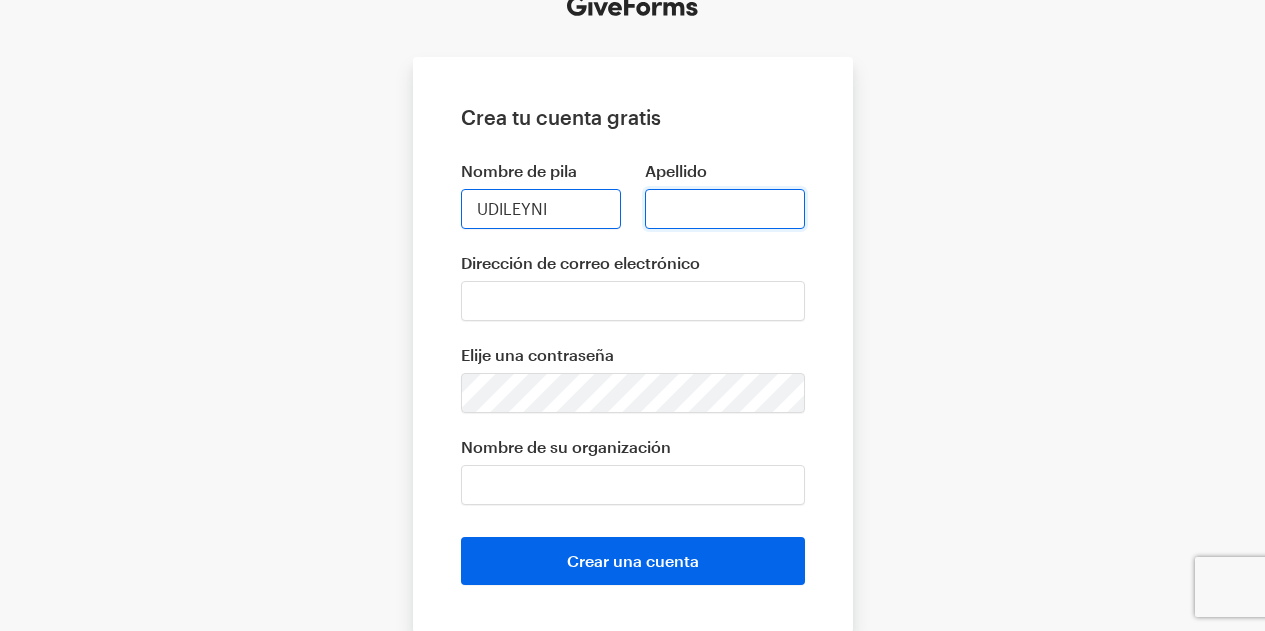 type on "GIL" 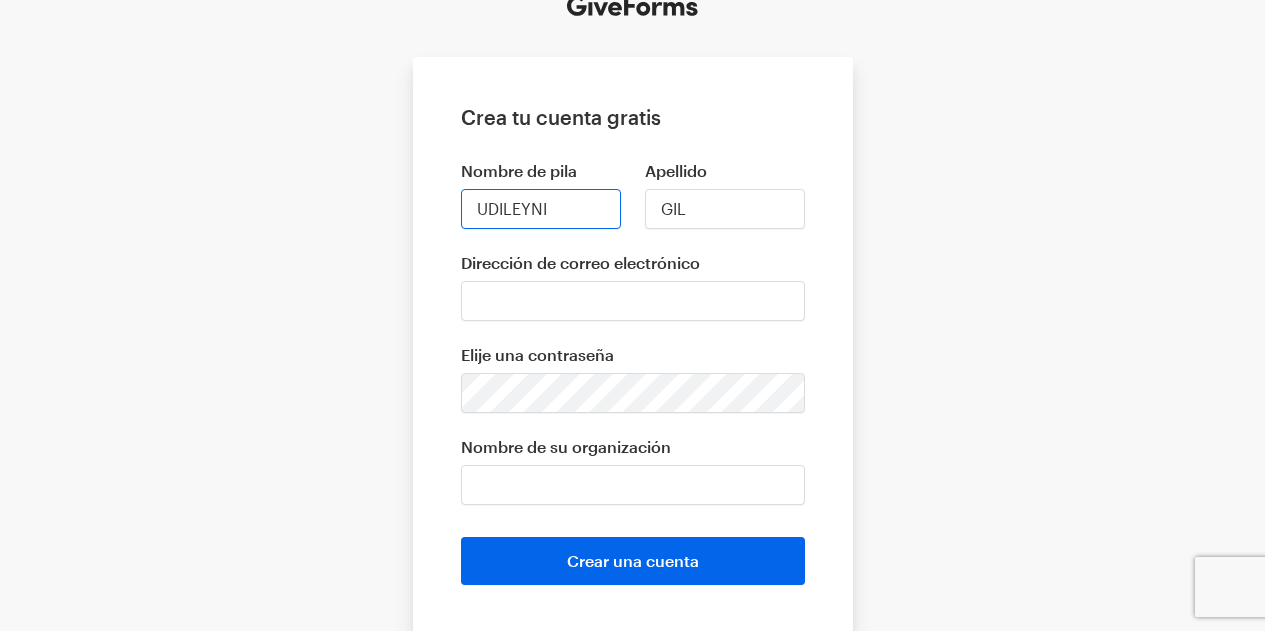 type on "la malandra" 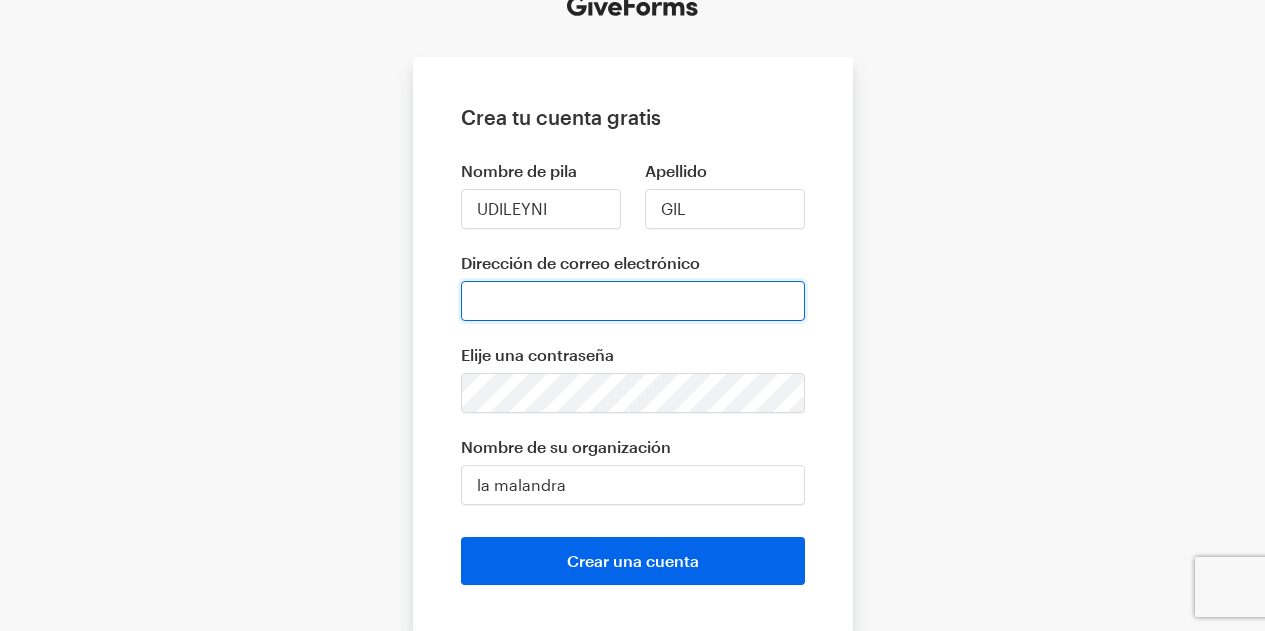 click on "Dirección de correo electrónico" at bounding box center [633, 301] 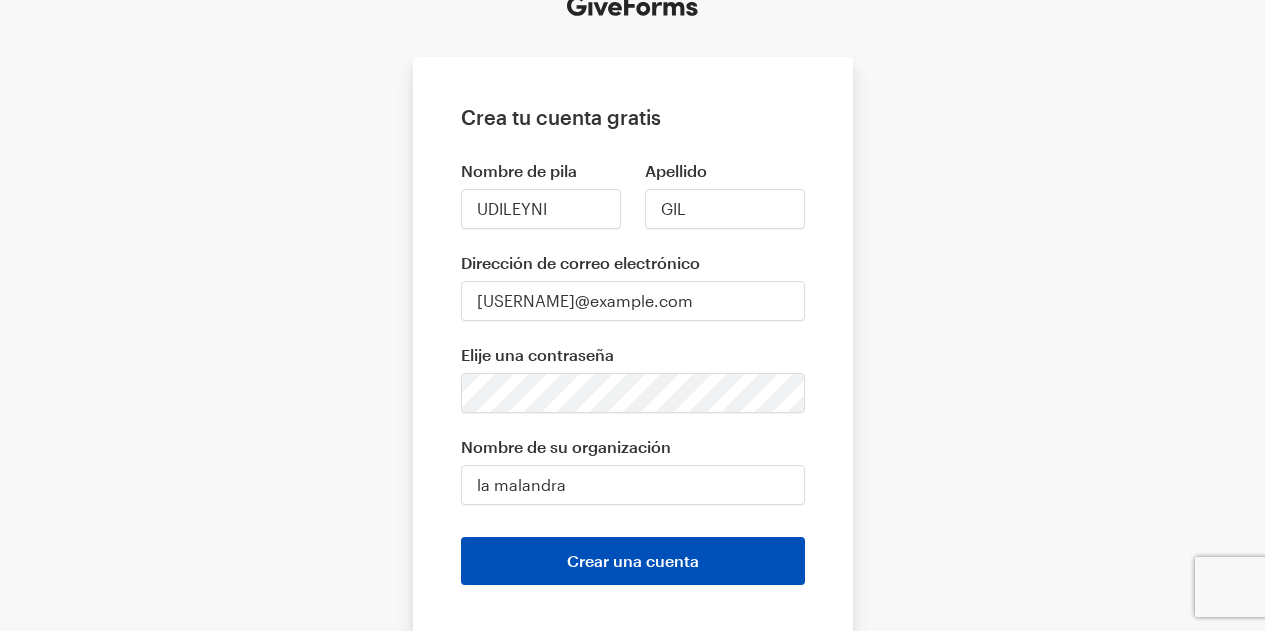 click on "Crear una cuenta" at bounding box center [633, 561] 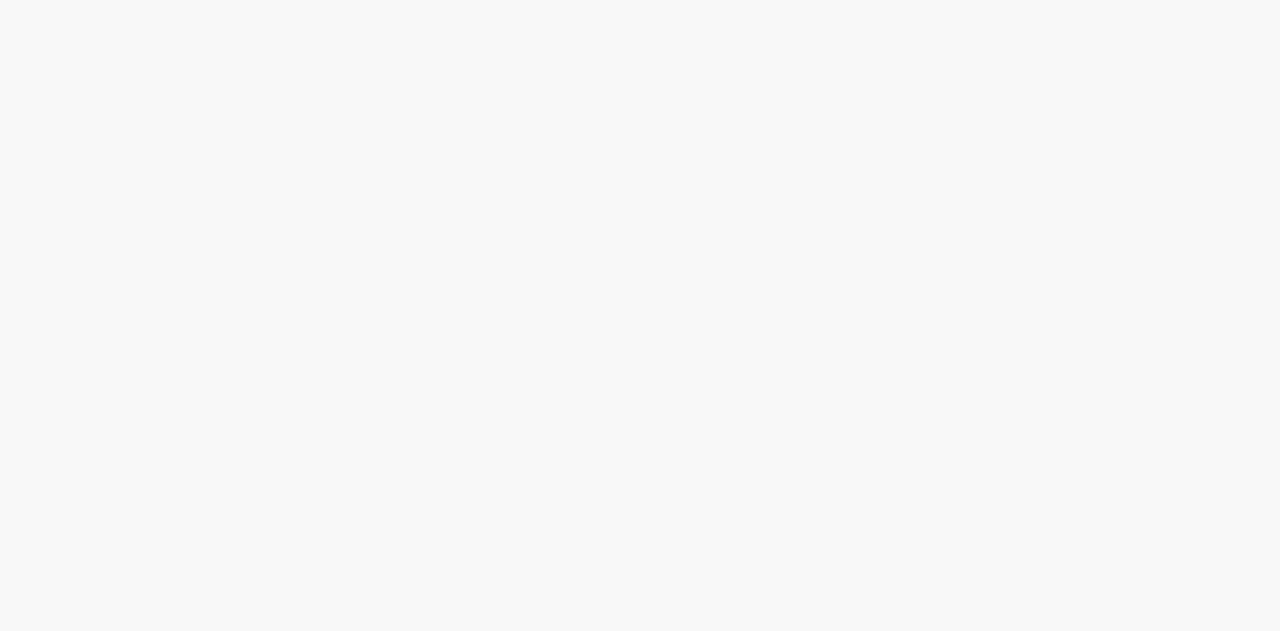 scroll, scrollTop: 0, scrollLeft: 0, axis: both 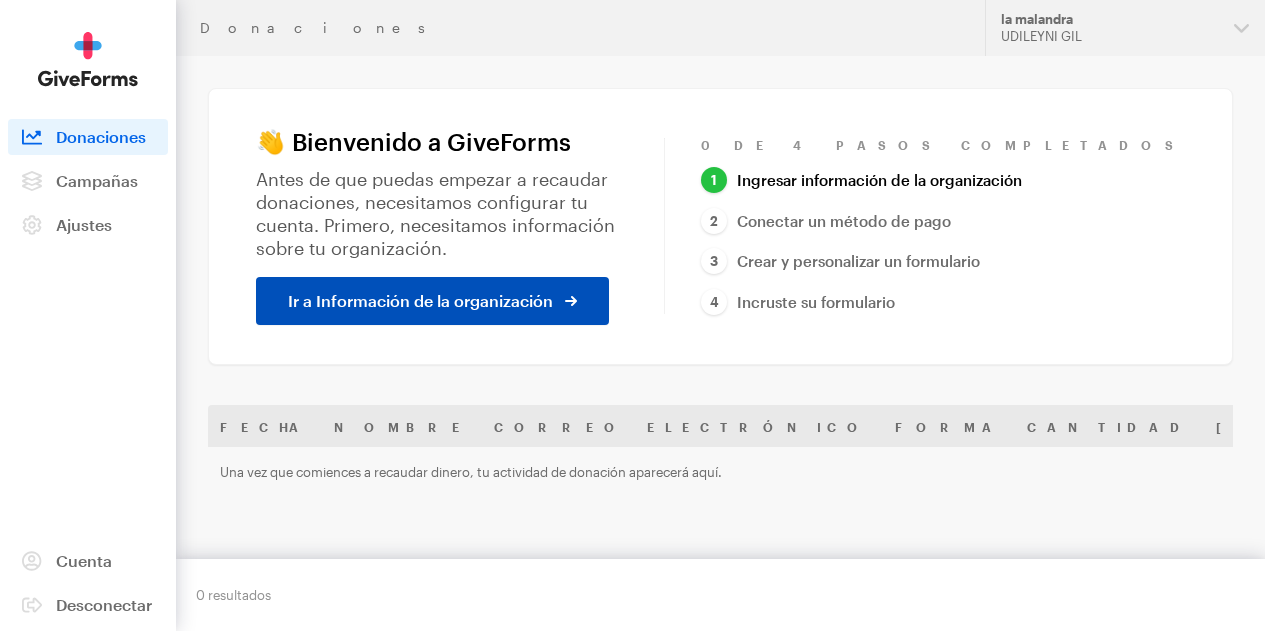 click at bounding box center [571, 301] 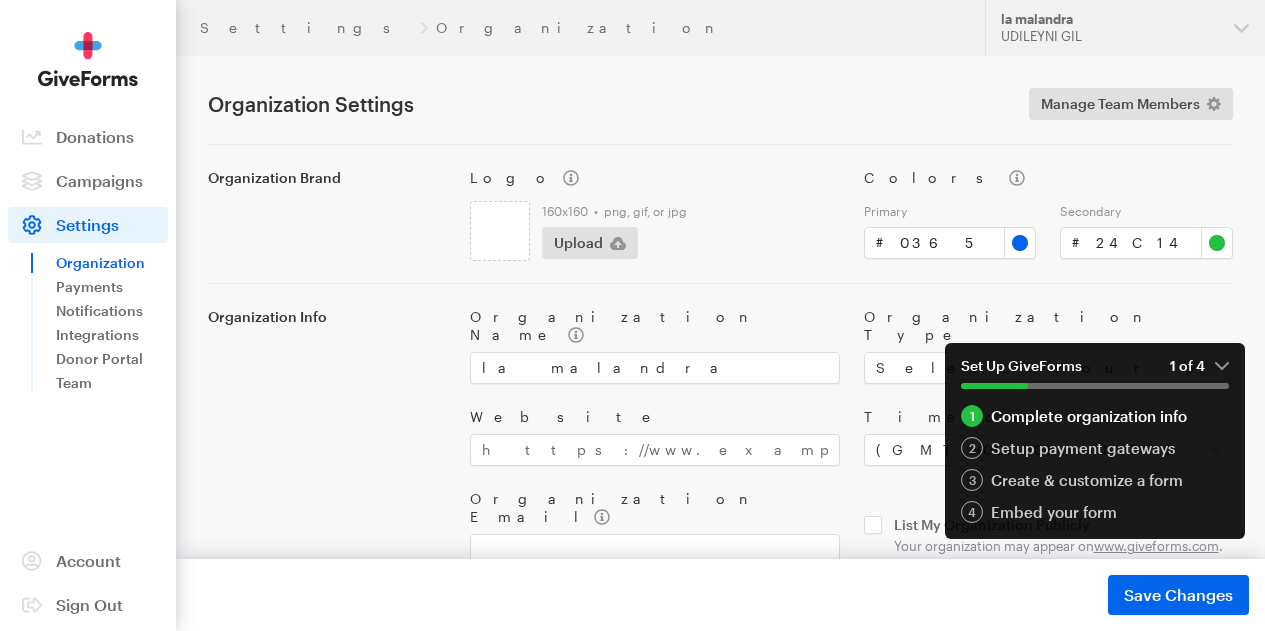 scroll, scrollTop: 0, scrollLeft: 0, axis: both 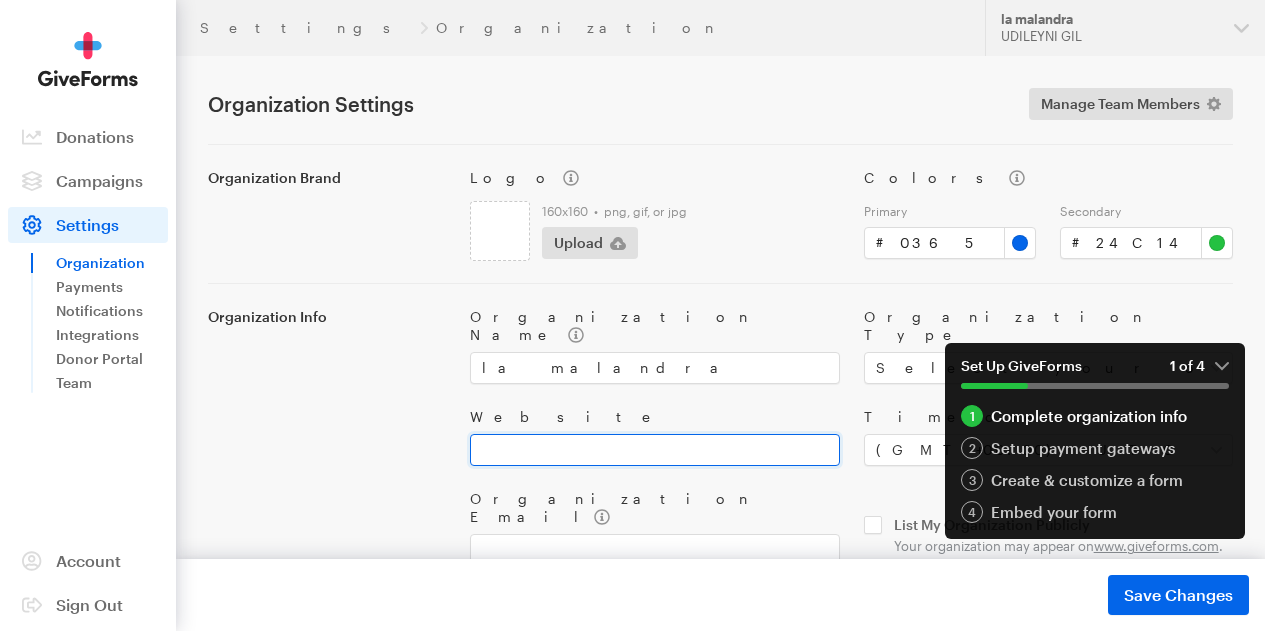 click on "Website" at bounding box center [654, 450] 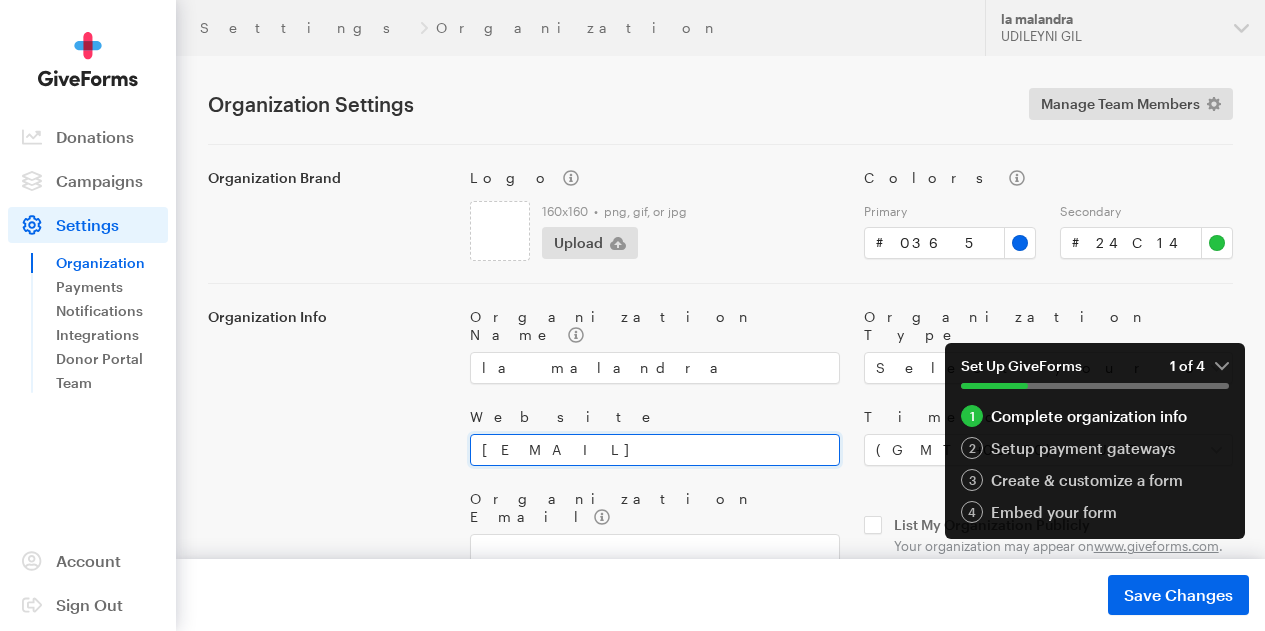 type on "@lamalandra" 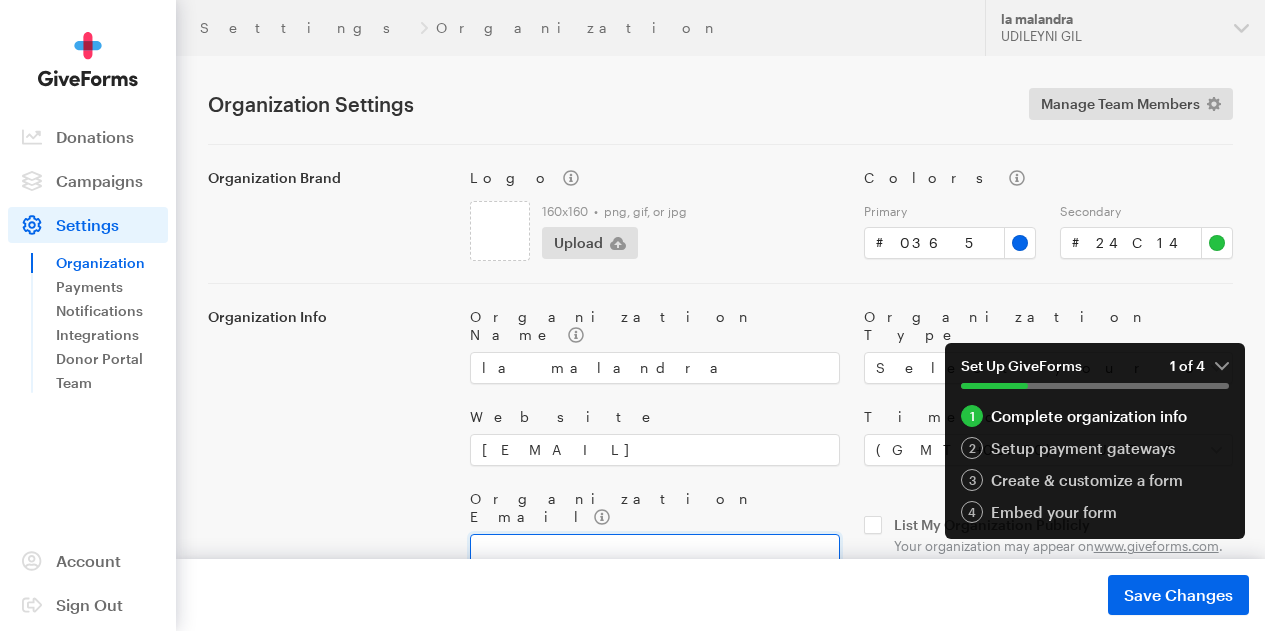 click on "Organization Email" at bounding box center (654, 550) 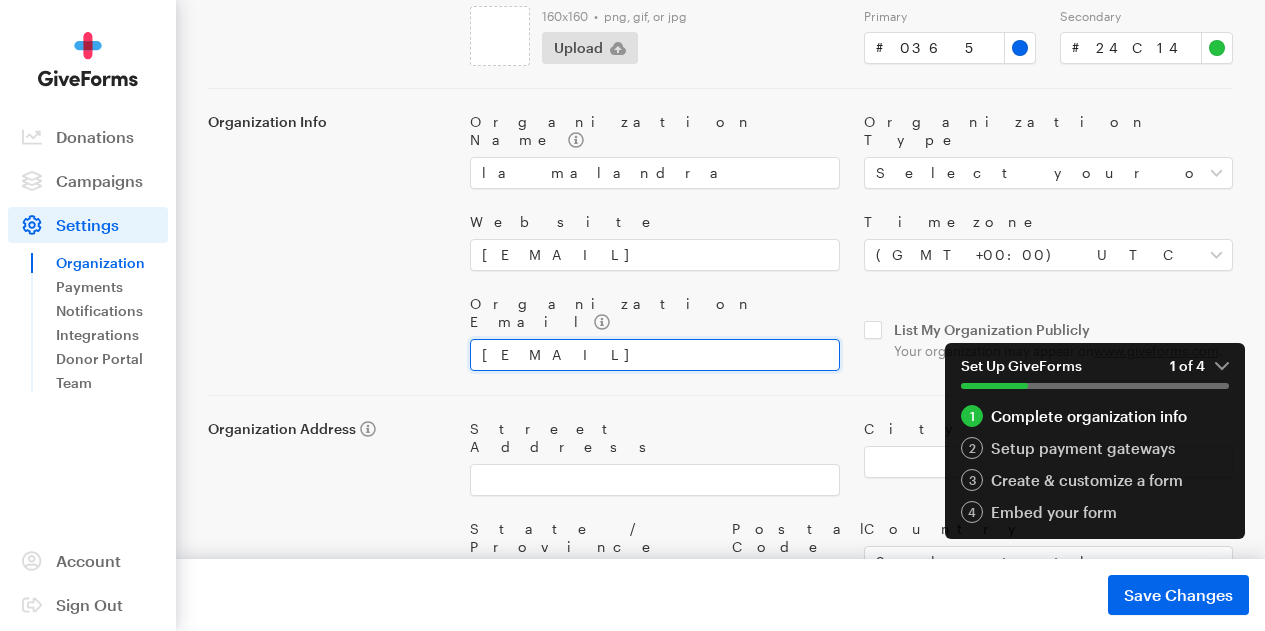 scroll, scrollTop: 241, scrollLeft: 0, axis: vertical 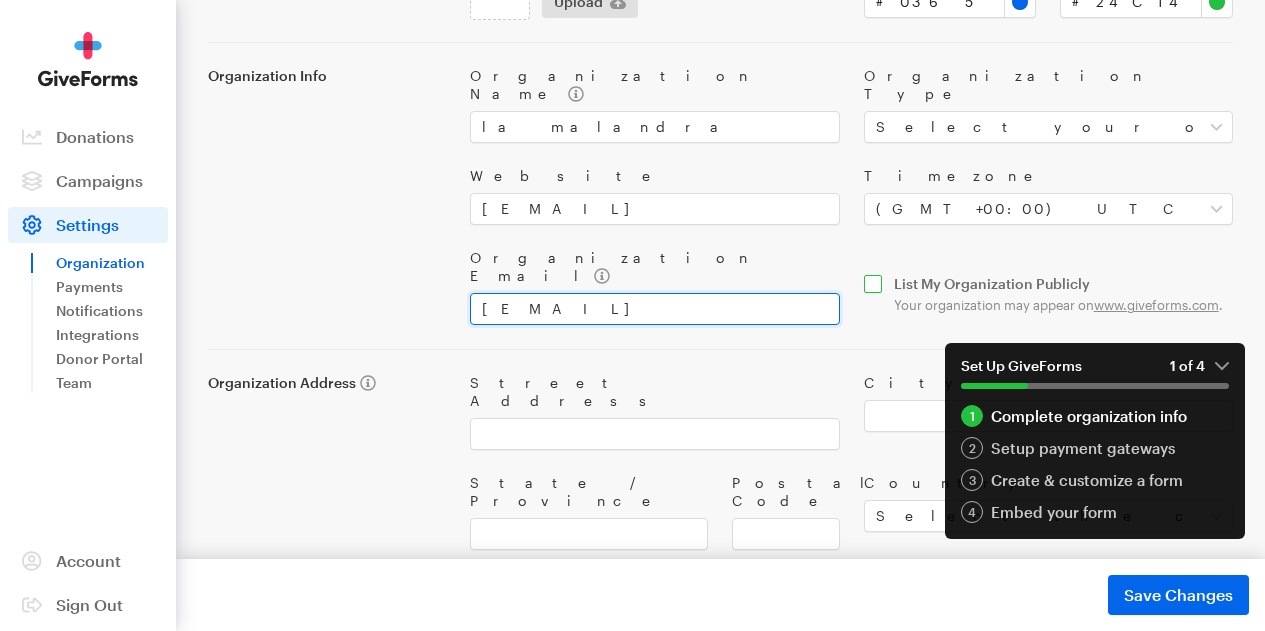 type on "udileynireyes@gmail.com" 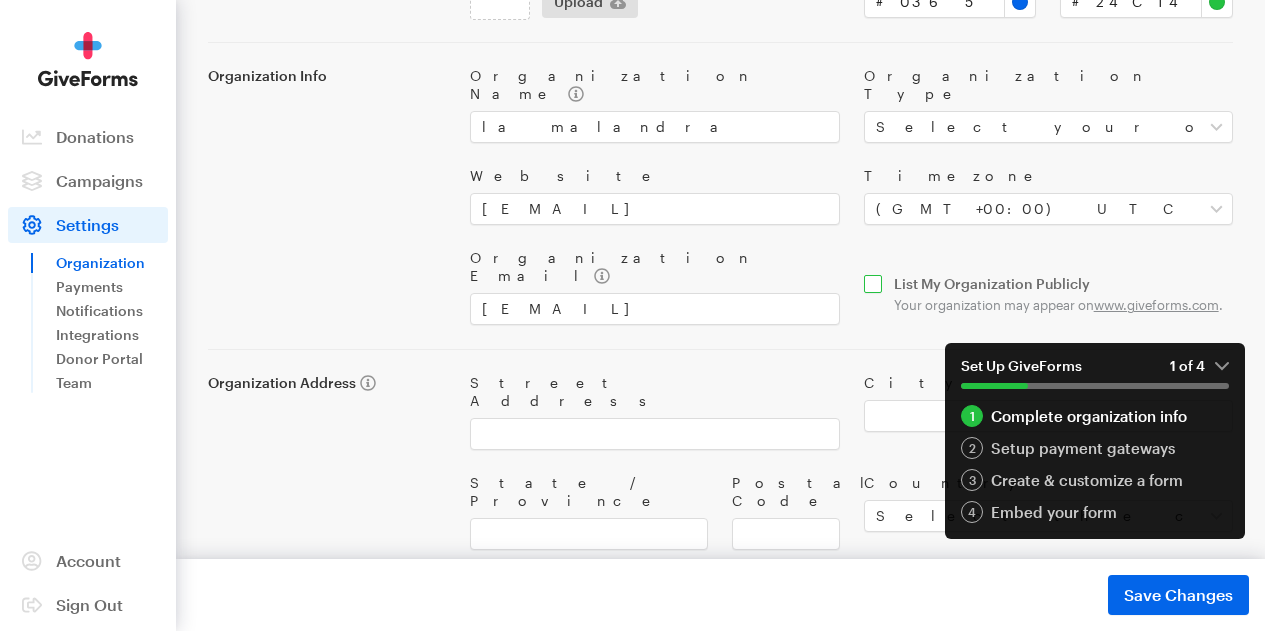 click at bounding box center [1048, 294] 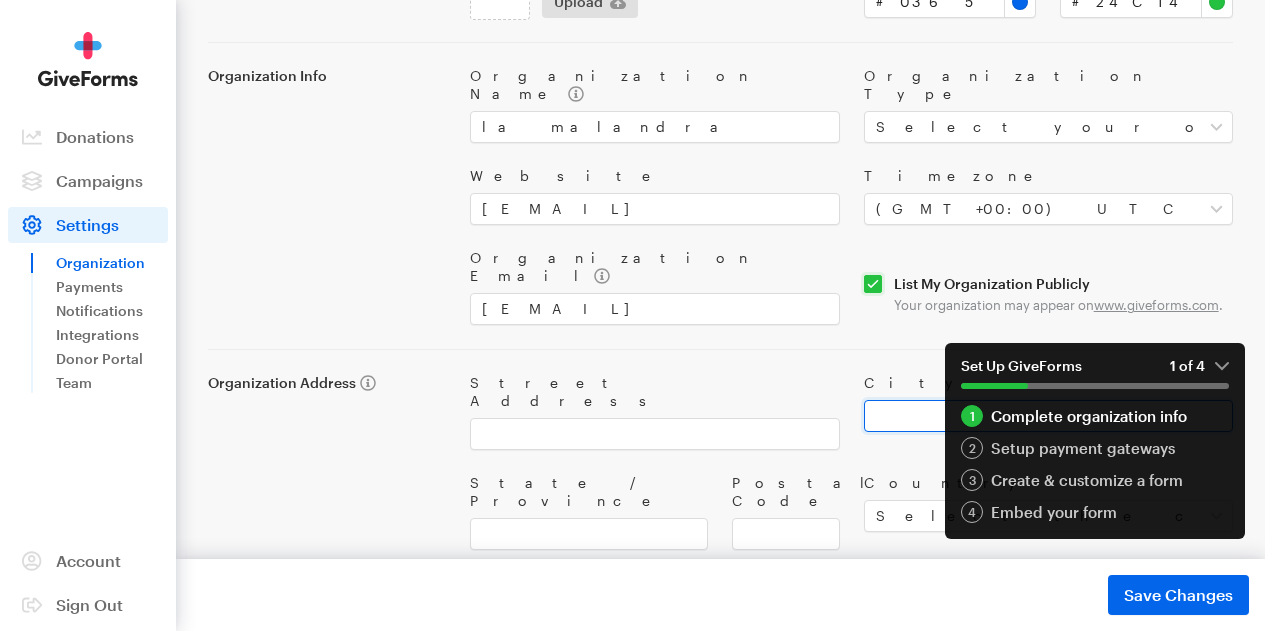 click on "City" at bounding box center [1048, 416] 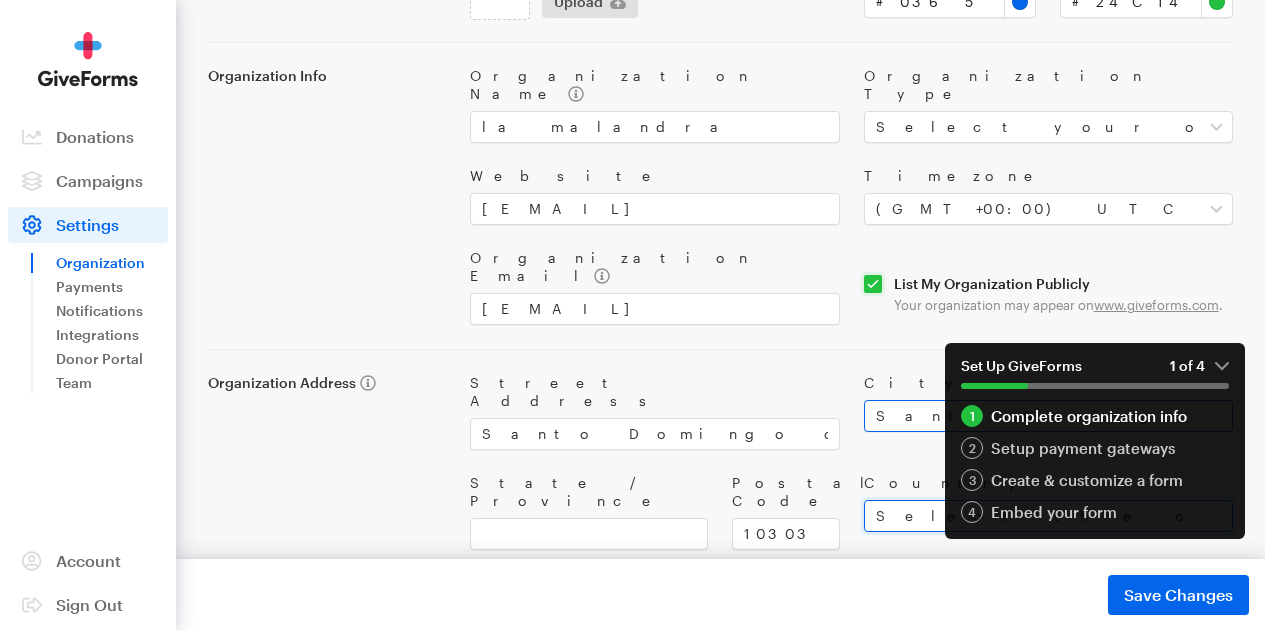 select on "DO" 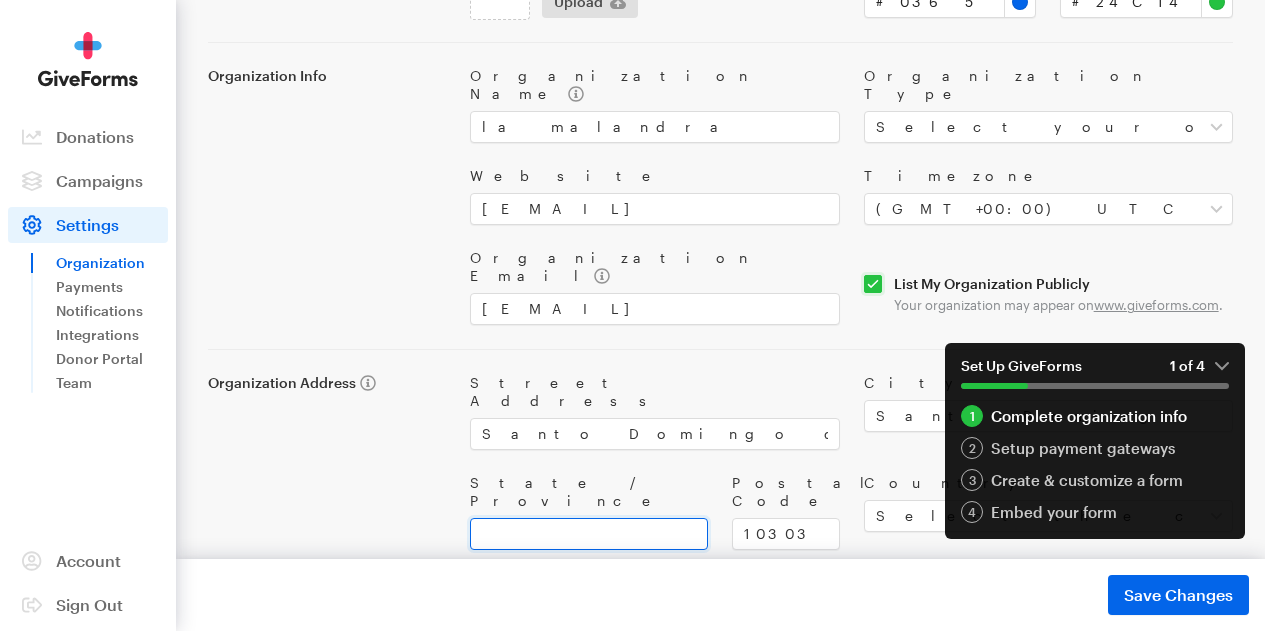 click on "State / Province" at bounding box center (589, 534) 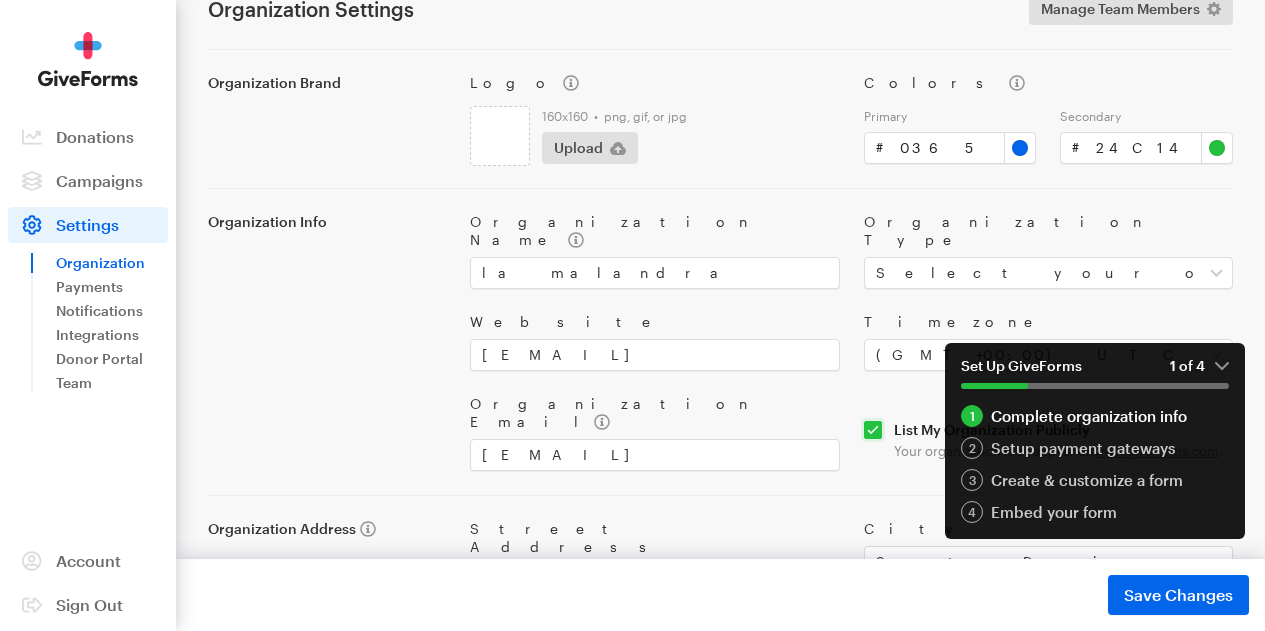 scroll, scrollTop: 94, scrollLeft: 0, axis: vertical 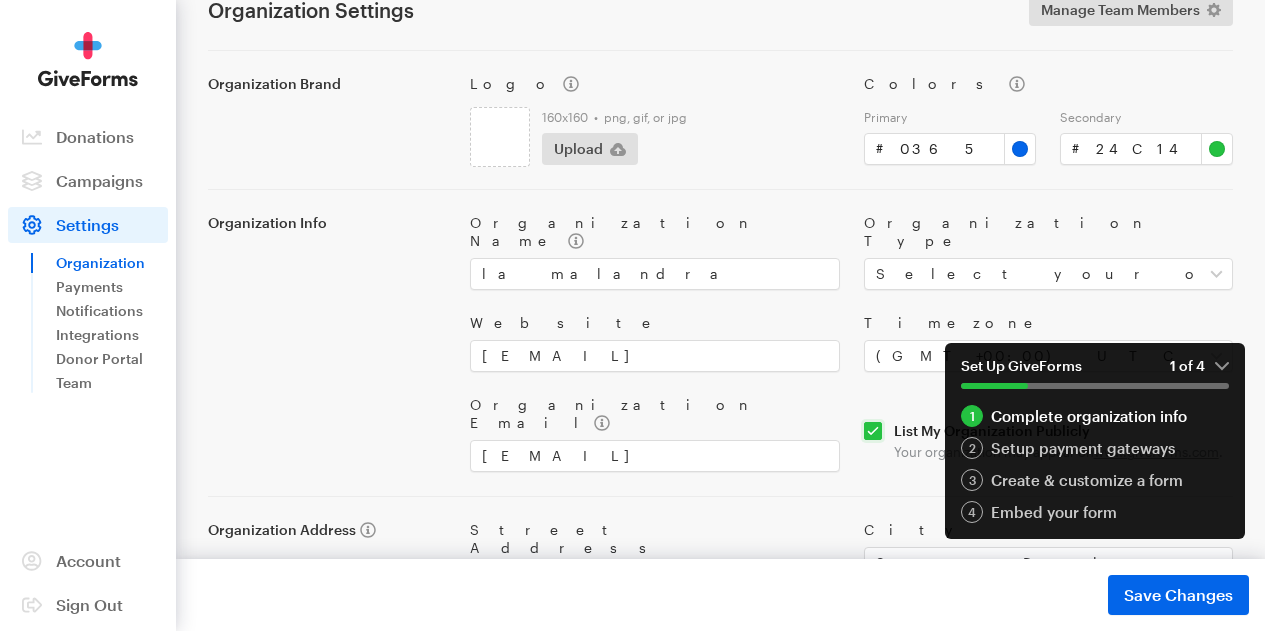 type on "distritonacional" 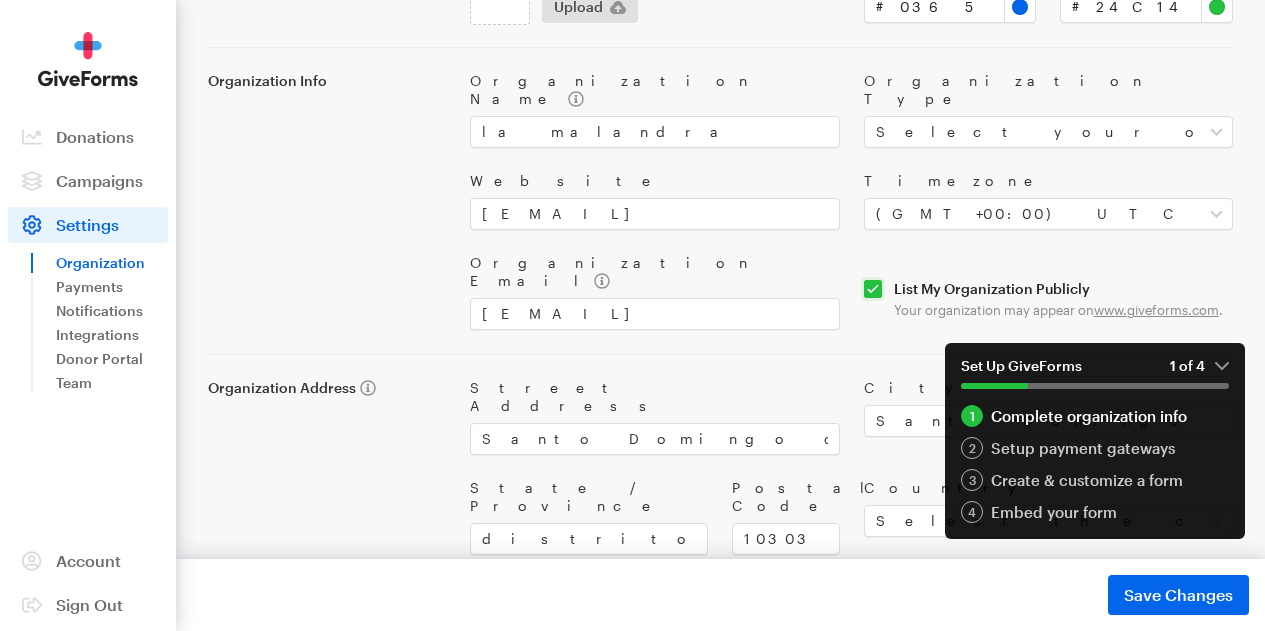 scroll, scrollTop: 241, scrollLeft: 0, axis: vertical 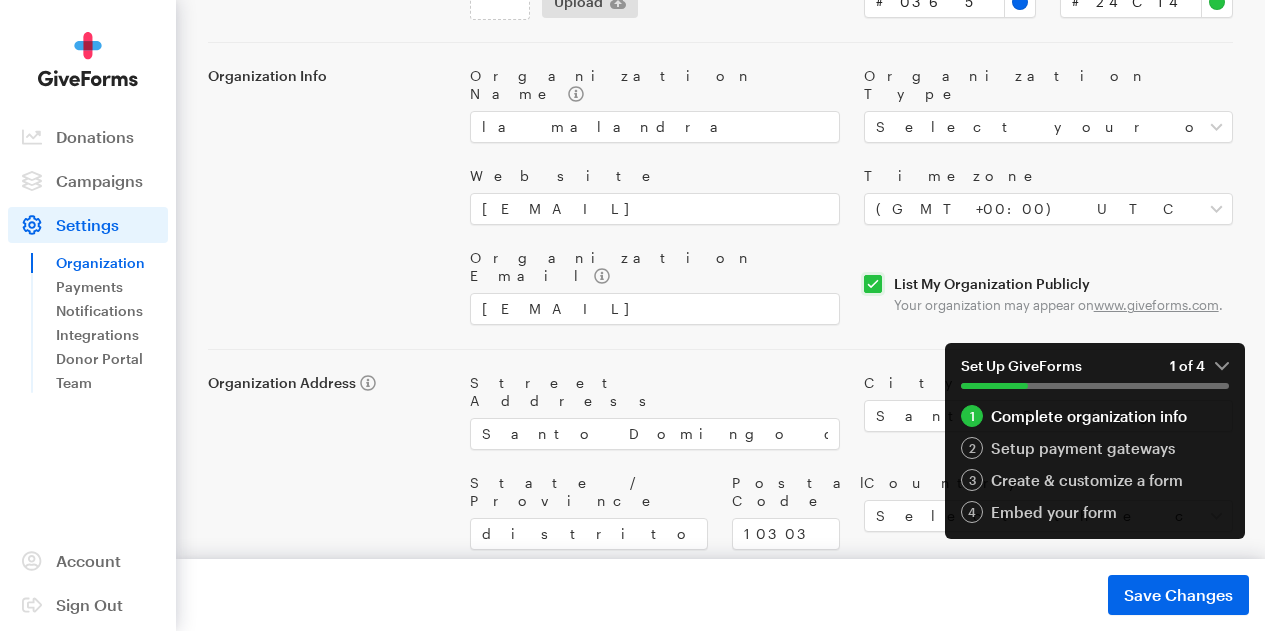 click on "Changes not saved. Fix errors and retry.
Save Changes
Saved" at bounding box center [720, 595] 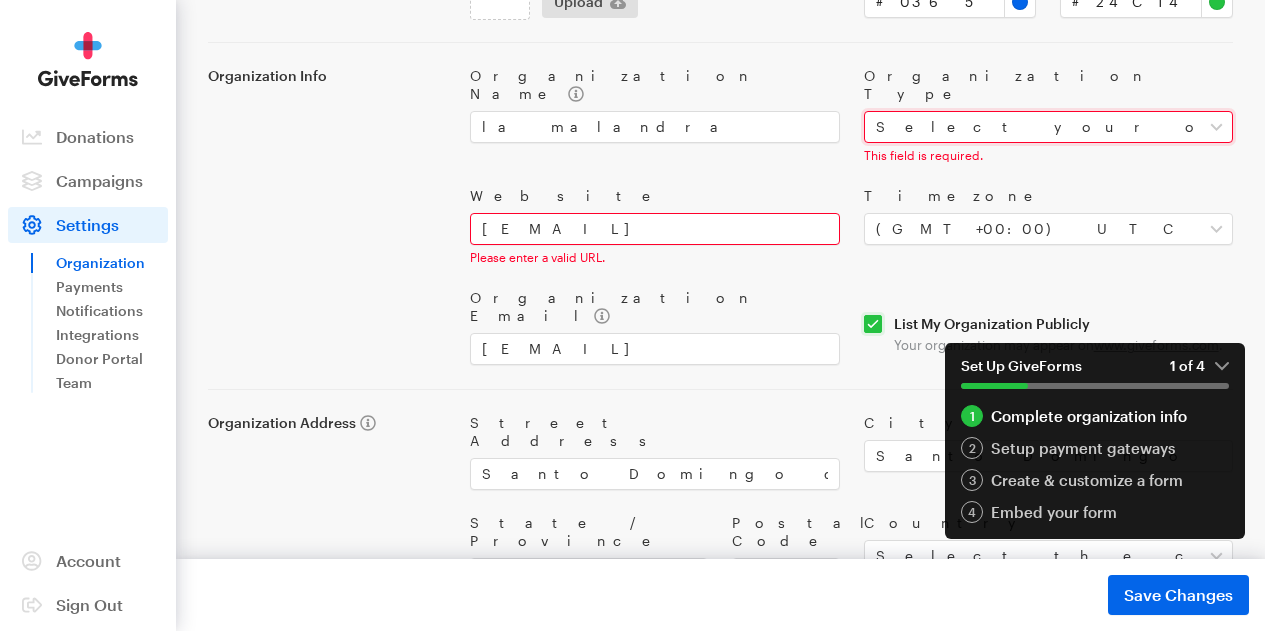click on "Select your organization type
Nonprofit
Education
Religious
Political
Other" at bounding box center (1048, 127) 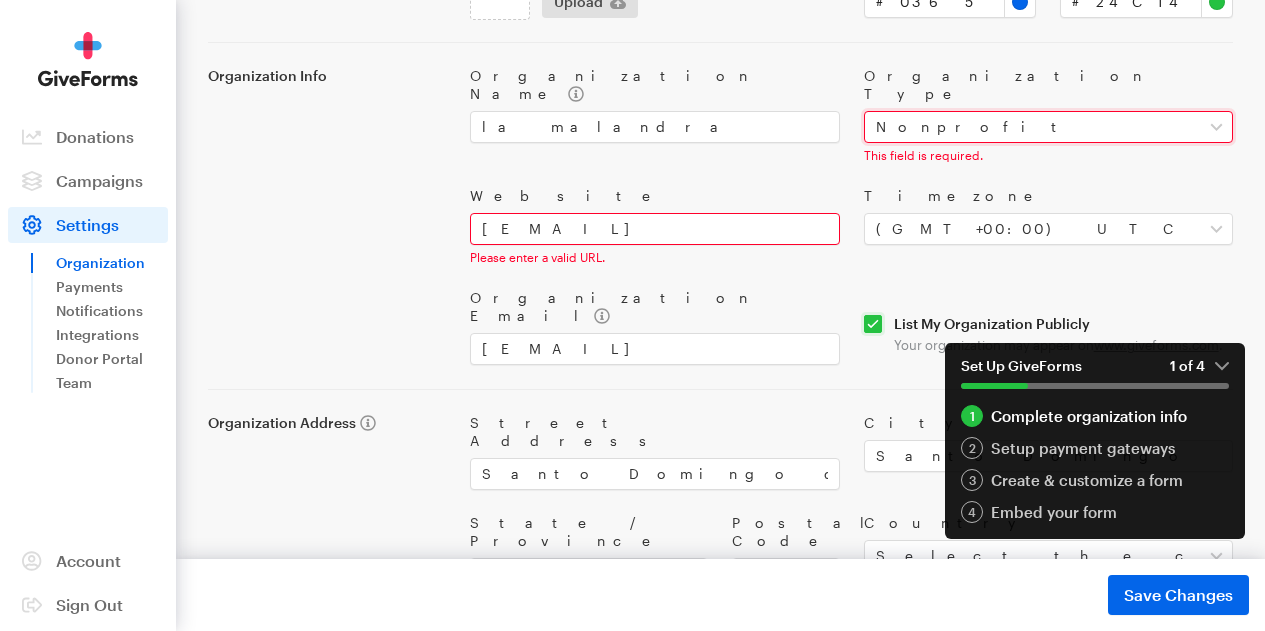 click on "Select your organization type
Nonprofit
Education
Religious
Political
Other" at bounding box center (1048, 127) 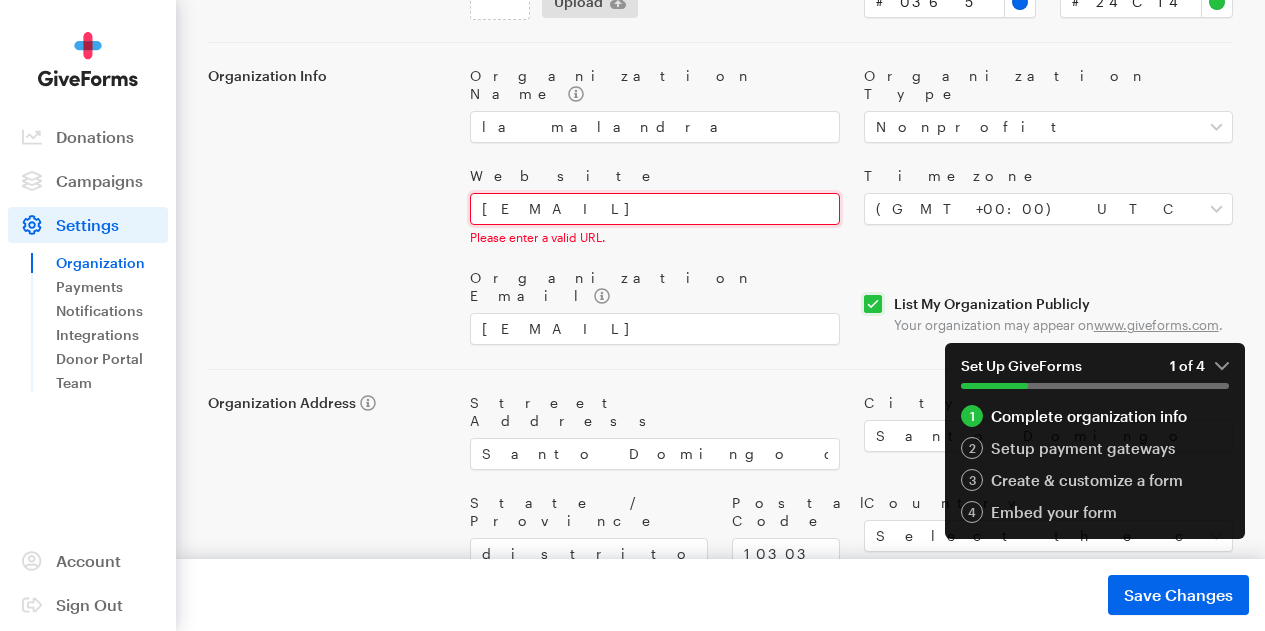 click on "@lamalandra" at bounding box center [654, 209] 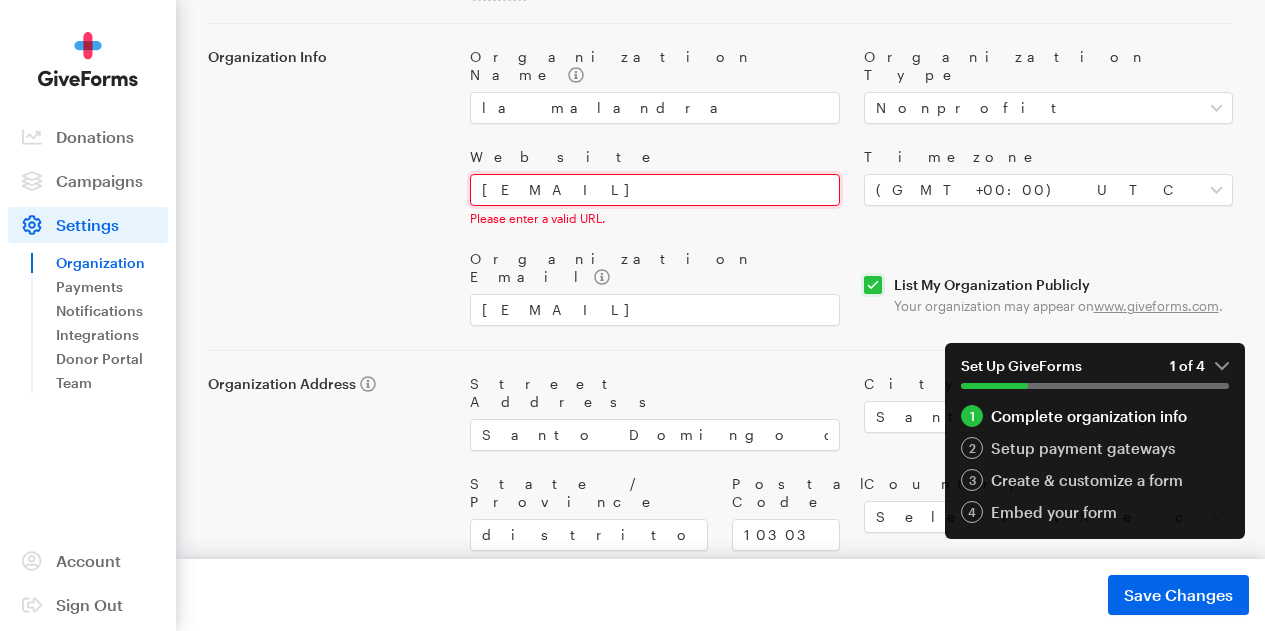 scroll, scrollTop: 261, scrollLeft: 0, axis: vertical 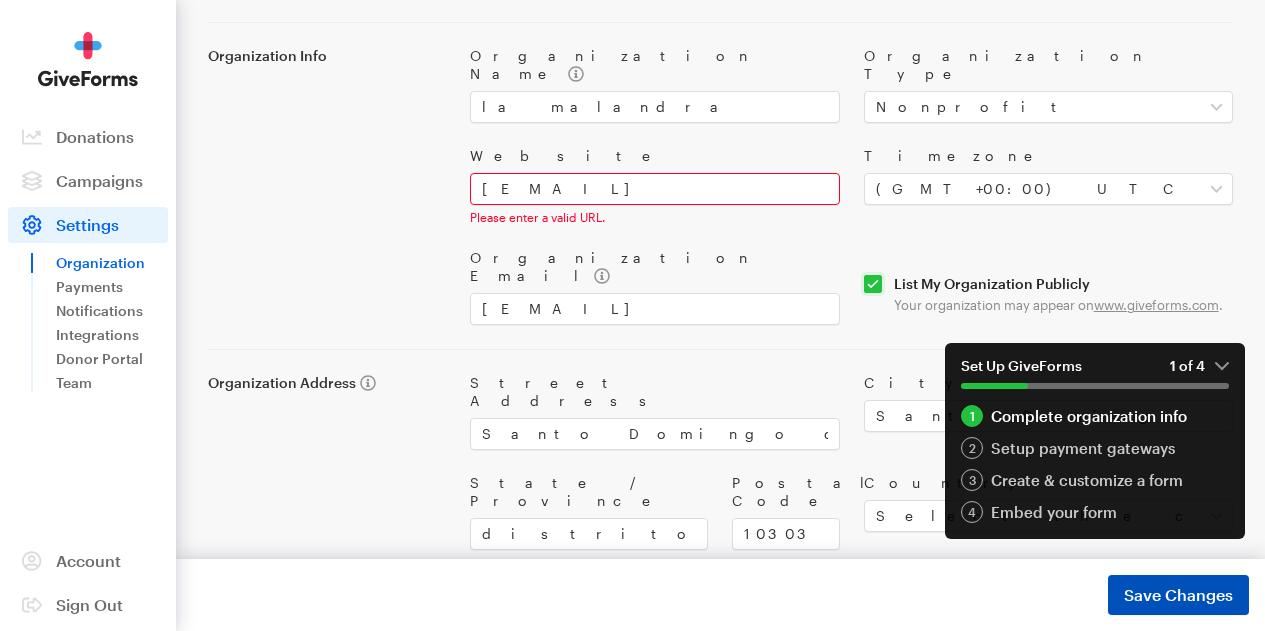 click on "Save Changes" at bounding box center [1178, 595] 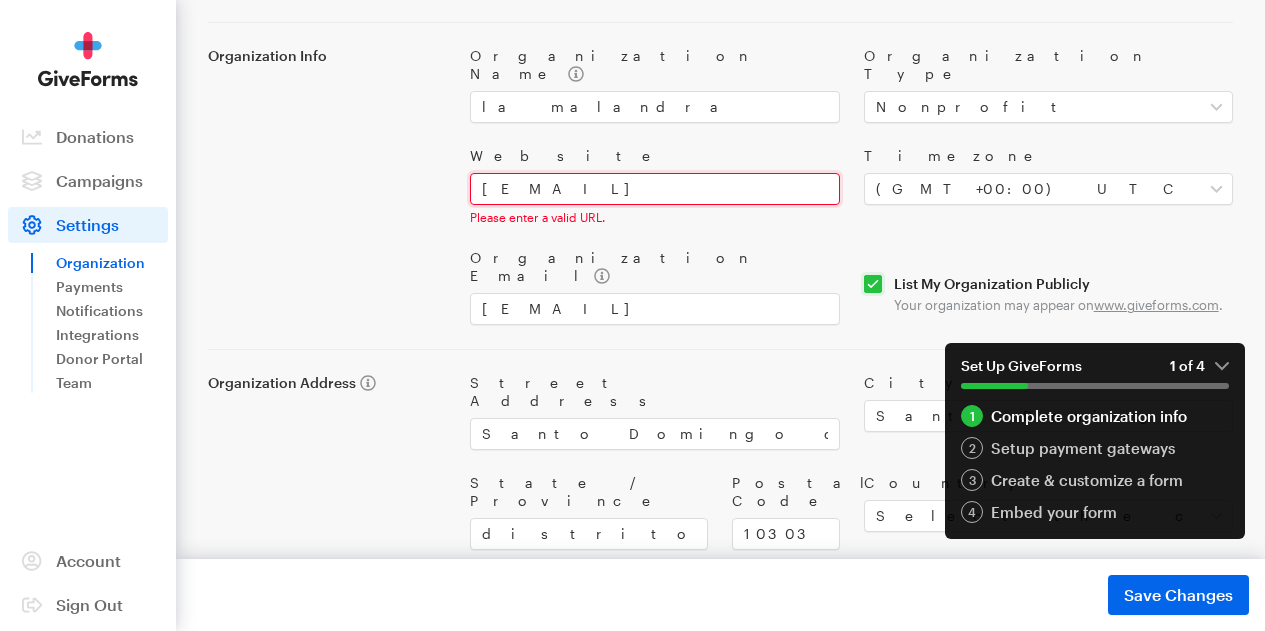 click on "udileynireyes@lamalandra" at bounding box center (654, 189) 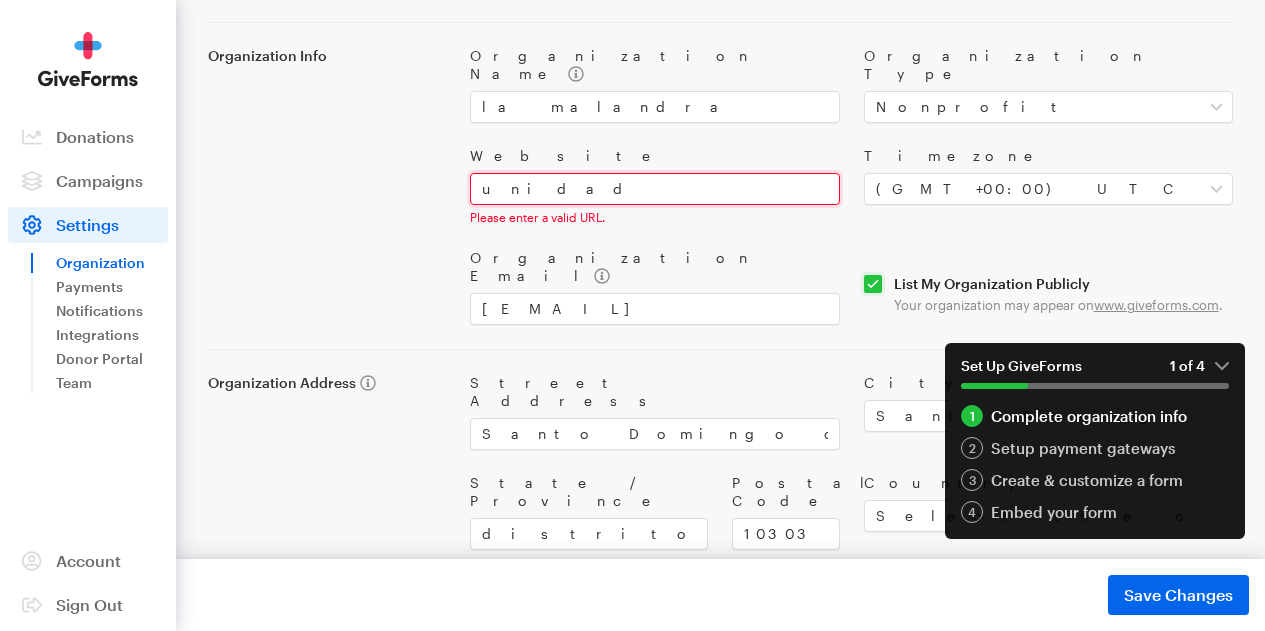 type on "u" 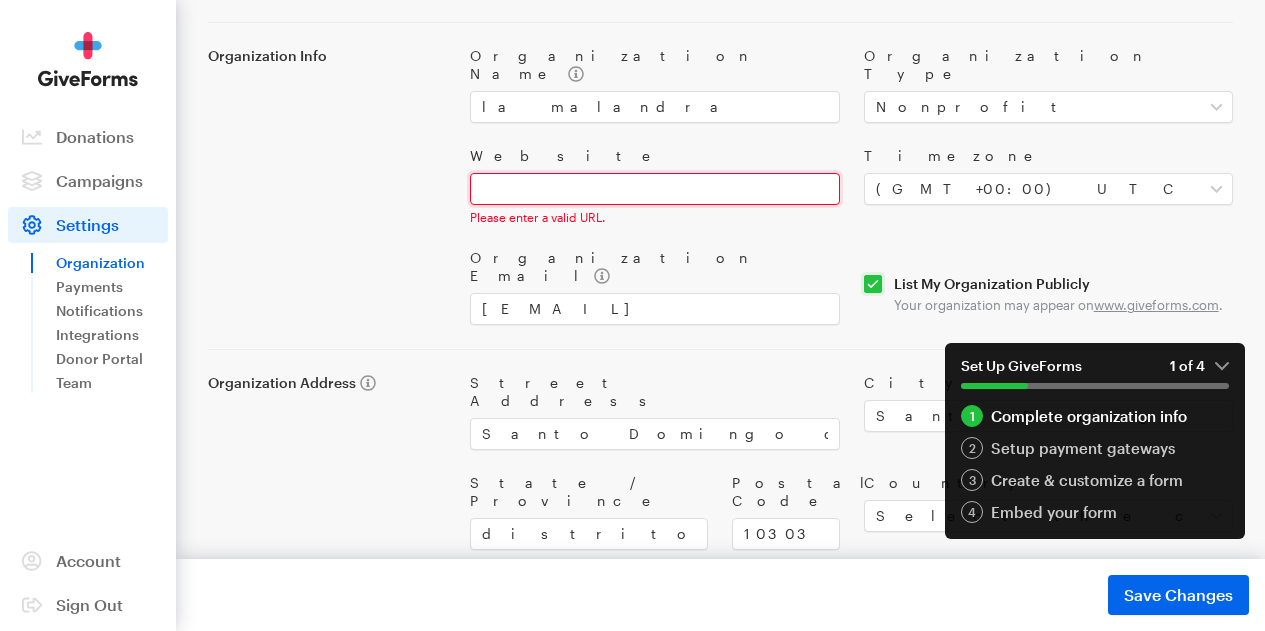 scroll, scrollTop: 241, scrollLeft: 0, axis: vertical 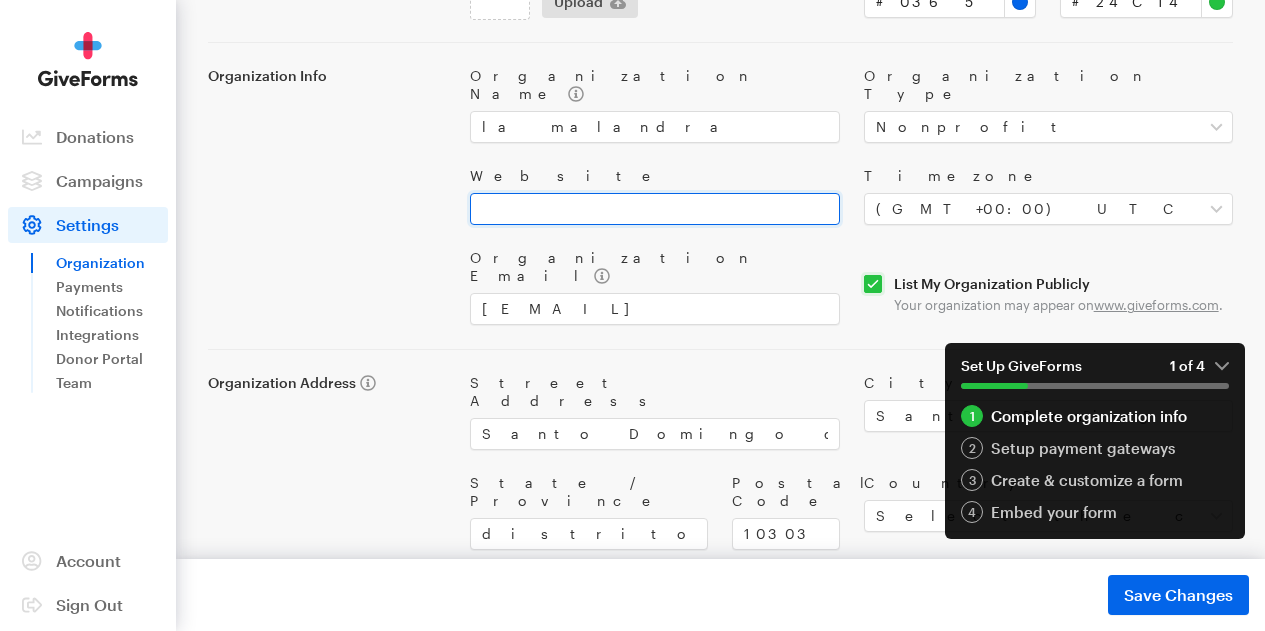paste on "https://www.tiktok.com/@la.malandra346?is_from_webapp=1&sender_device=pc" 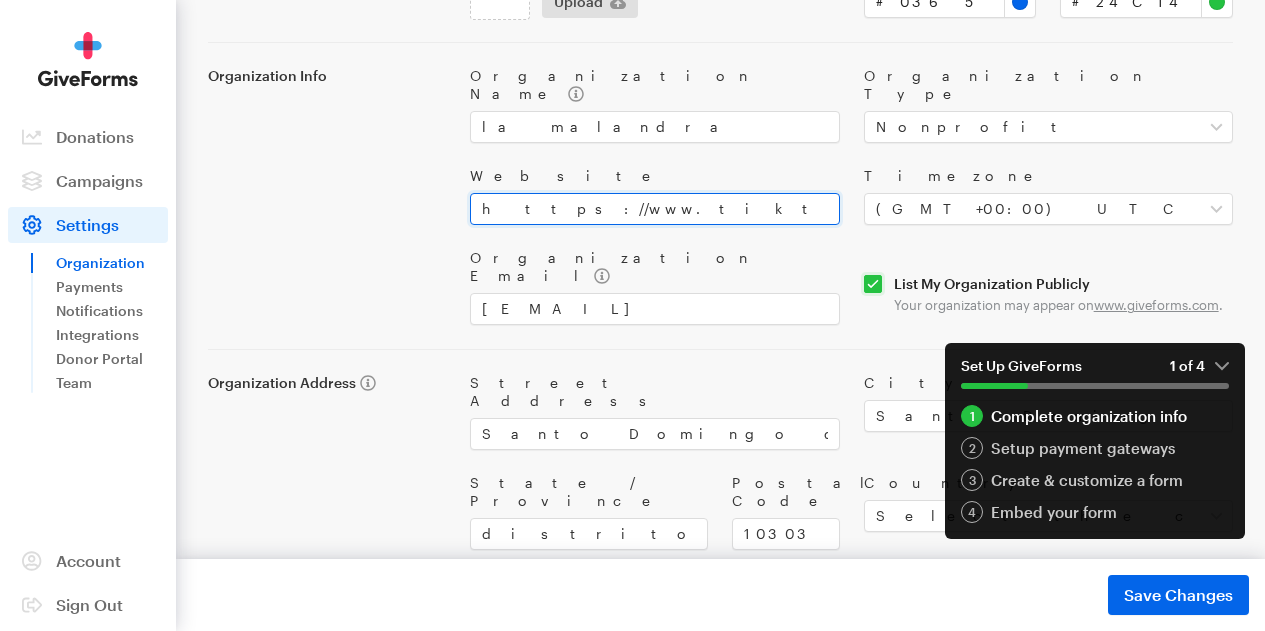 scroll, scrollTop: 0, scrollLeft: 185, axis: horizontal 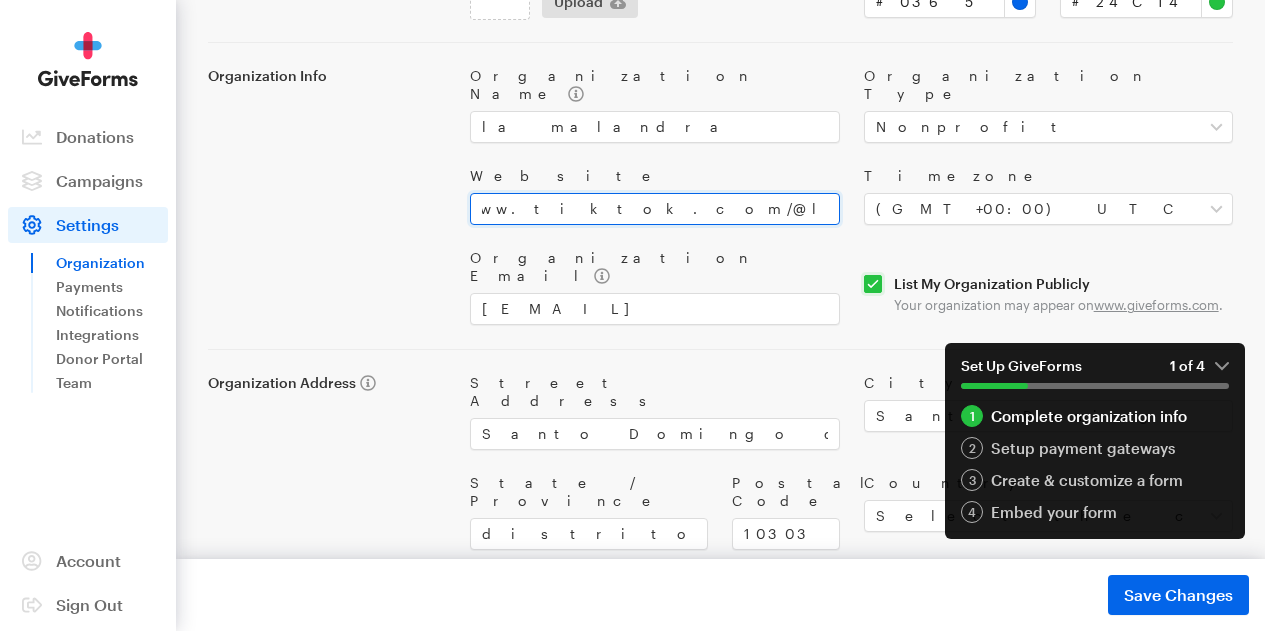 type on "https://www.tiktok.com/@la.malandra346?is_from_webapp=1&sender_device=pc" 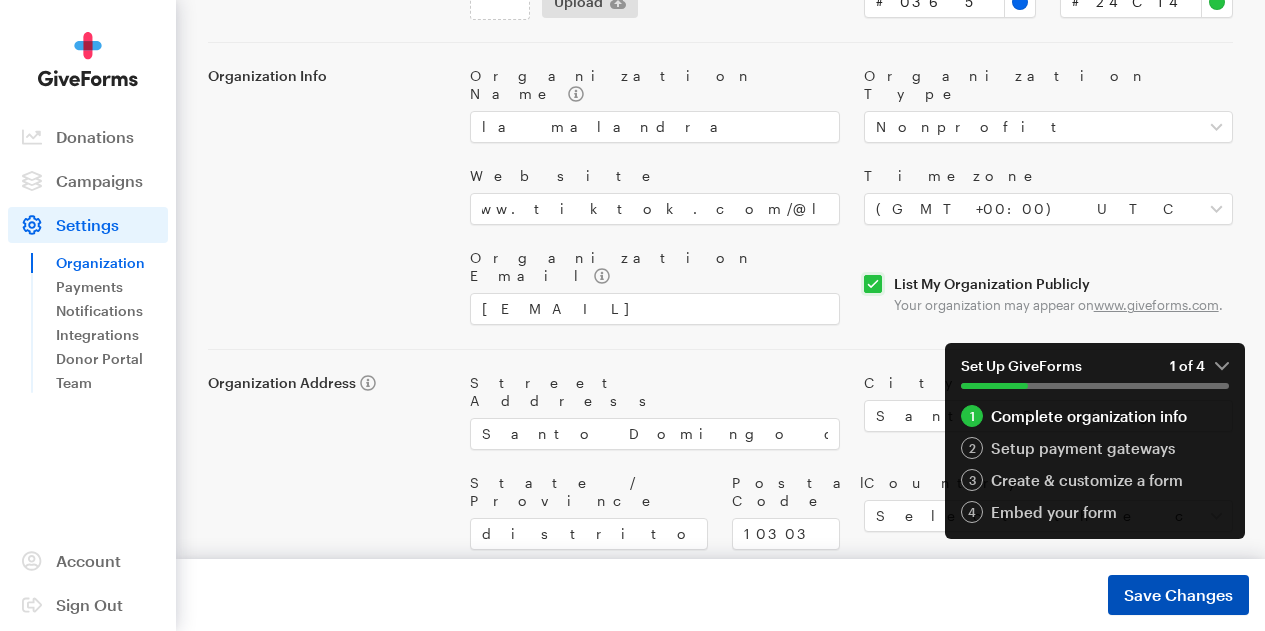 click on "Save Changes" at bounding box center [1178, 595] 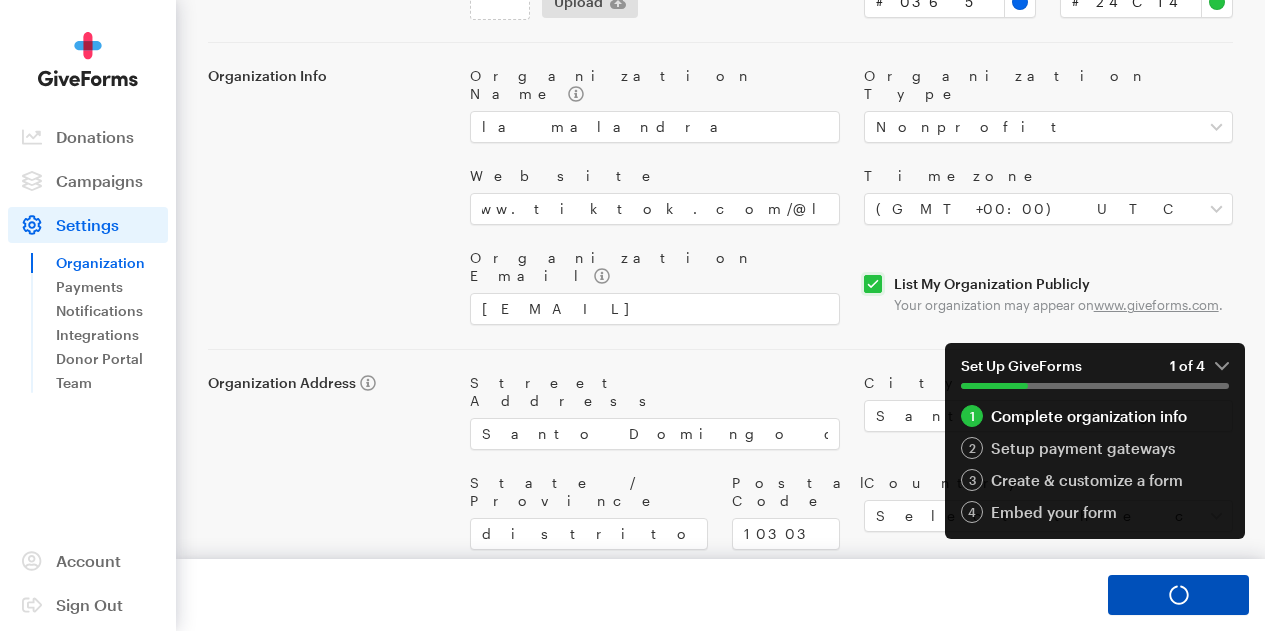 scroll, scrollTop: 0, scrollLeft: 0, axis: both 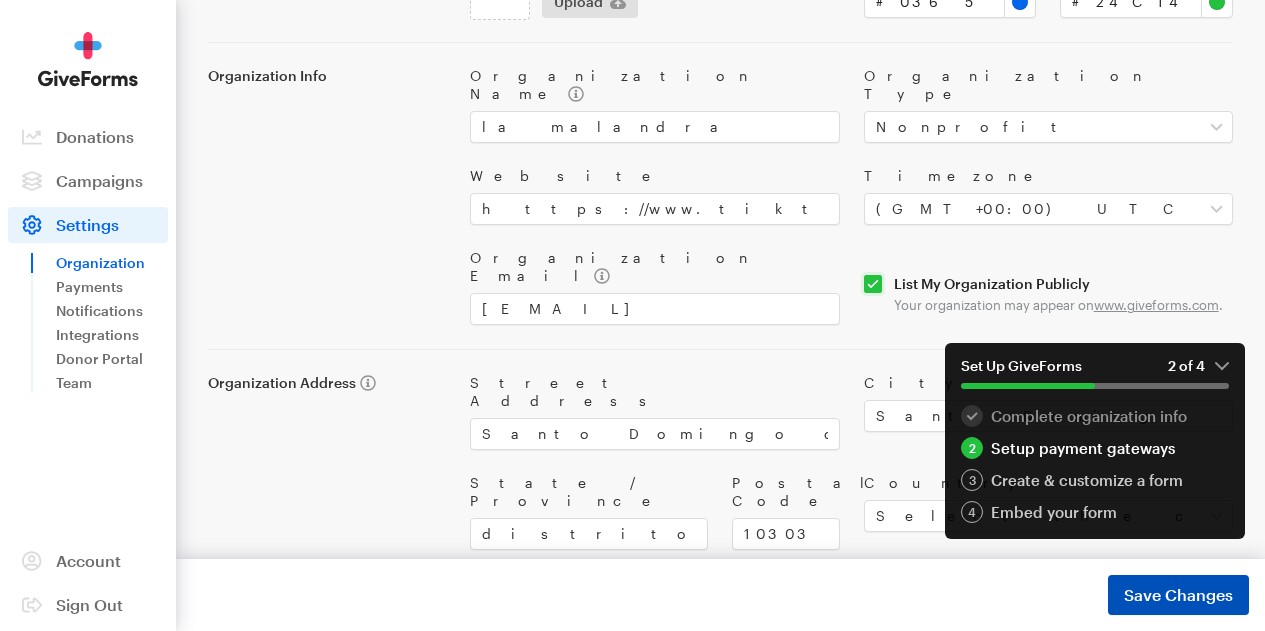 click on "Save Changes" at bounding box center [1178, 595] 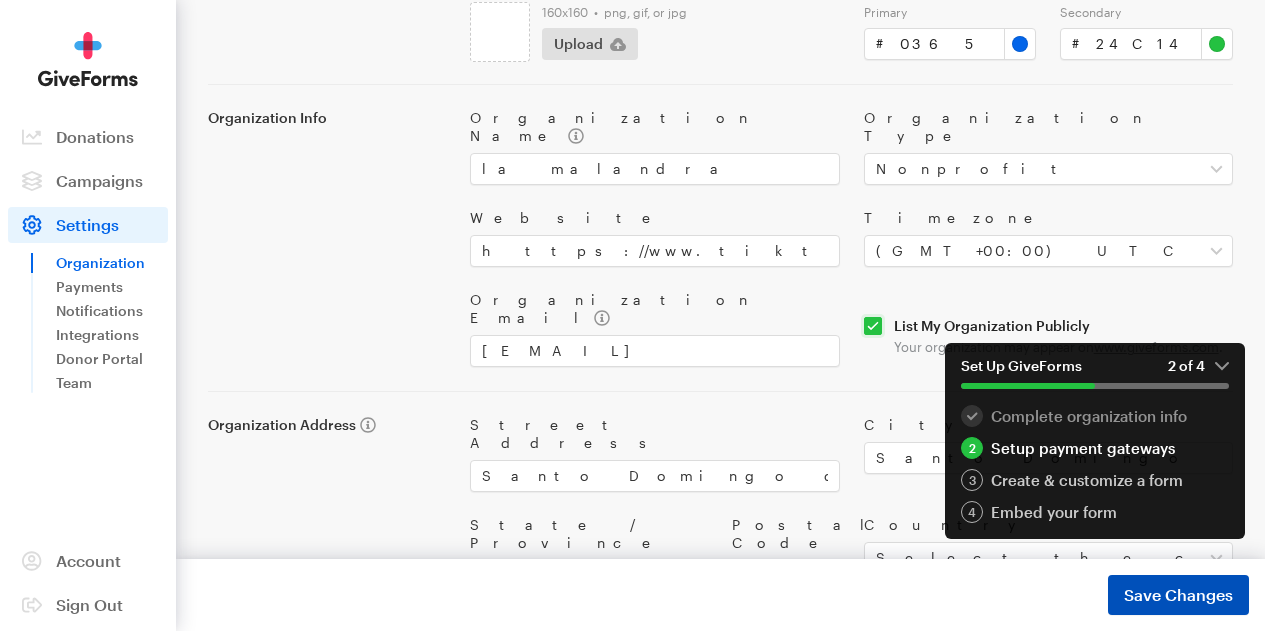 scroll, scrollTop: 200, scrollLeft: 0, axis: vertical 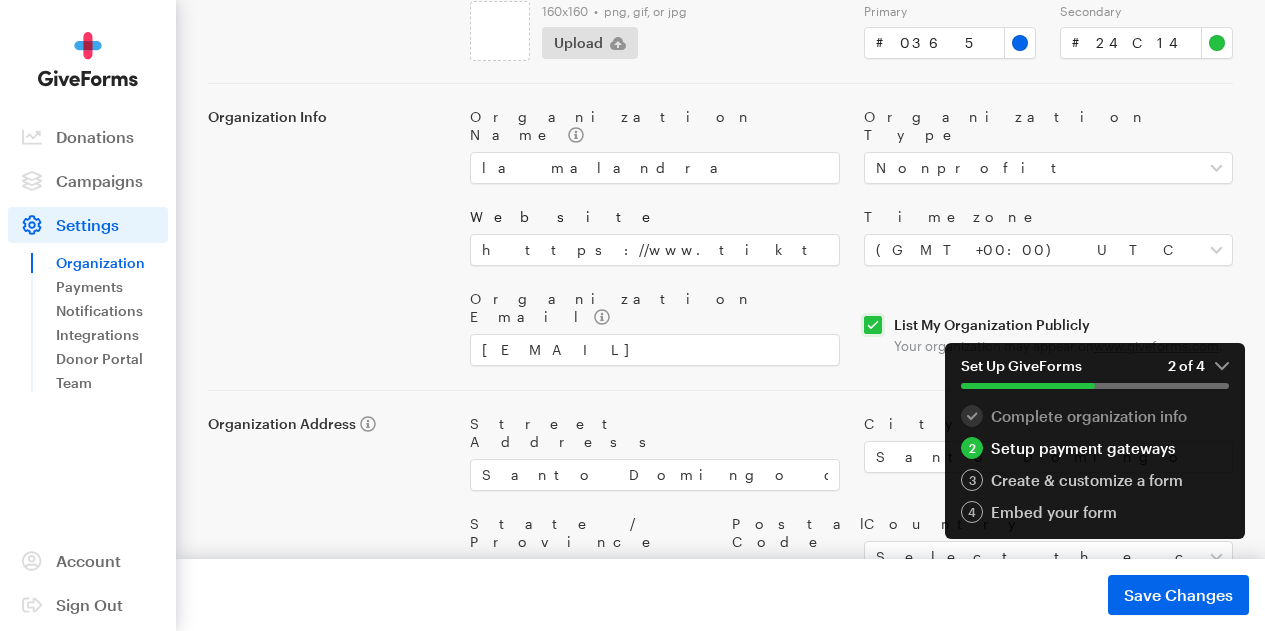 click on "Website" at bounding box center [654, 217] 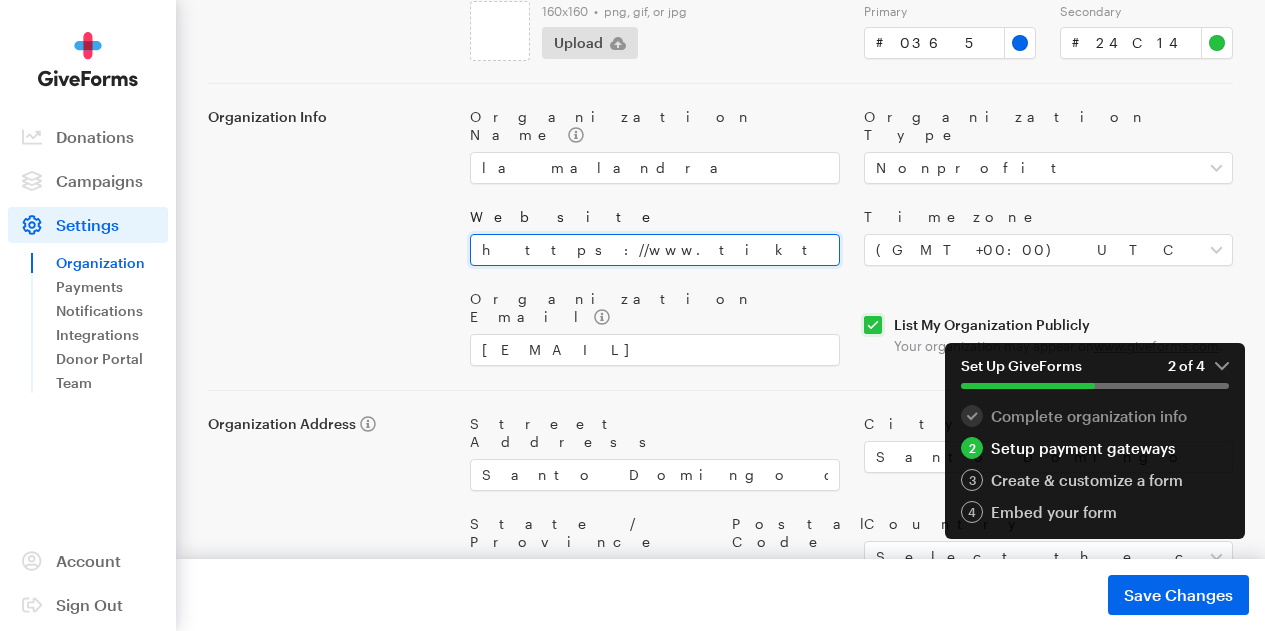 click on "https://www.tiktok.com/@la.malandra346?is_from_webapp=1&sender_device=pc" at bounding box center (654, 250) 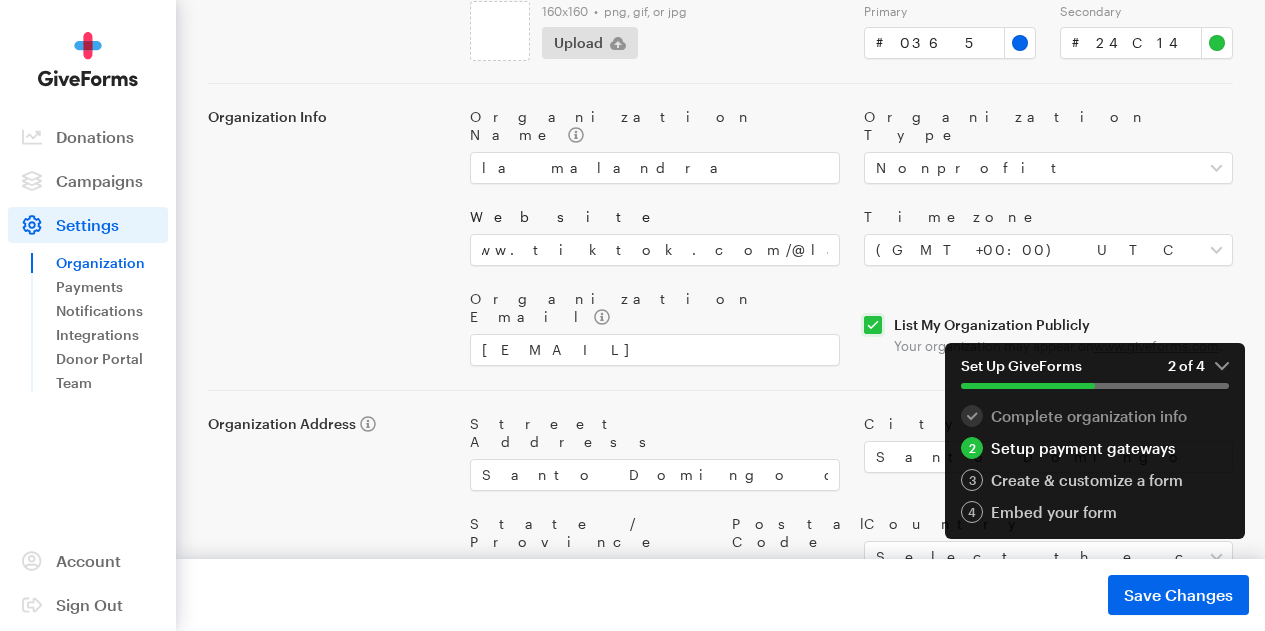 click on "Website" at bounding box center (654, 217) 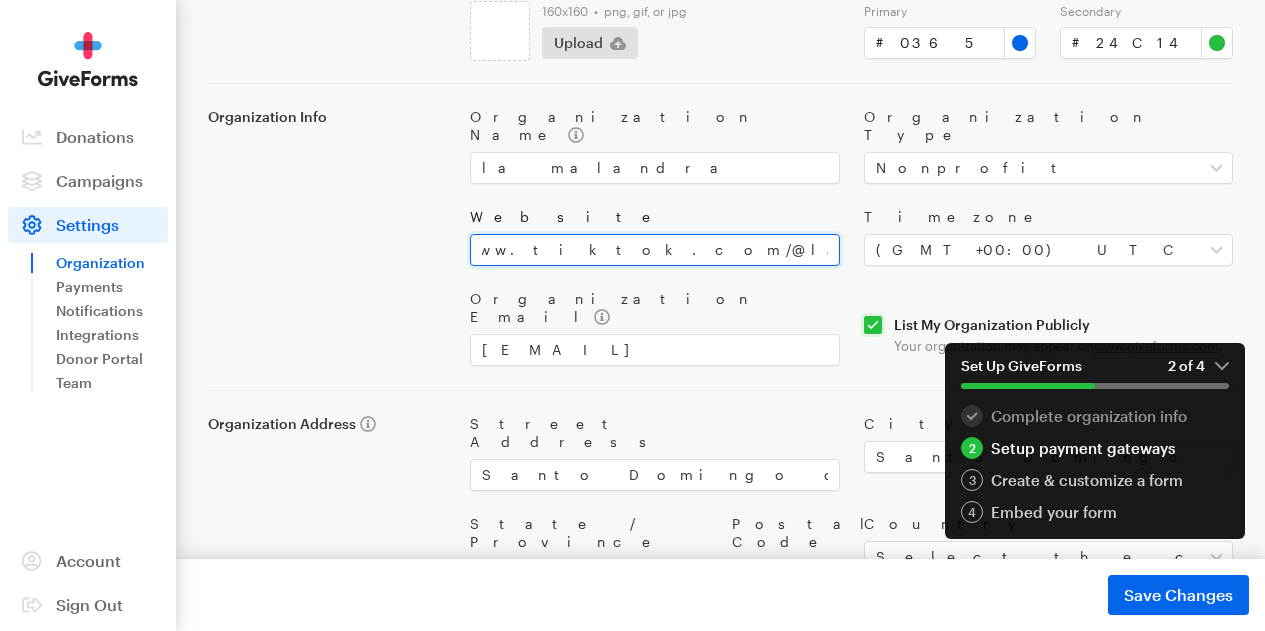click on "https://www.tiktok.com/@la.malandra346?is_from_webapp=1&sender_device=pc" at bounding box center [654, 250] 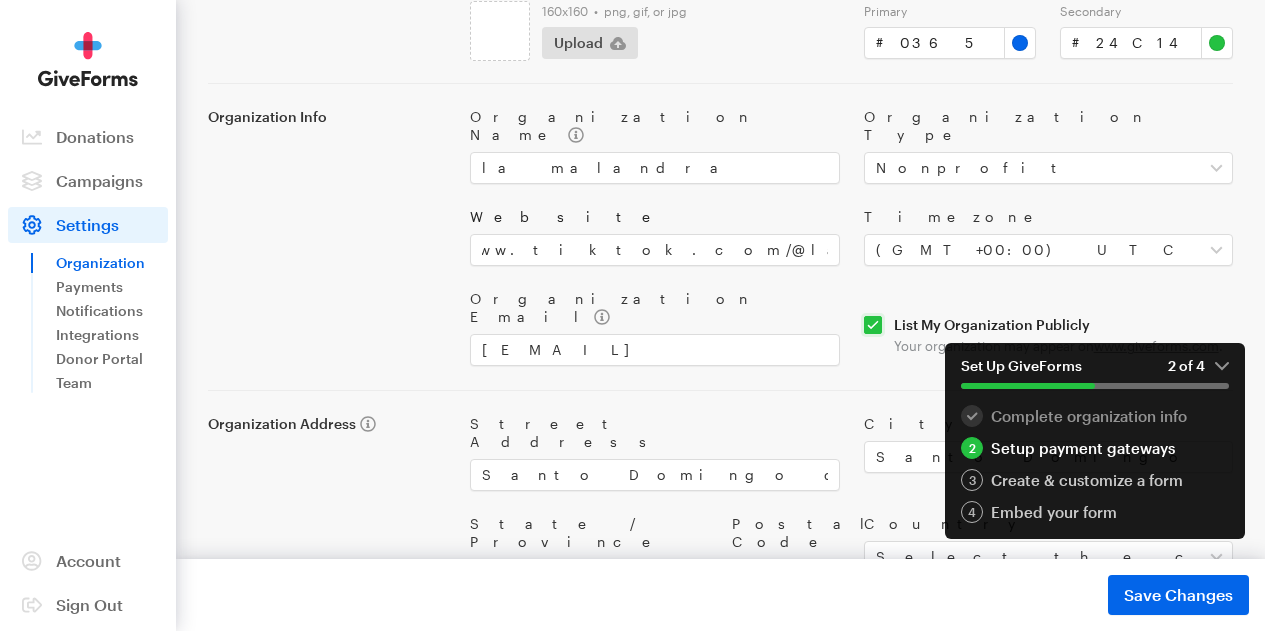 click on "Website" at bounding box center [654, 217] 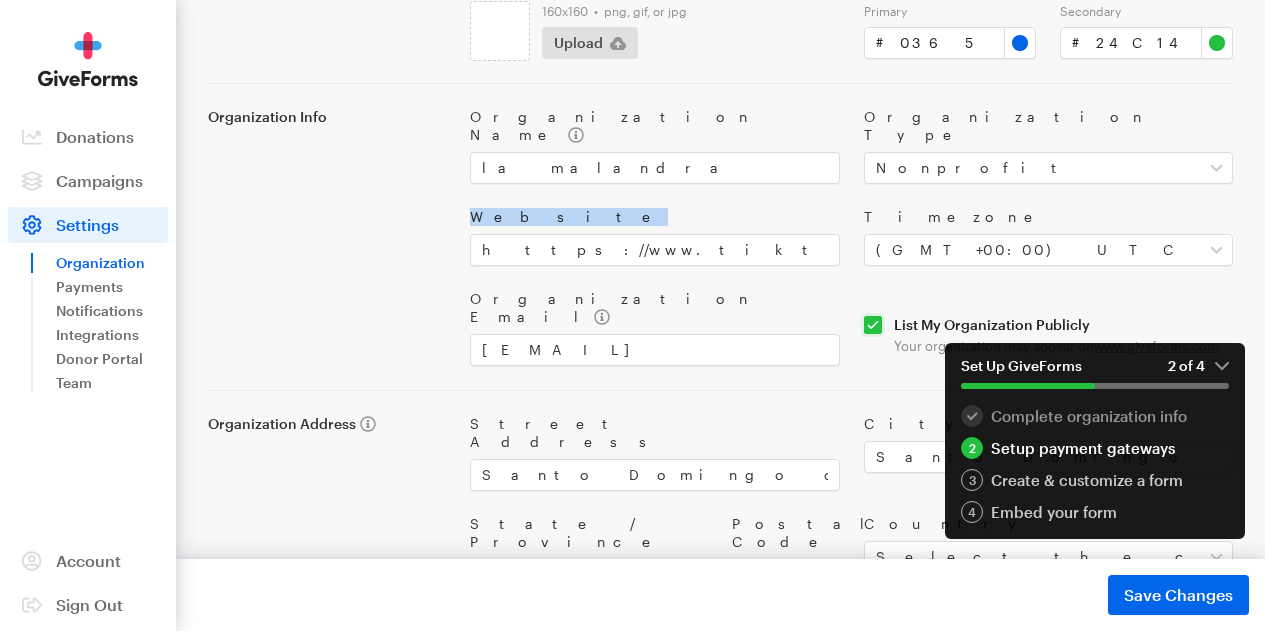 click on "Website" at bounding box center (654, 217) 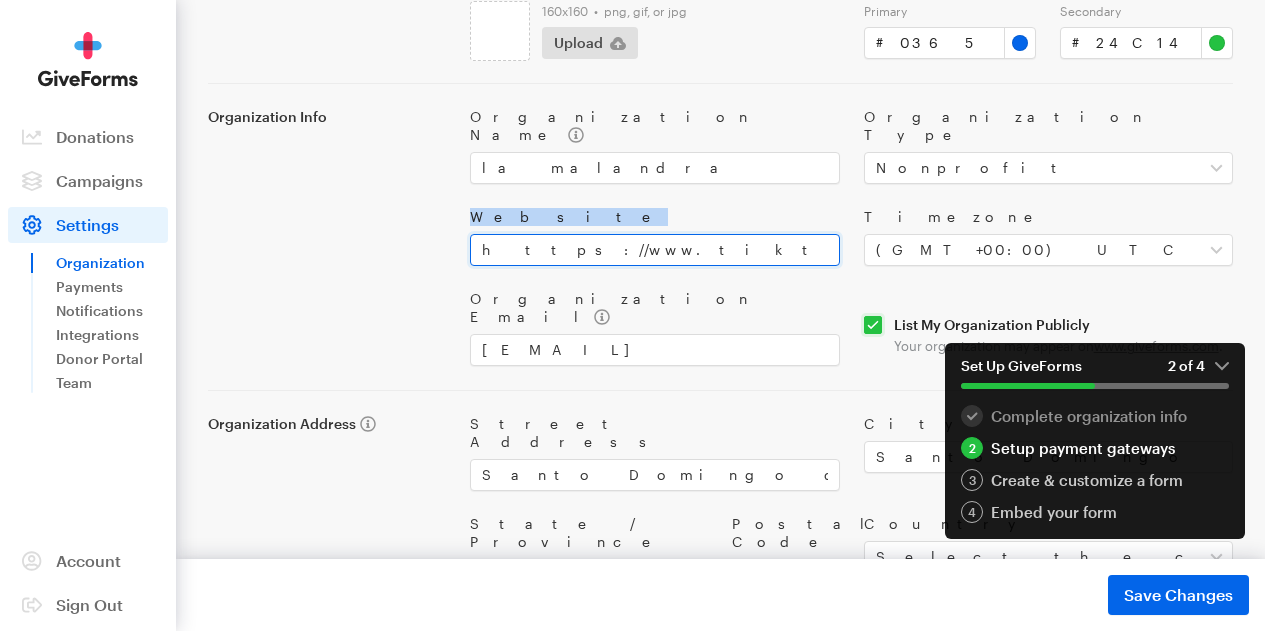 click on "https://www.tiktok.com/@la.malandra346?is_from_webapp=1&sender_device=pc" at bounding box center [654, 250] 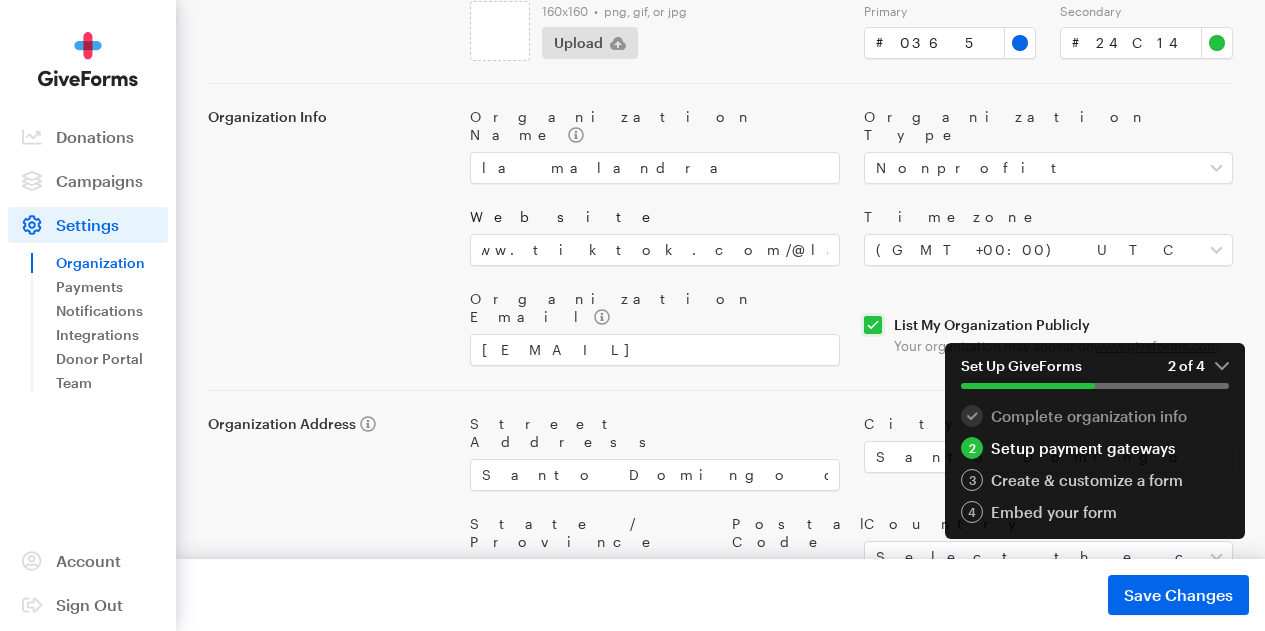 click on "Website" at bounding box center [654, 217] 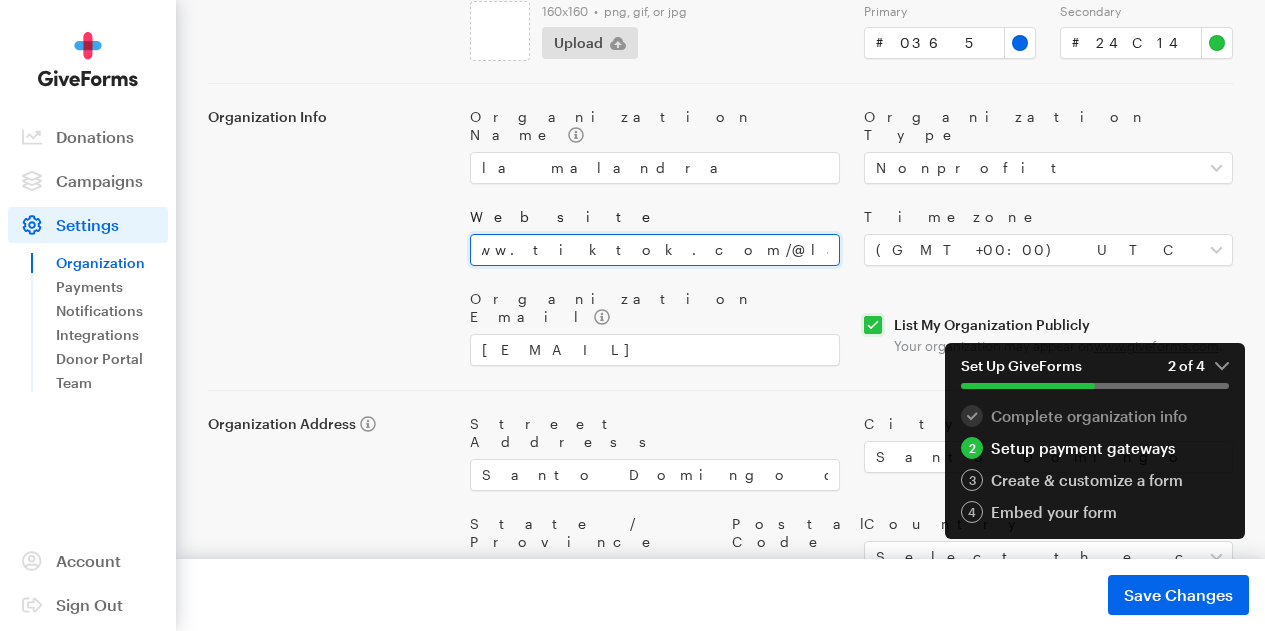 click on "https://www.tiktok.com/@la.malandra346?is_from_webapp=1&sender_device=pc" at bounding box center [654, 250] 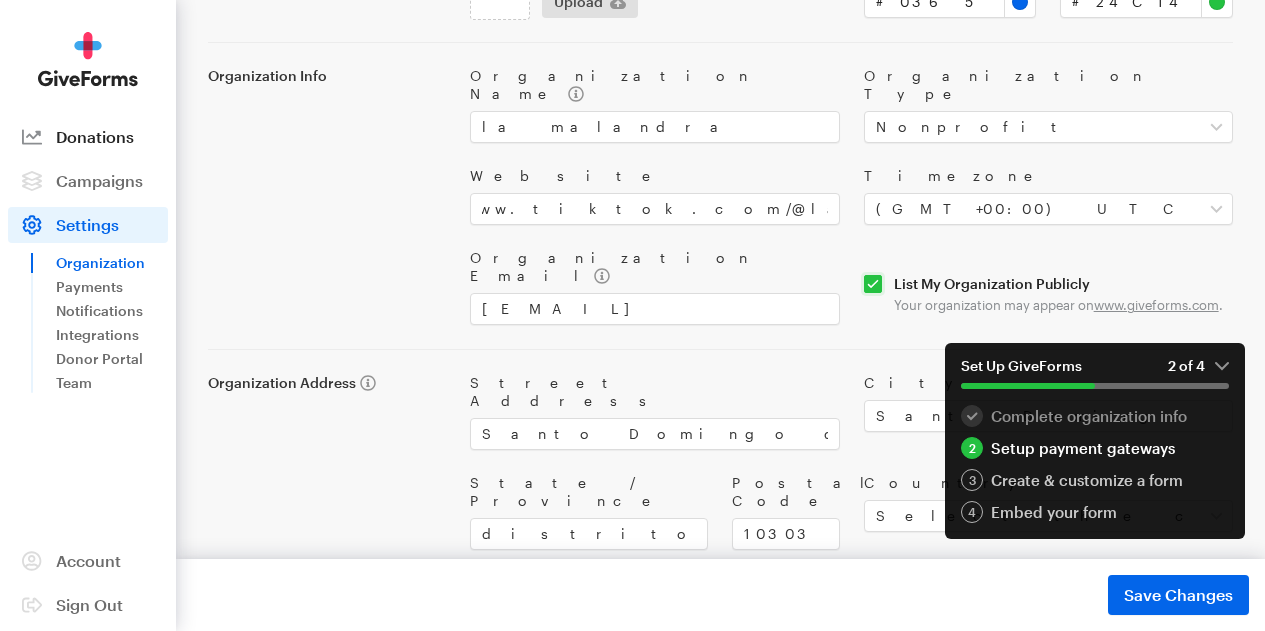 click on "Donations" at bounding box center [95, 136] 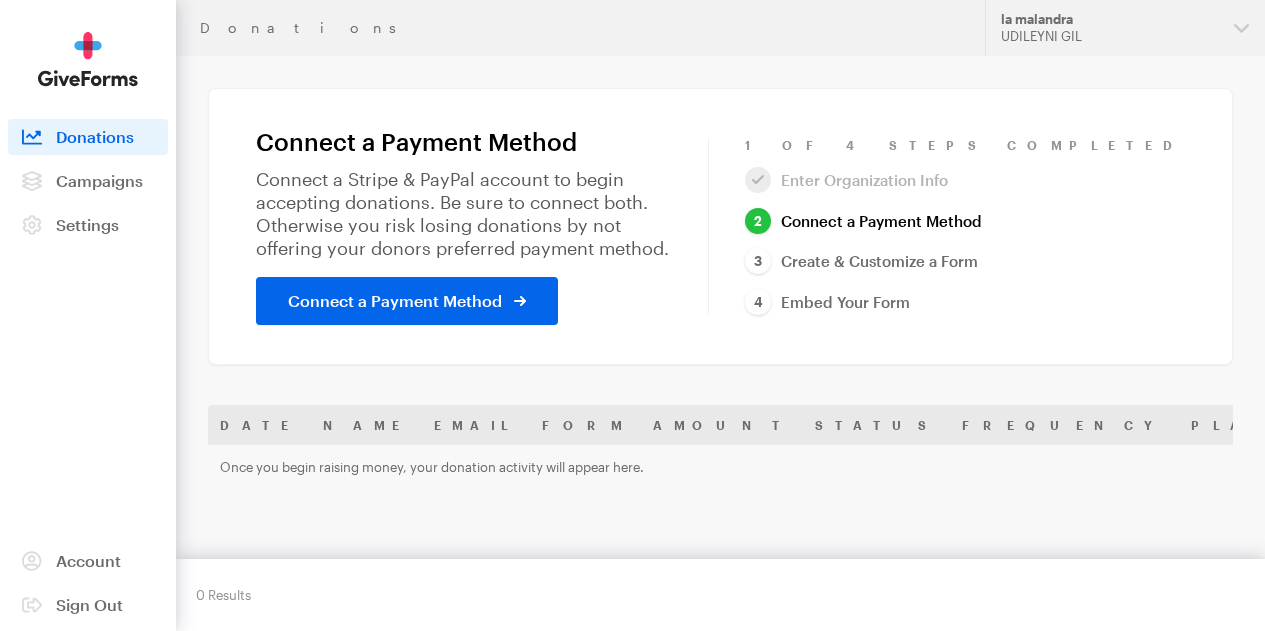 scroll, scrollTop: 0, scrollLeft: 0, axis: both 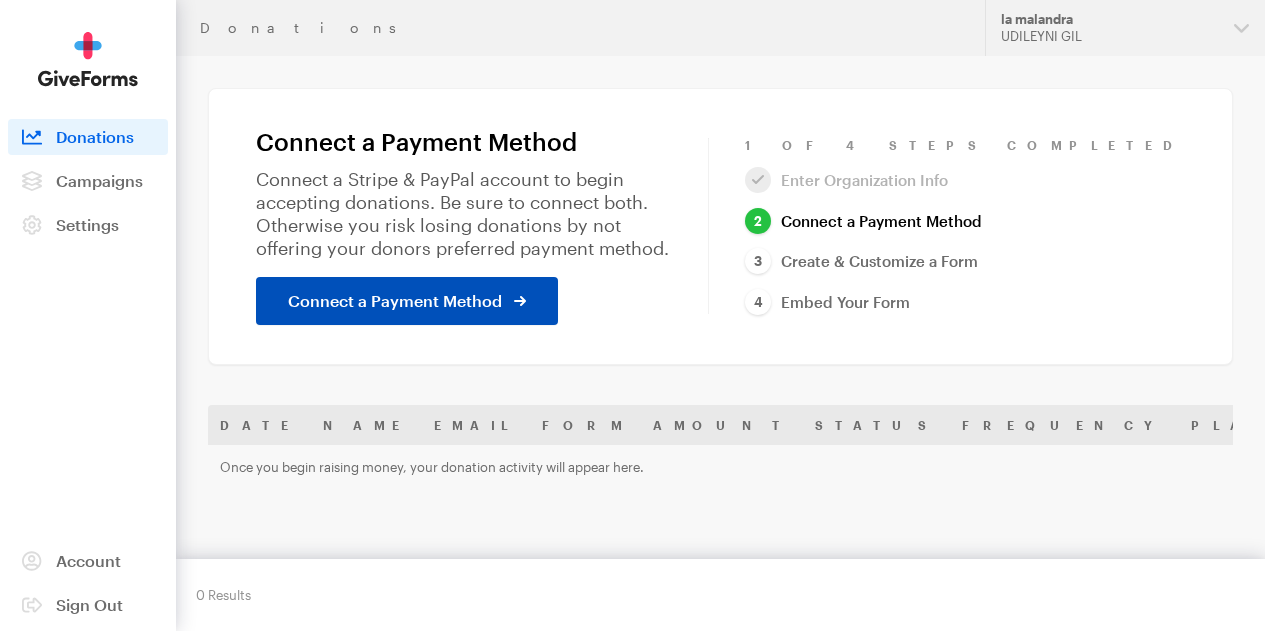 click on "Connect a Payment Method" at bounding box center [407, 301] 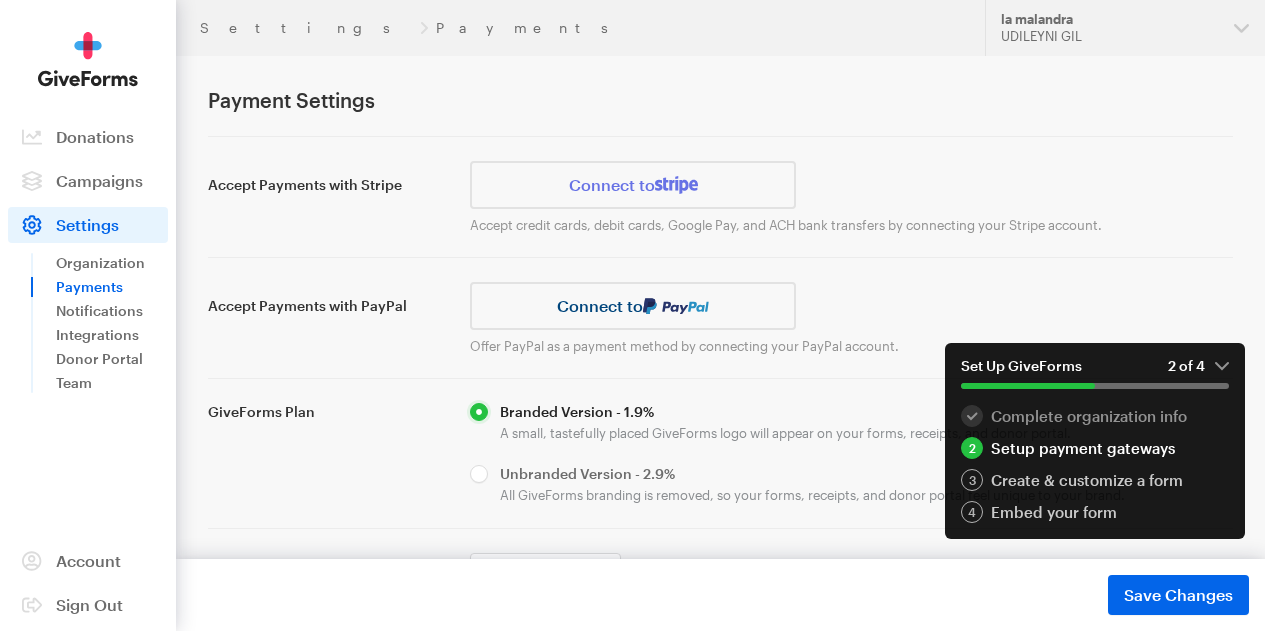 scroll, scrollTop: 0, scrollLeft: 0, axis: both 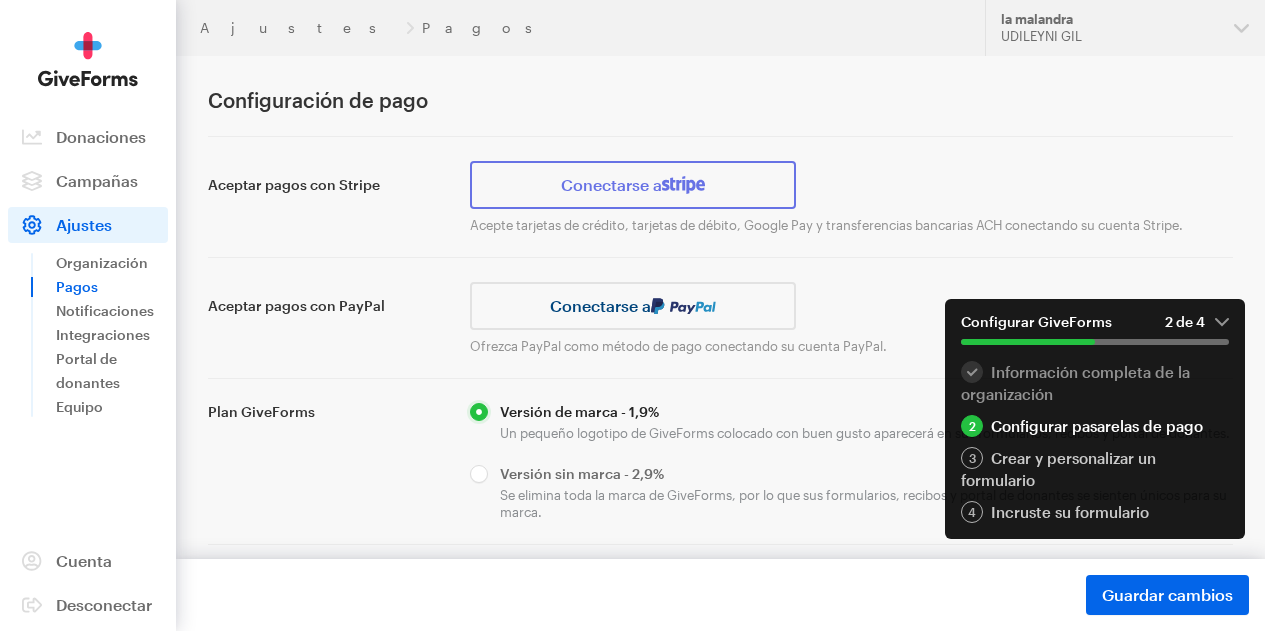 click on "Conectarse a" at bounding box center (611, 184) 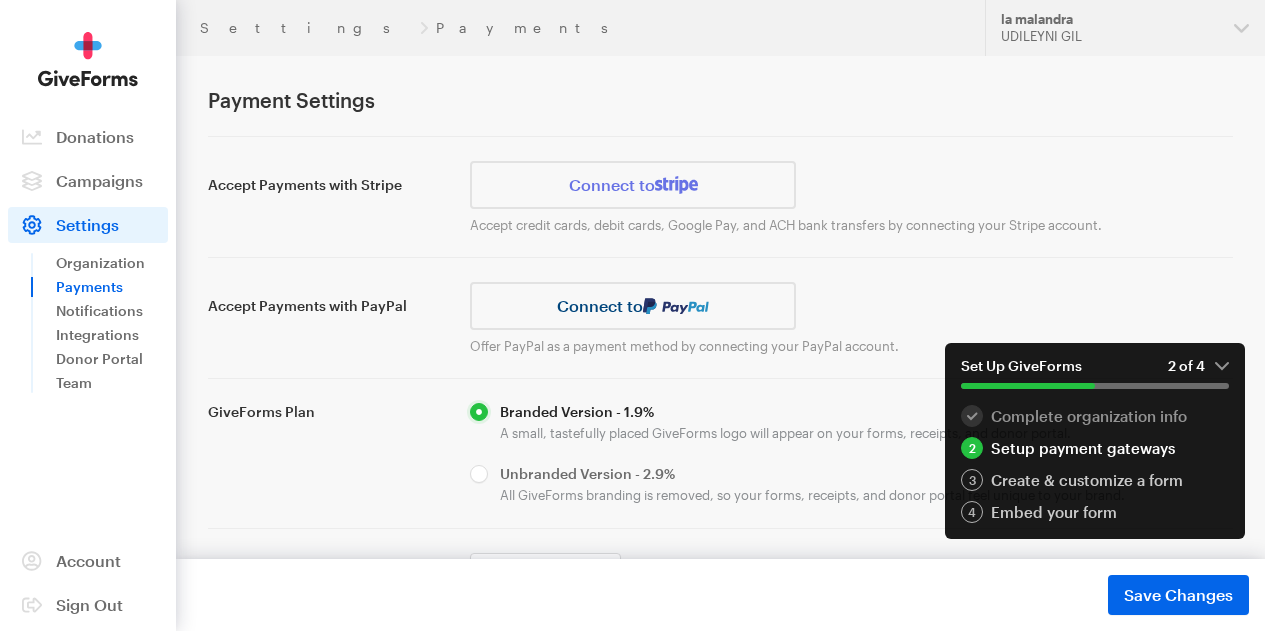 scroll, scrollTop: 0, scrollLeft: 0, axis: both 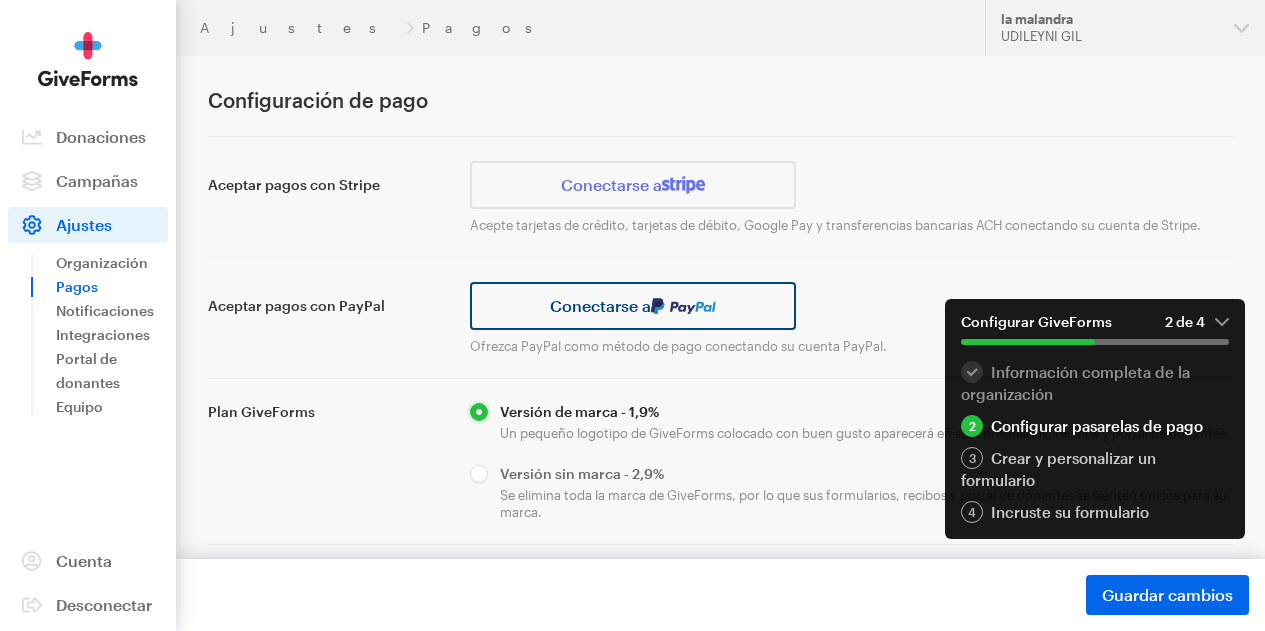 click on "Conectarse a" at bounding box center (600, 305) 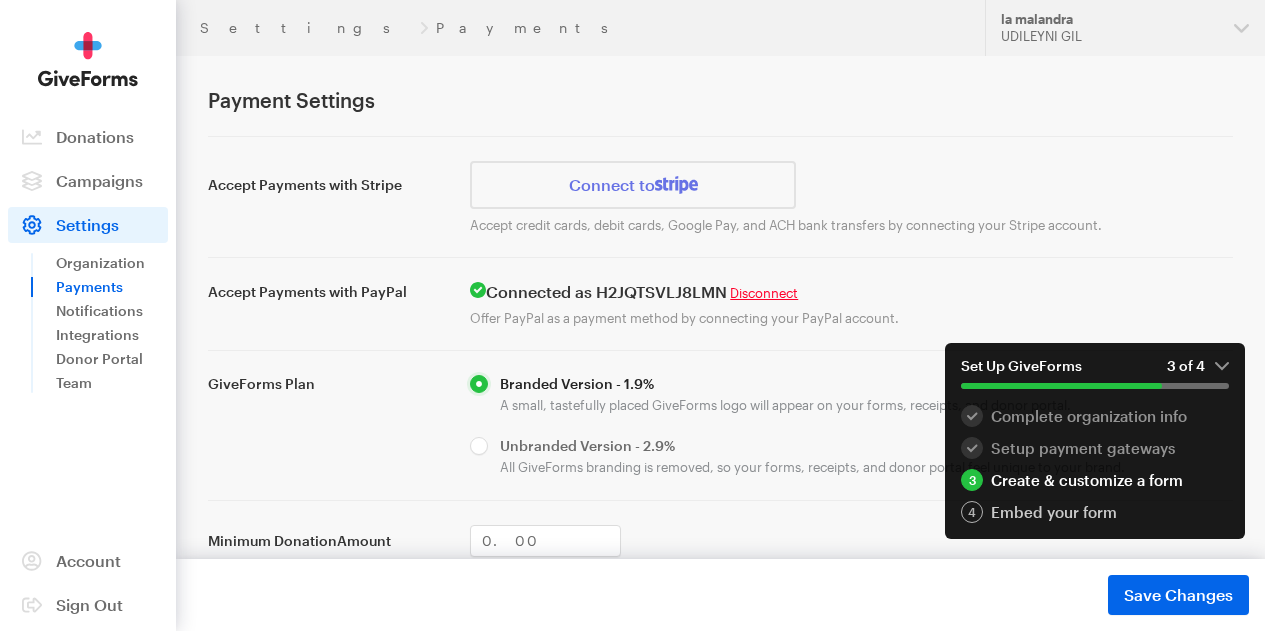 scroll, scrollTop: 0, scrollLeft: 0, axis: both 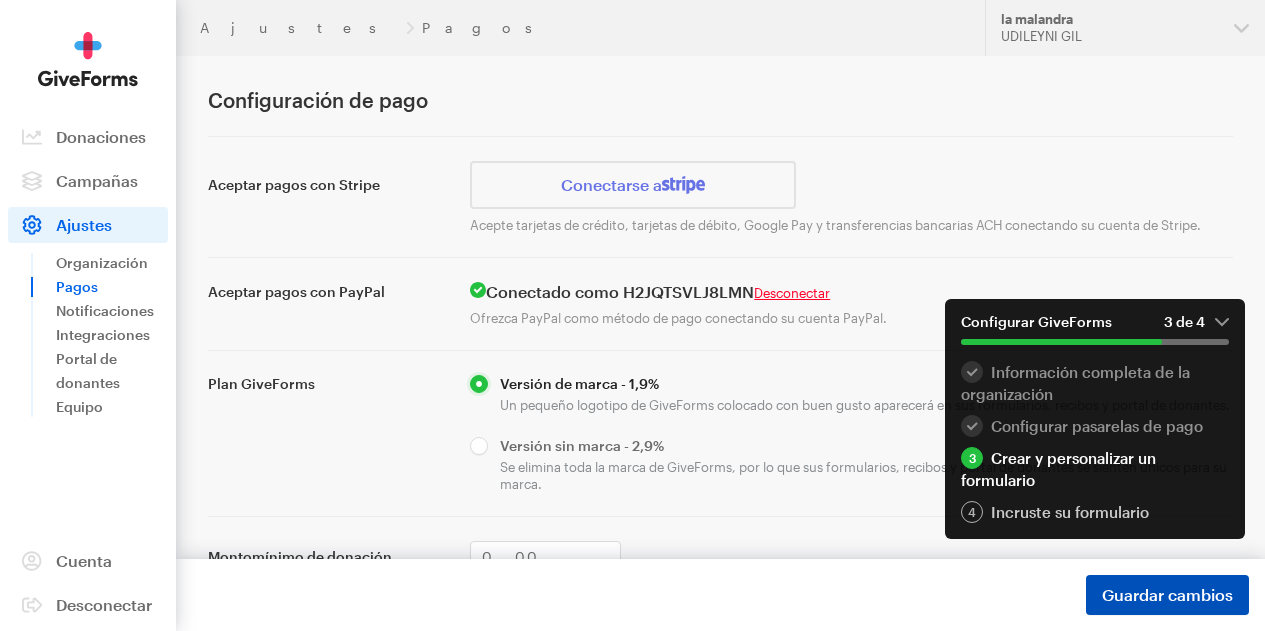 click on "Guardar cambios
Guardado" at bounding box center (1167, 595) 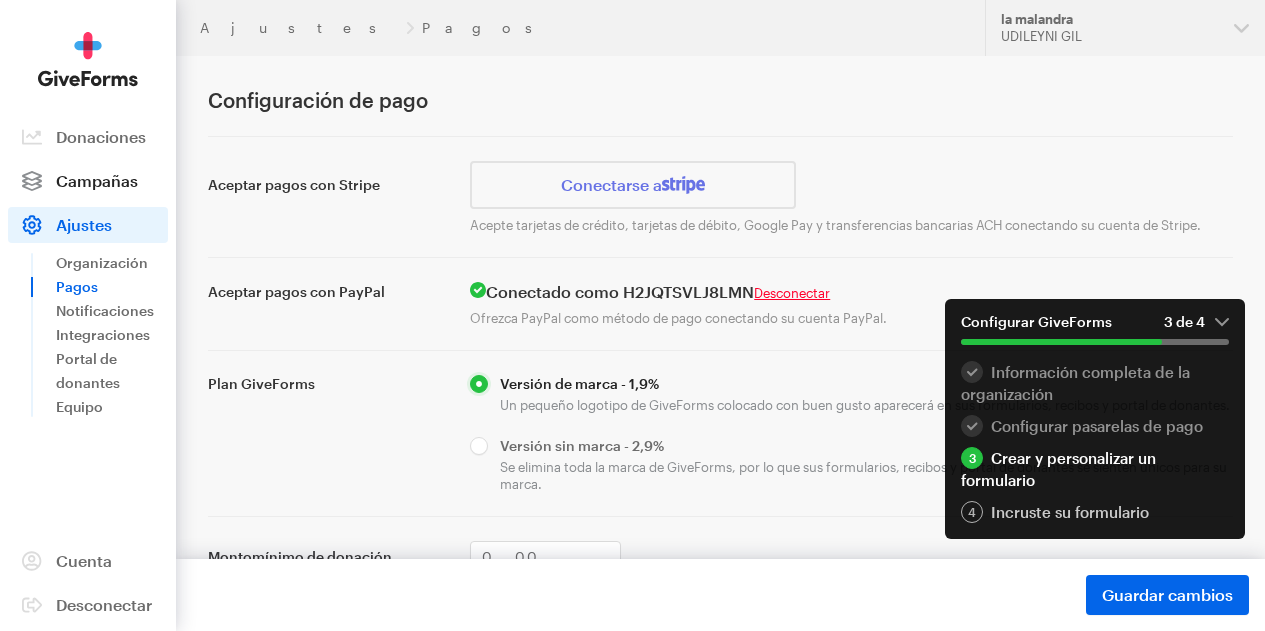 click on "Campañas" at bounding box center (97, 180) 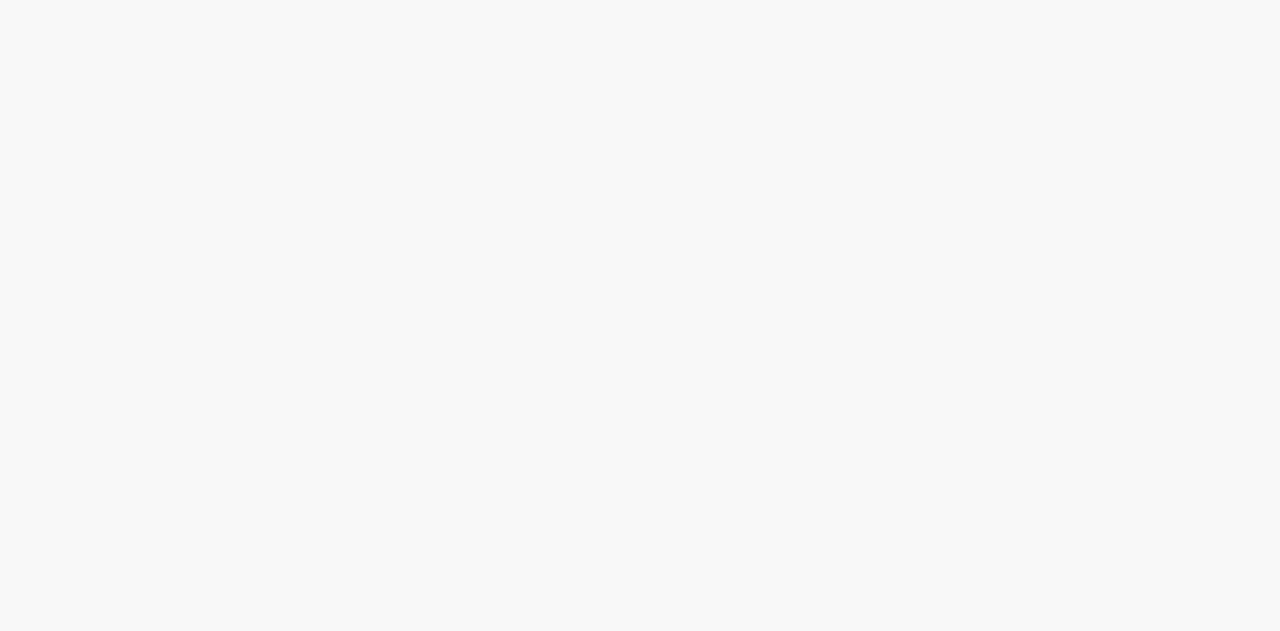 scroll, scrollTop: 0, scrollLeft: 0, axis: both 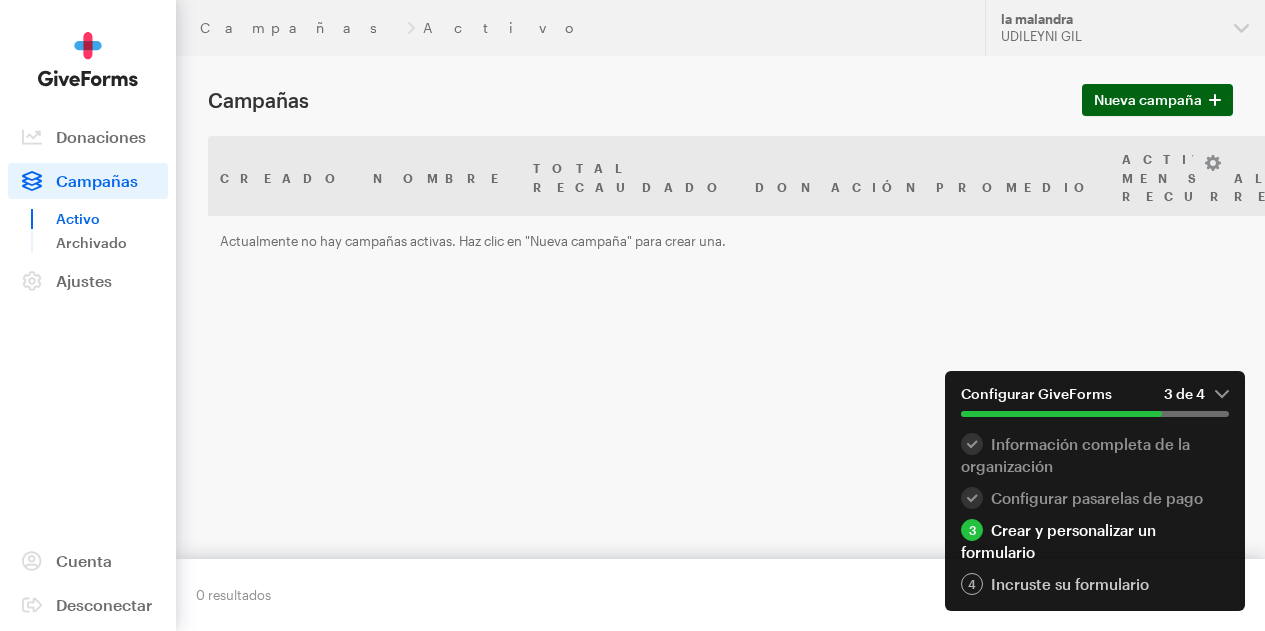 click on "Nueva campaña" at bounding box center (1148, 99) 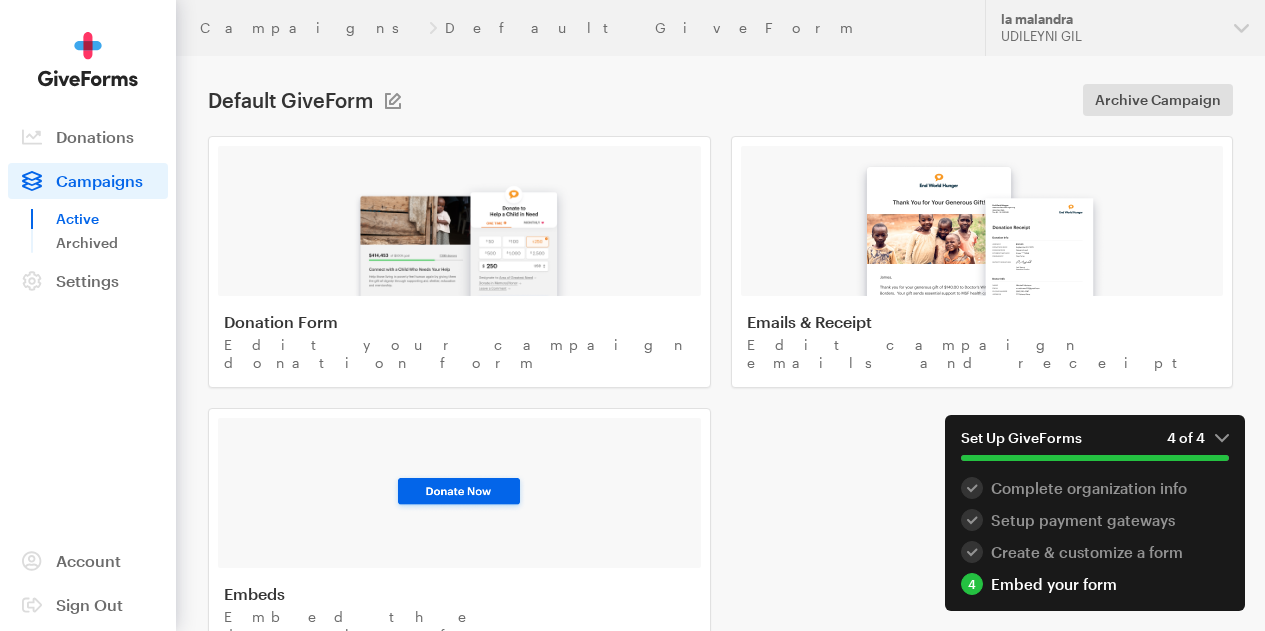 scroll, scrollTop: 0, scrollLeft: 0, axis: both 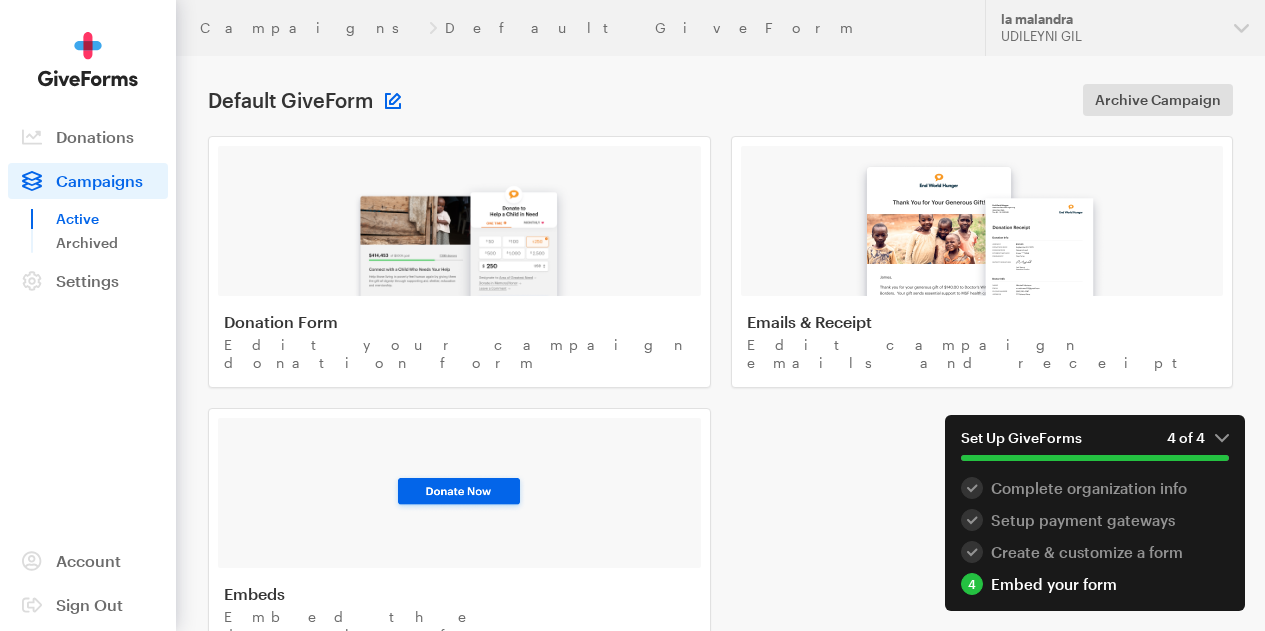 click at bounding box center (393, 101) 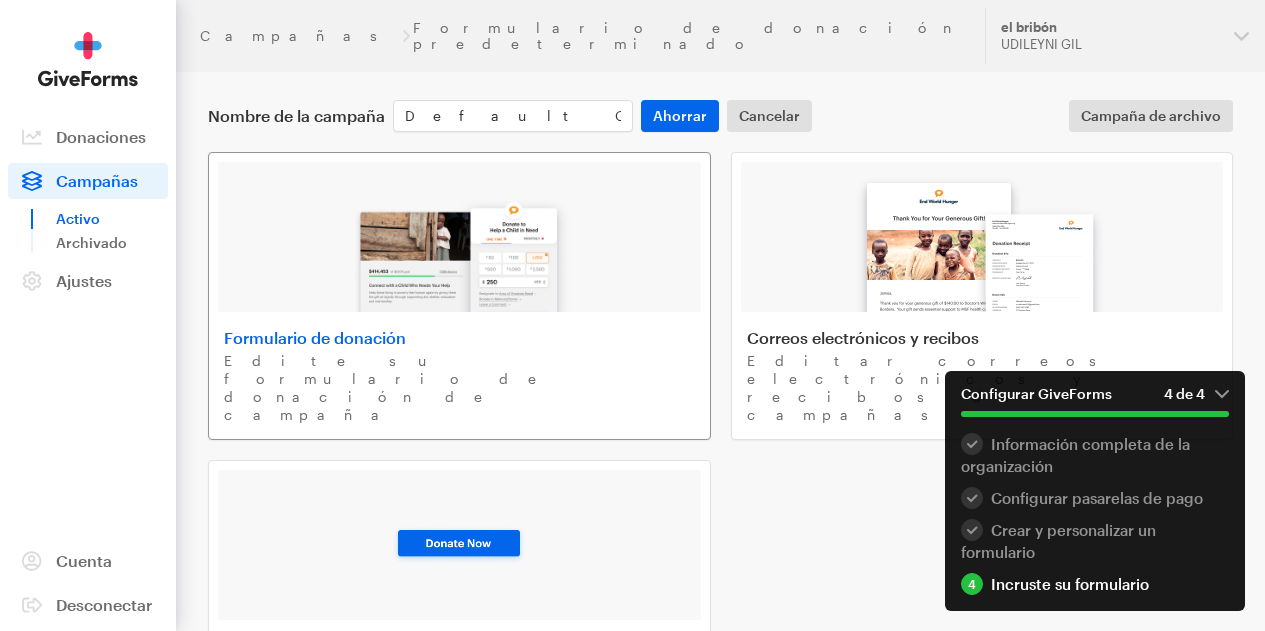 click at bounding box center [460, 248] 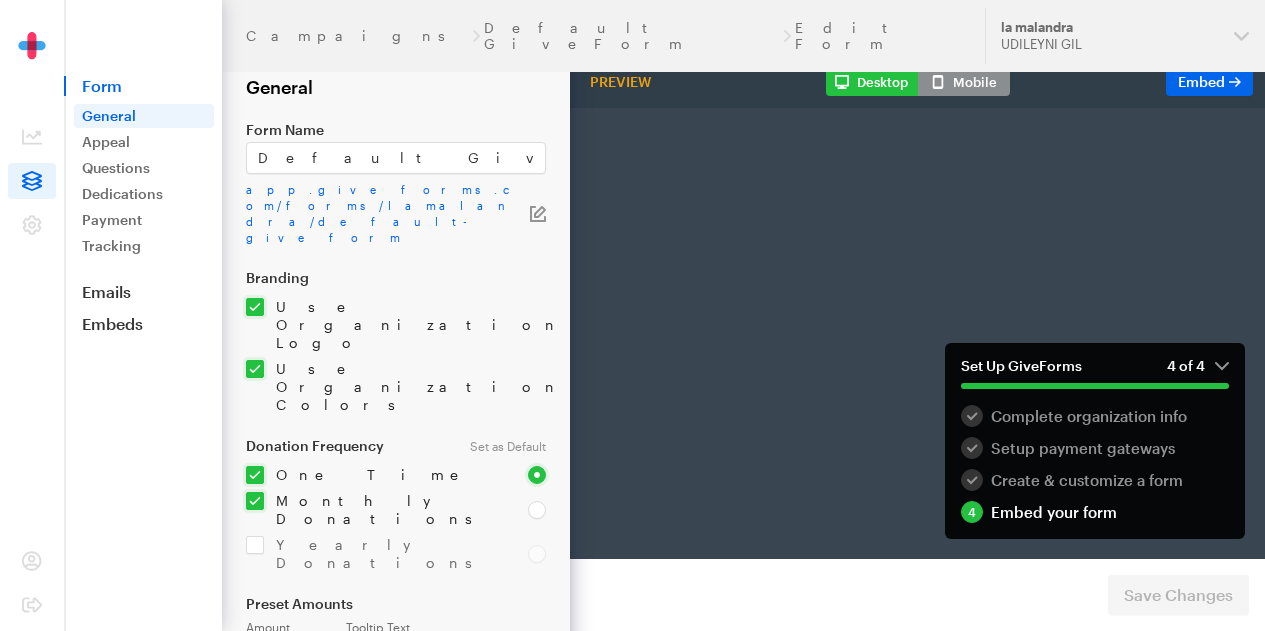 scroll, scrollTop: 0, scrollLeft: 0, axis: both 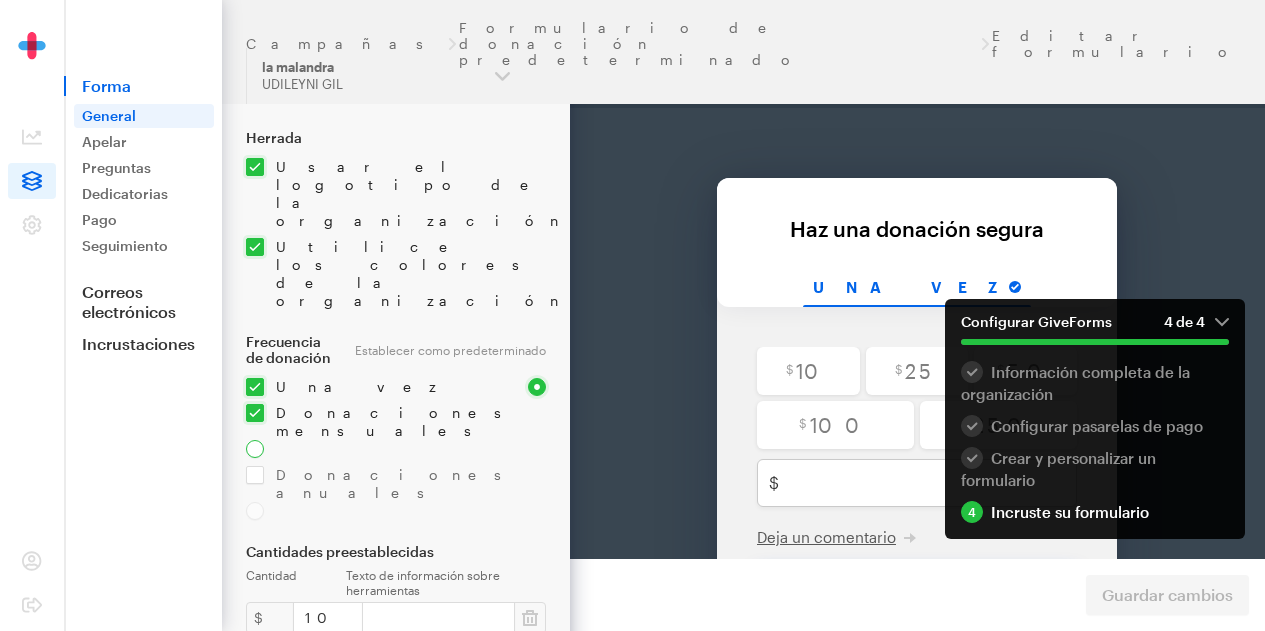 click at bounding box center [255, 449] 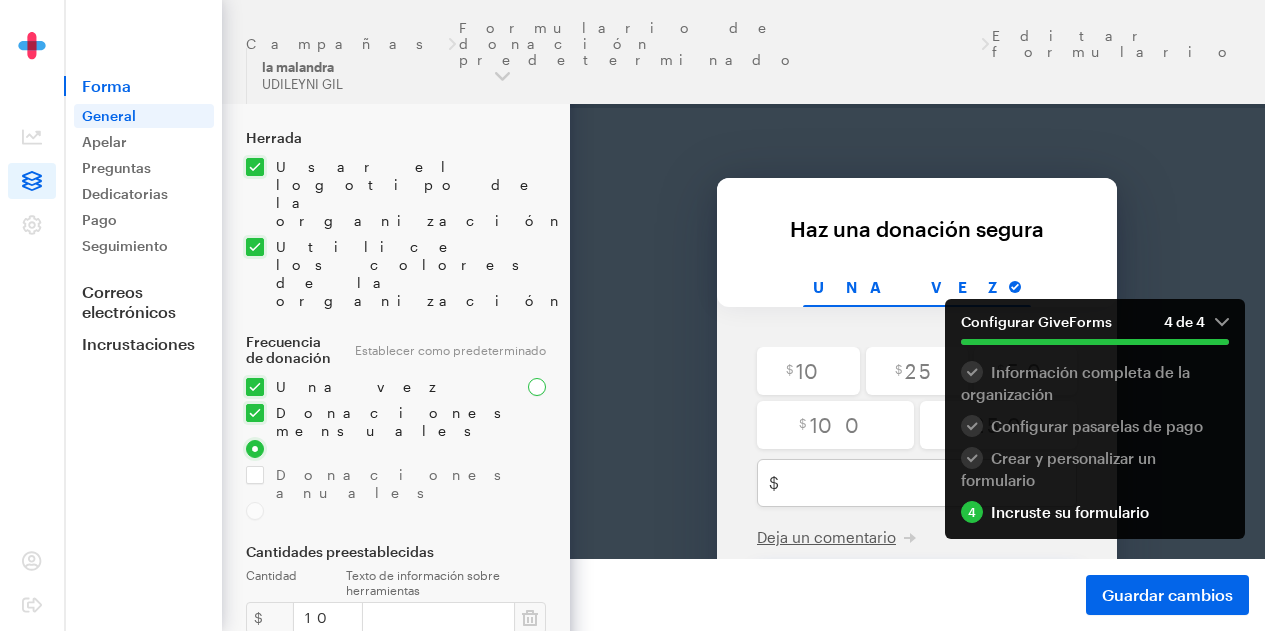 click at bounding box center [537, 387] 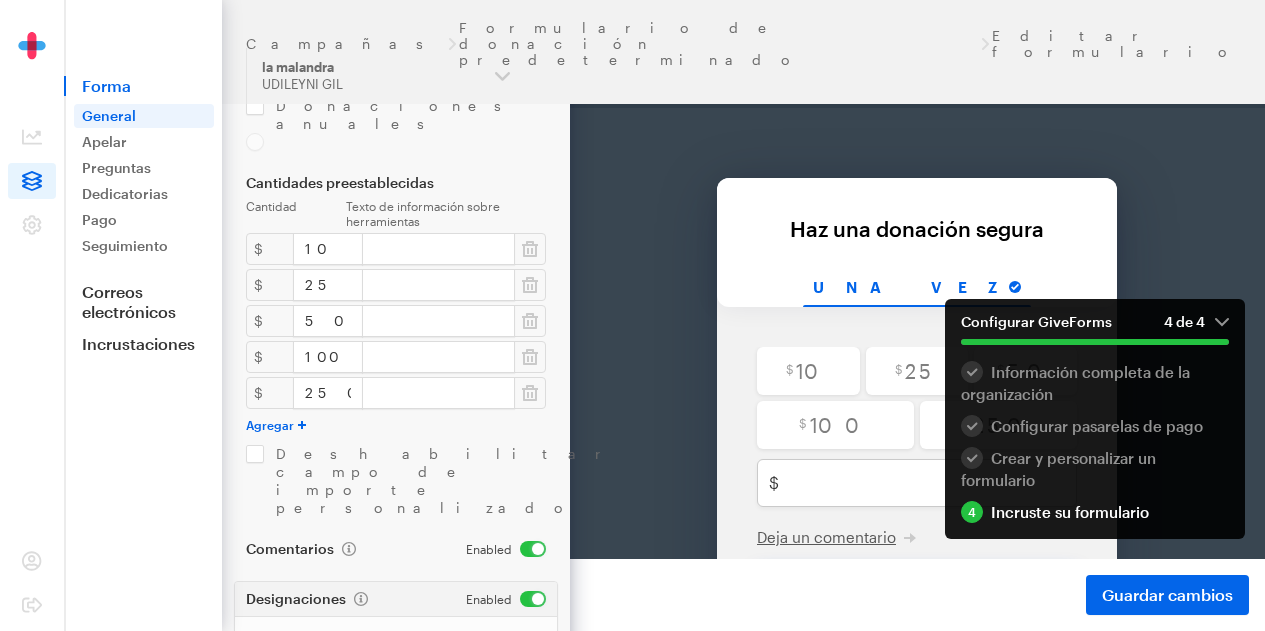 scroll, scrollTop: 511, scrollLeft: 0, axis: vertical 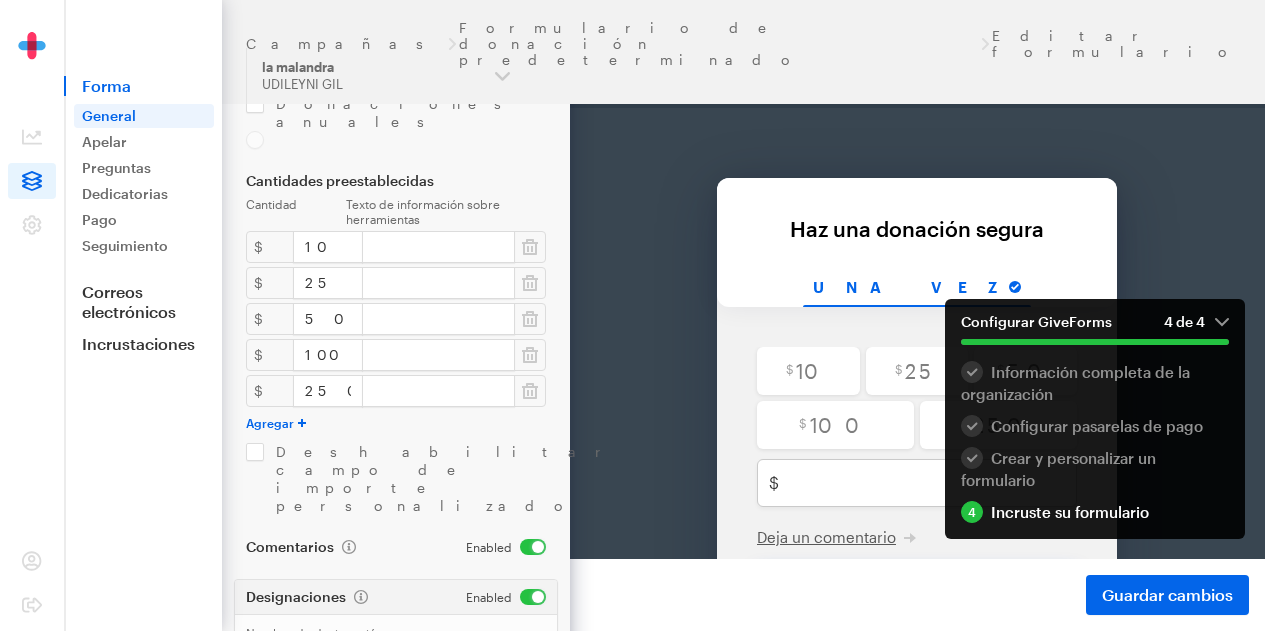click on "Nombre de designación" at bounding box center [396, 665] 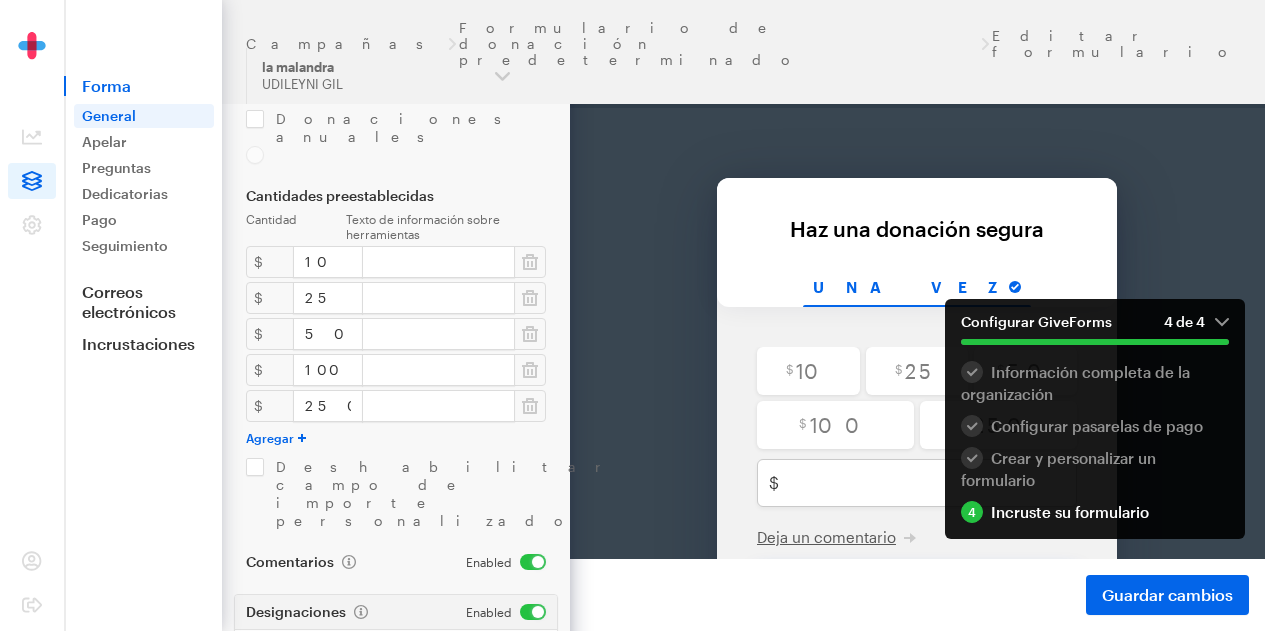 scroll, scrollTop: 511, scrollLeft: 0, axis: vertical 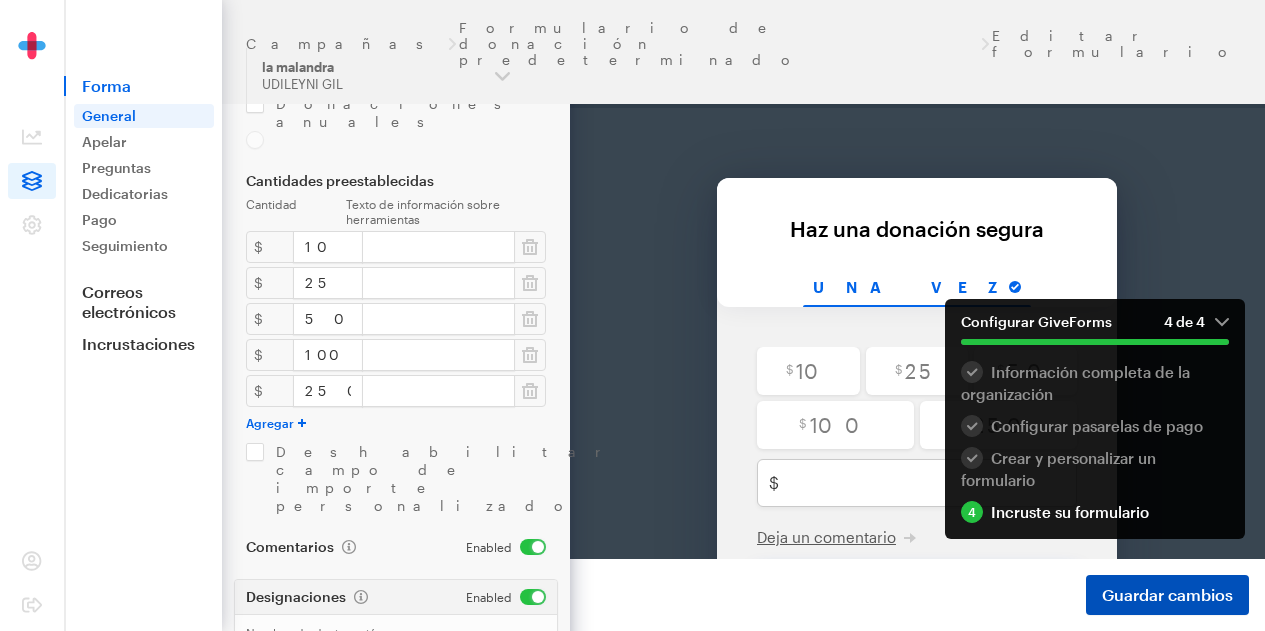 click on "Guardar cambios" at bounding box center [1167, 595] 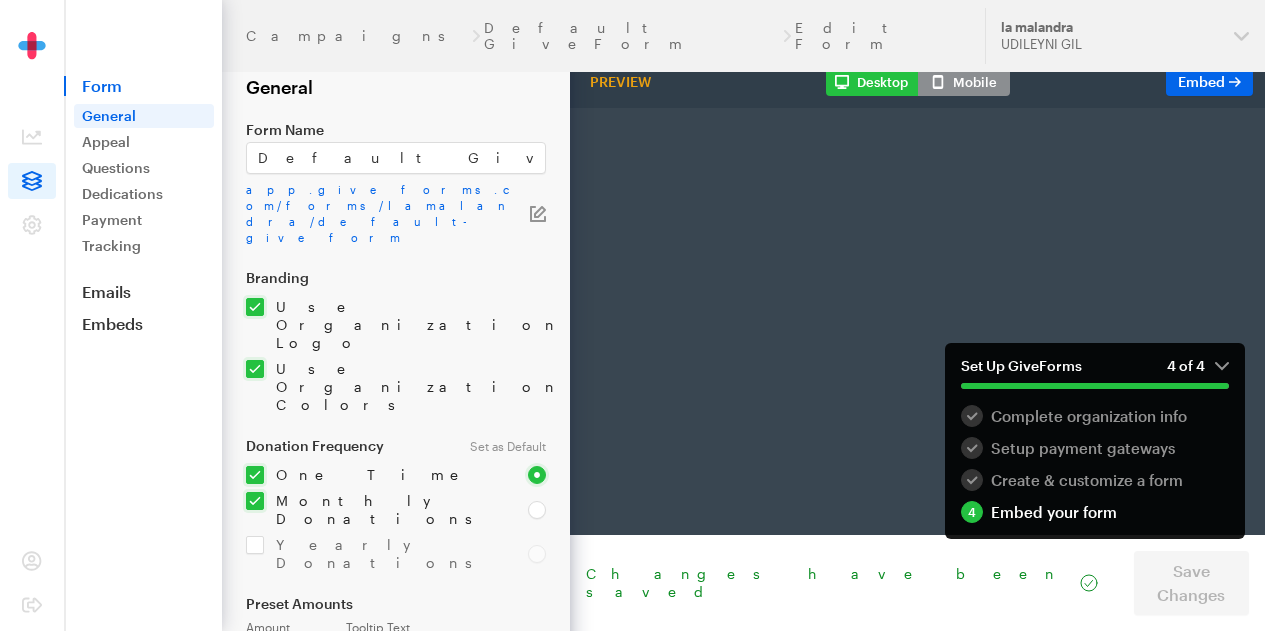 scroll, scrollTop: 0, scrollLeft: 0, axis: both 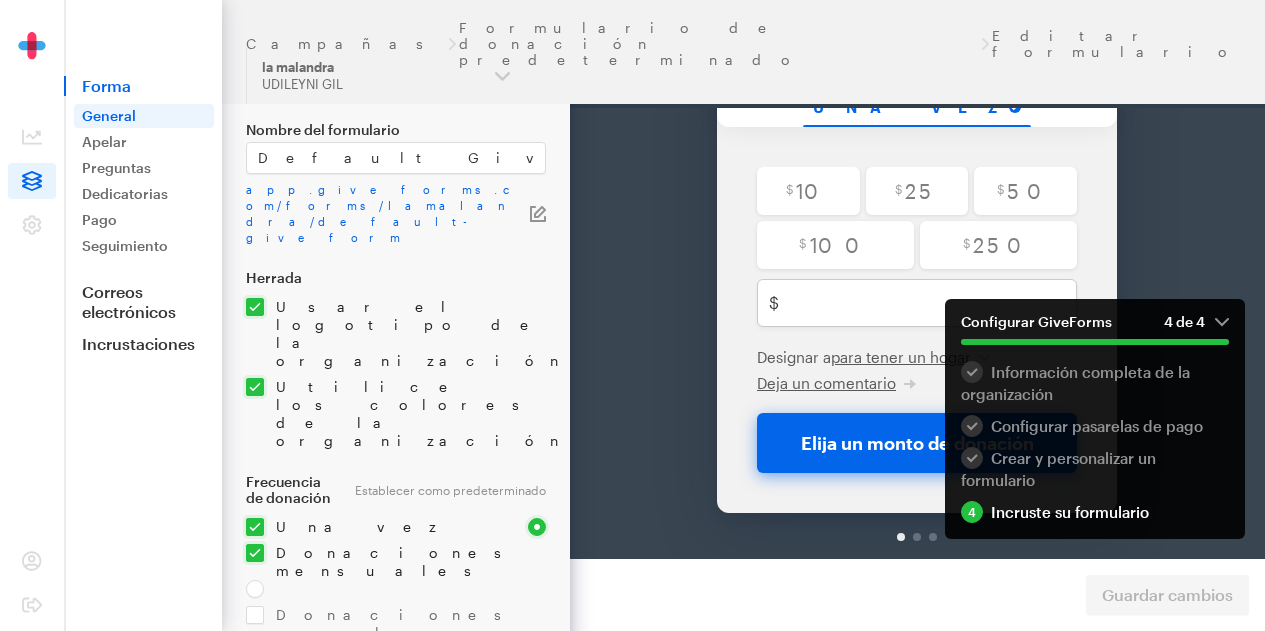 click on "para incrustar" at bounding box center (1177, 81) 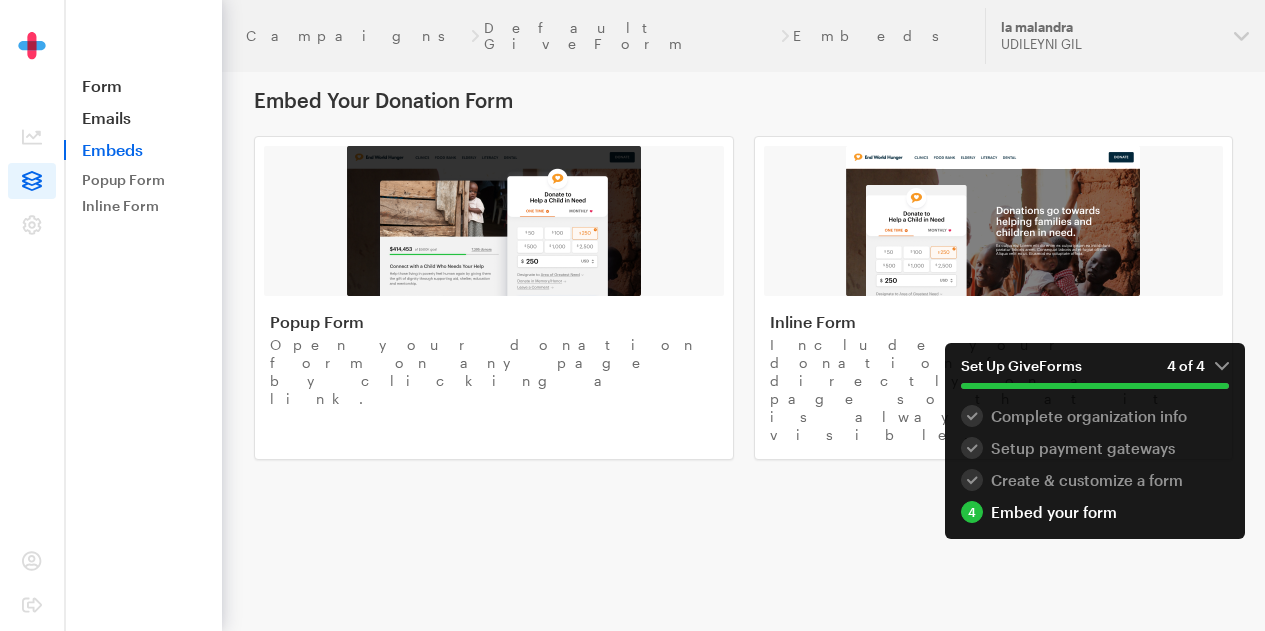scroll, scrollTop: 0, scrollLeft: 0, axis: both 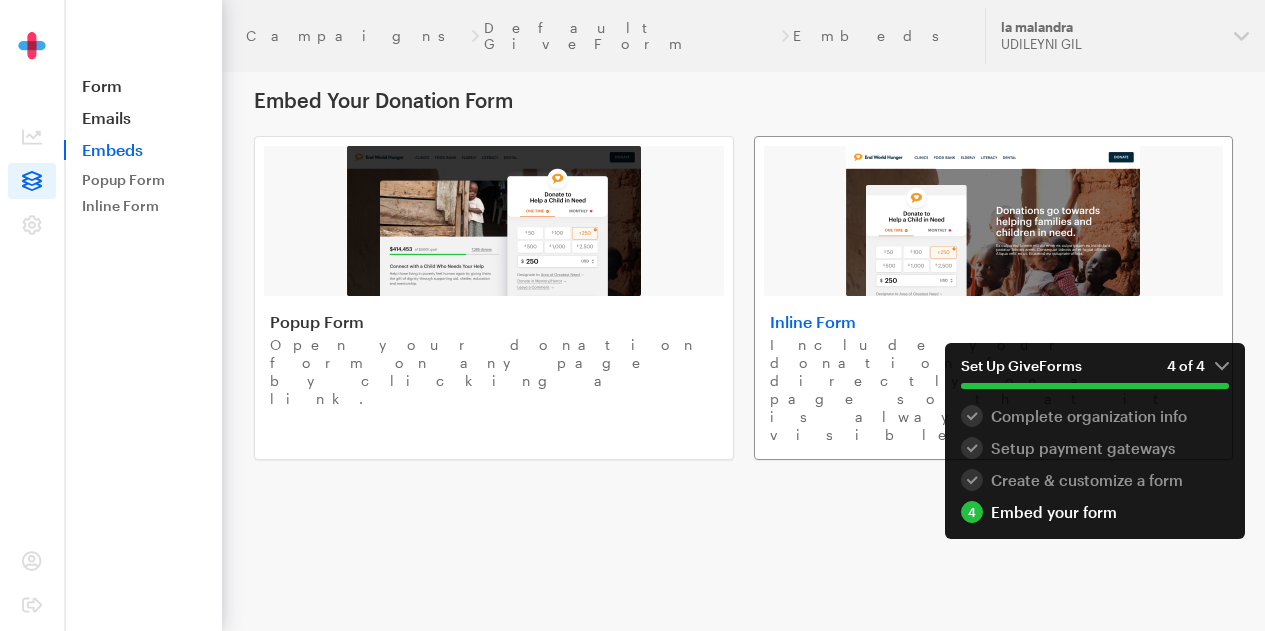 click on "Include your donation form directly on a page so that it is always visible." at bounding box center (994, 390) 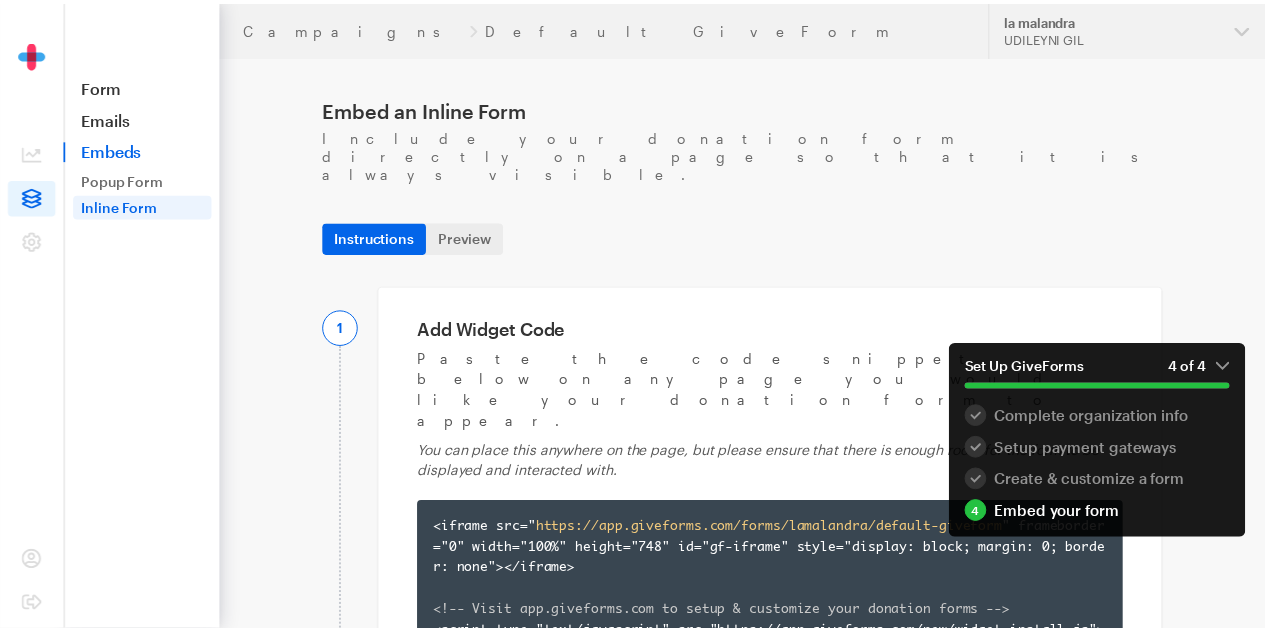 scroll, scrollTop: 0, scrollLeft: 0, axis: both 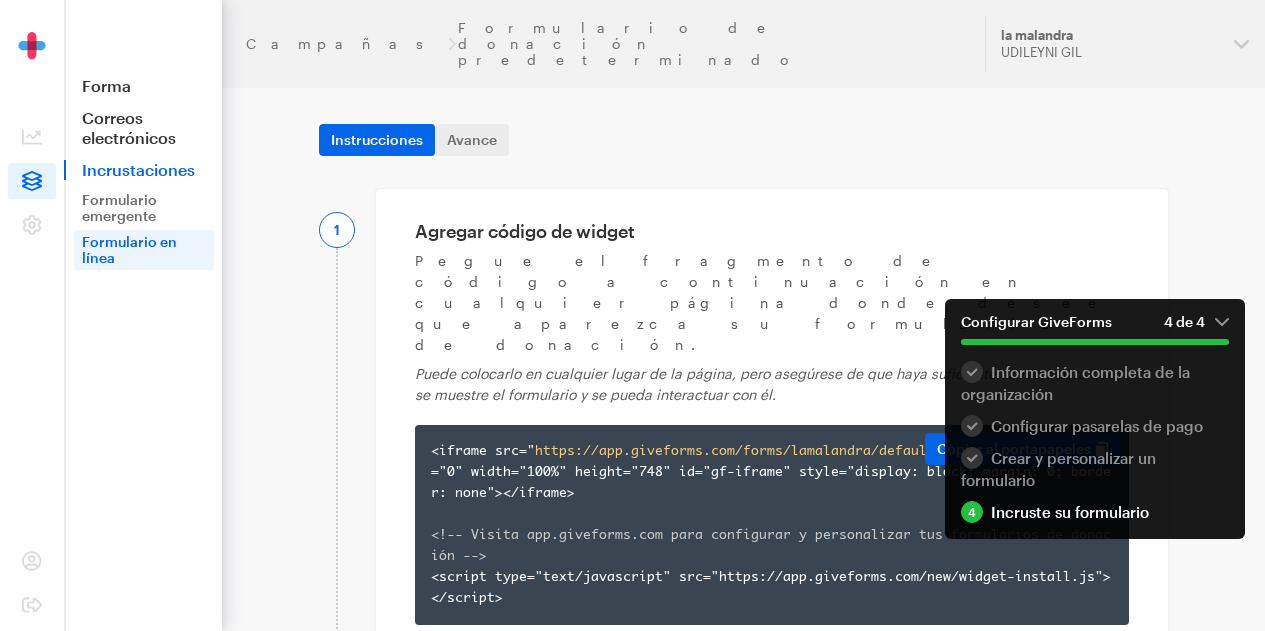 click on "<iframe src="  https://app.giveforms.com/forms/lamalandra/default-giveform  " frameborder="0" width="100%" height="748" id="gf-iframe" style="display: block; margin: 0; border: none"></iframe>
<!-- Visita app.giveforms.com para configurar y personalizar tus formularios de donación -->
<script type="text/javascript" src="https://app.giveforms.com/new/widget-install.js"></script>
<iframe src="https://app.giveforms.com/forms/lamalandra/default-giveform" frameborder="0" width="100%" height="748" id="gf-iframe" style="display: block; margin: 0; border: none"></iframe>
<!-- Visit app.giveforms.com to setup & customize your donation forms -->
<script type="text/javascript" src="https://app.giveforms.com/new/widget-install.js"></script>
Copiar al portapapeles" at bounding box center [772, 525] 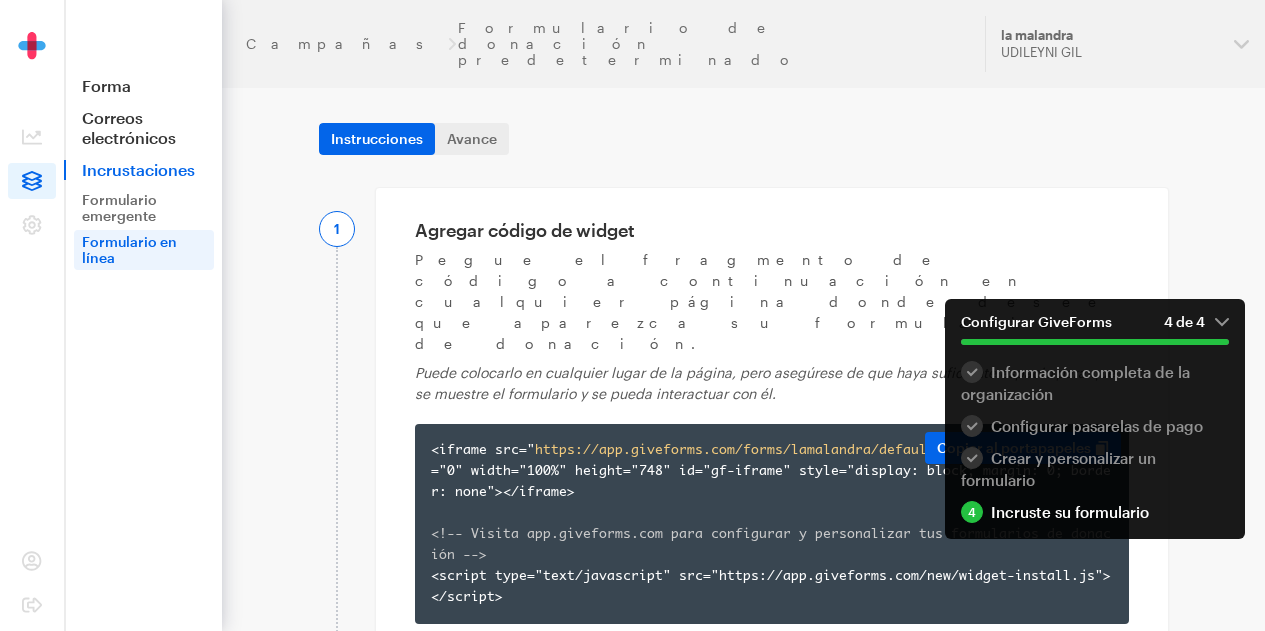 click on "<iframe src="  https://app.giveforms.com/forms/lamalandra/default-giveform  " frameborder="0" width="100%" height="748" id="gf-iframe" style="display: block; margin: 0; border: none"></iframe>
<!-- Visita app.giveforms.com para configurar y personalizar tus formularios de donación -->
<script type="text/javascript" src="https://app.giveforms.com/new/widget-install.js"></script>
<iframe src="https://app.giveforms.com/forms/lamalandra/default-giveform" frameborder="0" width="100%" height="748" id="gf-iframe" style="display: block; margin: 0; border: none"></iframe>
<!-- Visit app.giveforms.com to setup & customize your donation forms -->
<script type="text/javascript" src="https://app.giveforms.com/new/widget-install.js"></script>
Copiar al portapapeles" at bounding box center [772, 524] 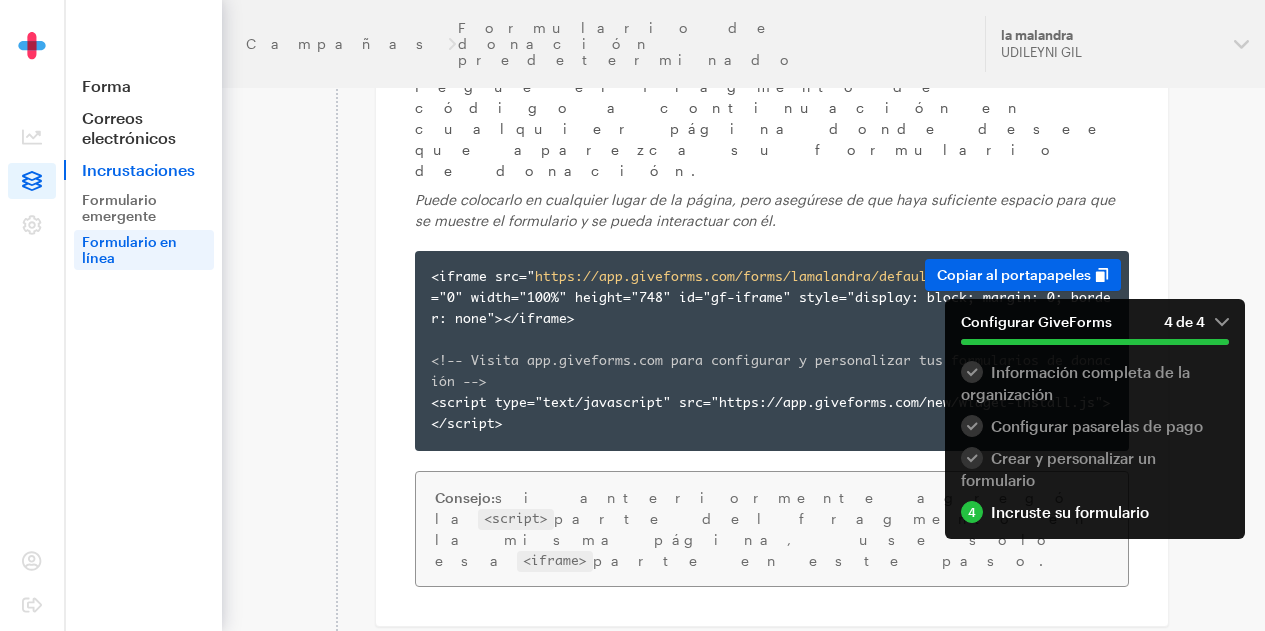 scroll, scrollTop: 282, scrollLeft: 0, axis: vertical 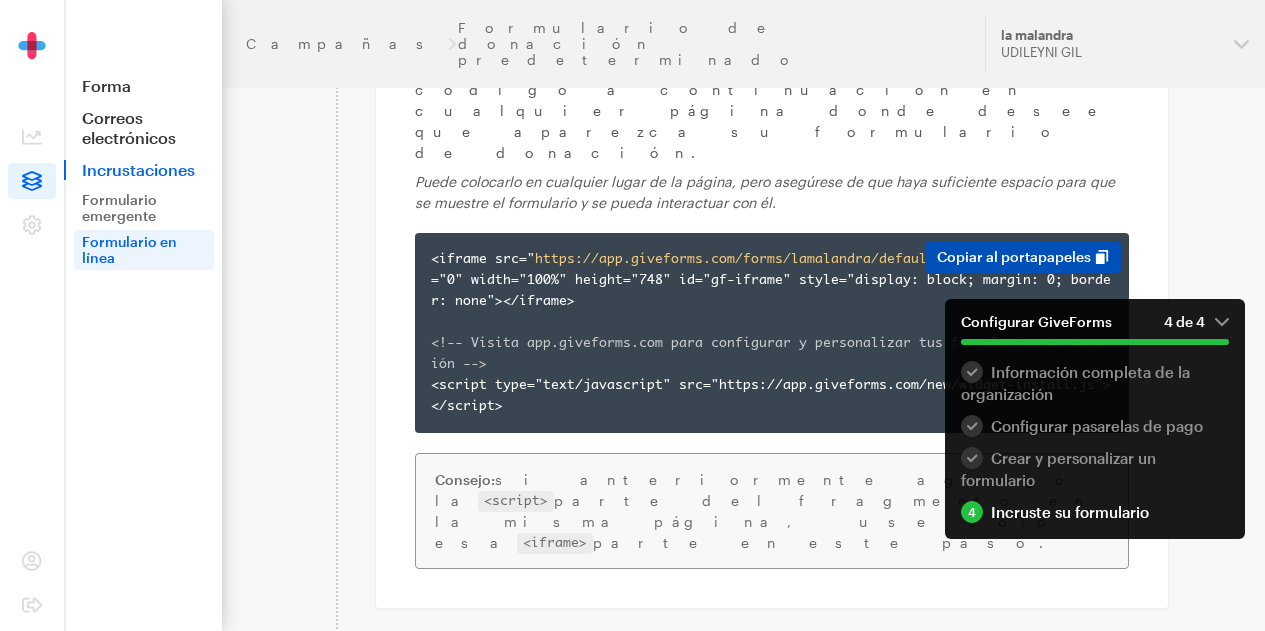 click on "Copiar al portapapeles" at bounding box center (1023, 257) 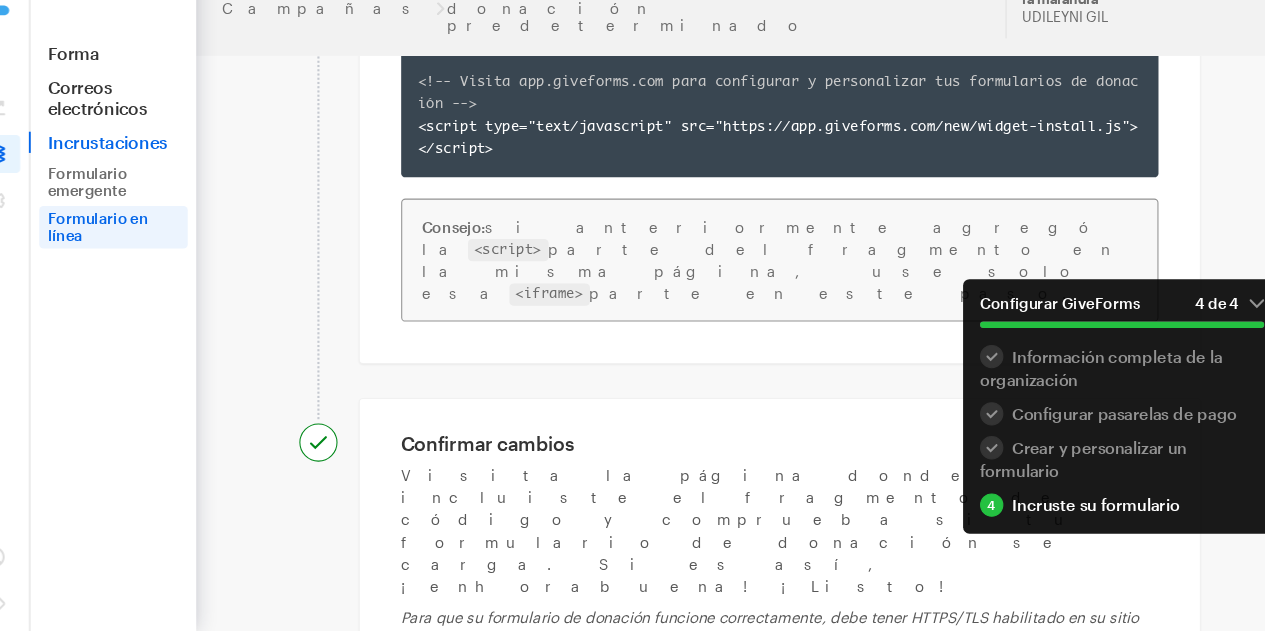 scroll, scrollTop: 513, scrollLeft: 0, axis: vertical 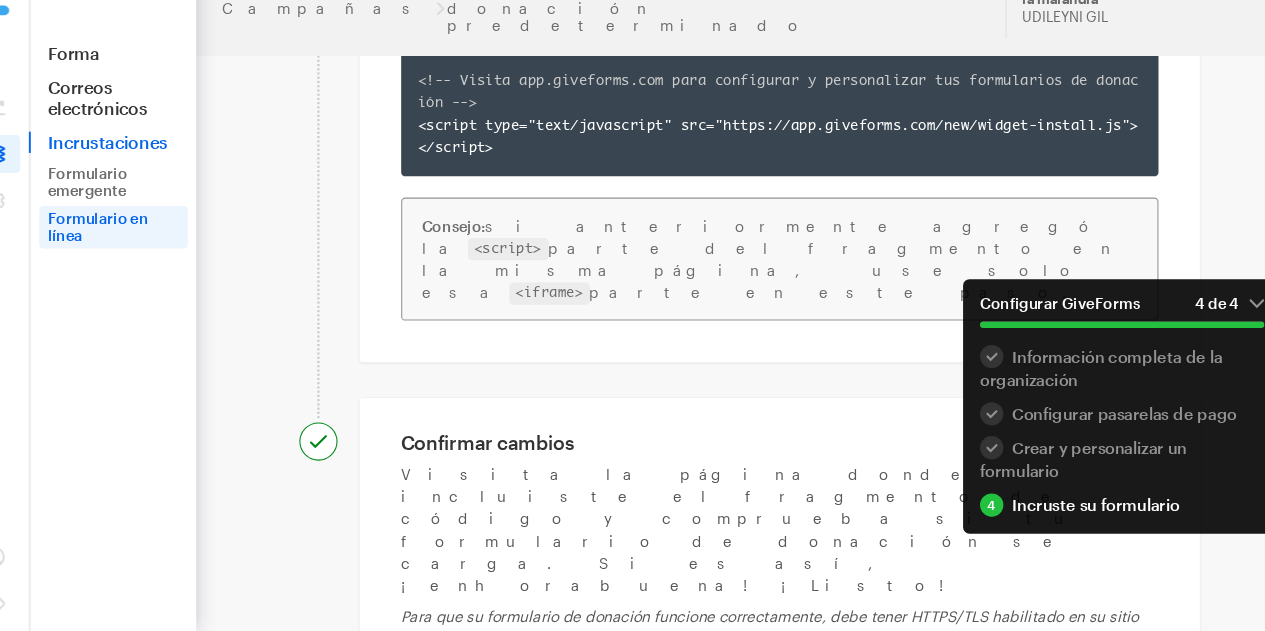 click on "Confirmar cambios" at bounding box center (772, 453) 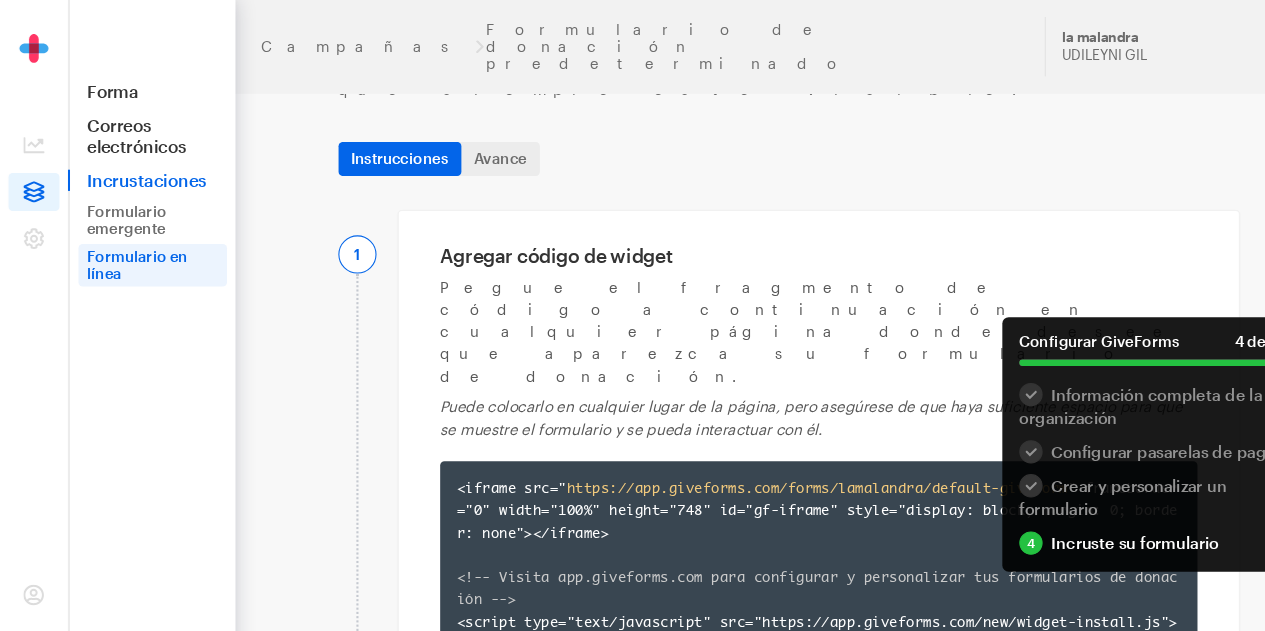 scroll, scrollTop: 0, scrollLeft: 0, axis: both 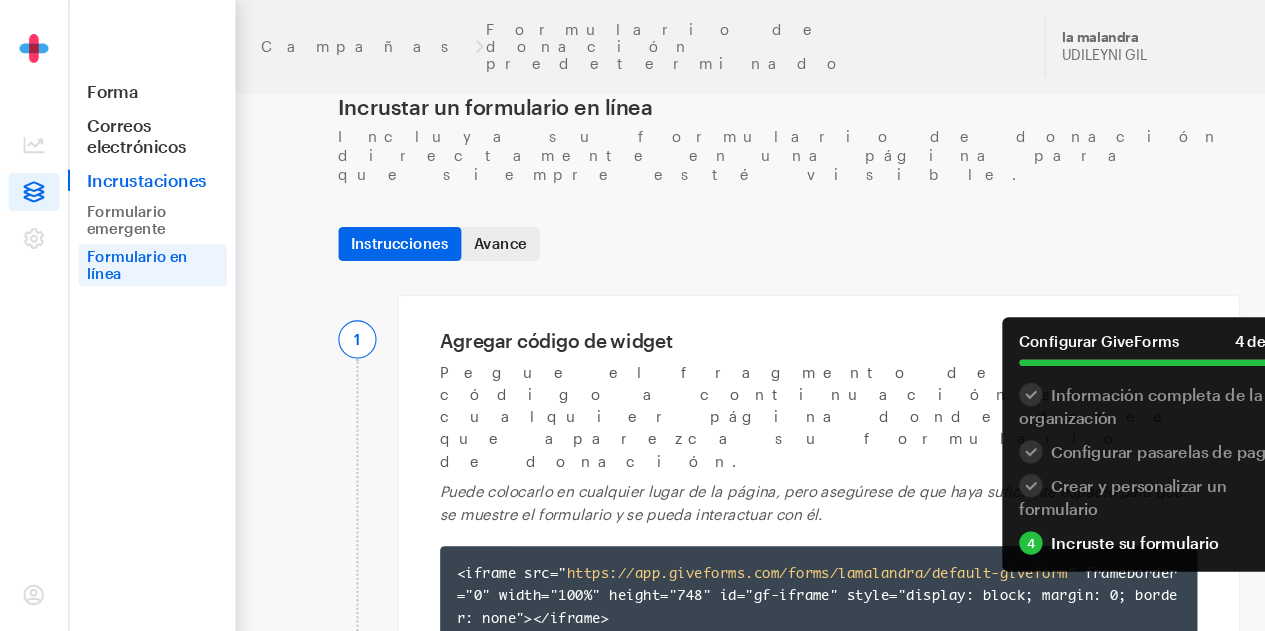 click on "Avance" at bounding box center [472, 229] 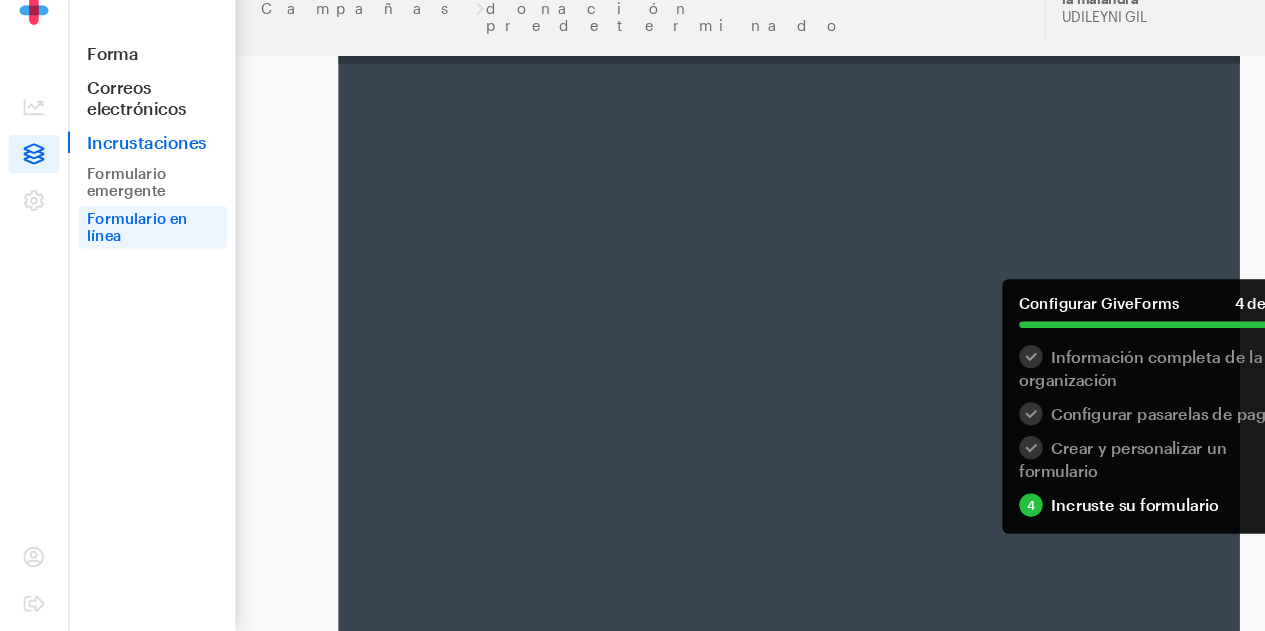scroll, scrollTop: 233, scrollLeft: 0, axis: vertical 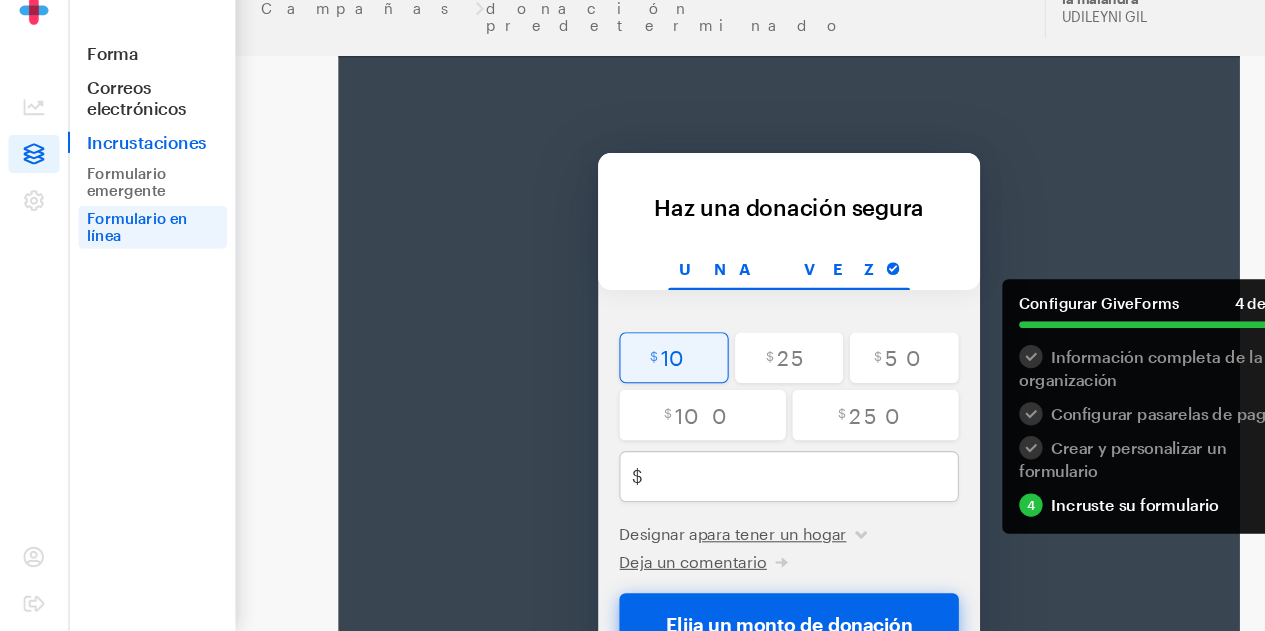 click at bounding box center [655, 341] 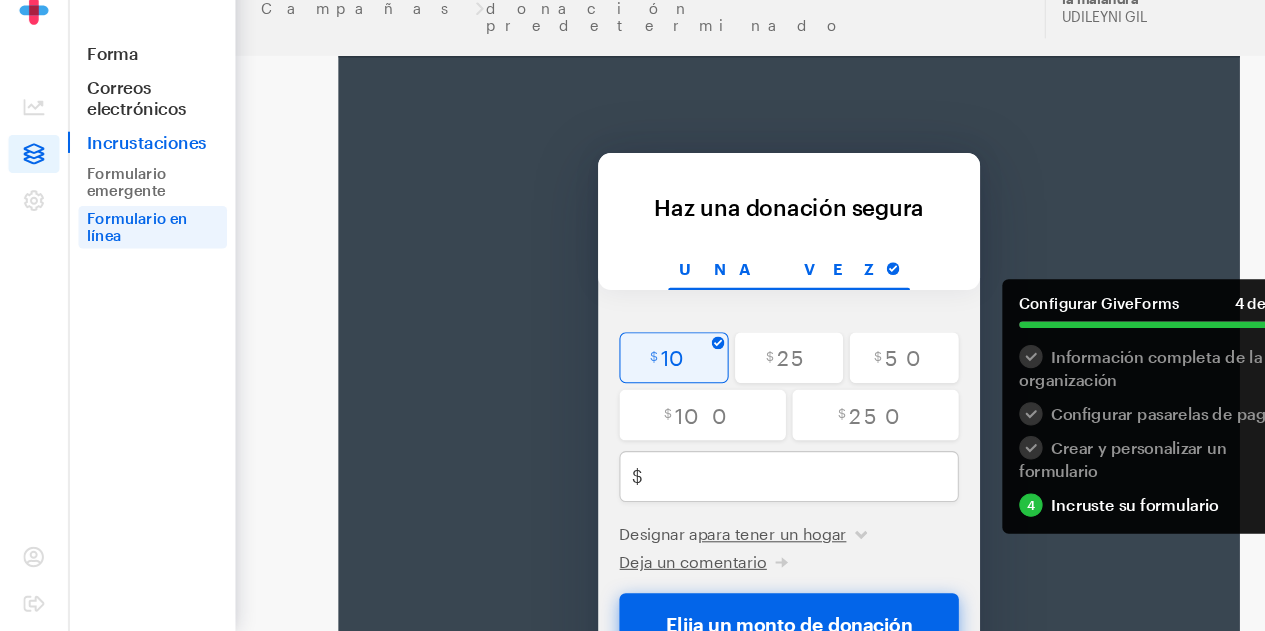 type on "10" 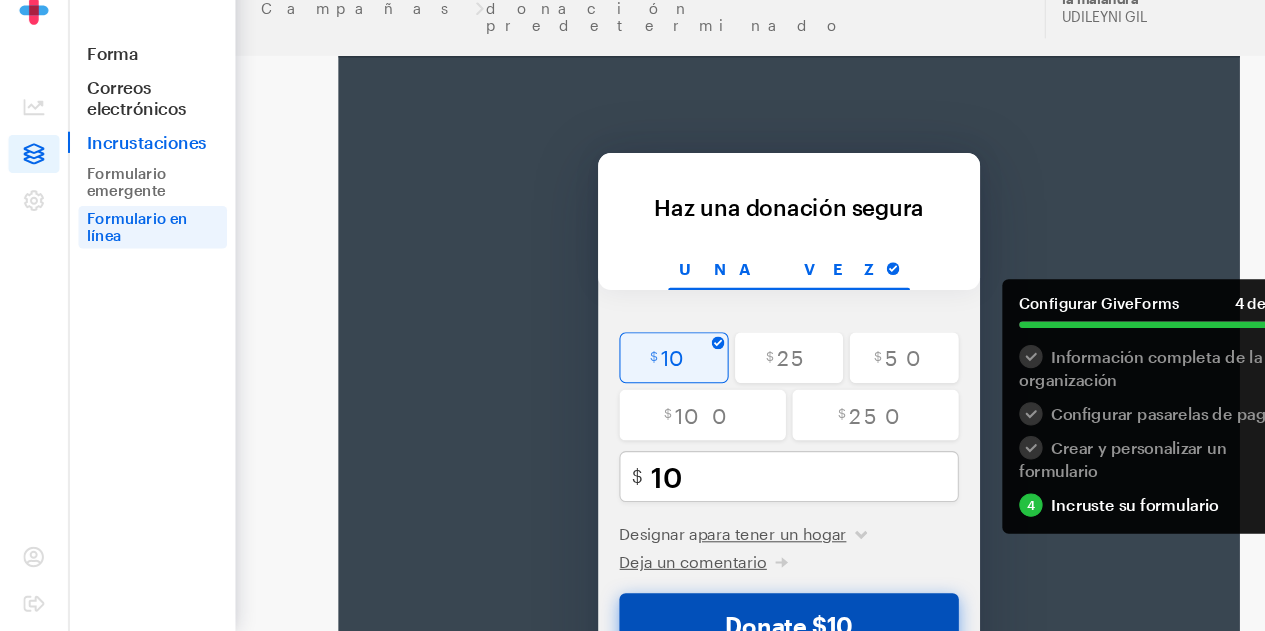 click on "Donate $10" at bounding box center [764, 593] 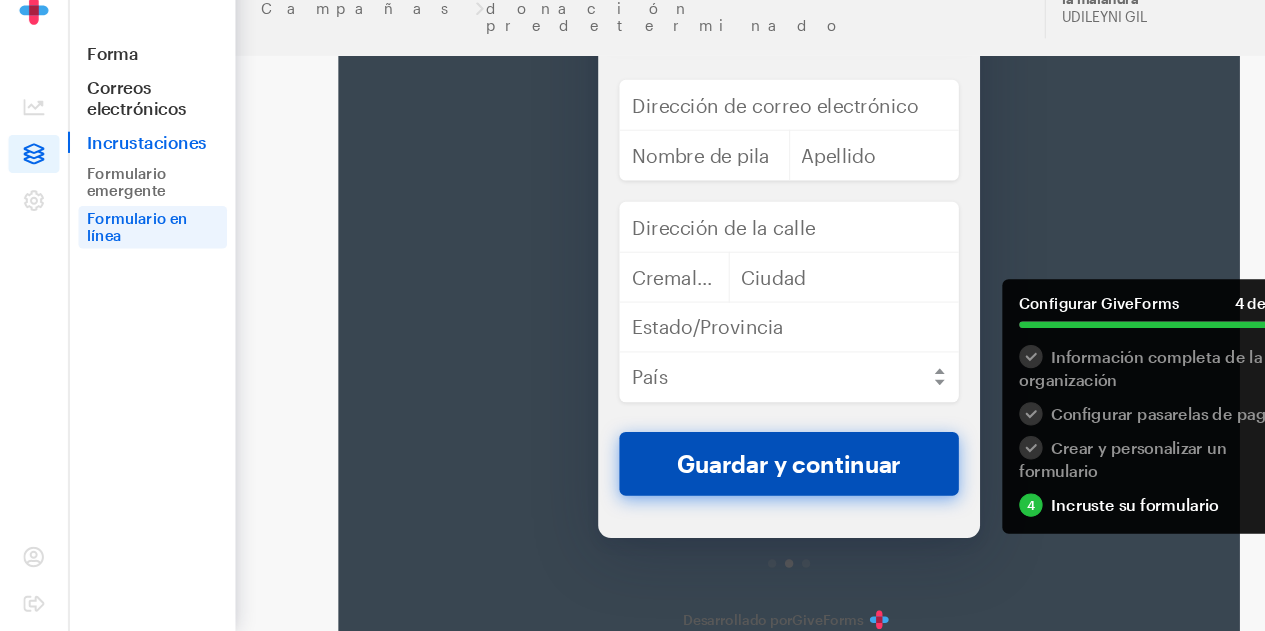scroll, scrollTop: 449, scrollLeft: 0, axis: vertical 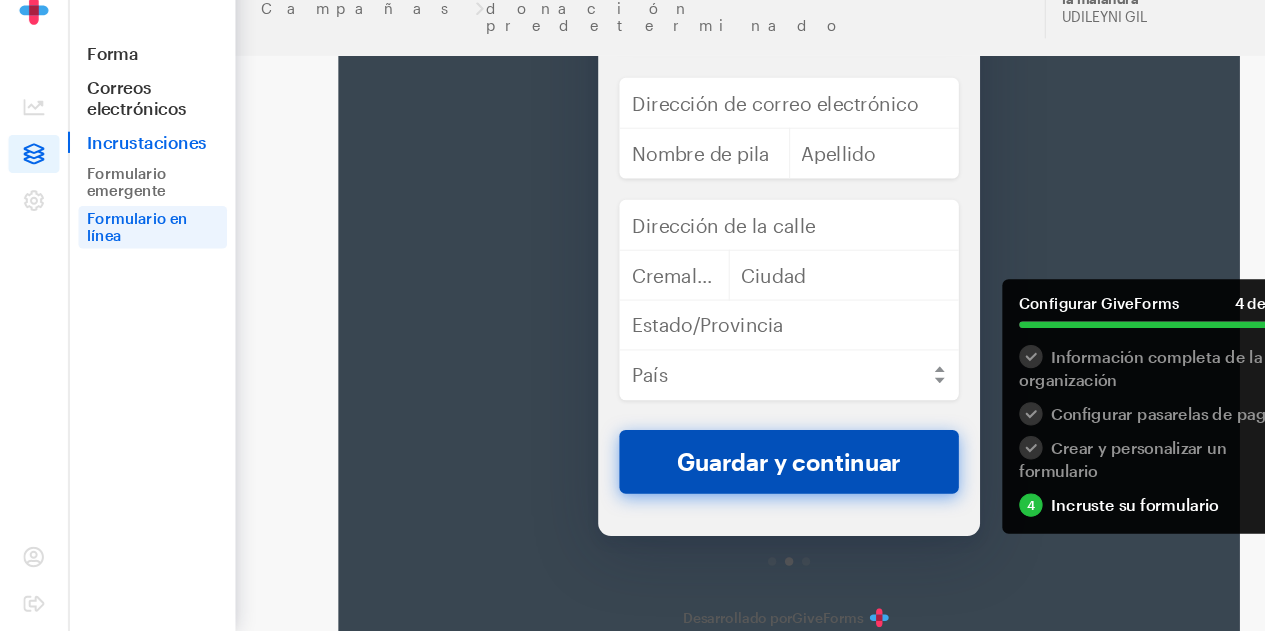 click on "Guardar y continuar" at bounding box center (764, 427) 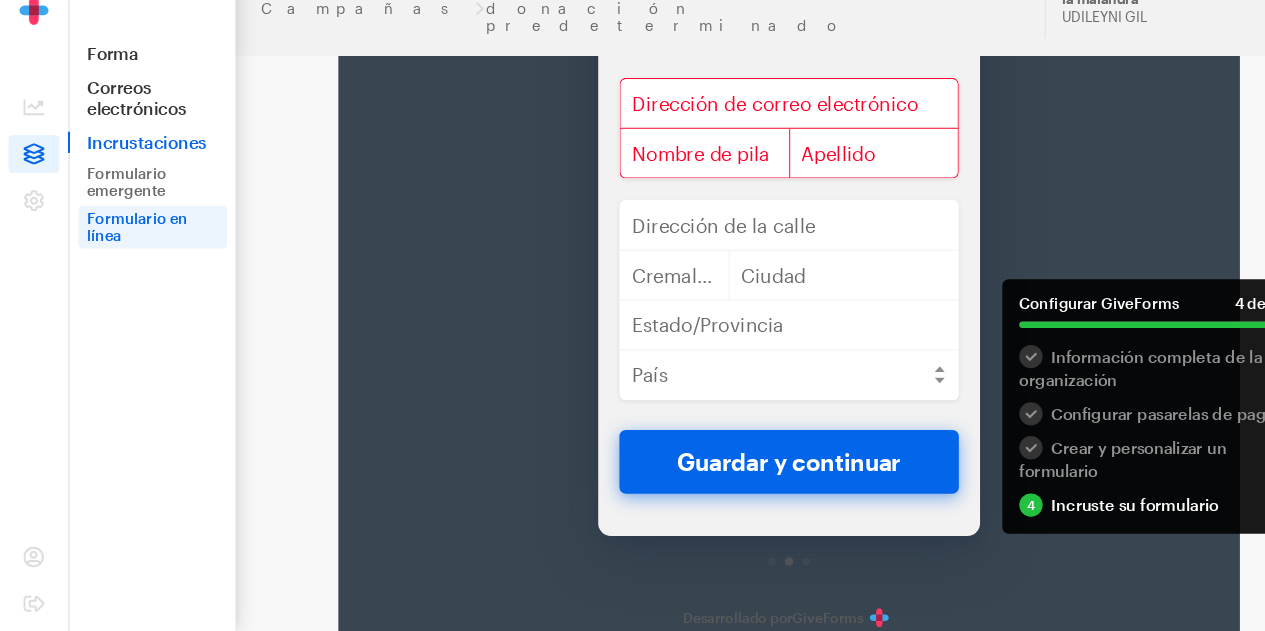 click on "Atrás
Atrás
Ingrese su información personal
Por su generosa donación de  $10
Una vez
$ 10
$ 25
$ 50
$ 100
$ 250
10
$
Dólar estadounidense
Designar a
para tener un hogar
para tener un hogar
Deja un comentario" at bounding box center [764, 226] 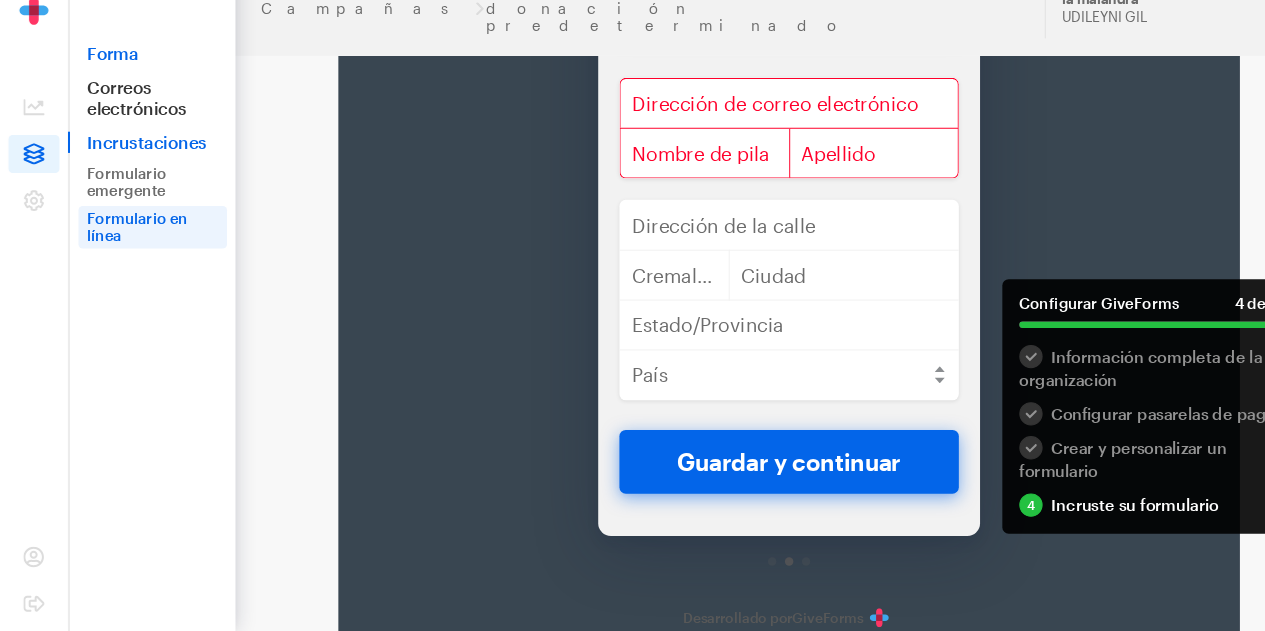 click on "Forma" at bounding box center (106, 85) 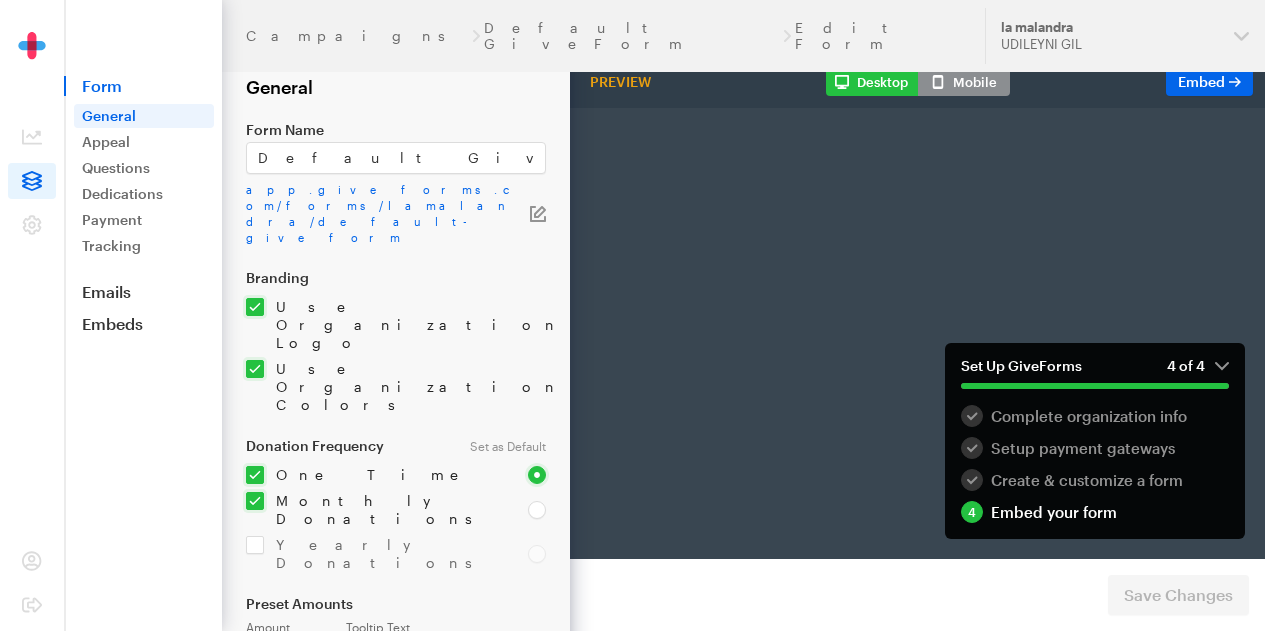scroll, scrollTop: 0, scrollLeft: 0, axis: both 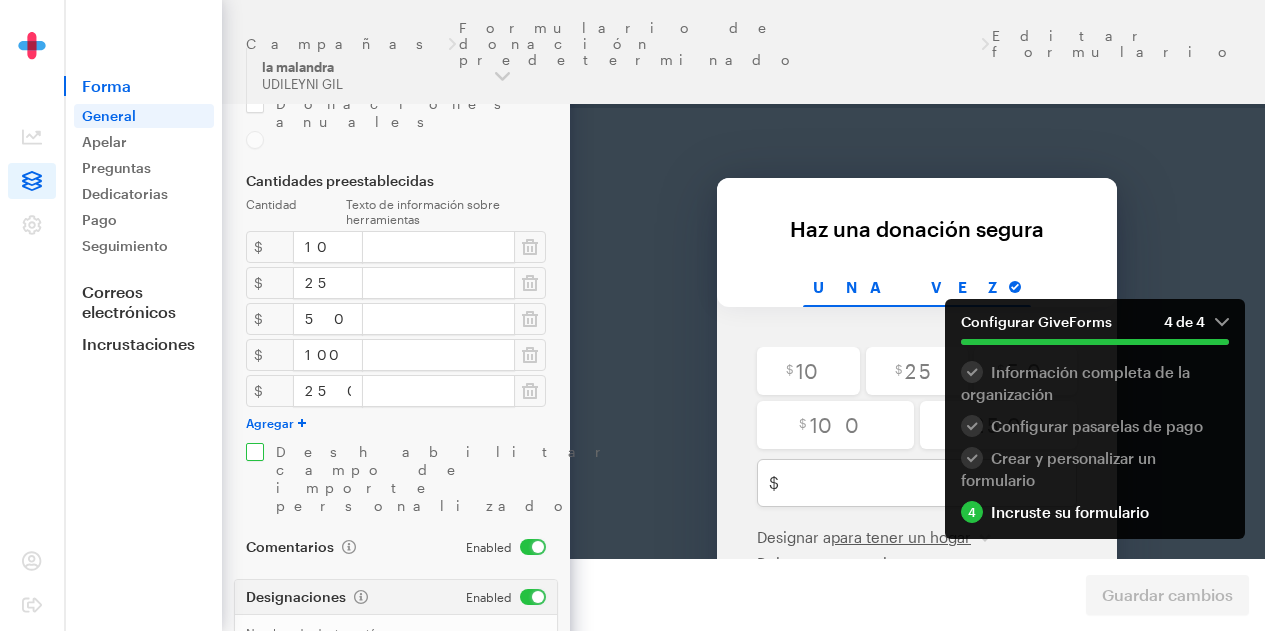 click at bounding box center (396, 479) 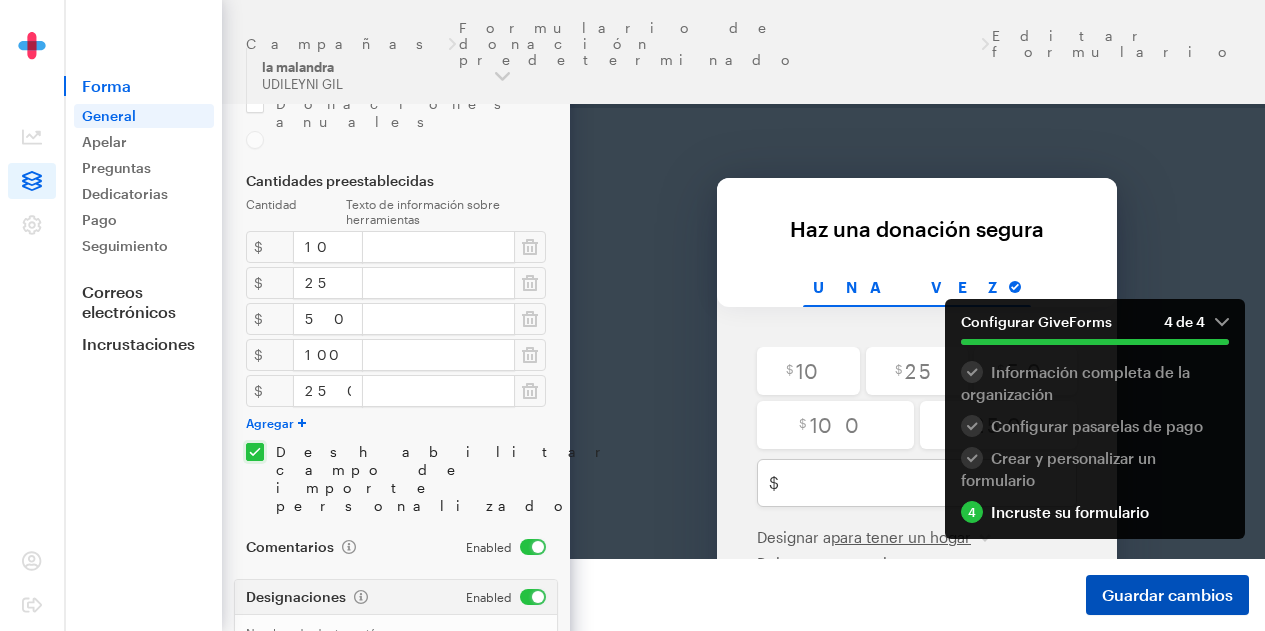 click on "Guardar cambios" at bounding box center (1167, 594) 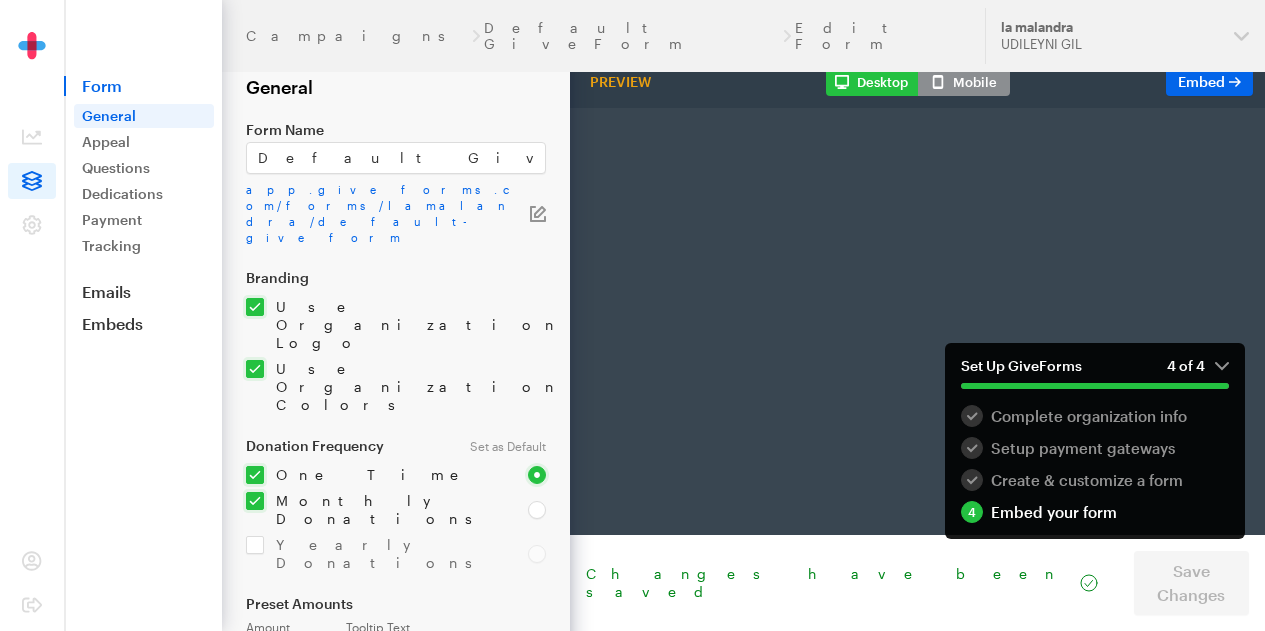 scroll, scrollTop: 0, scrollLeft: 0, axis: both 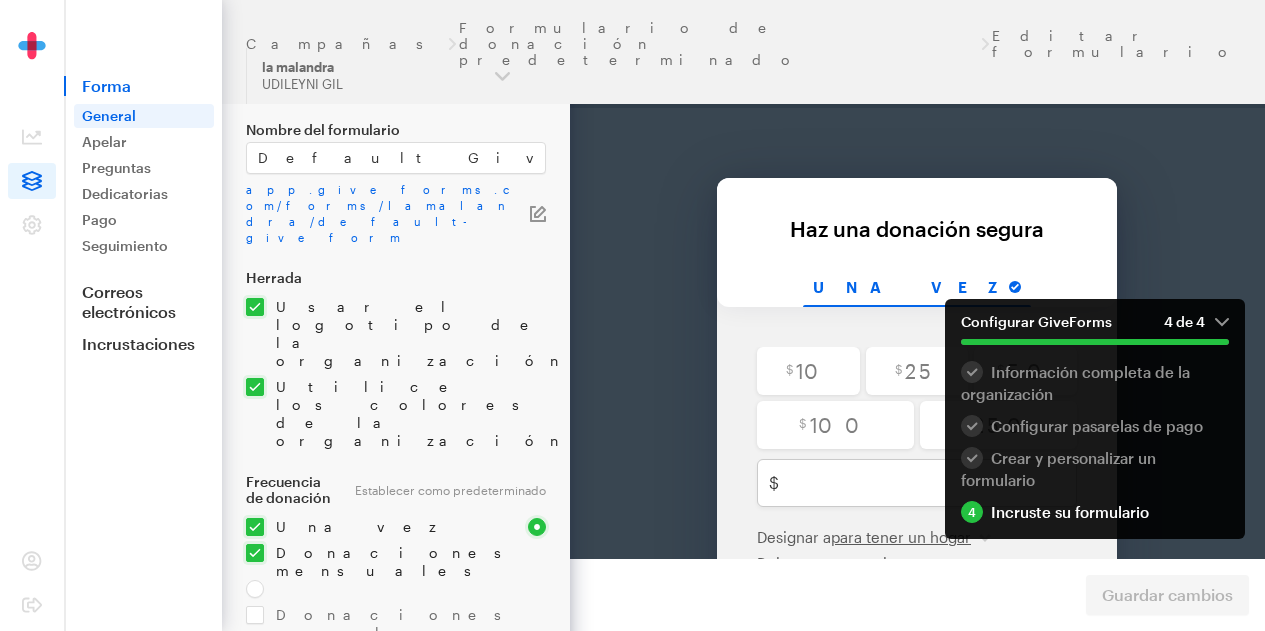 click on "Avance" at bounding box center (618, 81) 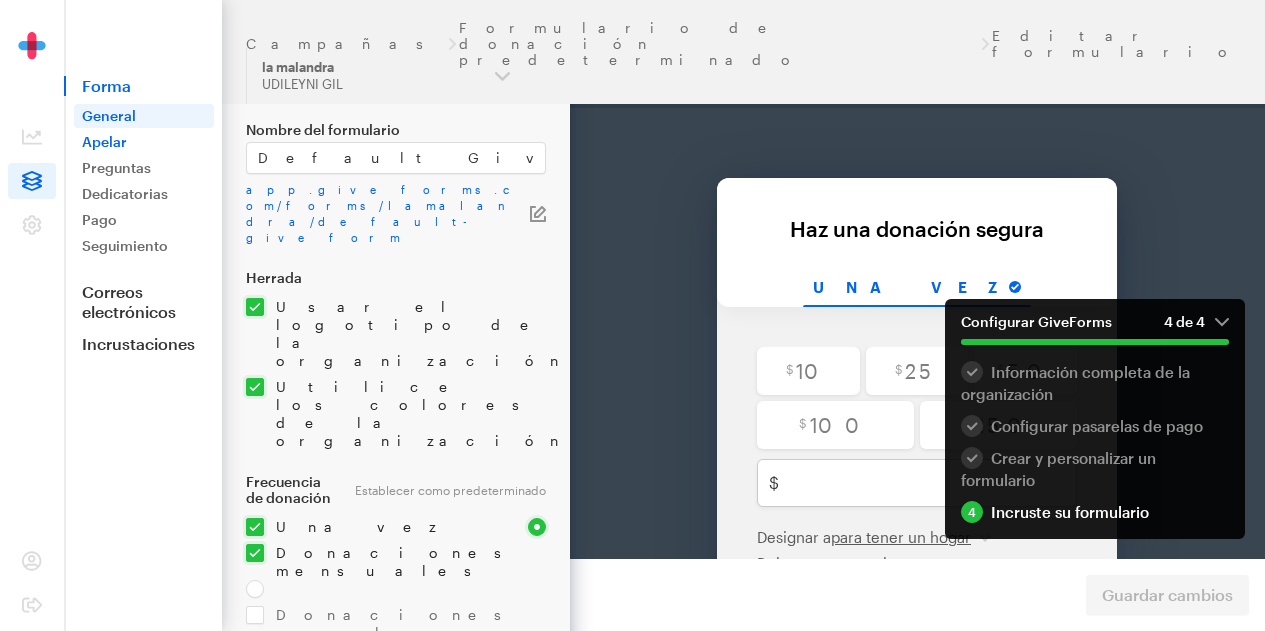 click on "Apelar" at bounding box center (104, 141) 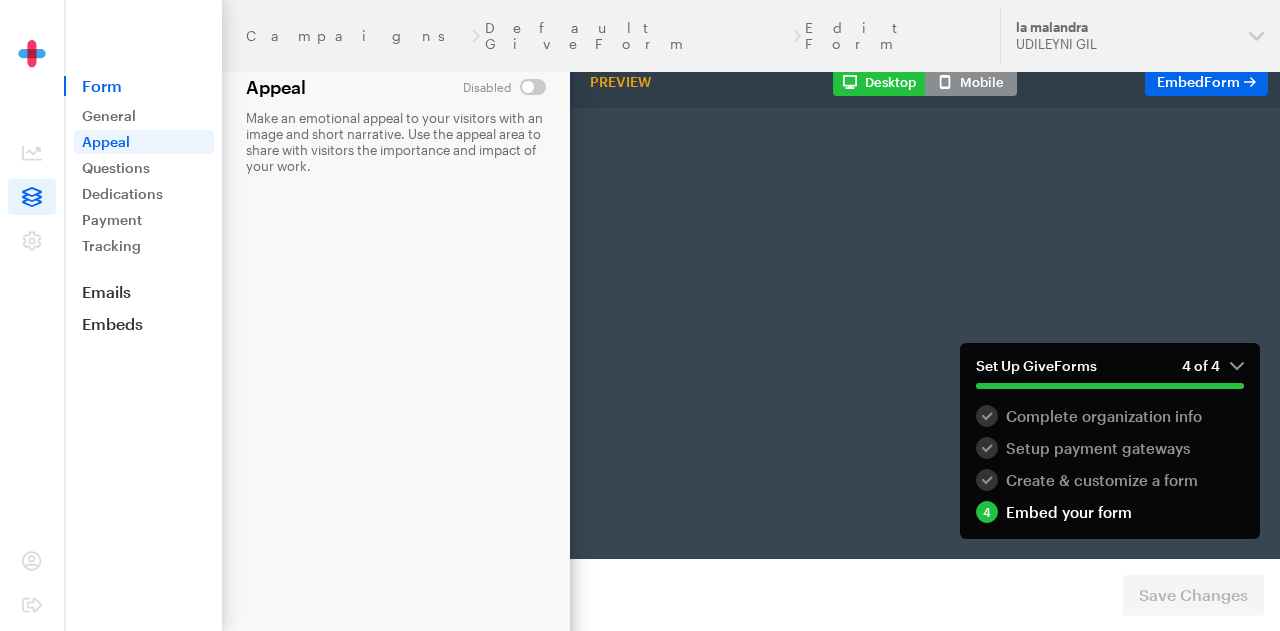 scroll, scrollTop: 0, scrollLeft: 0, axis: both 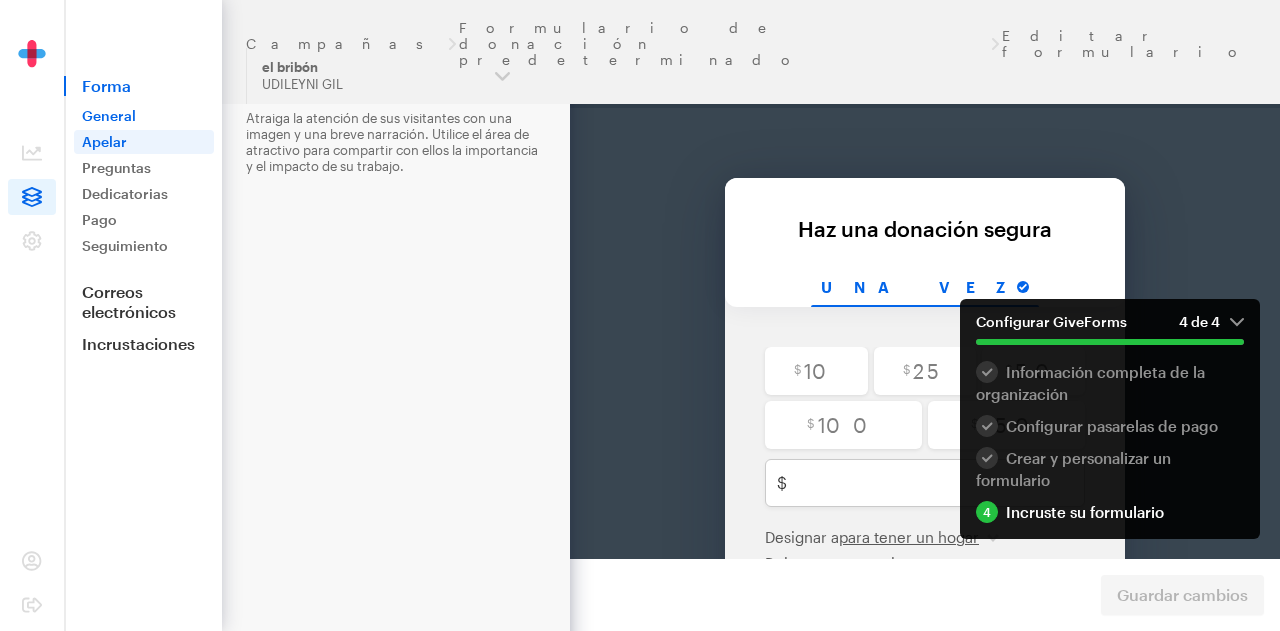 click on "General" at bounding box center (109, 115) 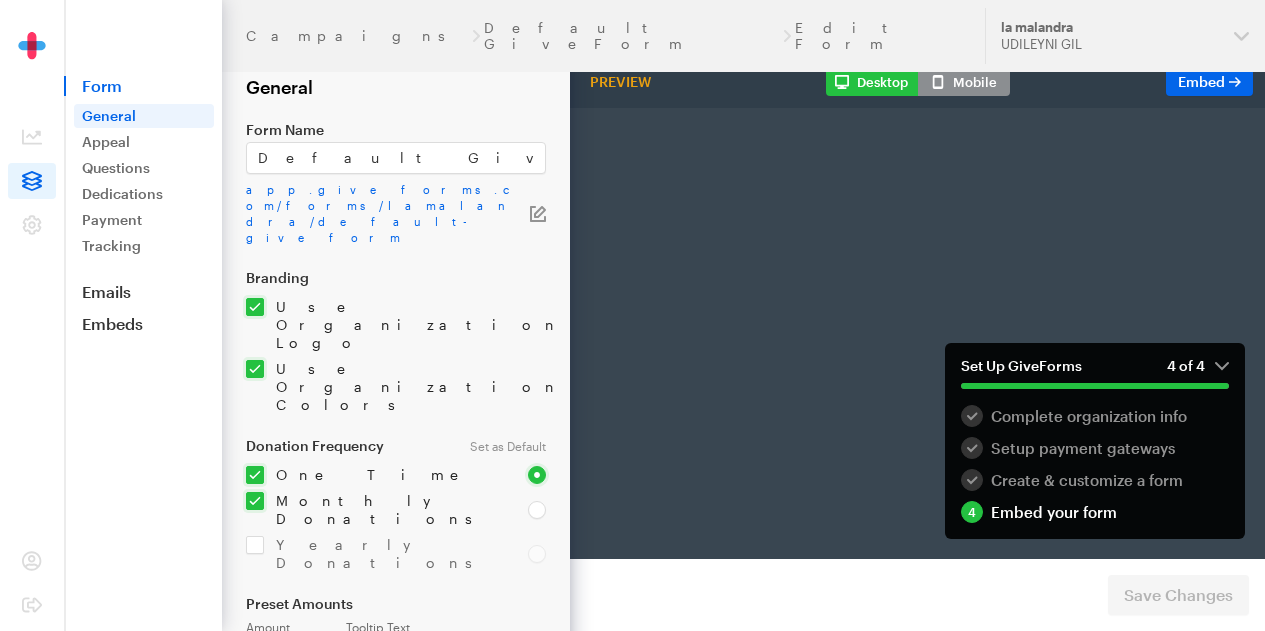 scroll, scrollTop: 0, scrollLeft: 0, axis: both 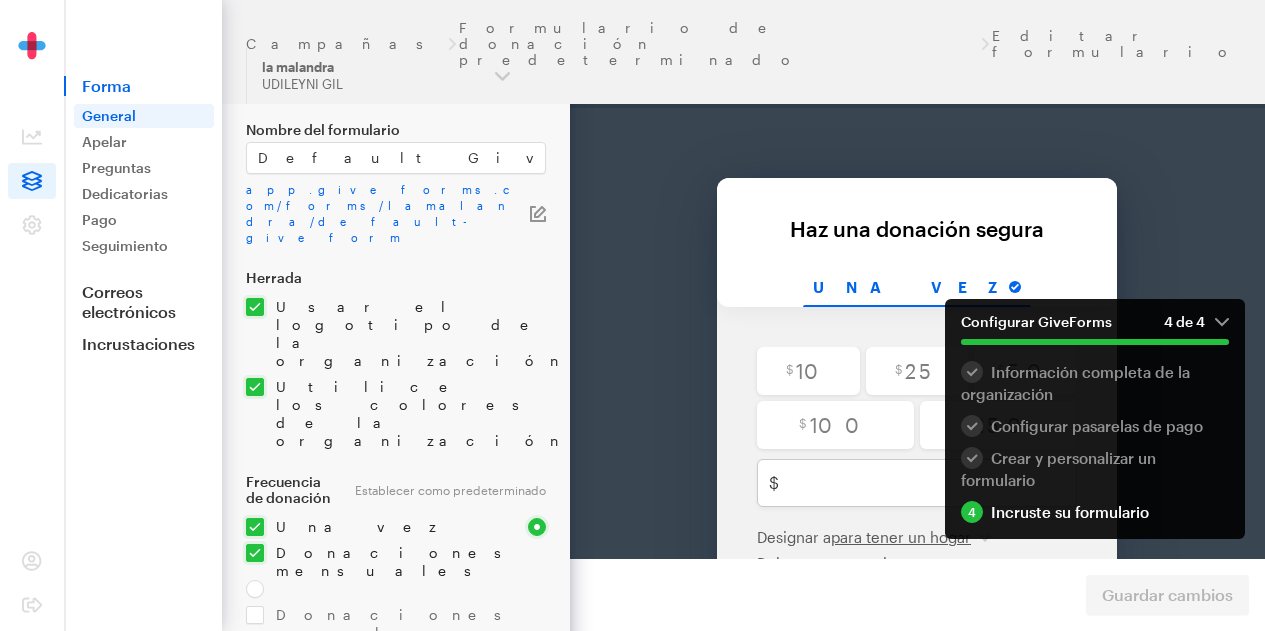 click on "Forma" at bounding box center (106, 85) 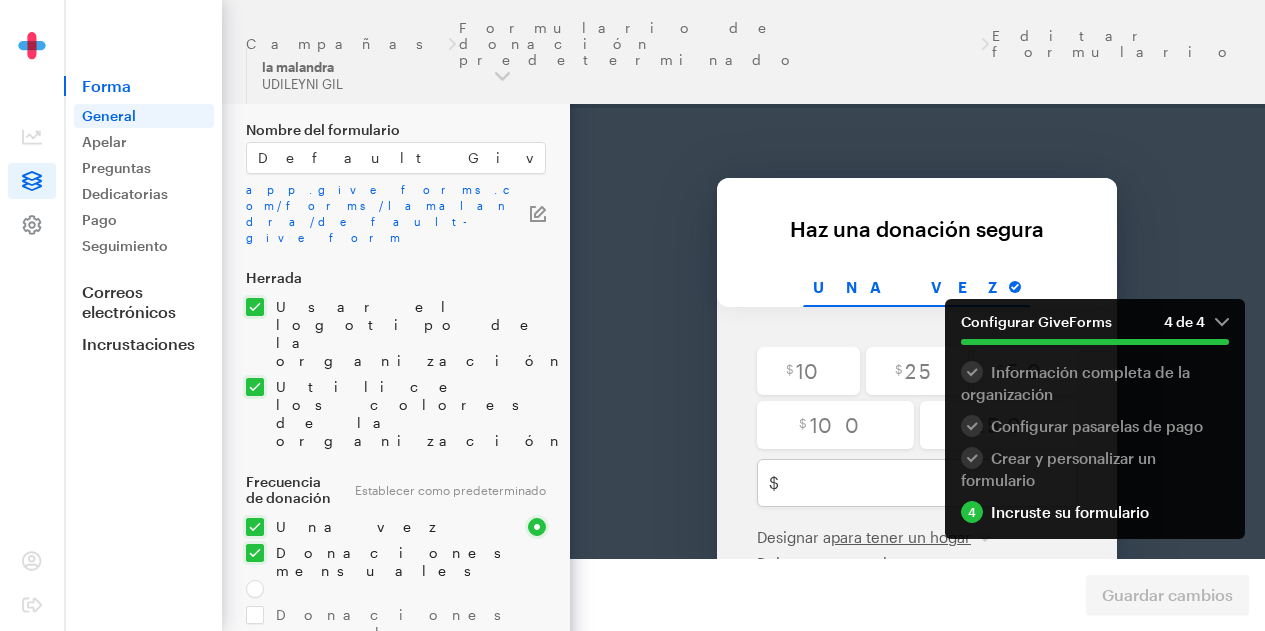 click at bounding box center [32, 225] 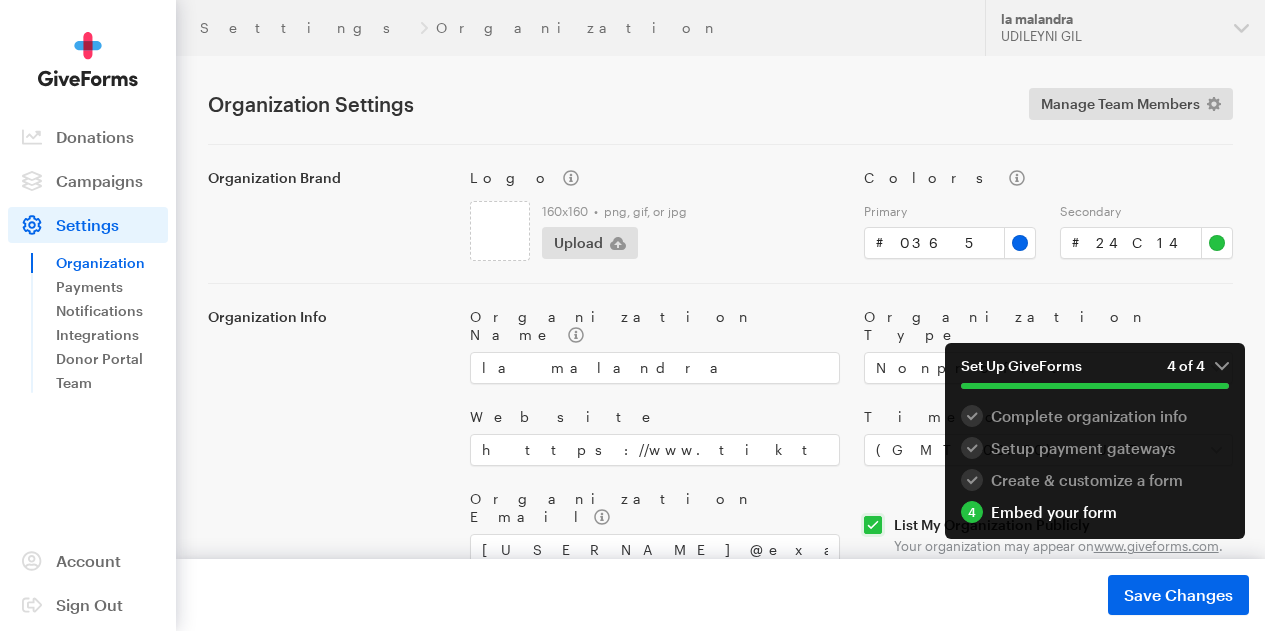 scroll, scrollTop: 0, scrollLeft: 0, axis: both 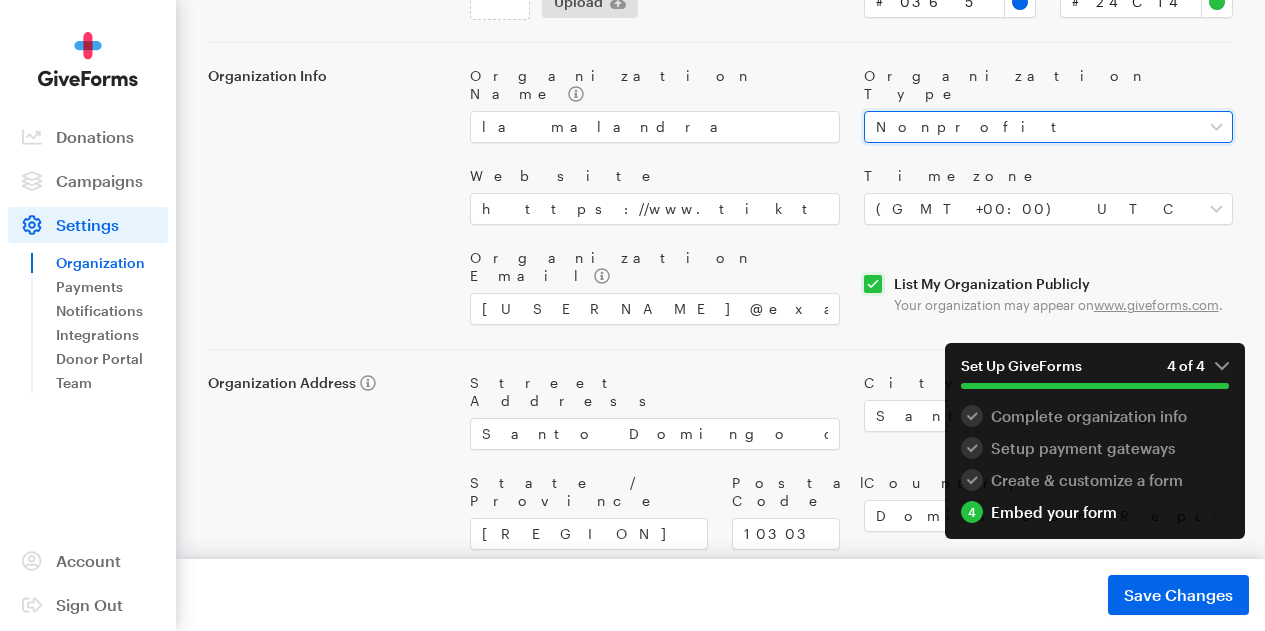 click on "Select your organization type
Nonprofit
Education
Religious
Political
Other" at bounding box center (1048, 127) 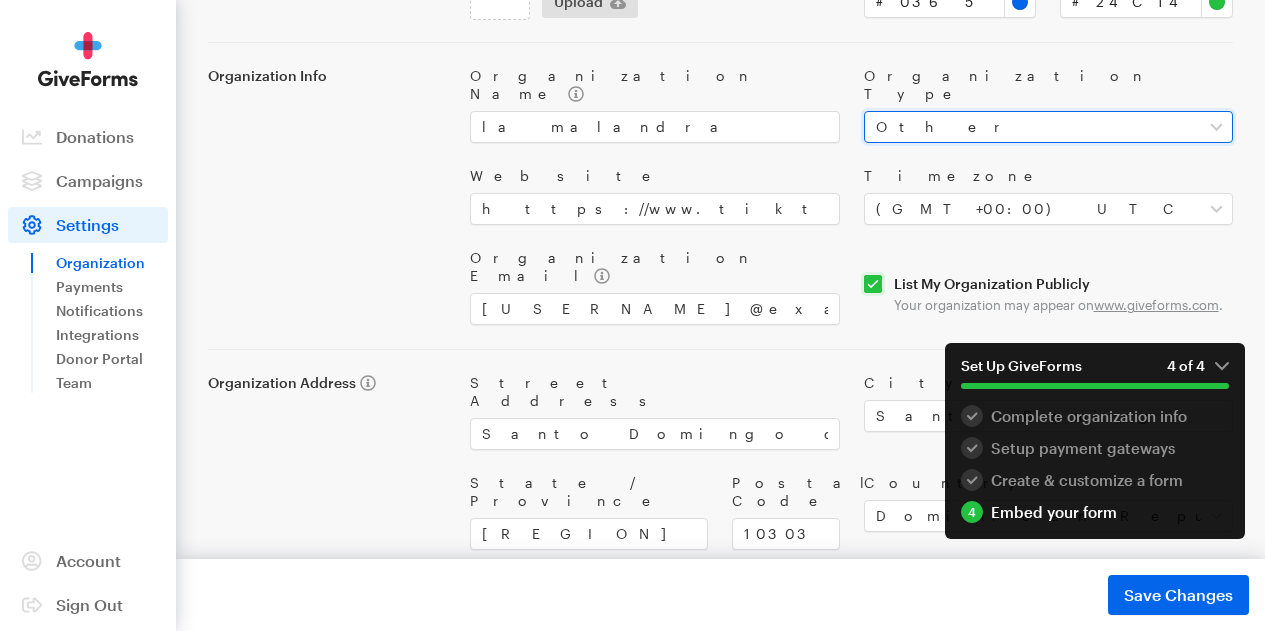 click on "Select your organization type
Nonprofit
Education
Religious
Political
Other" at bounding box center [1048, 127] 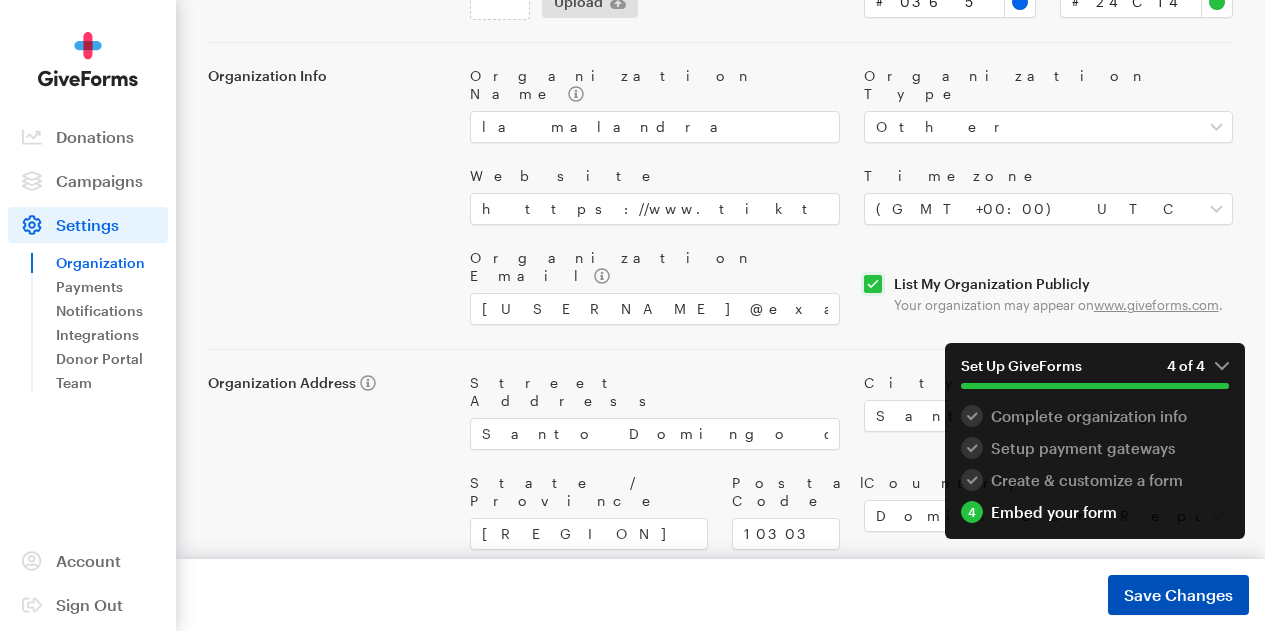 click on "Save Changes
Saved" at bounding box center (1178, 595) 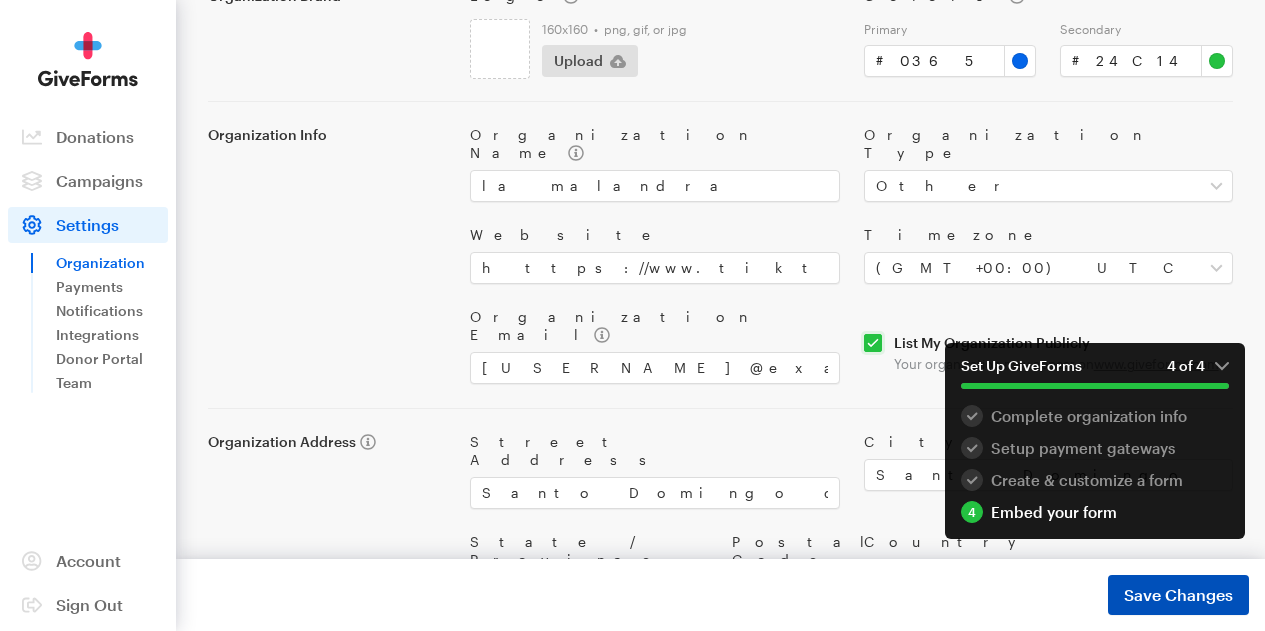scroll, scrollTop: 0, scrollLeft: 0, axis: both 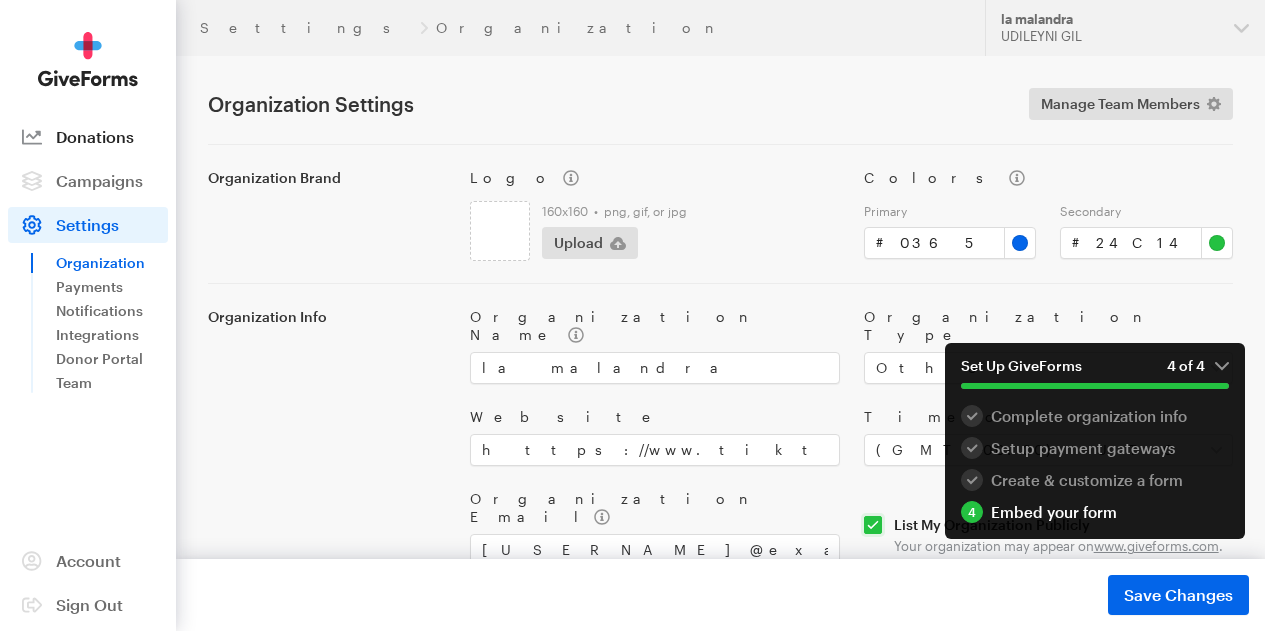 click on "Donations" at bounding box center (95, 136) 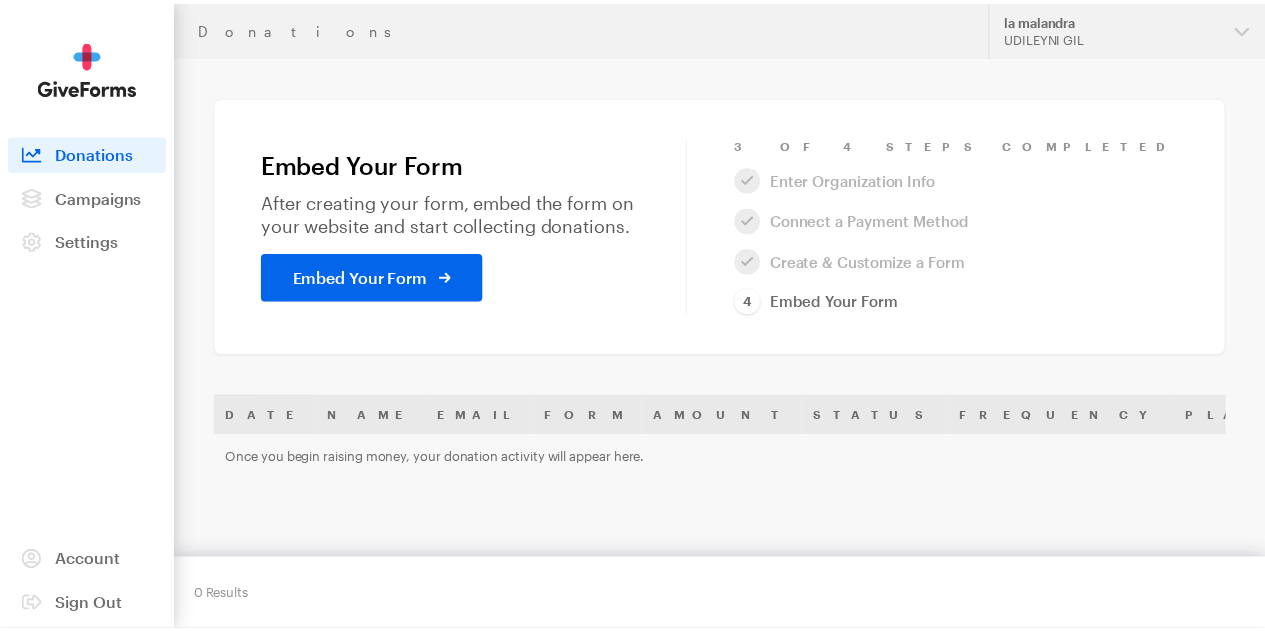 scroll, scrollTop: 0, scrollLeft: 0, axis: both 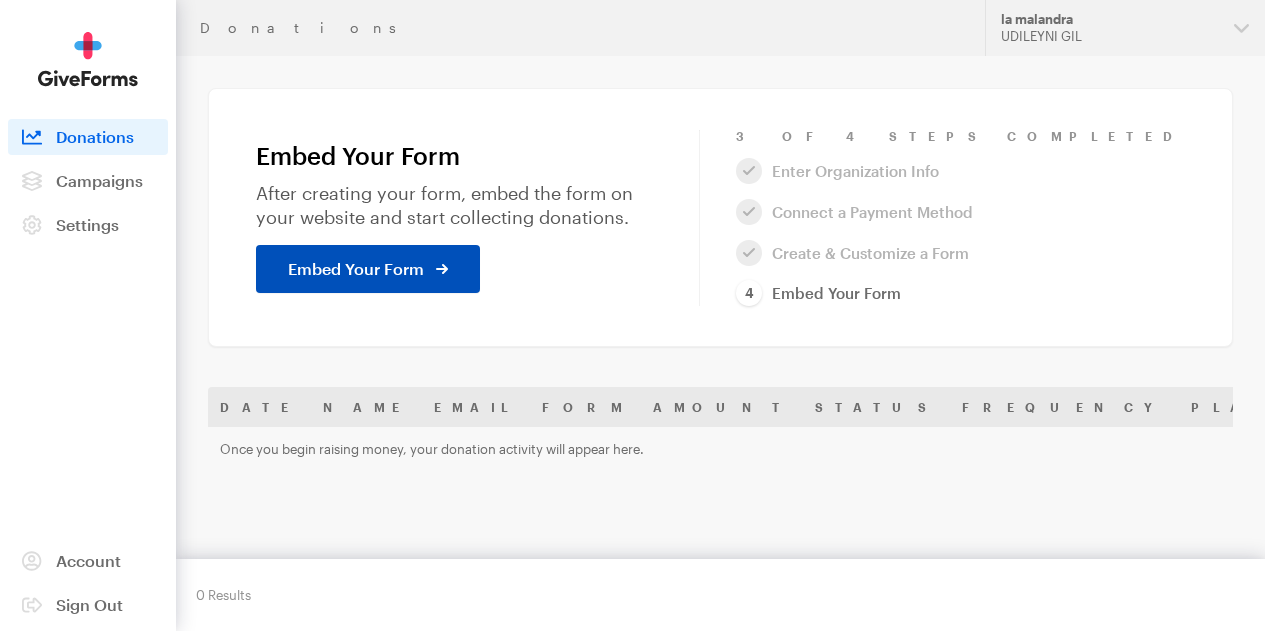 click on "Embed Your Form" at bounding box center (368, 269) 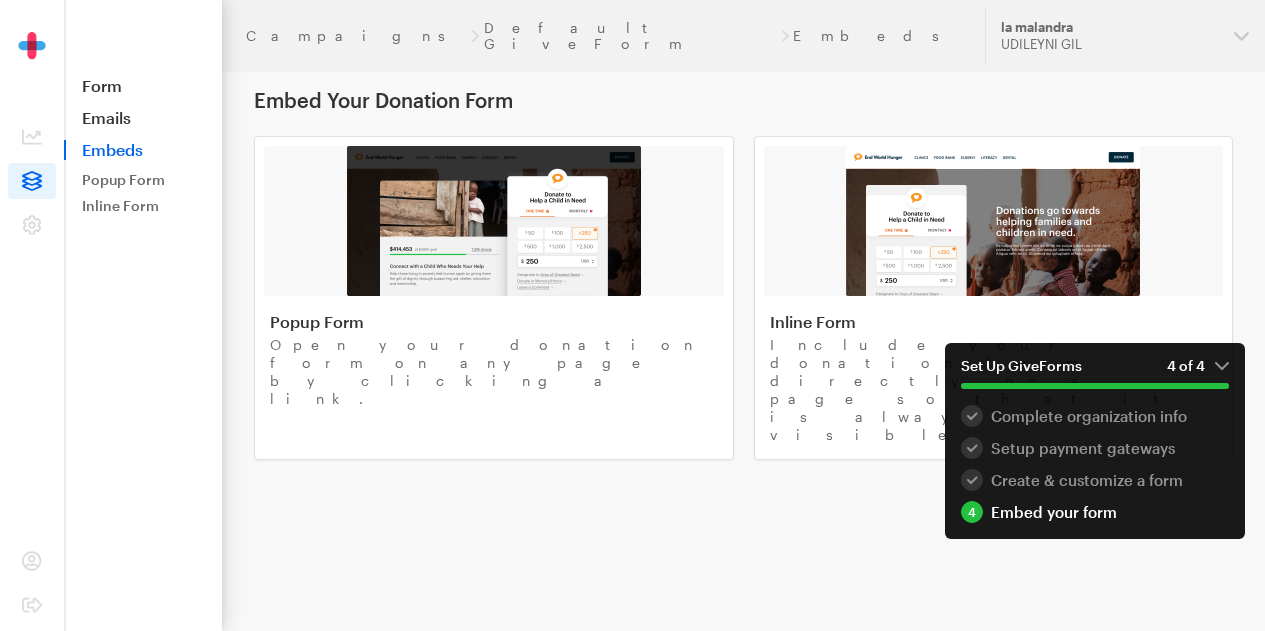 scroll, scrollTop: 0, scrollLeft: 0, axis: both 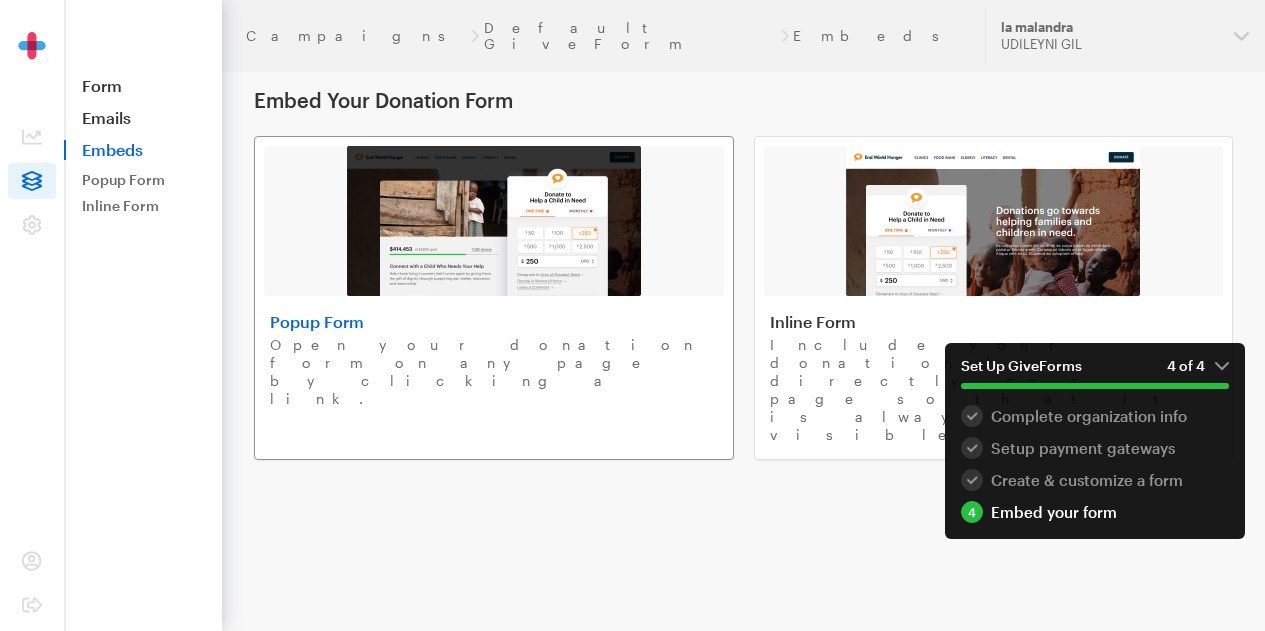 click on "Open your donation form on any page by clicking a link." at bounding box center (494, 372) 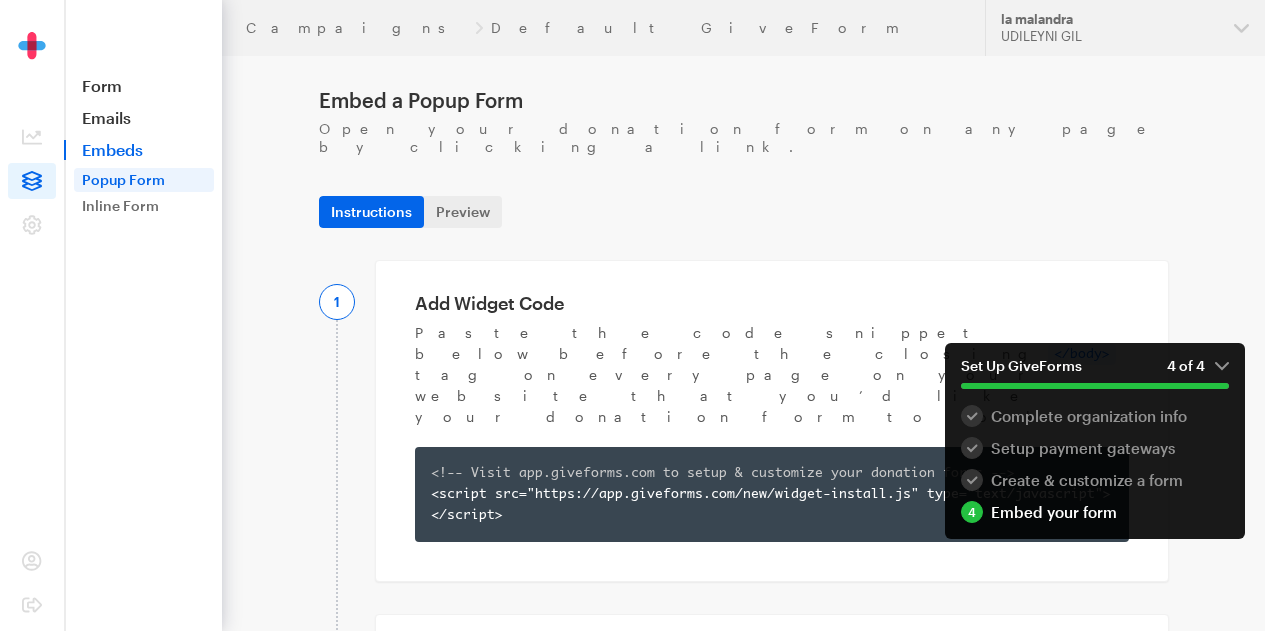 scroll, scrollTop: 0, scrollLeft: 0, axis: both 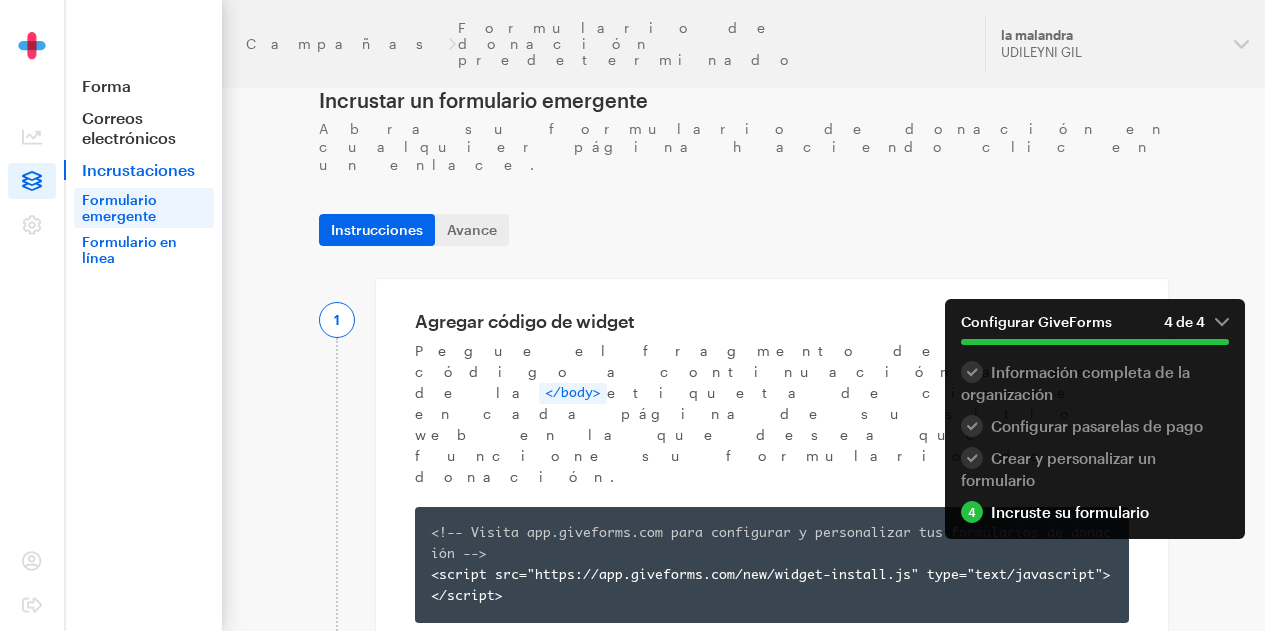 click on "Formulario en línea" at bounding box center (129, 249) 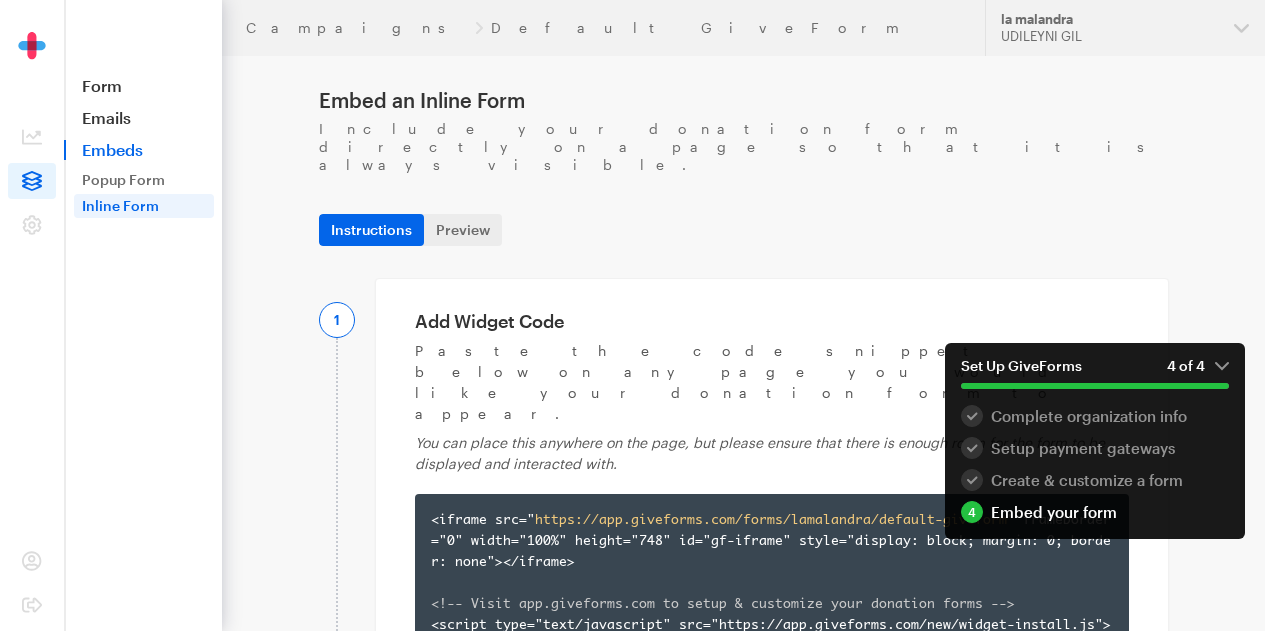 scroll, scrollTop: 0, scrollLeft: 0, axis: both 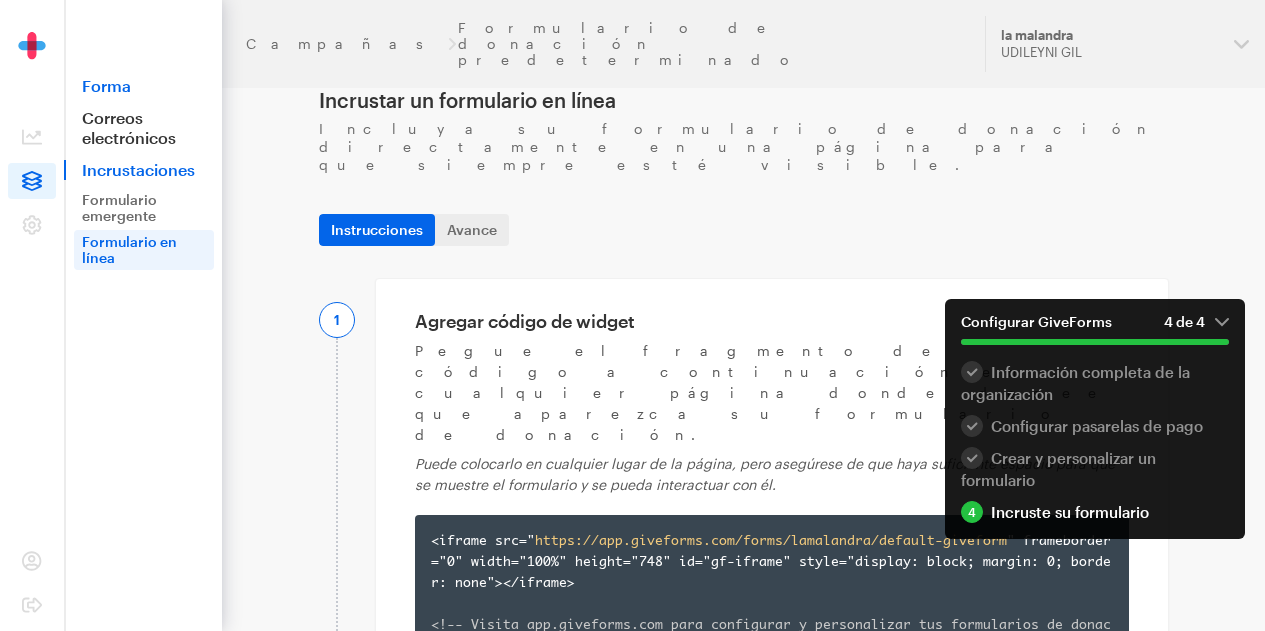 click on "Forma" at bounding box center (106, 85) 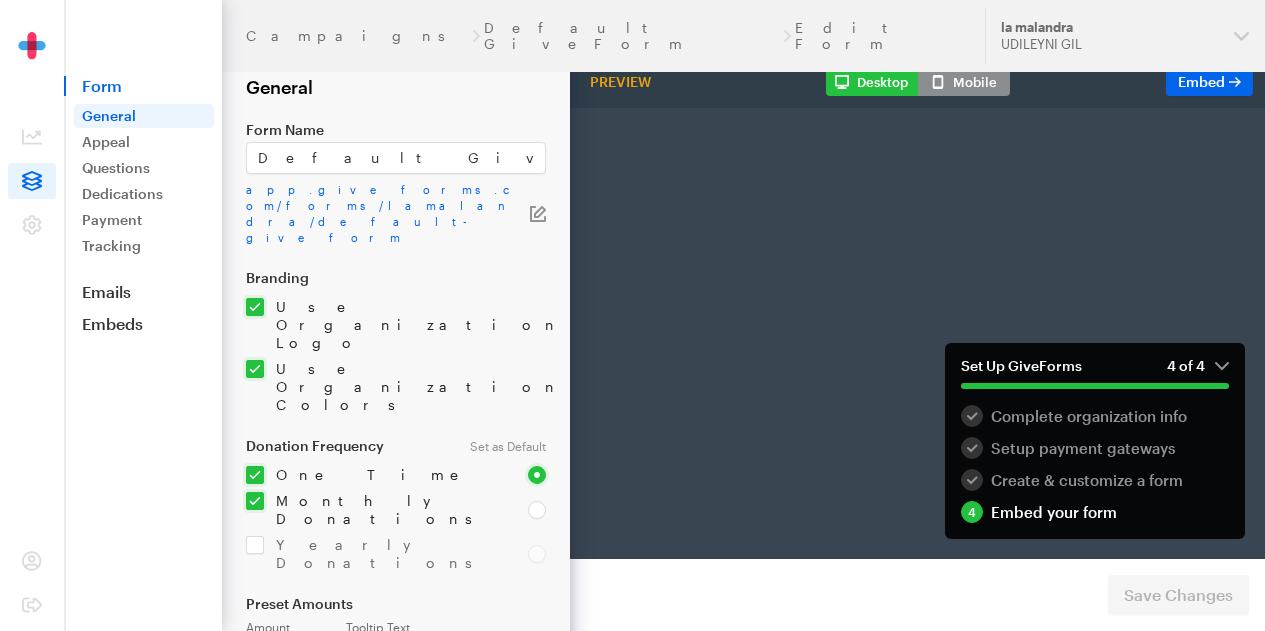 scroll, scrollTop: 0, scrollLeft: 0, axis: both 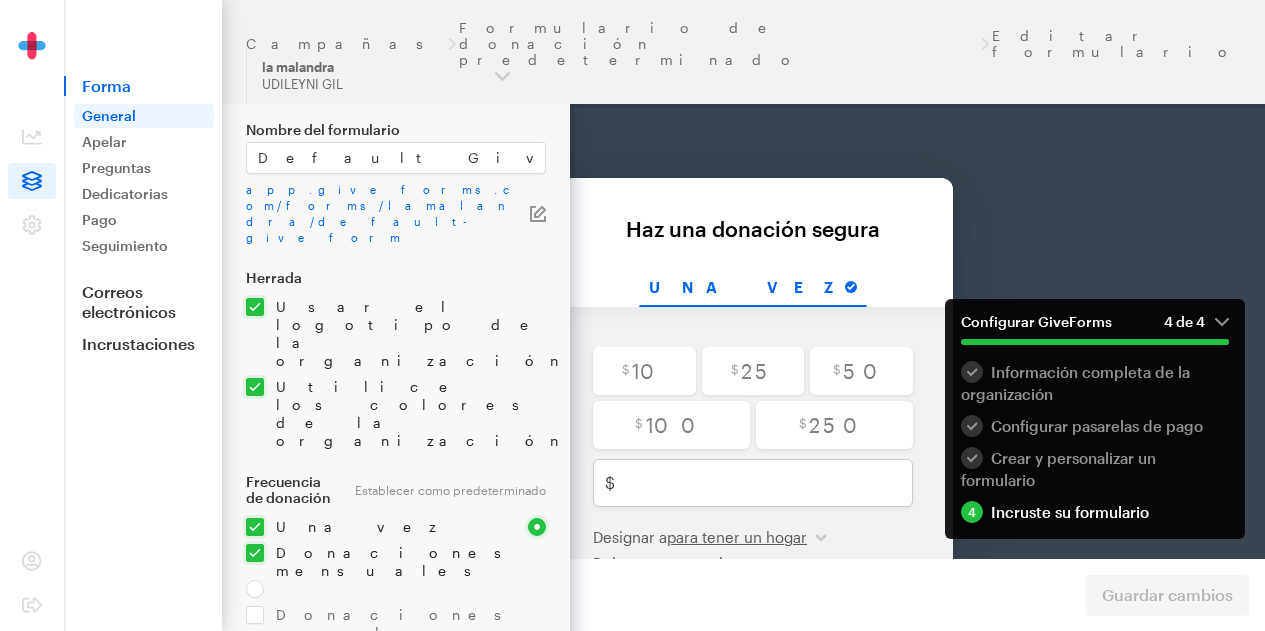 click on "Móvil" at bounding box center (974, 82) 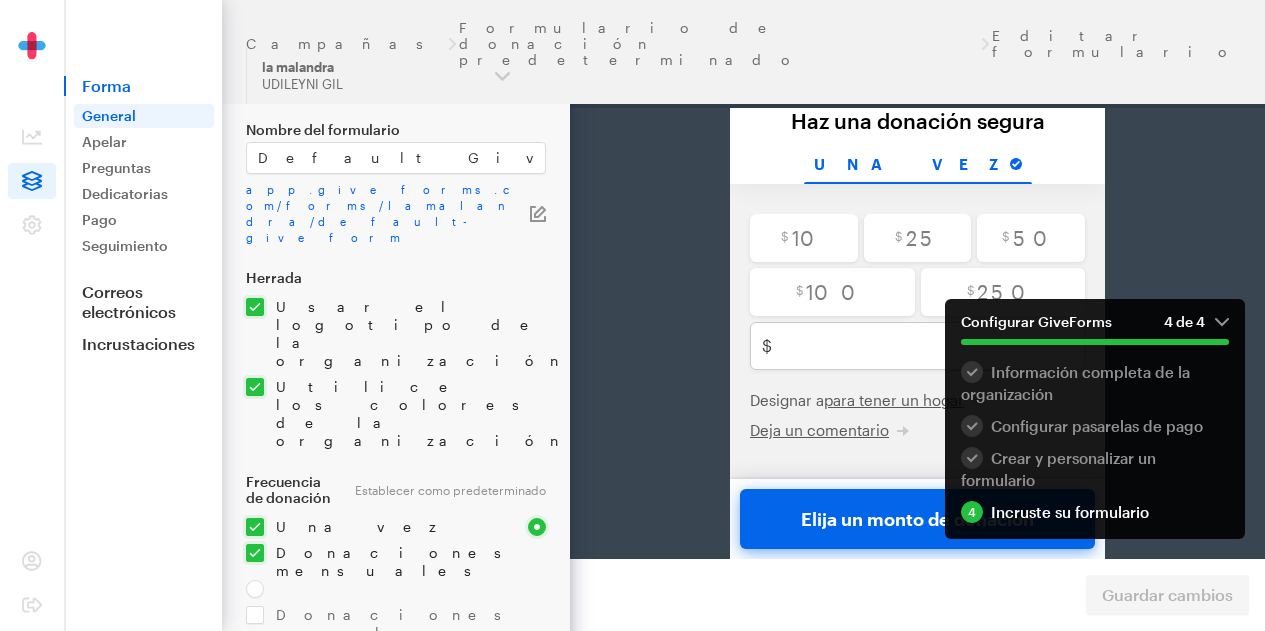 scroll, scrollTop: 103, scrollLeft: 0, axis: vertical 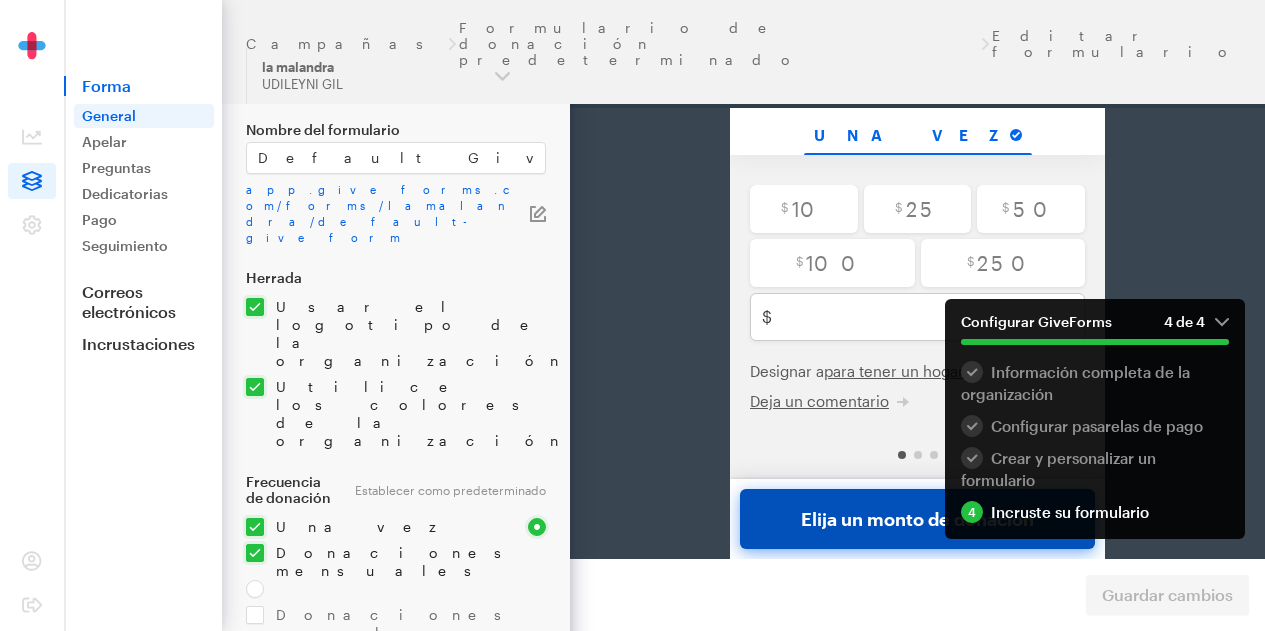 click on "Elija un monto de donación" at bounding box center (917, 467) 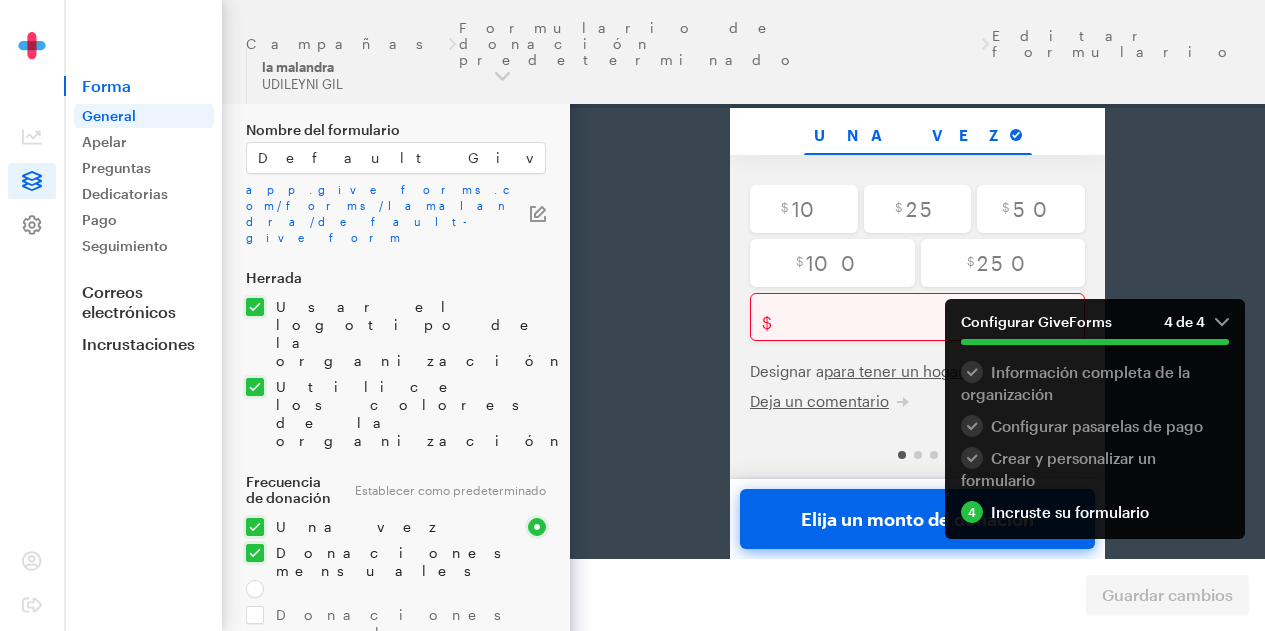 click 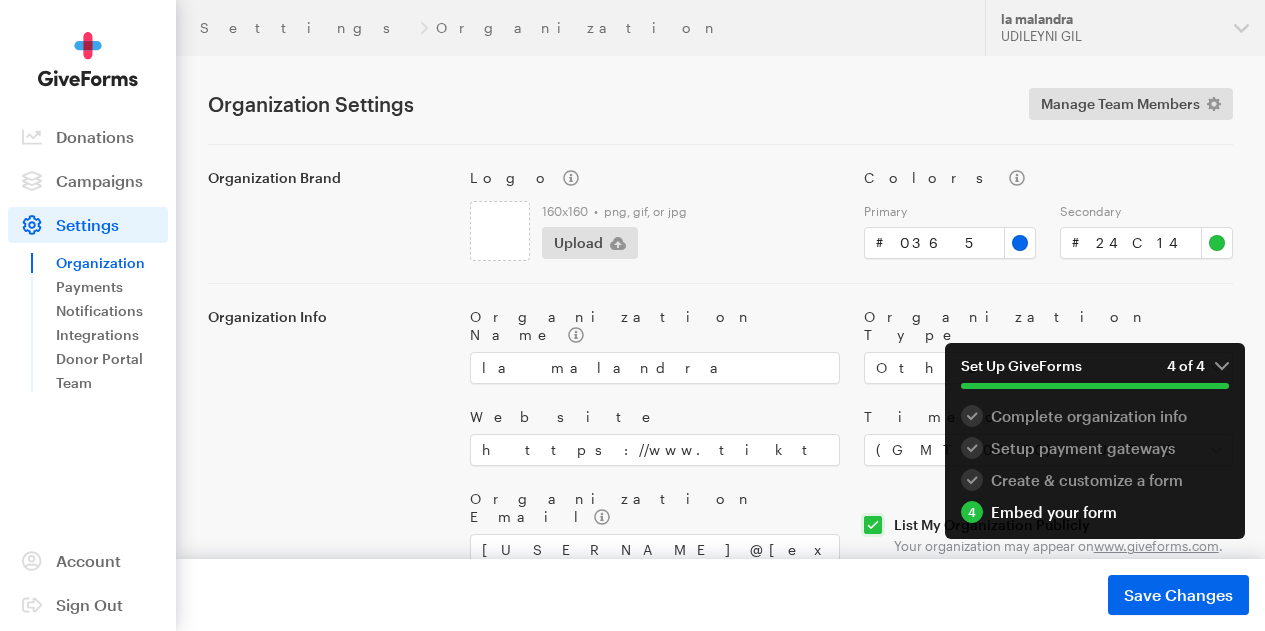 scroll, scrollTop: 0, scrollLeft: 0, axis: both 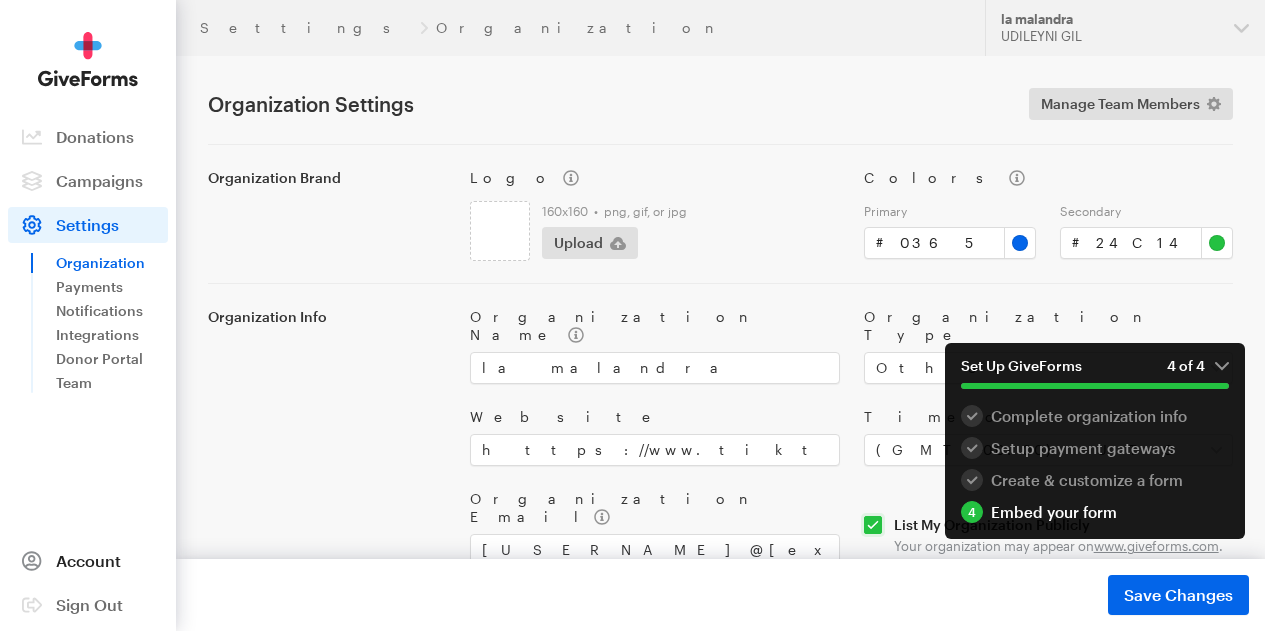 click 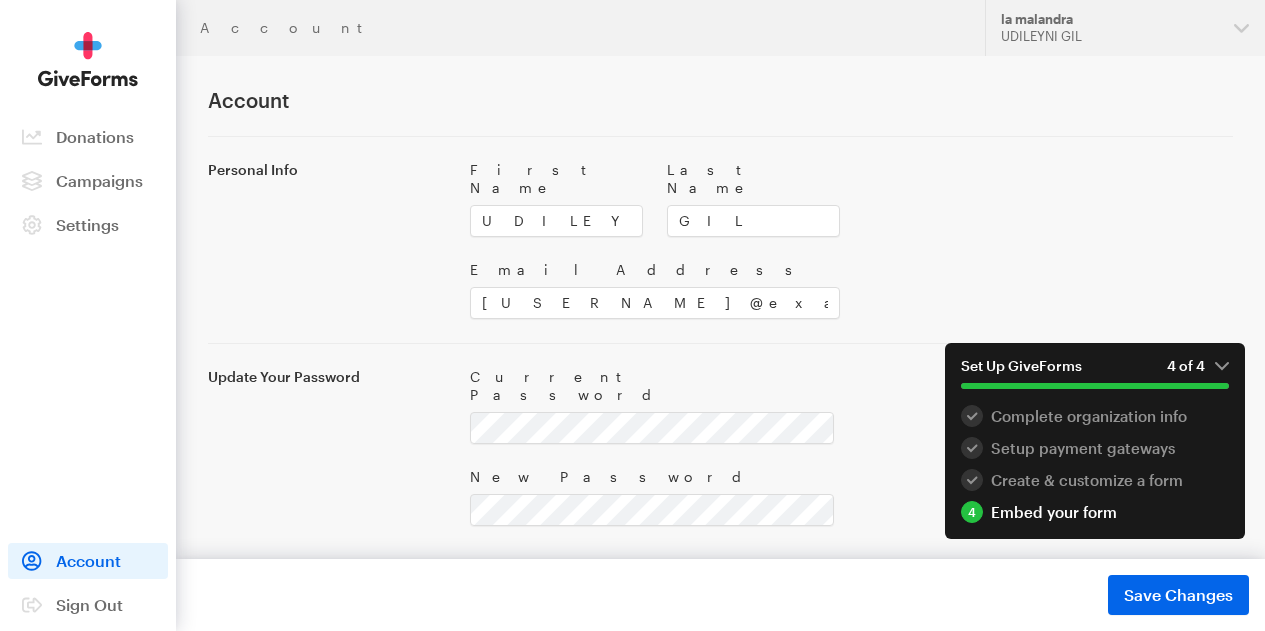 scroll, scrollTop: 0, scrollLeft: 0, axis: both 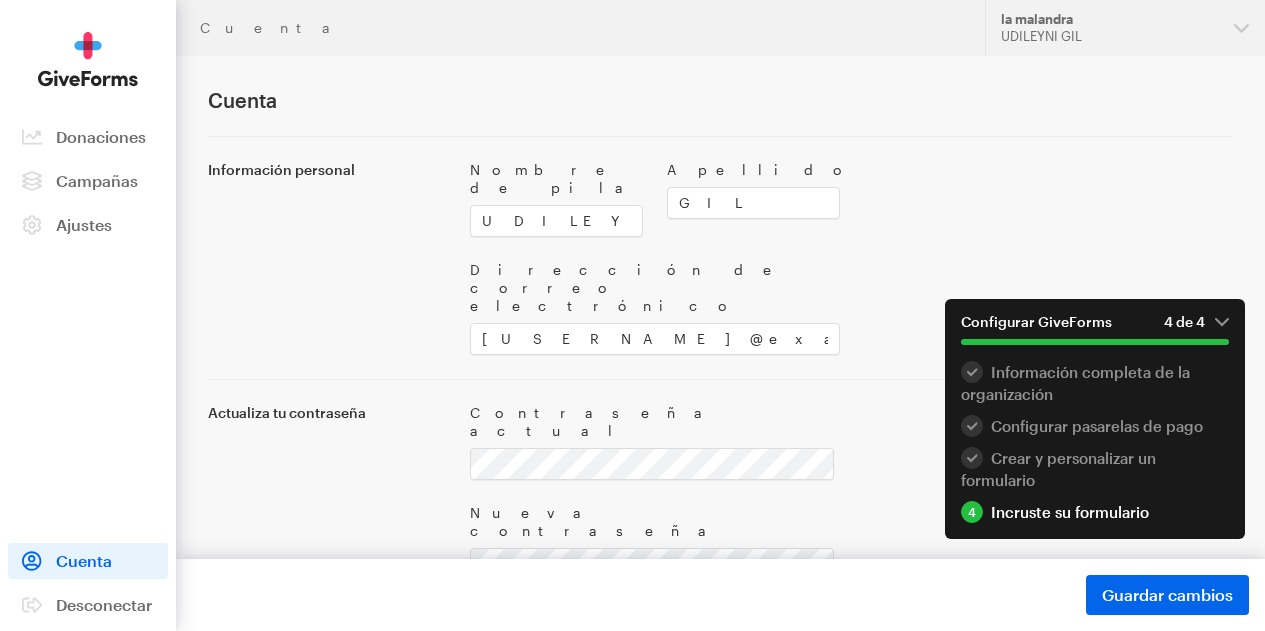 click at bounding box center [88, 59] 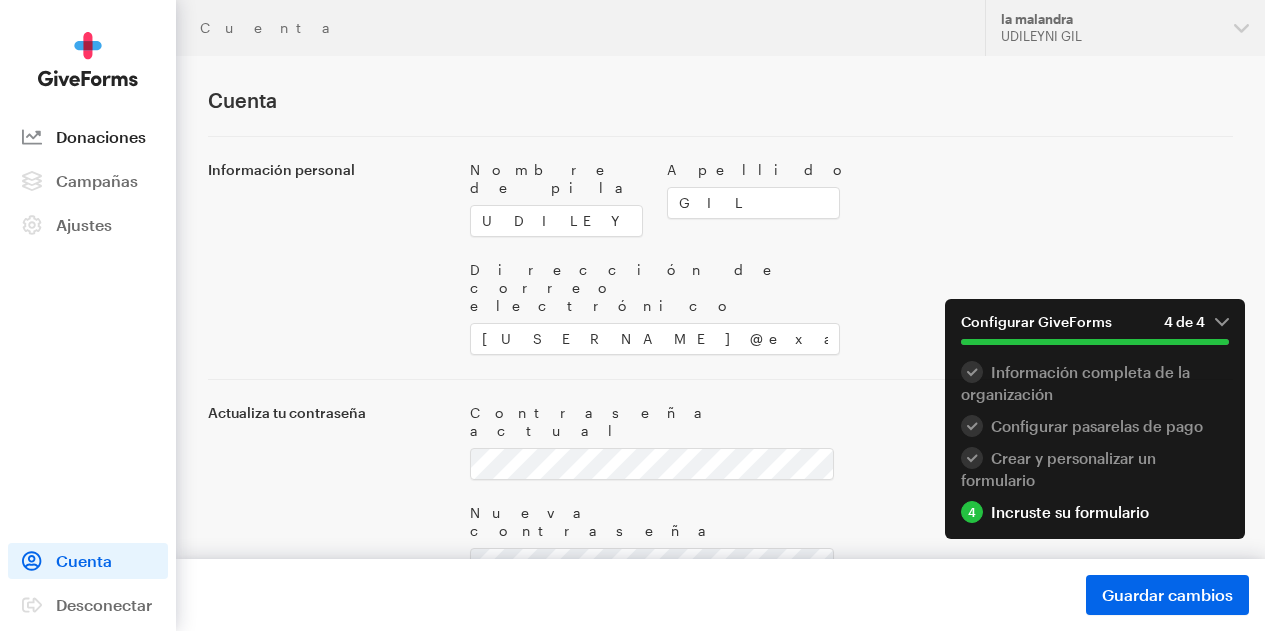 click on "Donaciones" at bounding box center [101, 136] 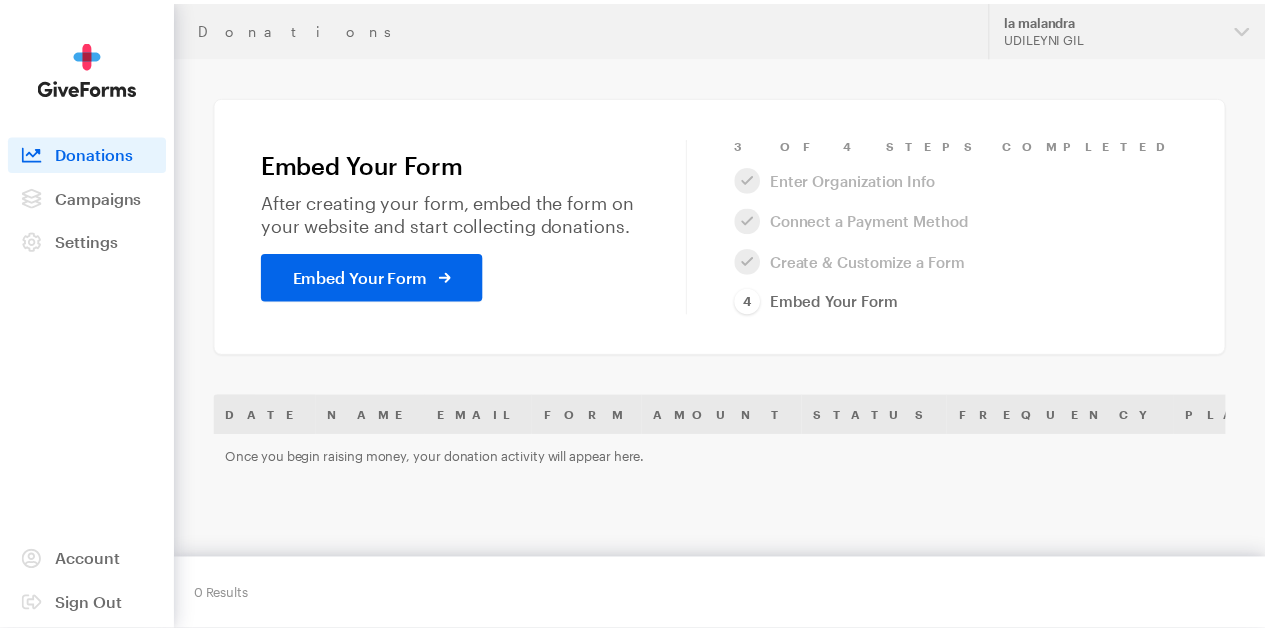 scroll, scrollTop: 0, scrollLeft: 0, axis: both 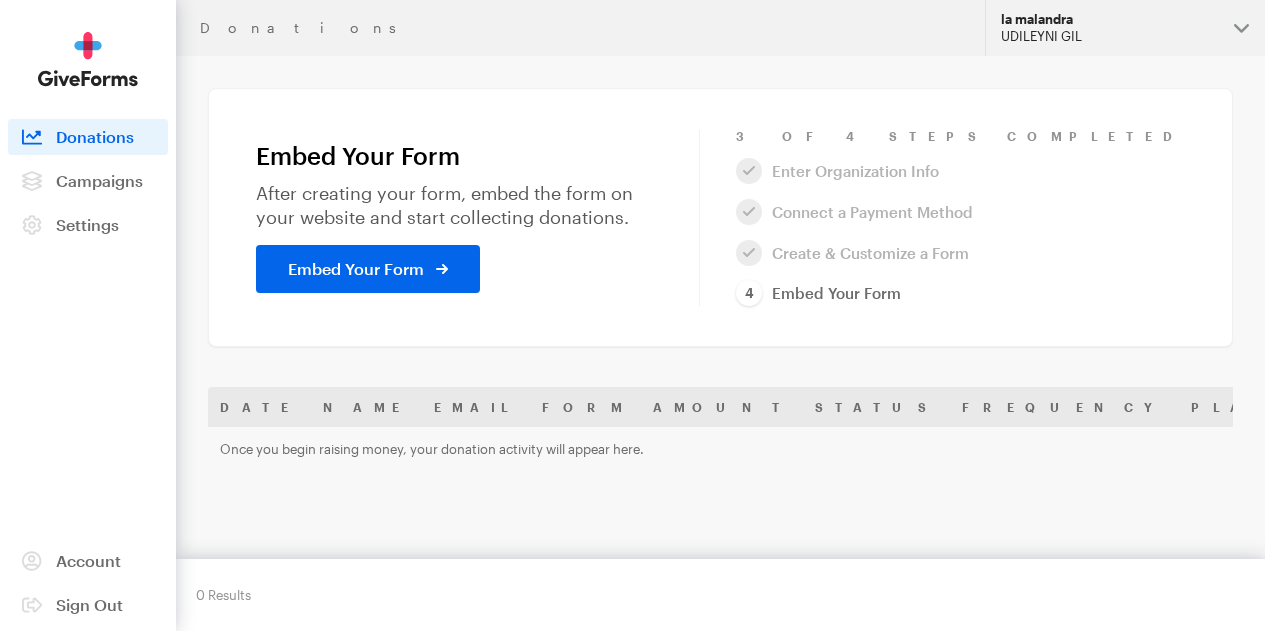 click on "UDILEYNI GIL" at bounding box center [1109, 36] 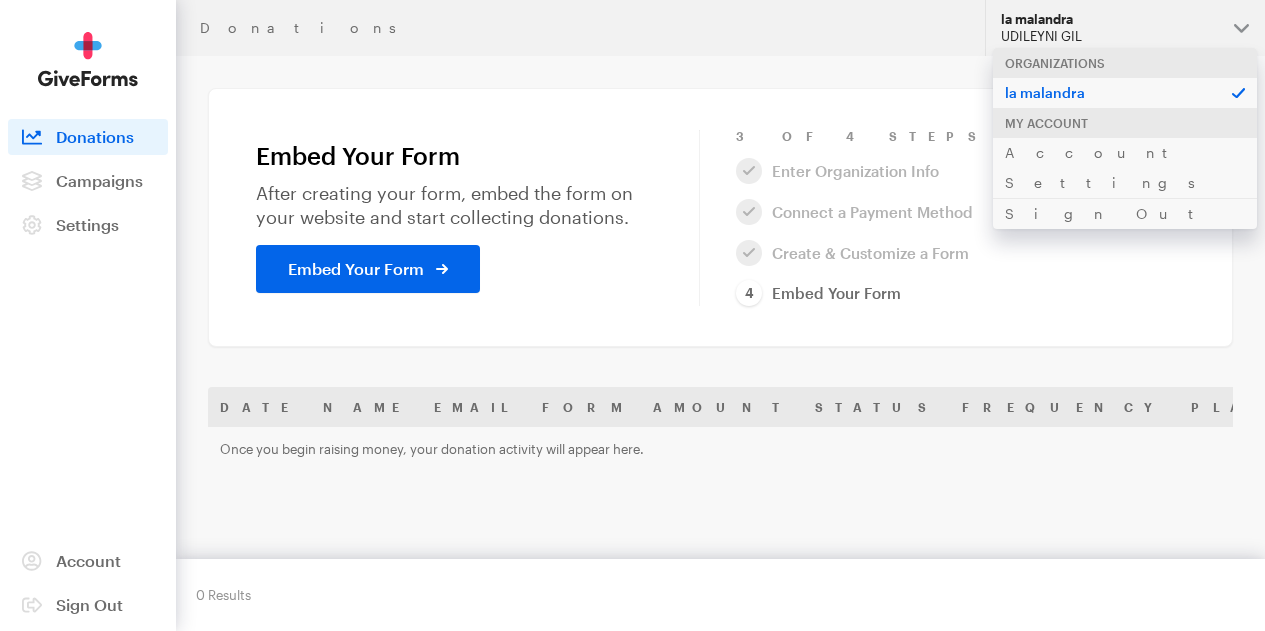click on "Embed Your Form
After creating your form, embed the form on your website and start collecting donations.
Embed Your Form
3 of 4 Steps Completed
Enter Organization Info
Connect a Payment Method
Create & Customize a Form
Embed Your Form" at bounding box center (720, 217) 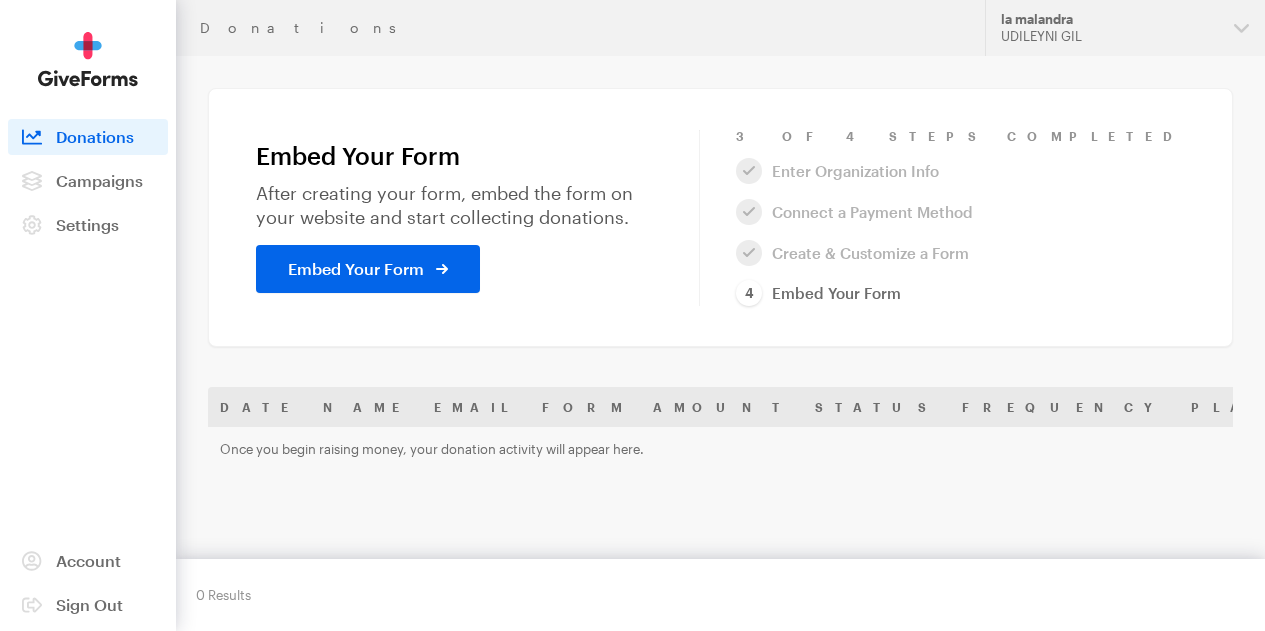 click on "Campaigns" at bounding box center [88, 181] 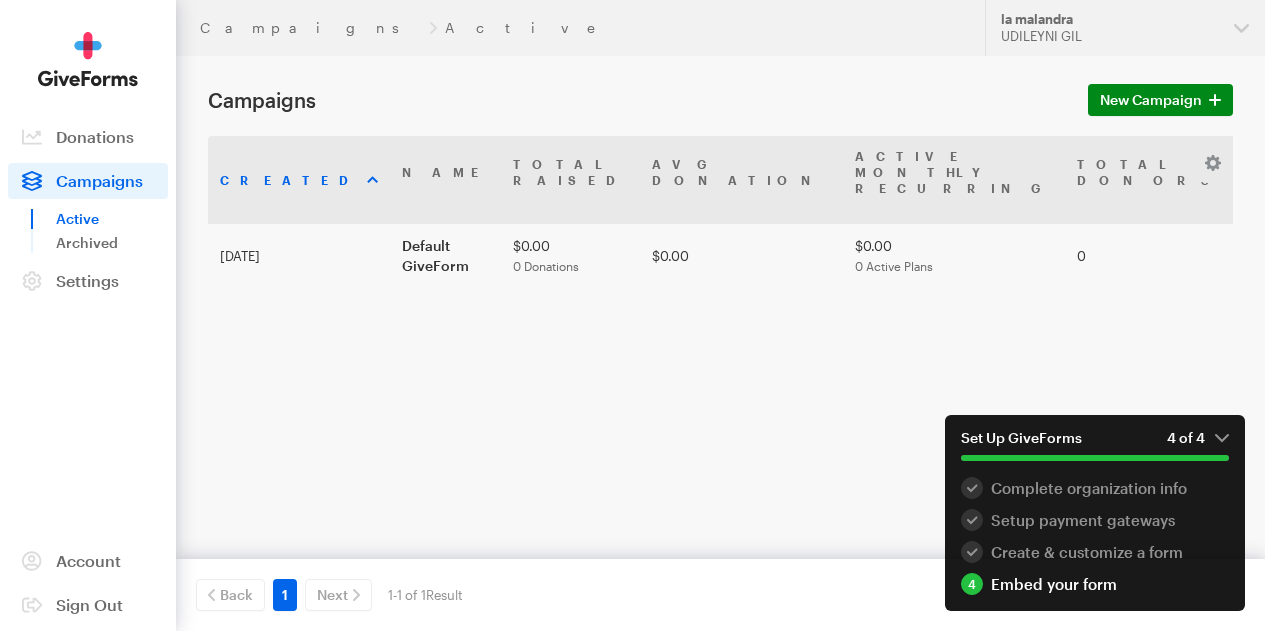 scroll, scrollTop: 0, scrollLeft: 0, axis: both 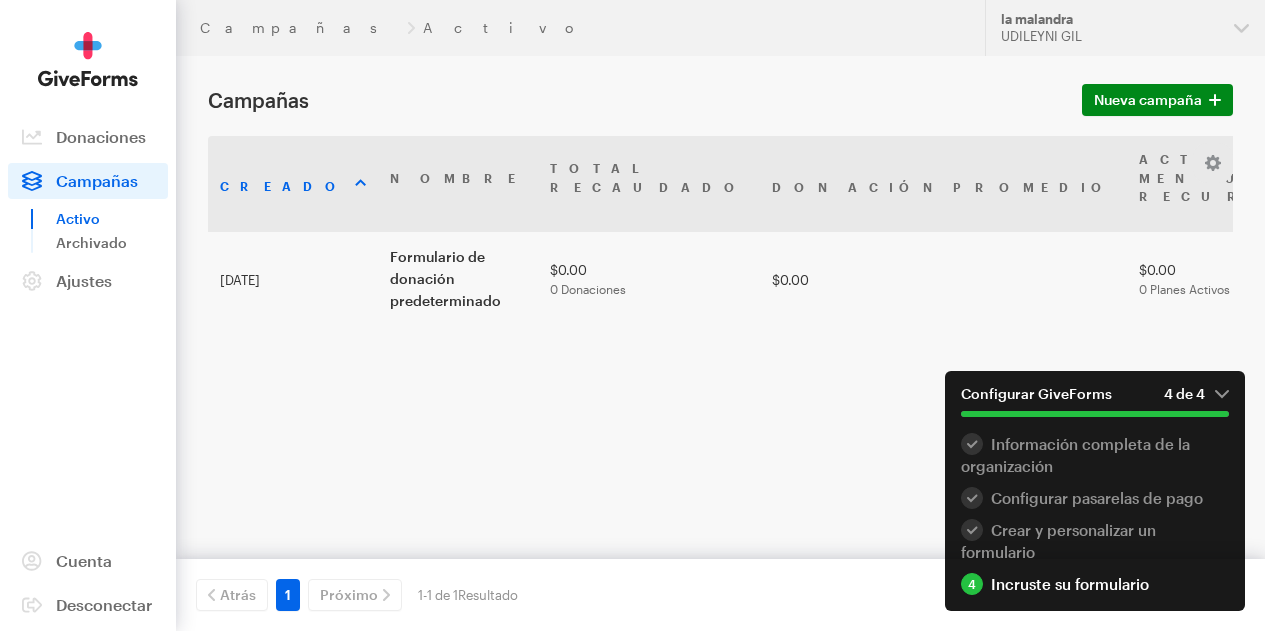 click on "Atrás" at bounding box center [232, 595] 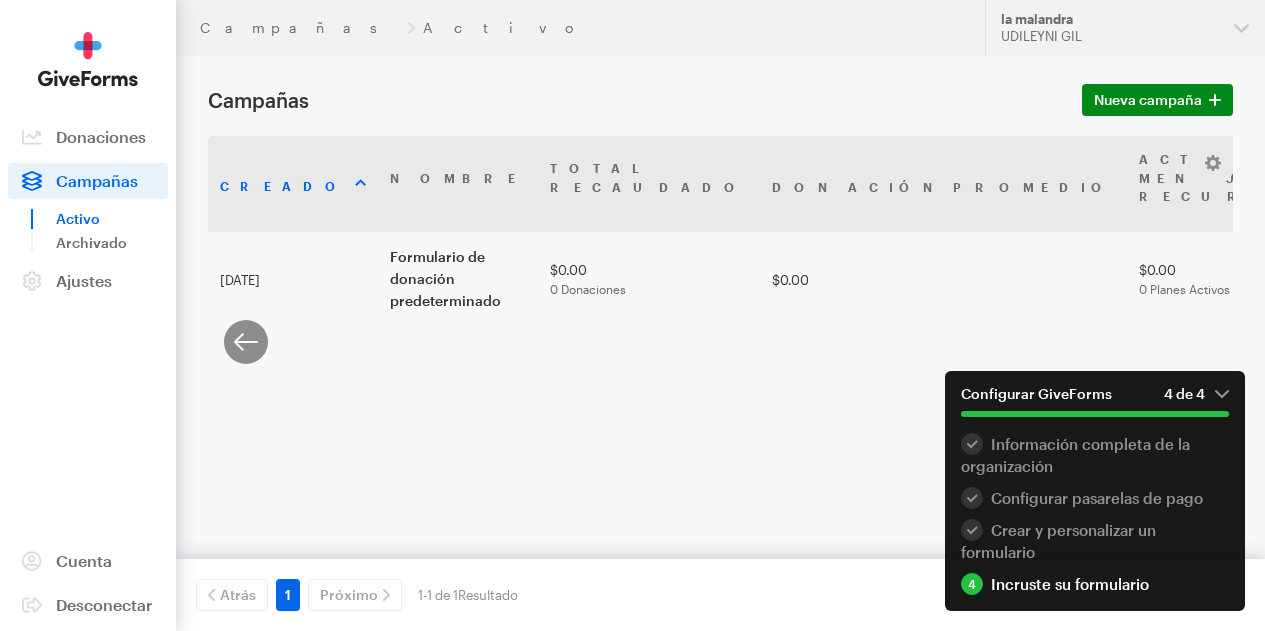 scroll, scrollTop: 0, scrollLeft: 1, axis: horizontal 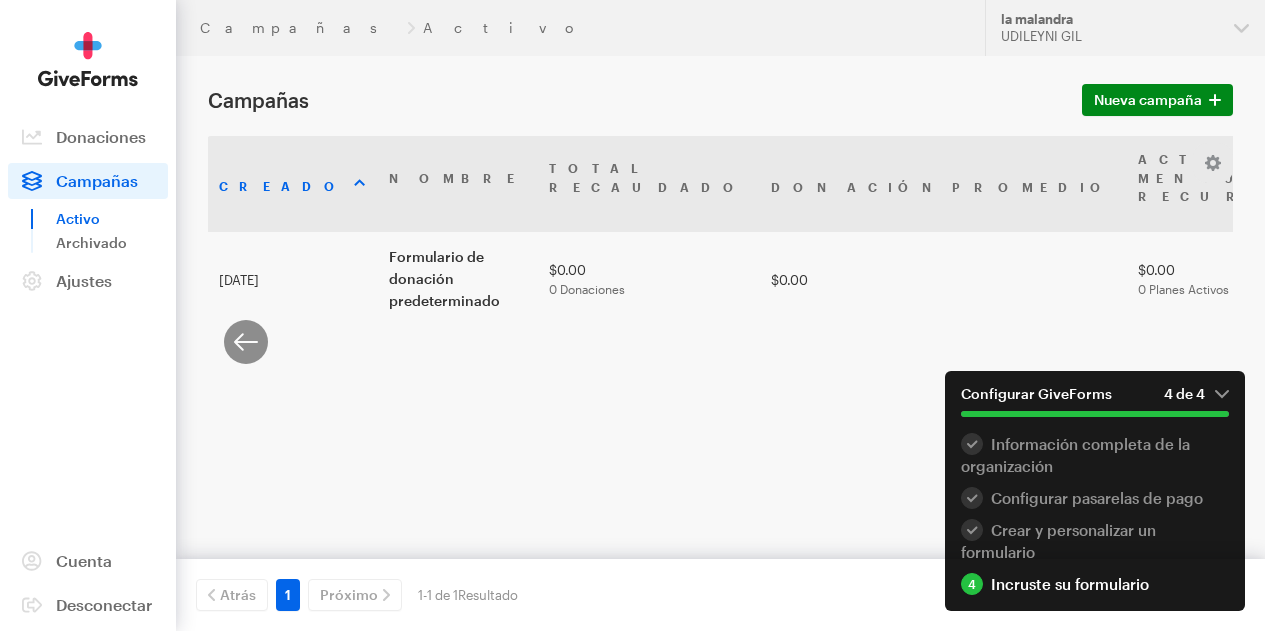 click on "Campañas
Activo
Actualizaciones
Apoyo
la malandra
UDILEYNI GIL
Organizaciones
la malandra
Mi cuenta
Configuraciones de la cuenta
Desconectar" at bounding box center (720, 28) 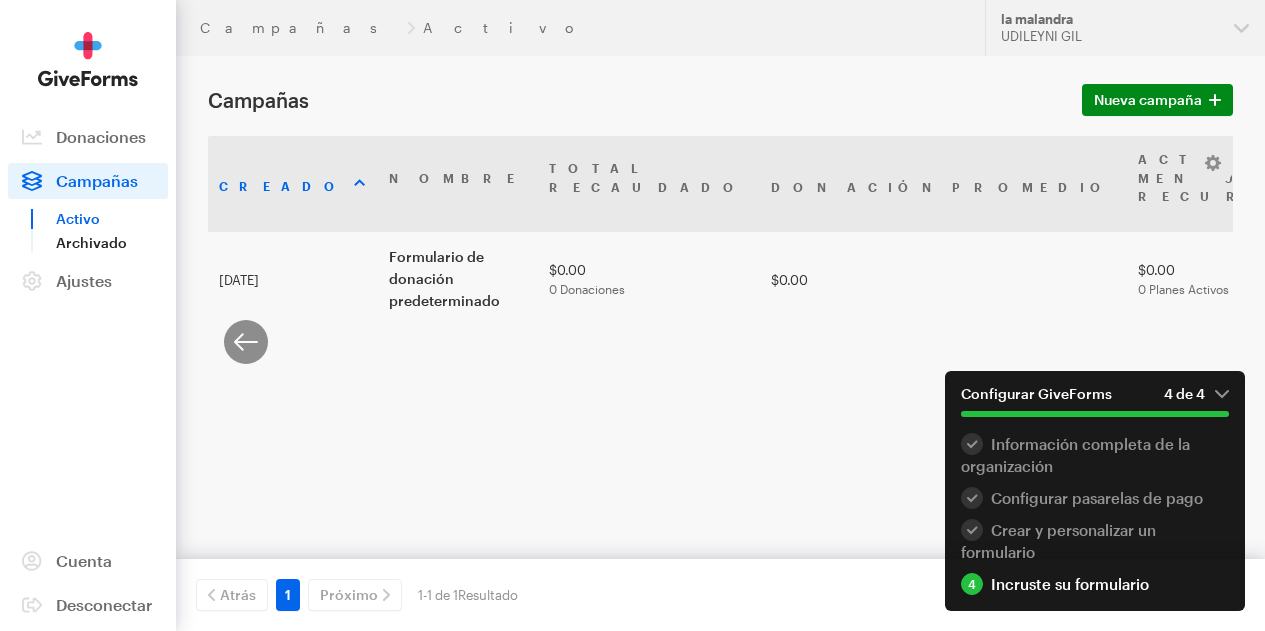 click on "Archivado" at bounding box center [91, 242] 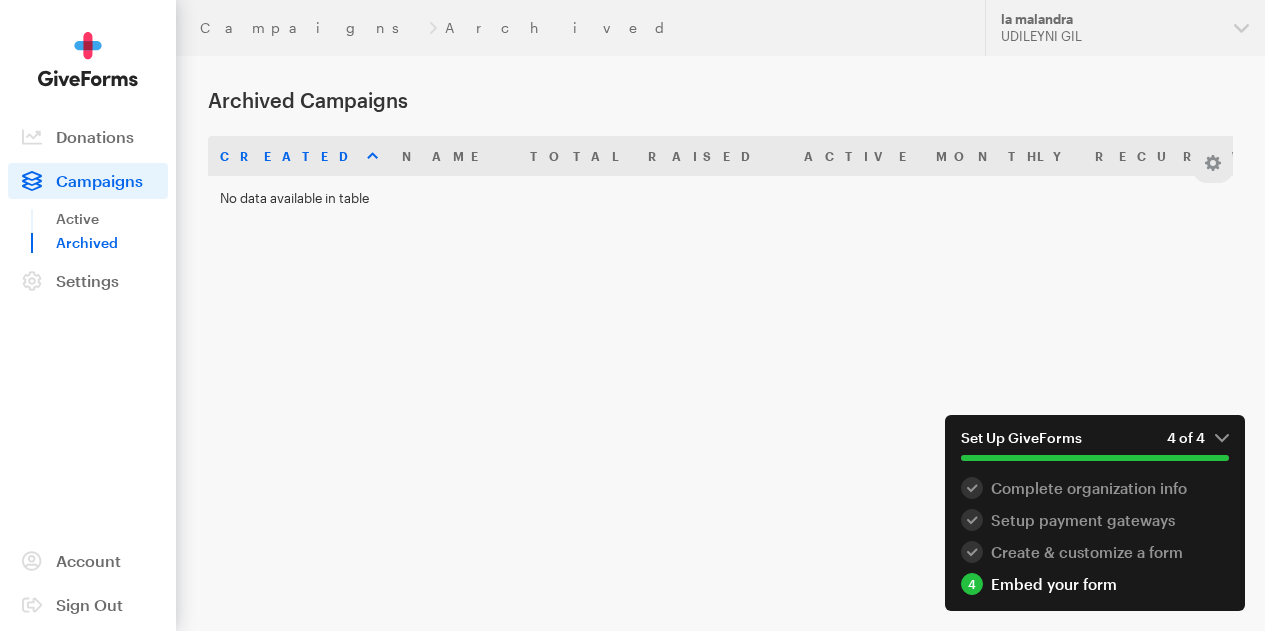 scroll, scrollTop: 0, scrollLeft: 0, axis: both 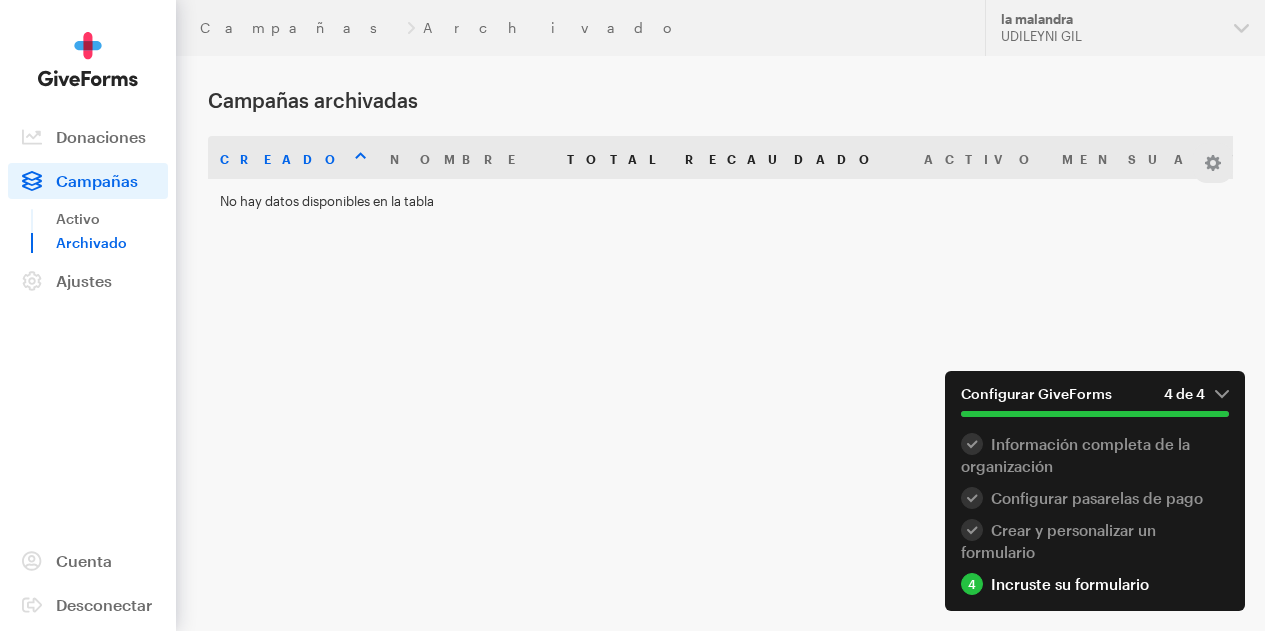 click on "Total recaudado" at bounding box center (733, 157) 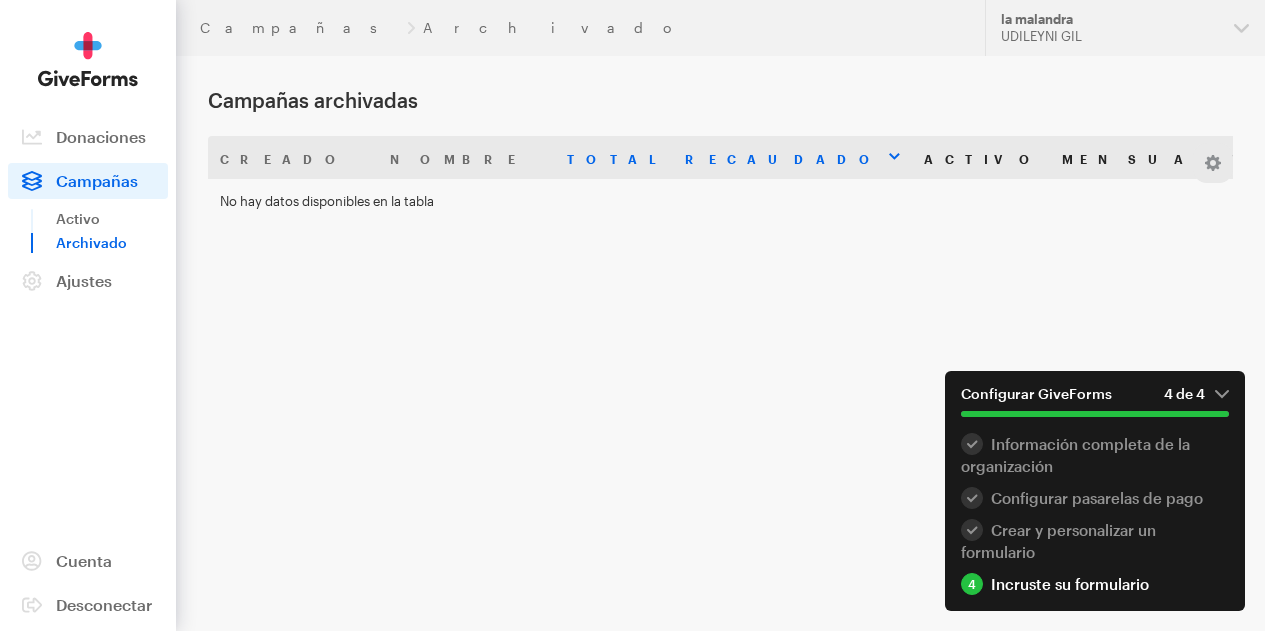 click on "Activo Mensual Recurrente" at bounding box center [1196, 157] 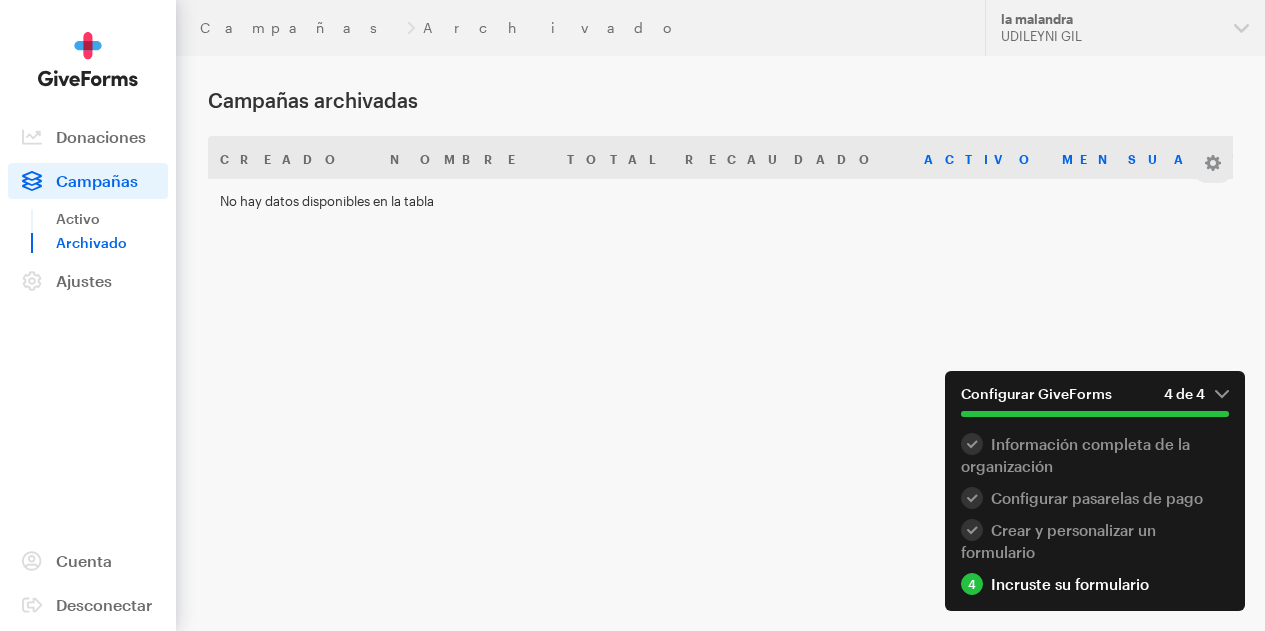 click on "Total de donantes" at bounding box center (1682, 157) 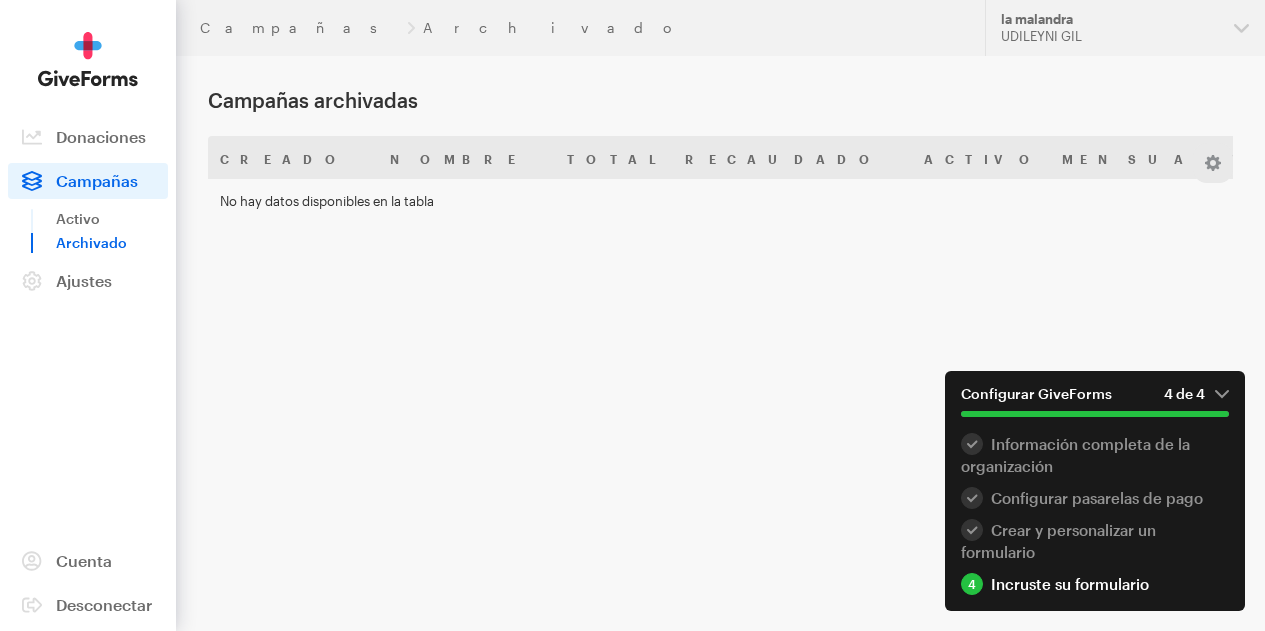 click on "Campañas
Archivado" at bounding box center [580, 28] 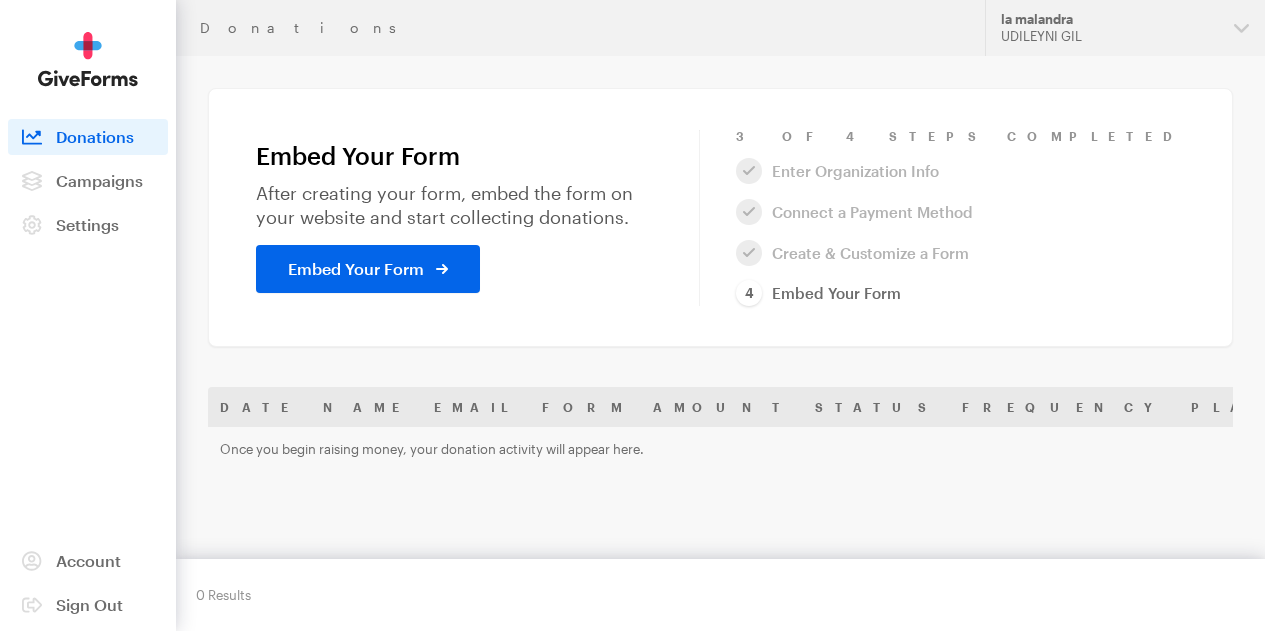 scroll, scrollTop: 0, scrollLeft: 0, axis: both 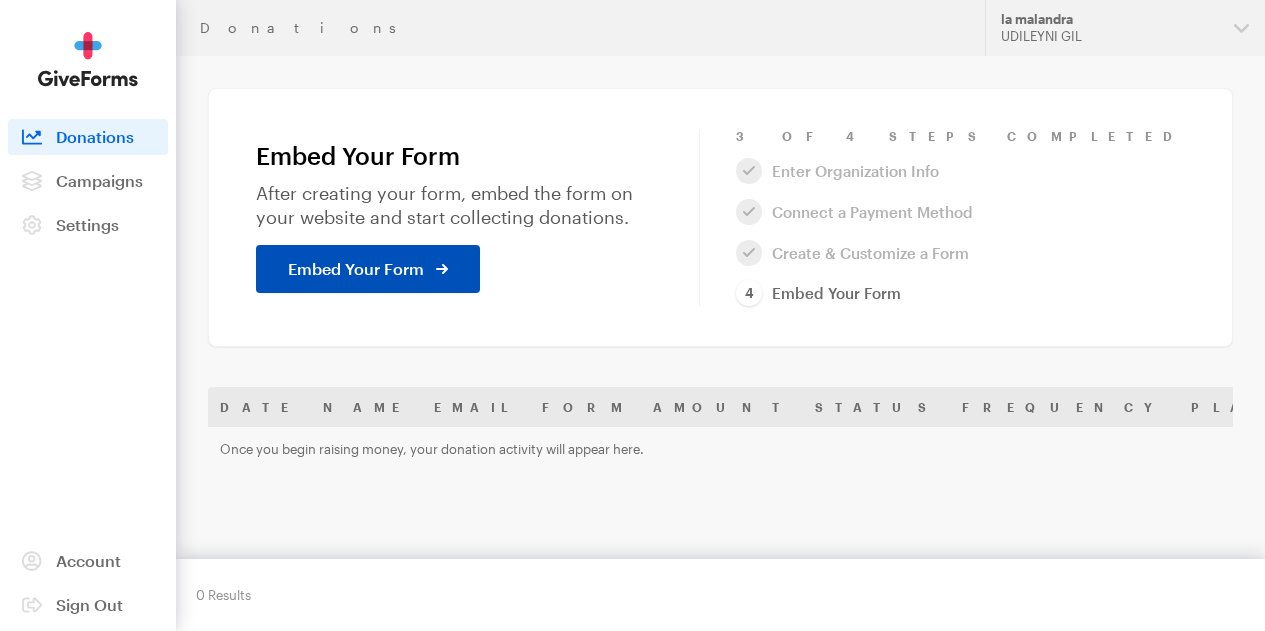 click on "Embed Your Form" at bounding box center (368, 269) 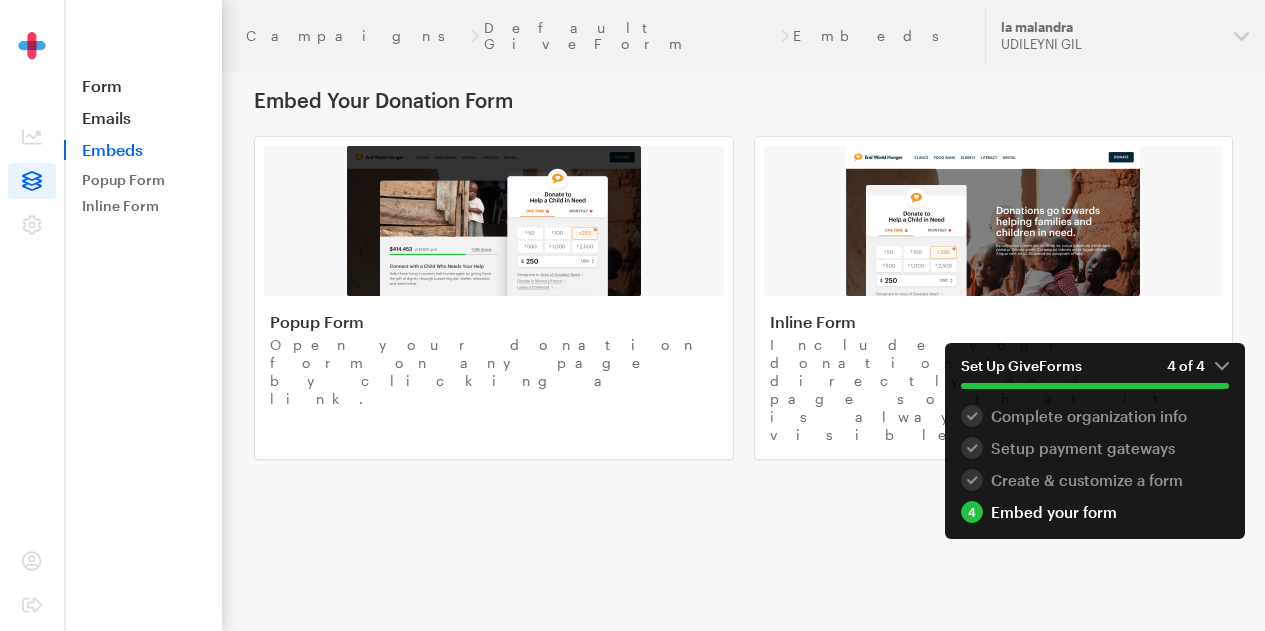 scroll, scrollTop: 0, scrollLeft: 0, axis: both 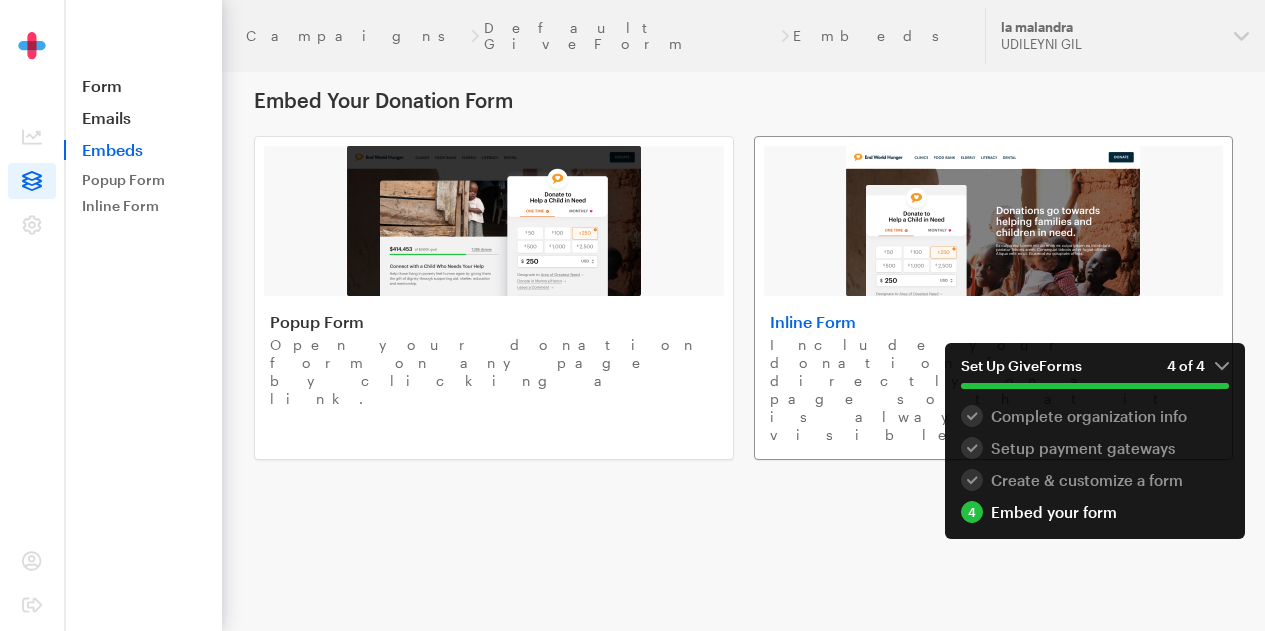 click on "Inline Form" at bounding box center [994, 322] 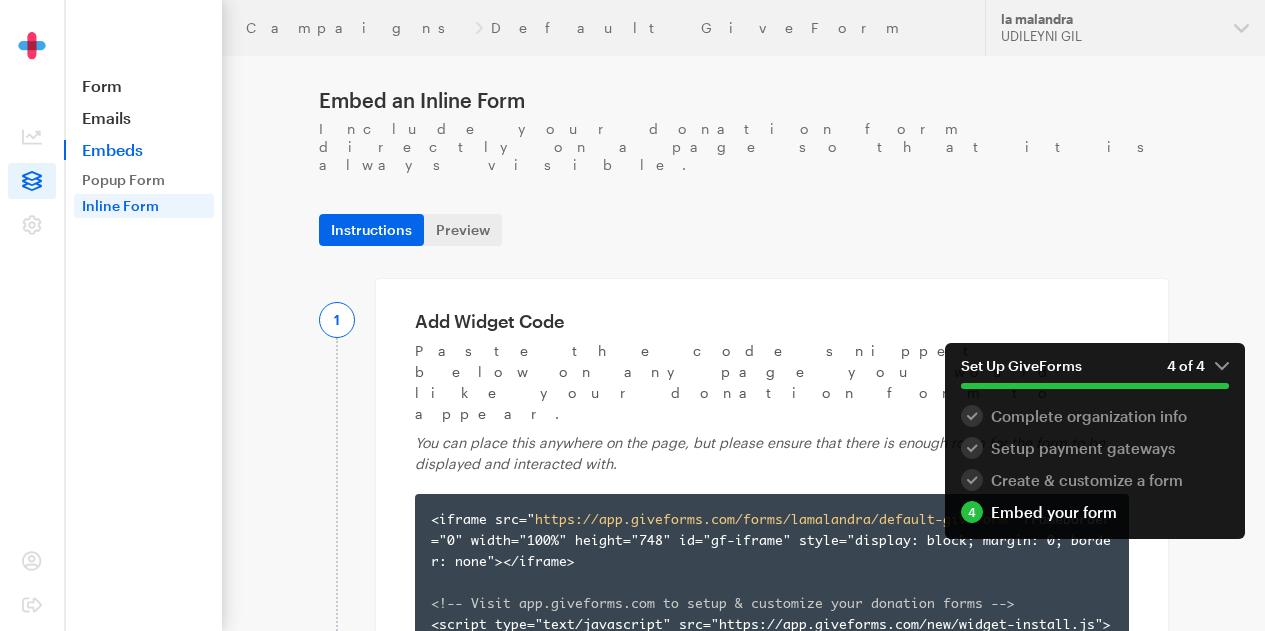 scroll, scrollTop: 0, scrollLeft: 0, axis: both 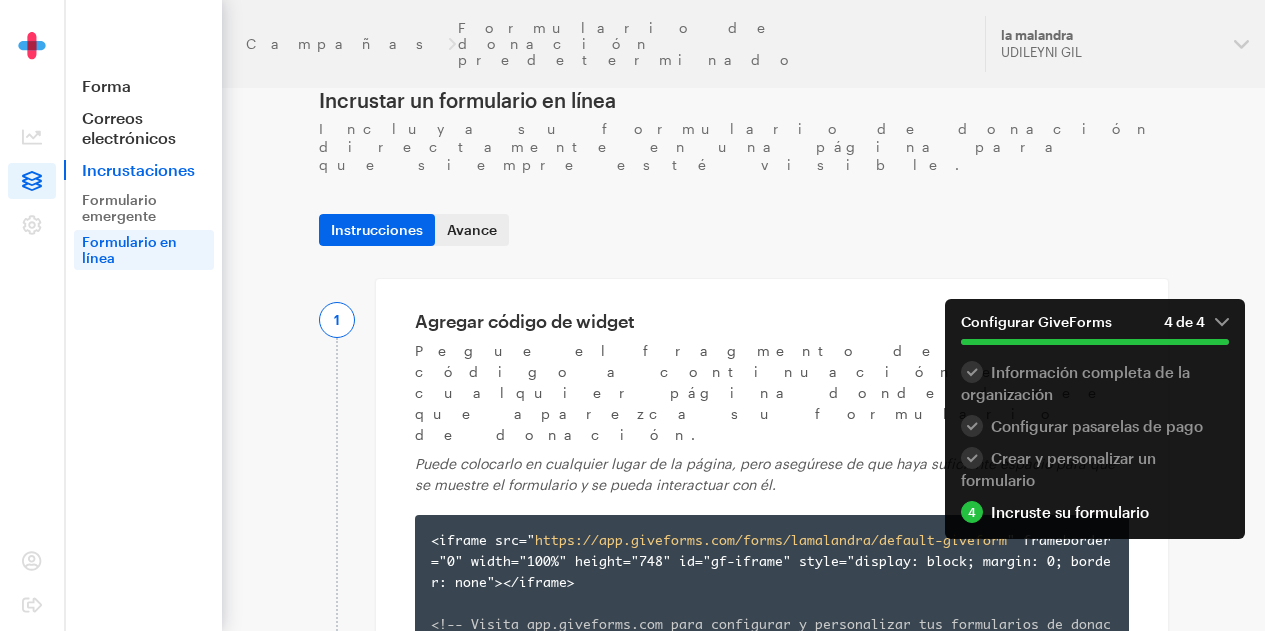 click on "Avance" at bounding box center (472, 229) 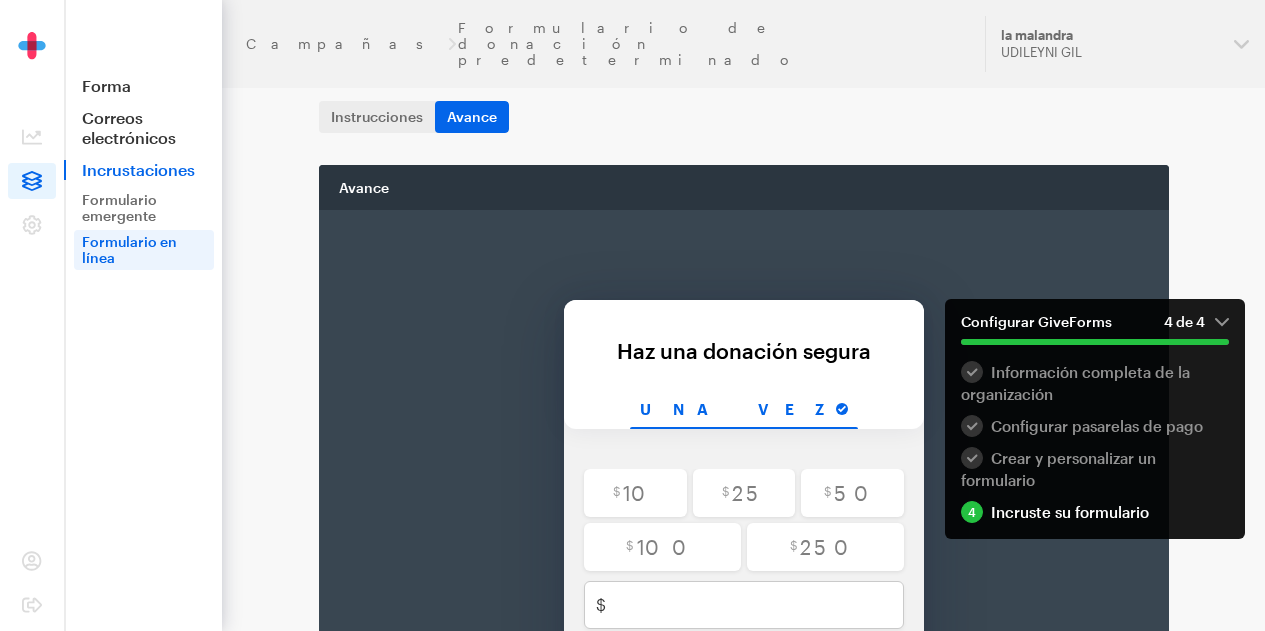 scroll, scrollTop: 0, scrollLeft: 0, axis: both 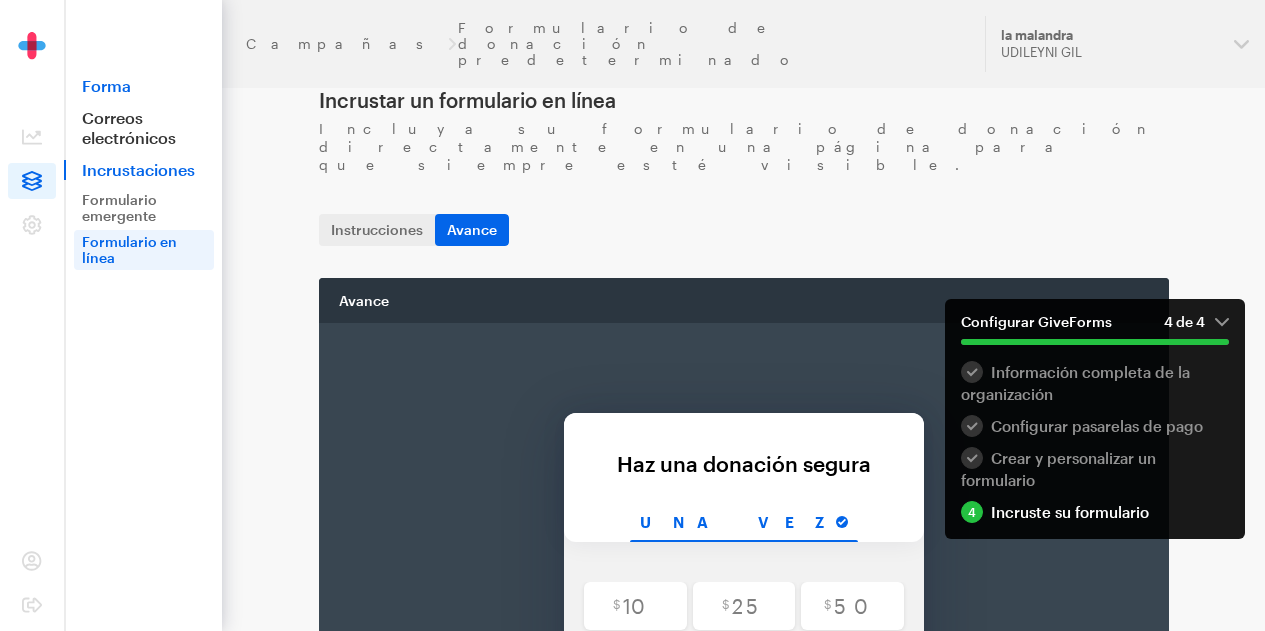 click on "Forma" at bounding box center [106, 85] 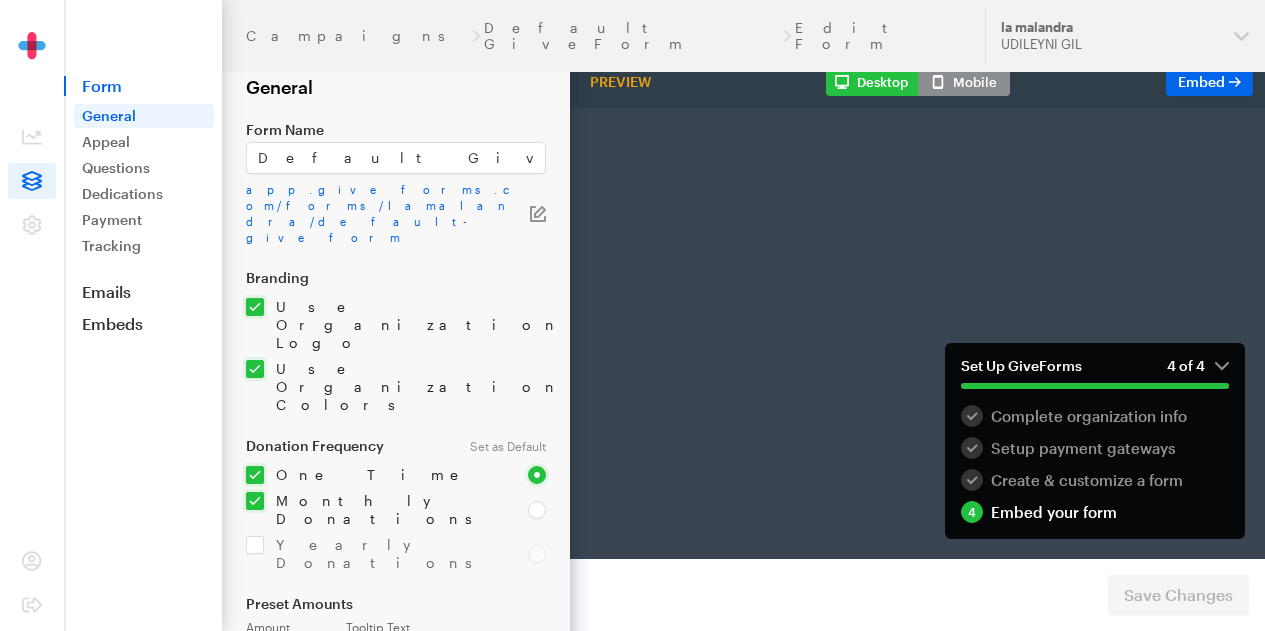 scroll, scrollTop: 0, scrollLeft: 0, axis: both 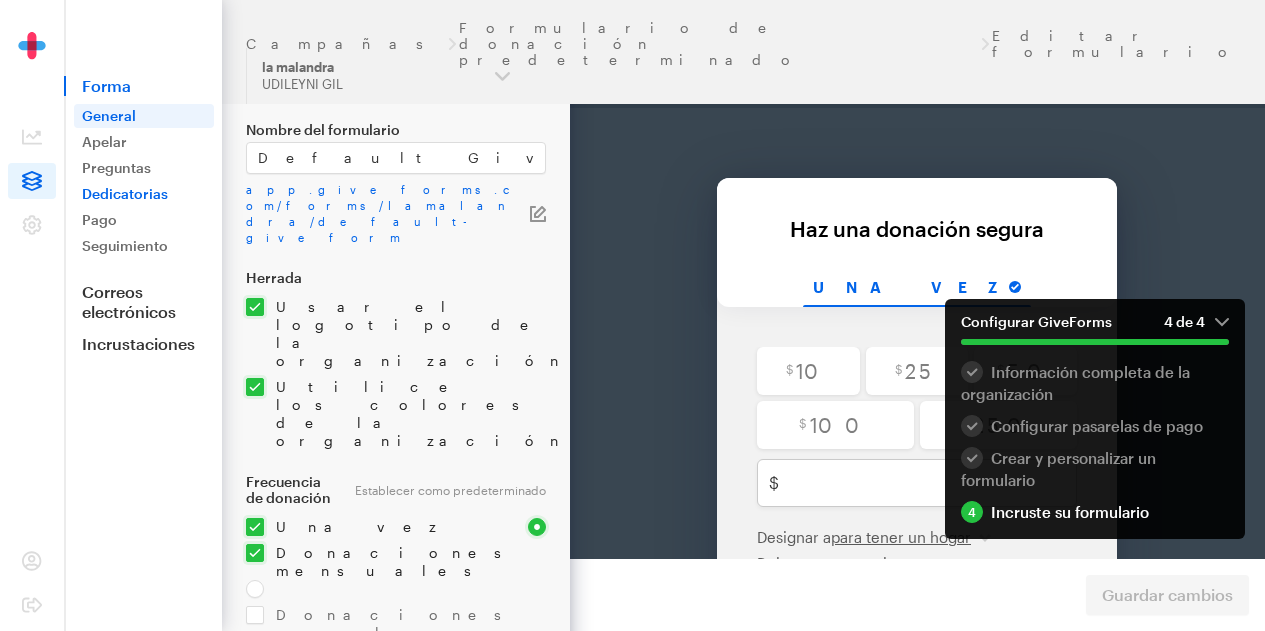 click on "Dedicatorias" at bounding box center (125, 193) 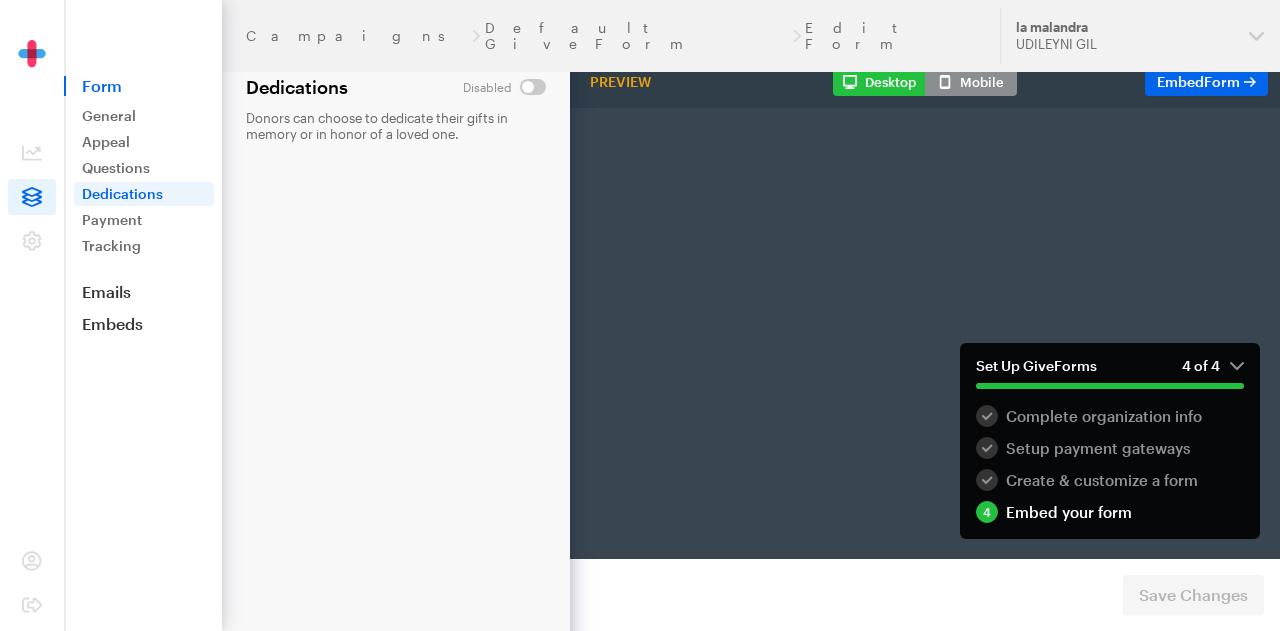 scroll, scrollTop: 0, scrollLeft: 0, axis: both 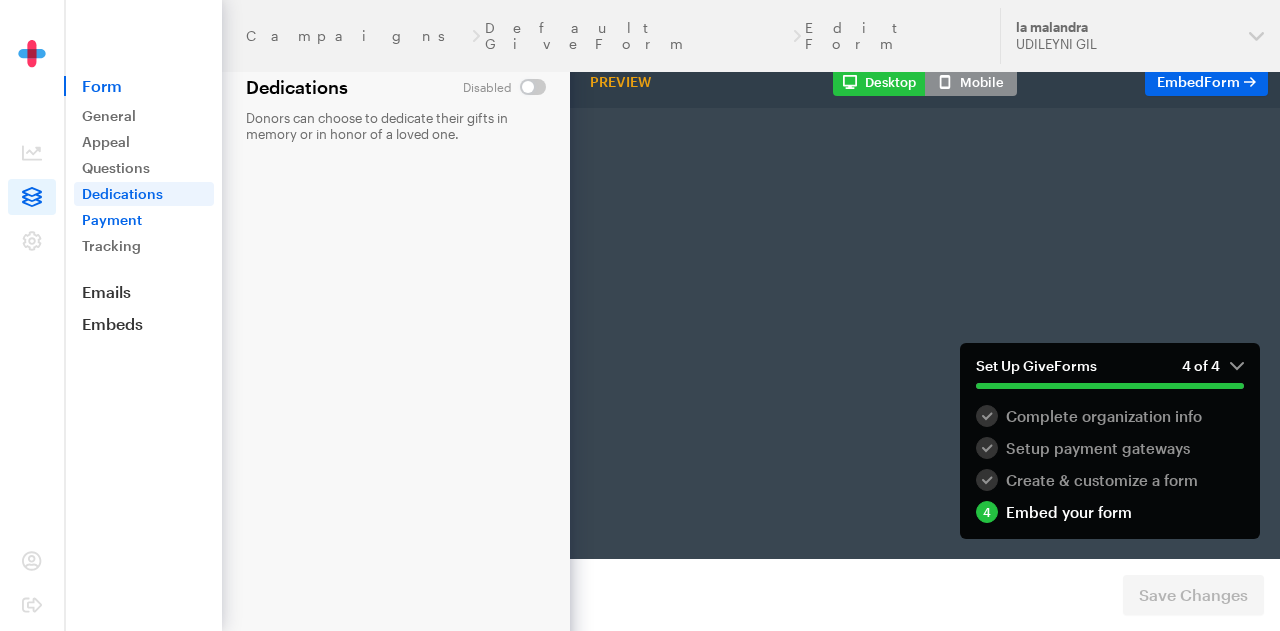 click on "Payment" at bounding box center [144, 220] 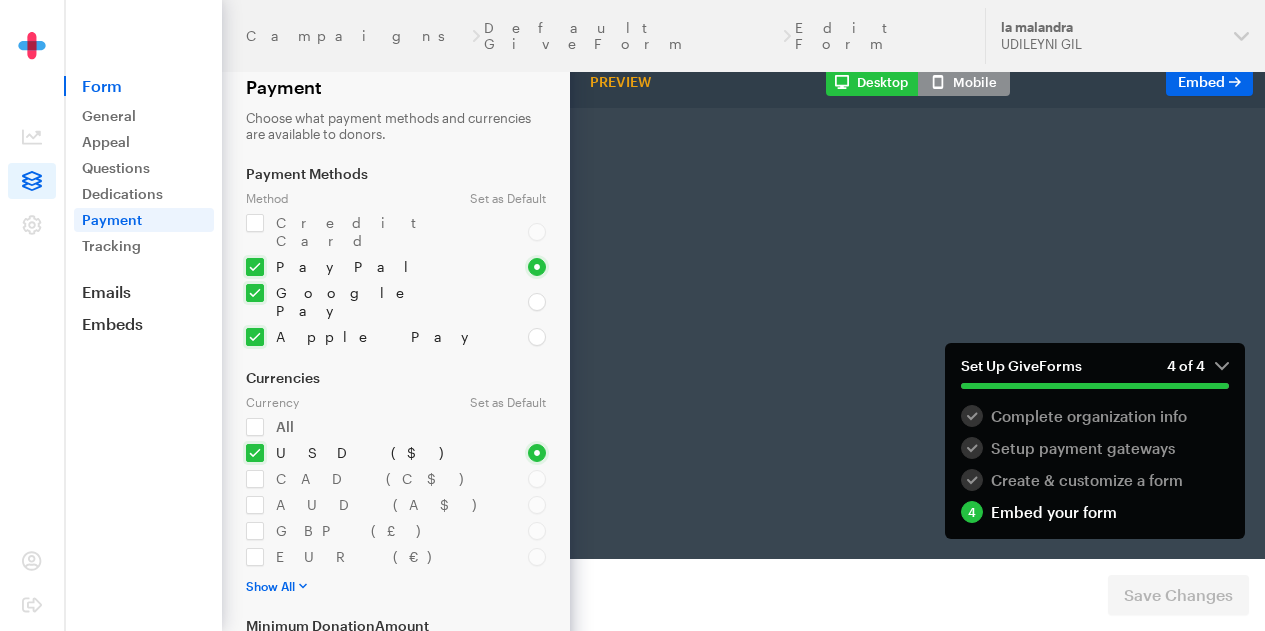 scroll, scrollTop: 0, scrollLeft: 0, axis: both 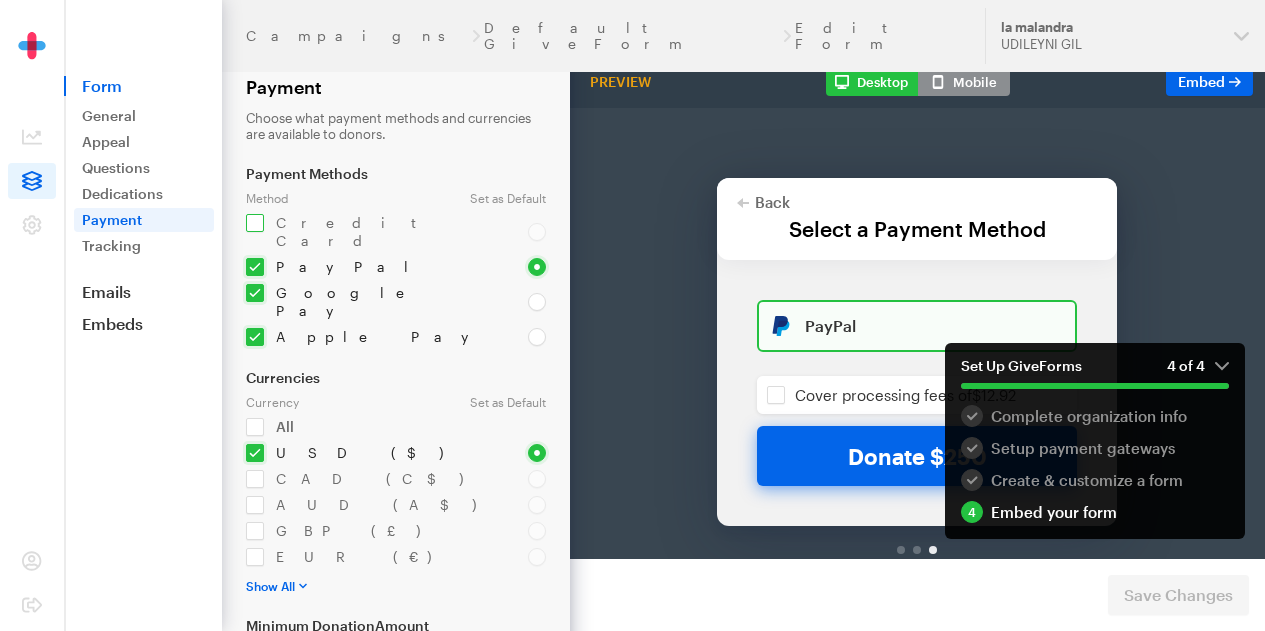 click at bounding box center [375, 232] 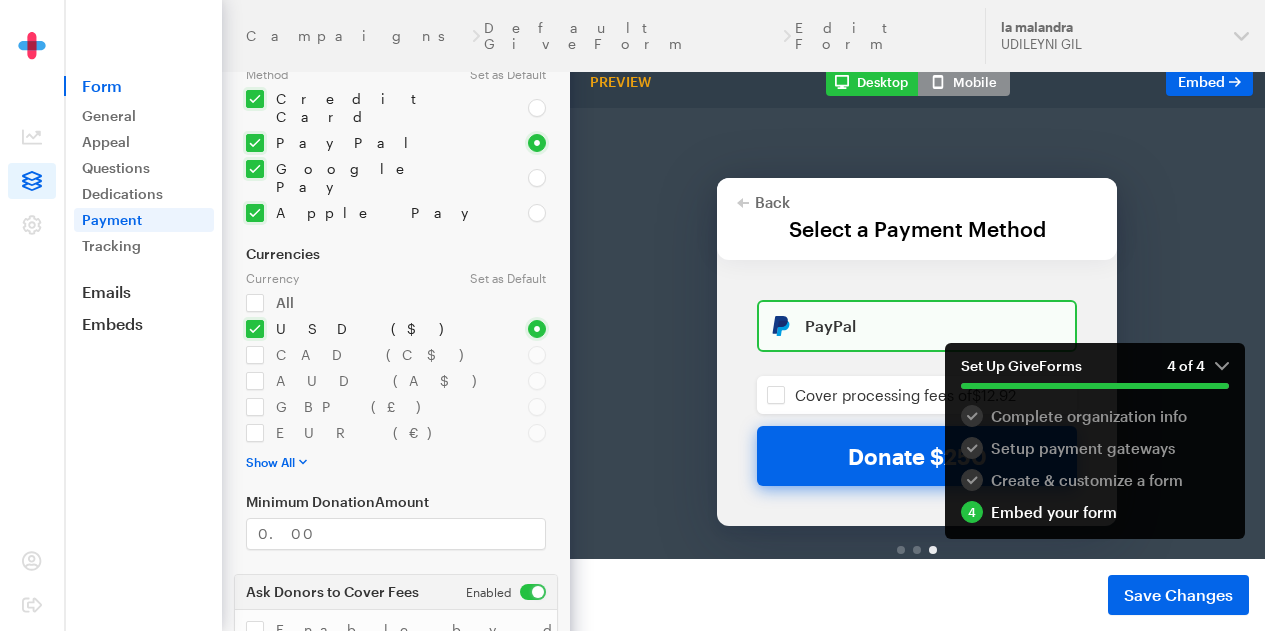 scroll, scrollTop: 137, scrollLeft: 0, axis: vertical 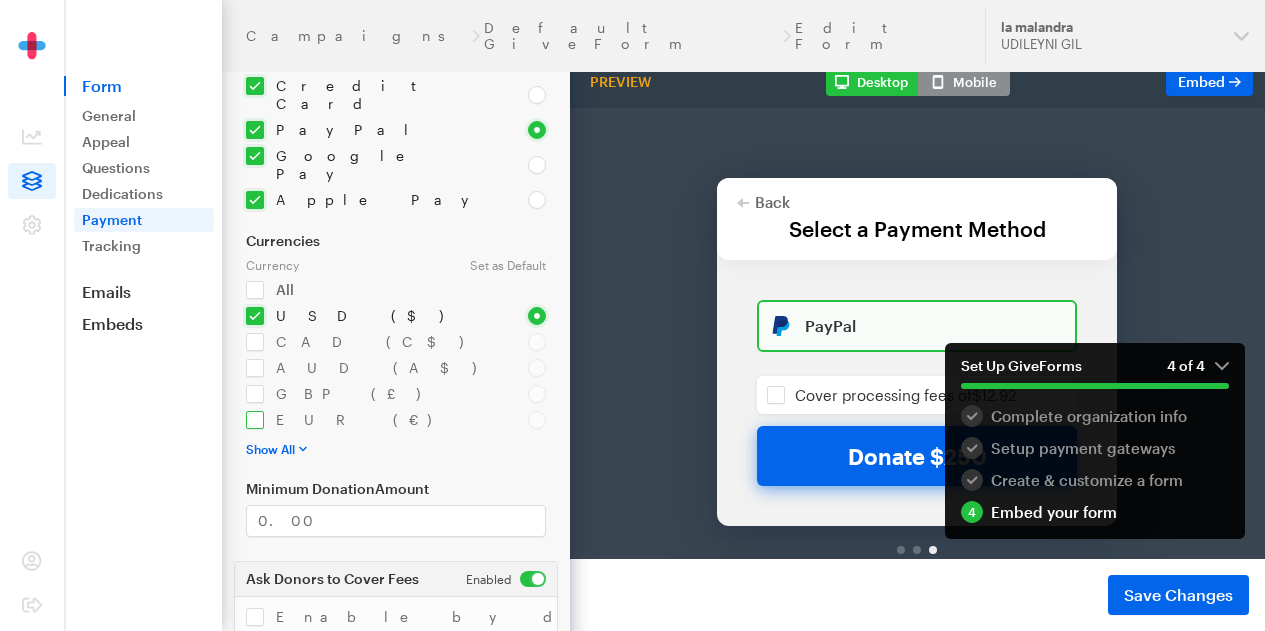 click at bounding box center [375, 420] 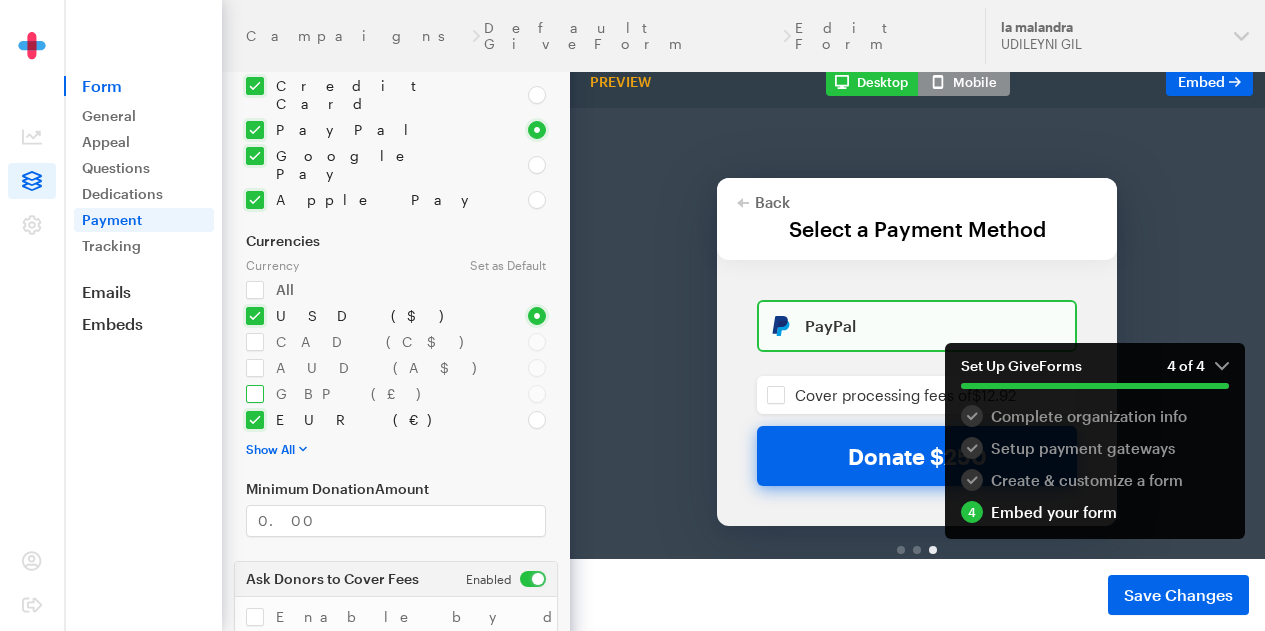 click at bounding box center (375, 394) 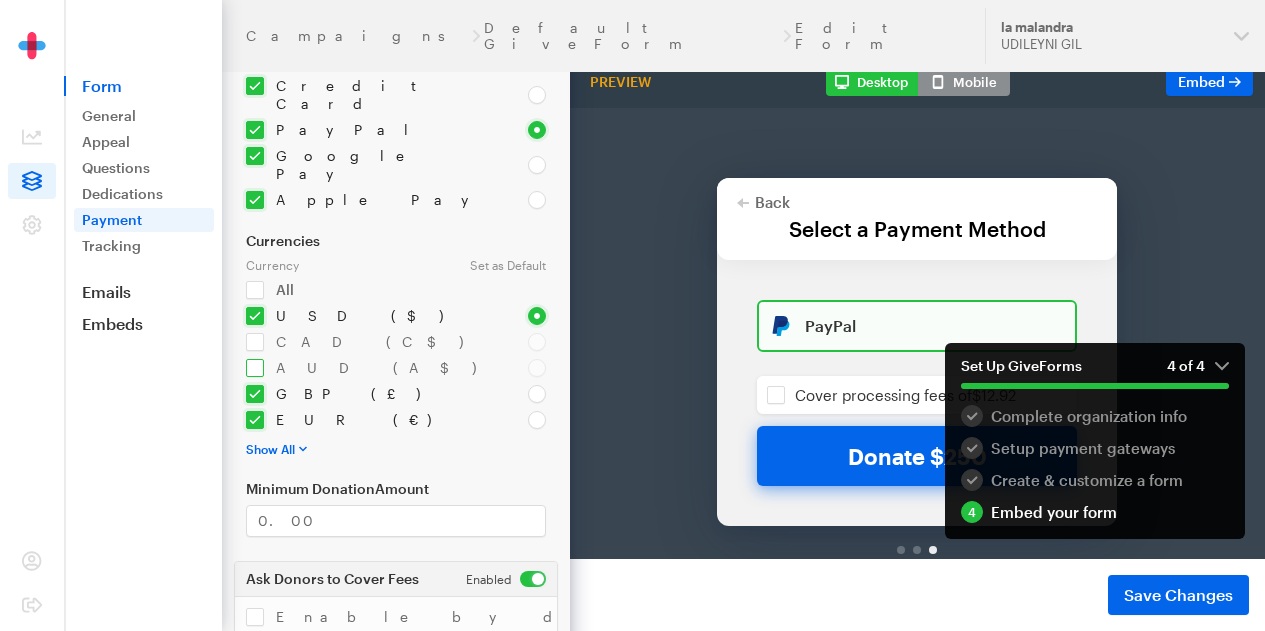 click at bounding box center [375, 368] 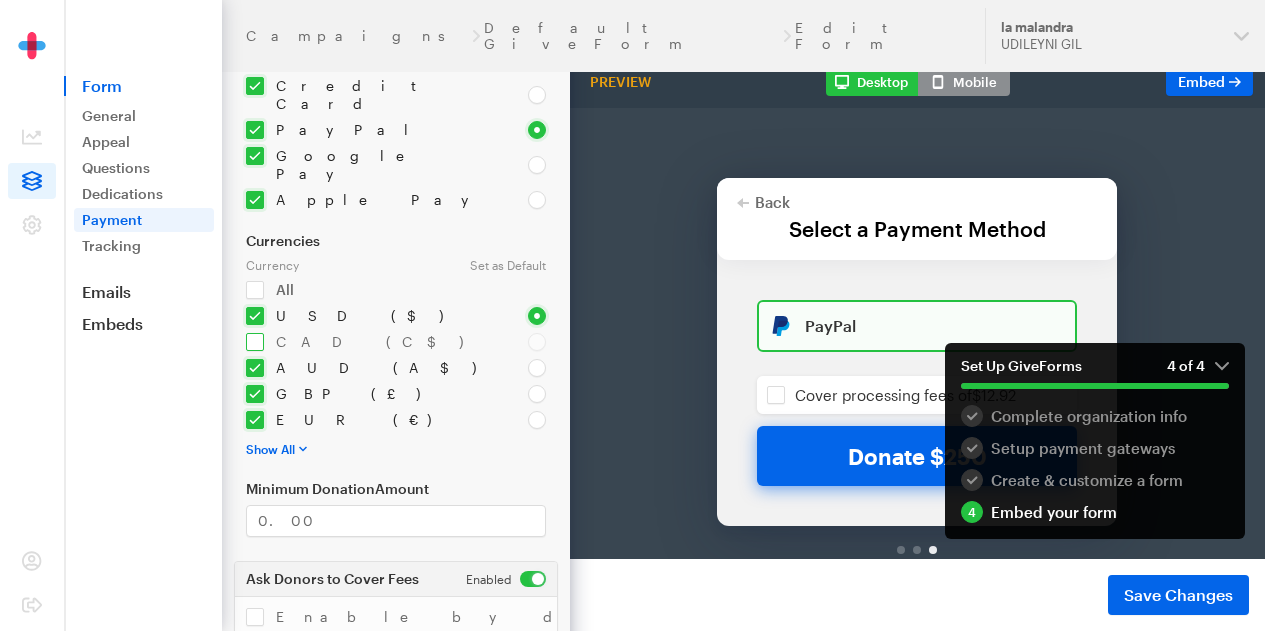 click at bounding box center [375, 342] 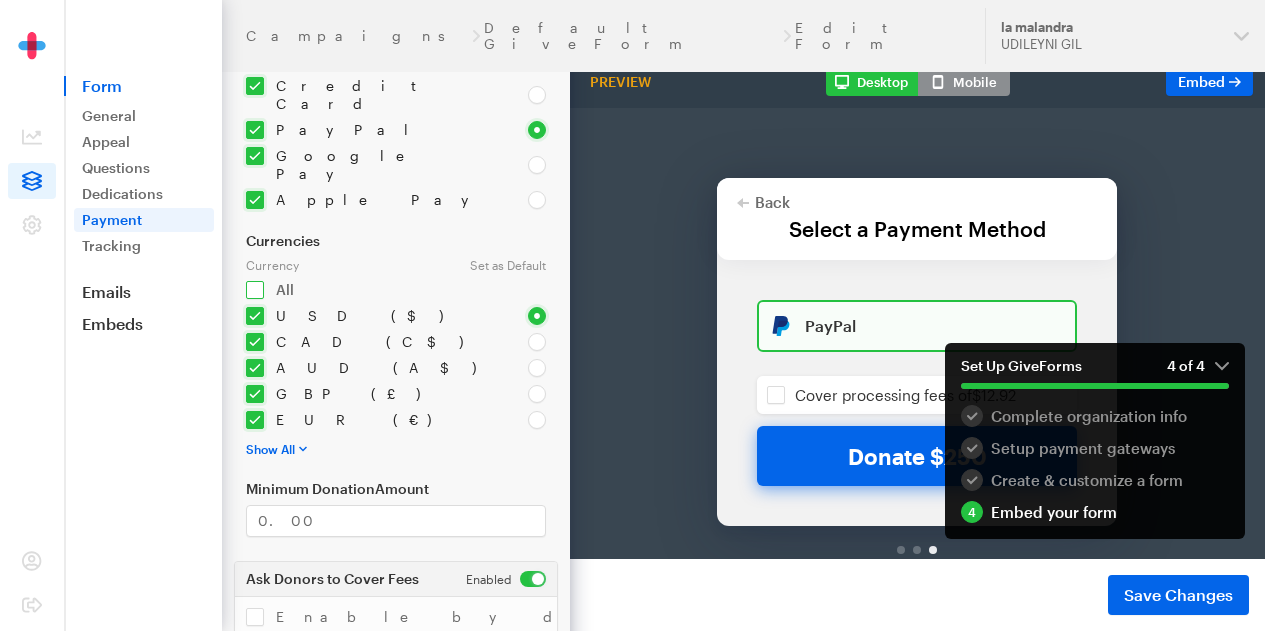 click at bounding box center (396, 290) 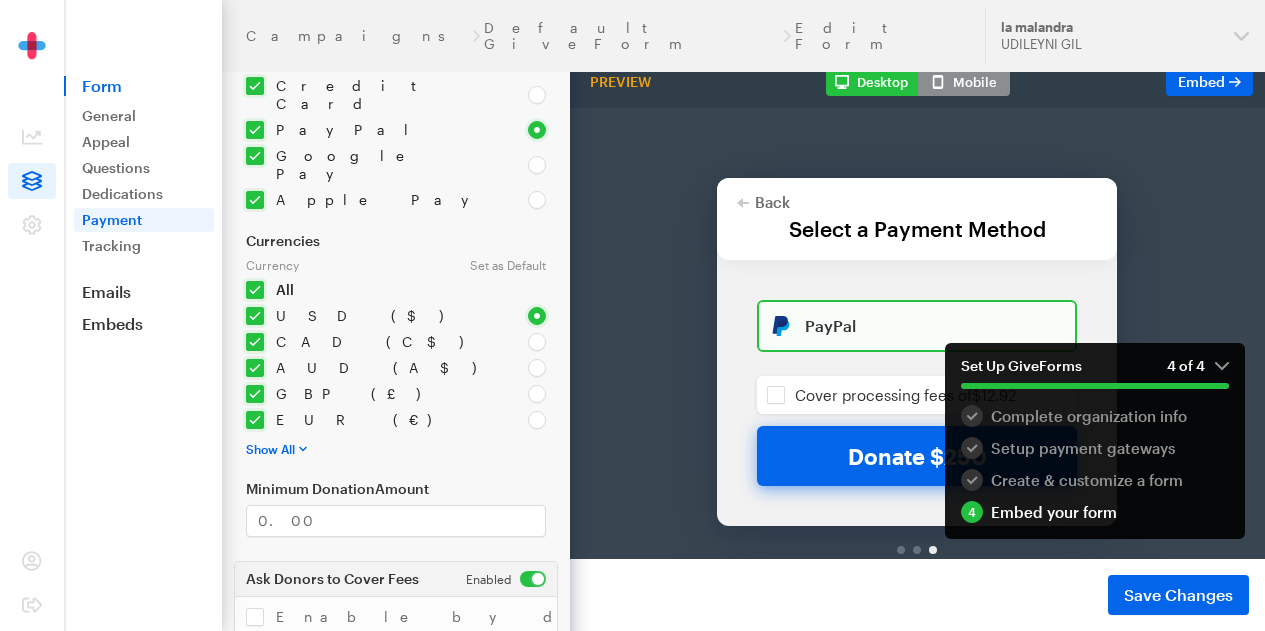 scroll, scrollTop: 152, scrollLeft: 0, axis: vertical 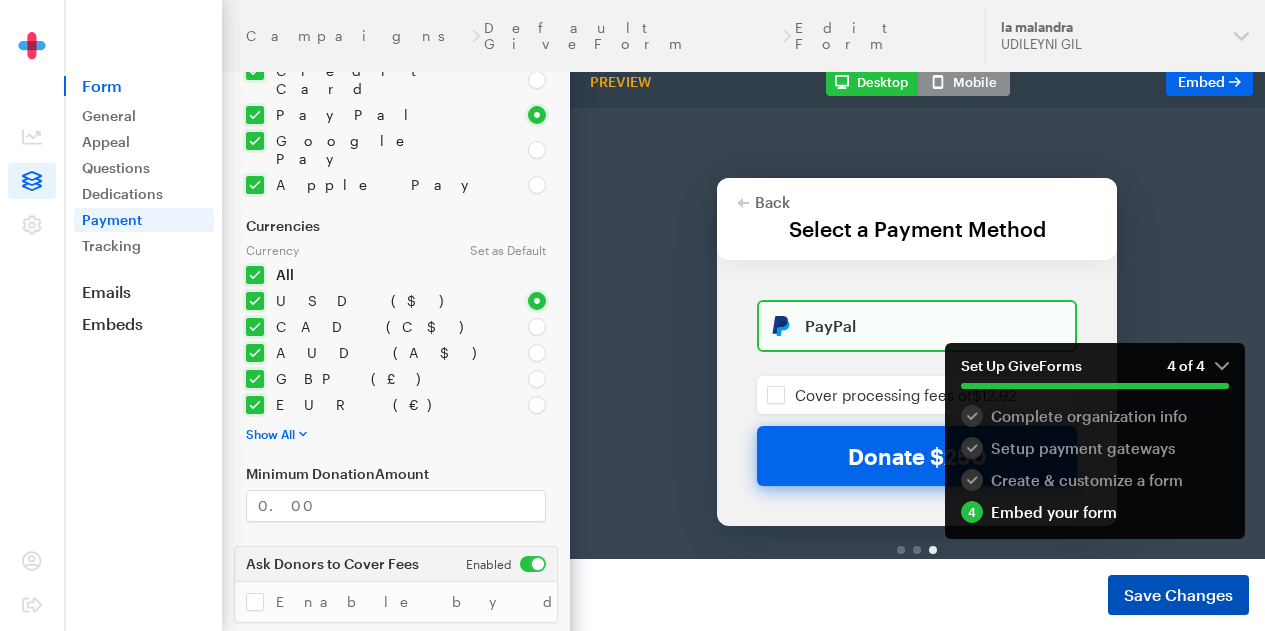 click on "Save Changes" at bounding box center (1178, 595) 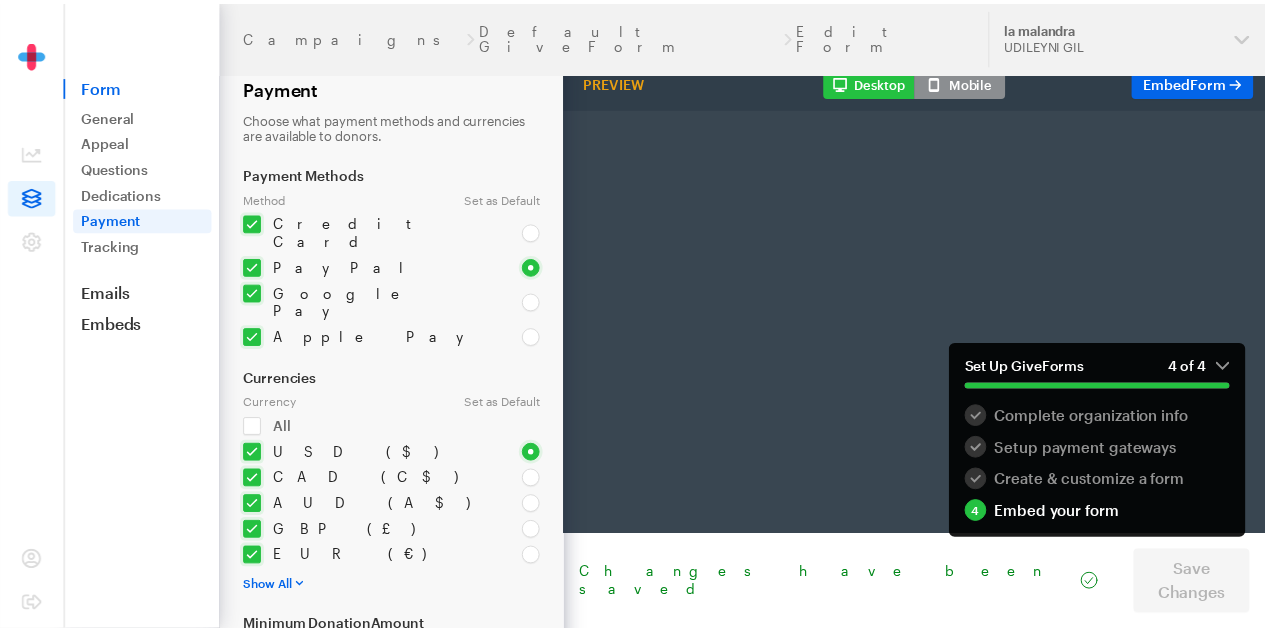 scroll, scrollTop: 0, scrollLeft: 0, axis: both 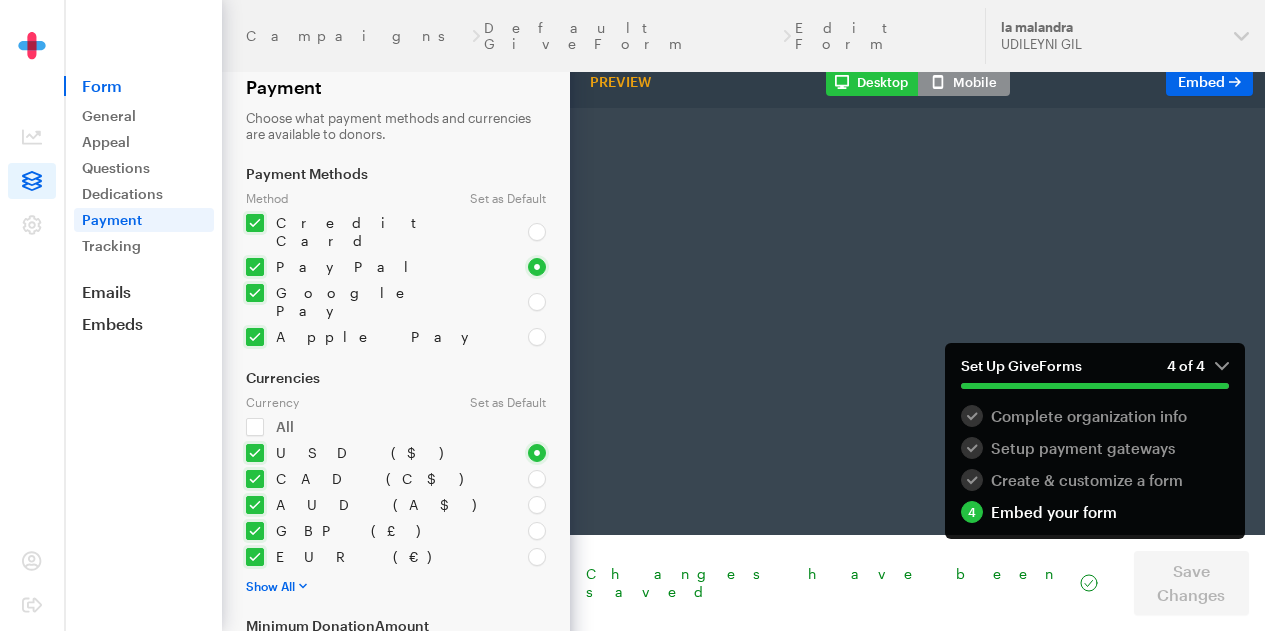select on "US" 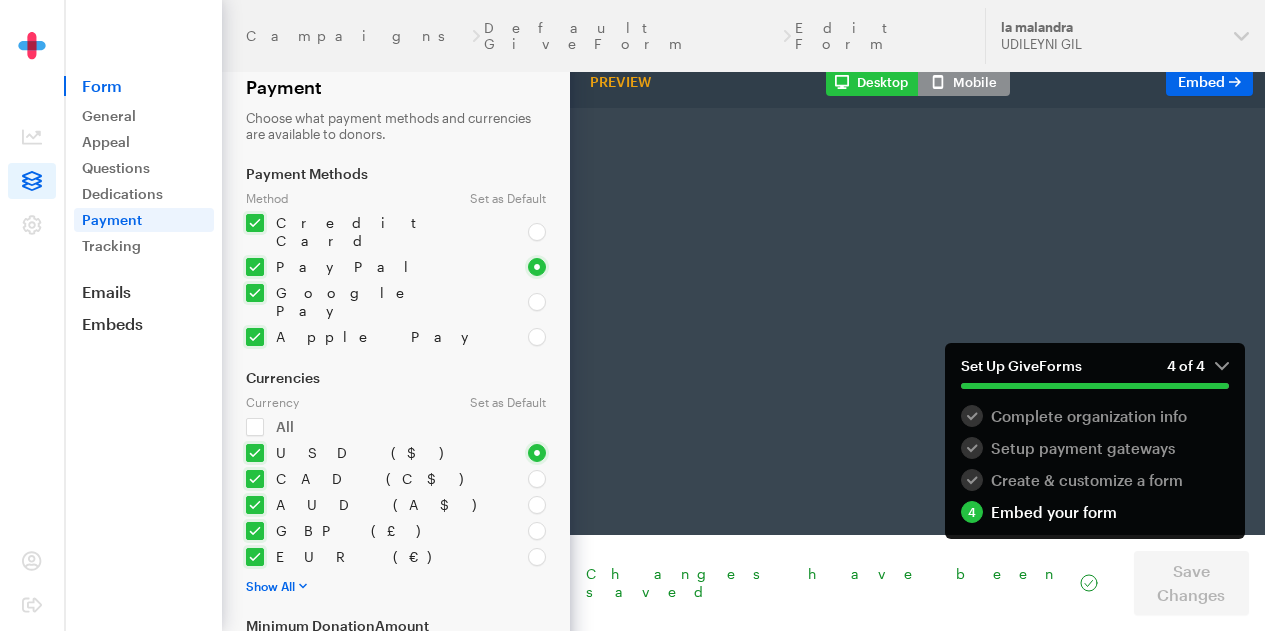 scroll, scrollTop: 0, scrollLeft: 0, axis: both 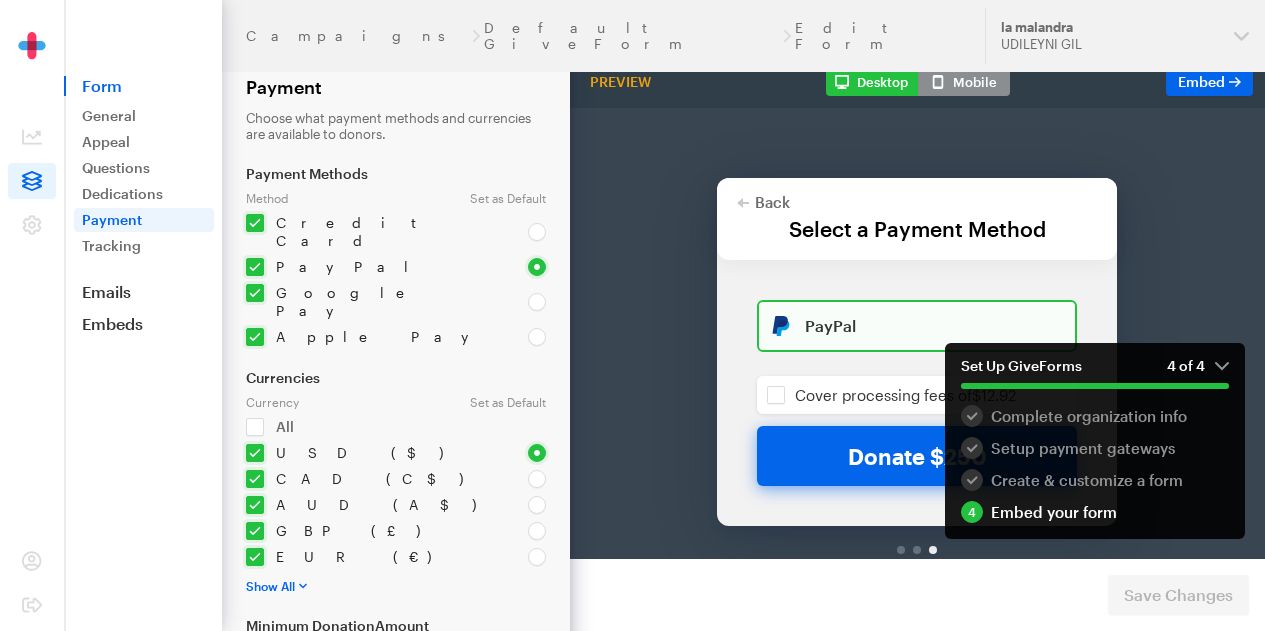 click on "Back
Back
Select a Payment Method
For your generous donation of  $250
One time
$ 10
$ 25
$ 50
$ 100
$ 250
250
$
USD ($)
CAD (C$)
AUD (A$)
GBP (£)
EUR (€)
USD" at bounding box center (917, 309) 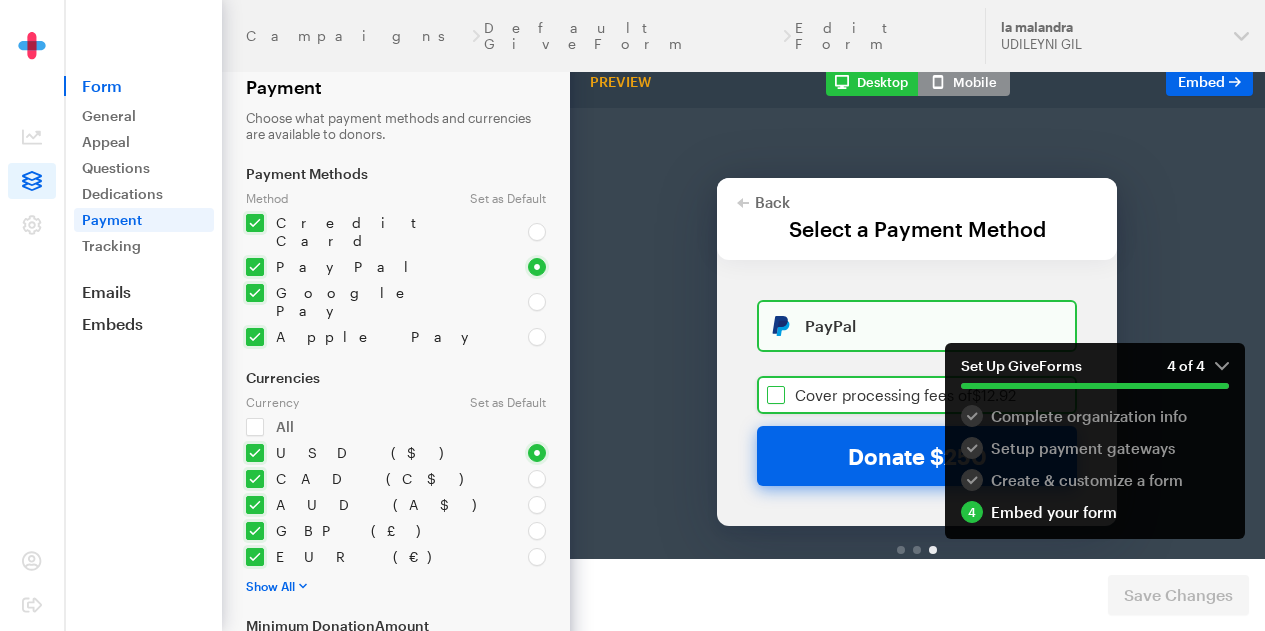 click at bounding box center (917, 343) 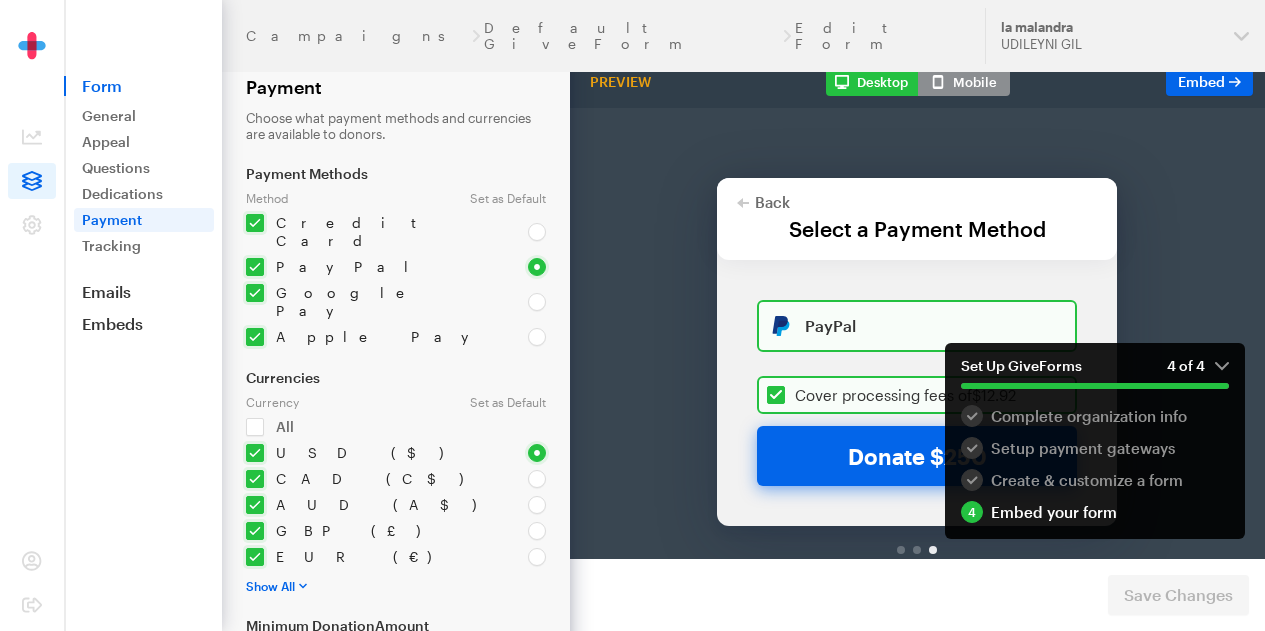 checkbox on "true" 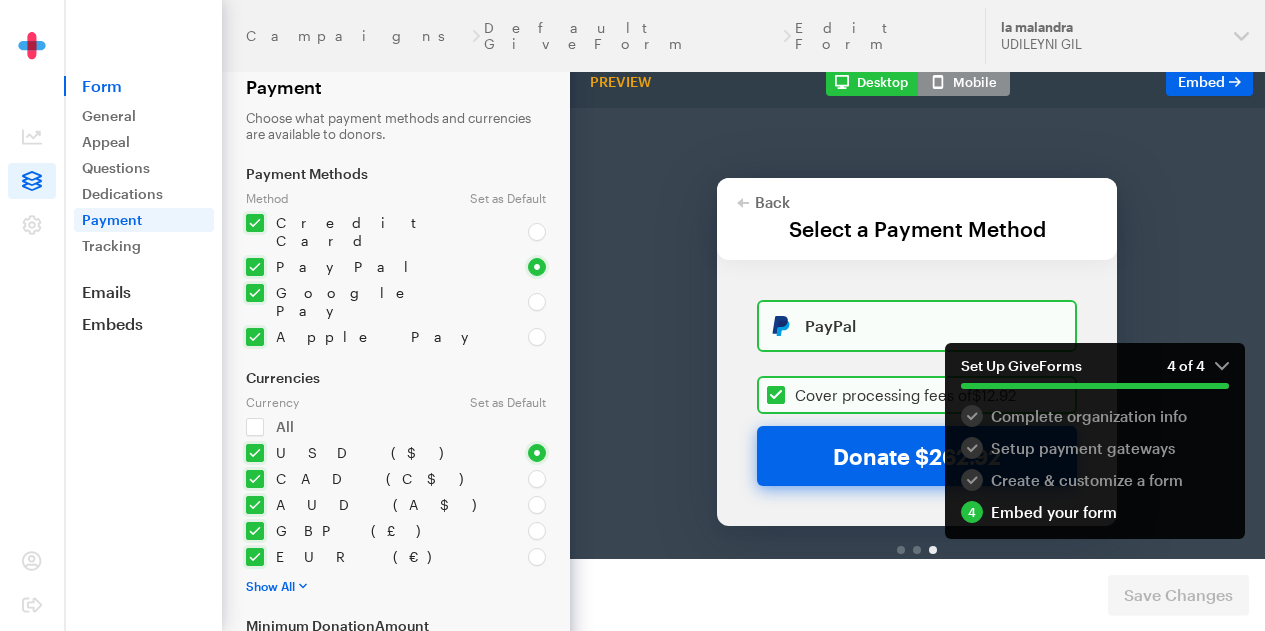 click on "Back
Back
Select a Payment Method
For your generous donation of  $262.92
One time
$ 10
$ 25
$ 50
$ 100
$ 250
250
$
USD ($)
CAD (C$)
AUD (A$)
GBP (£)
EUR (€)
USD" at bounding box center [917, 309] 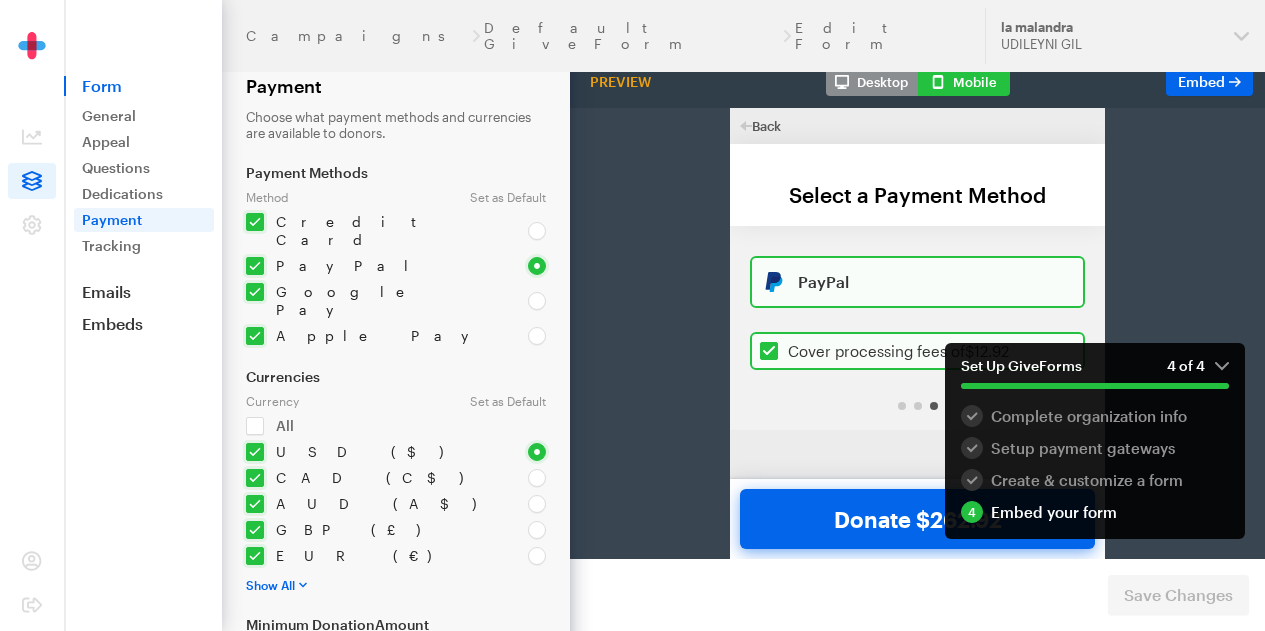 scroll, scrollTop: 0, scrollLeft: 0, axis: both 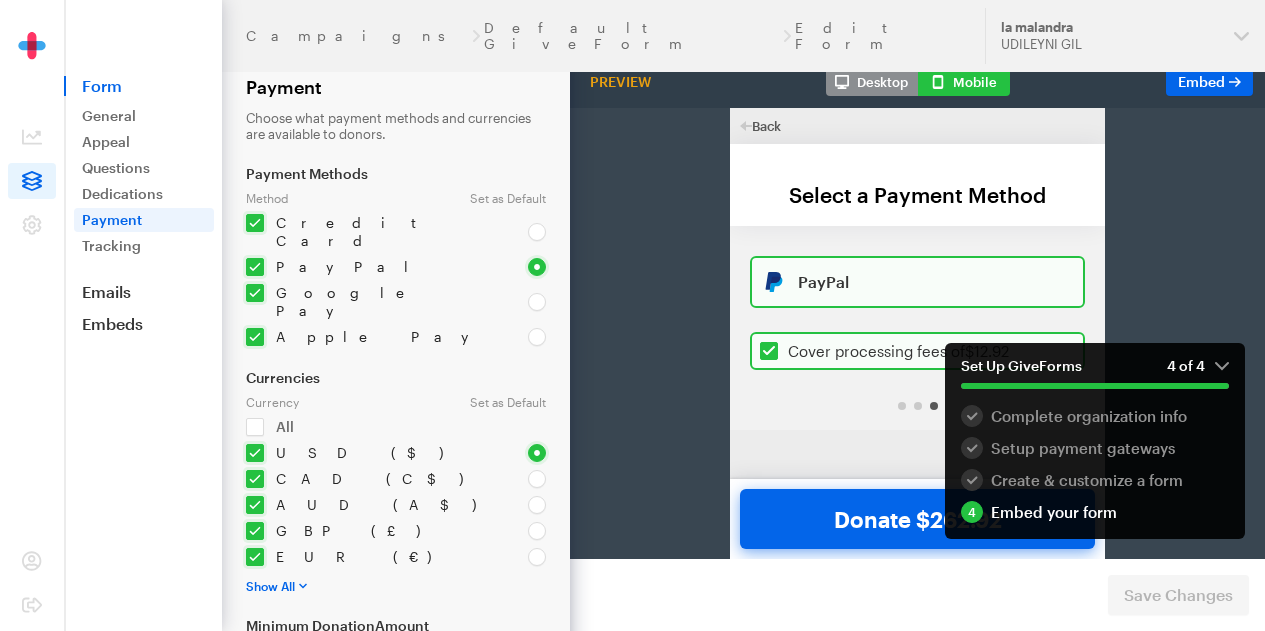 click on "Form" at bounding box center [143, 86] 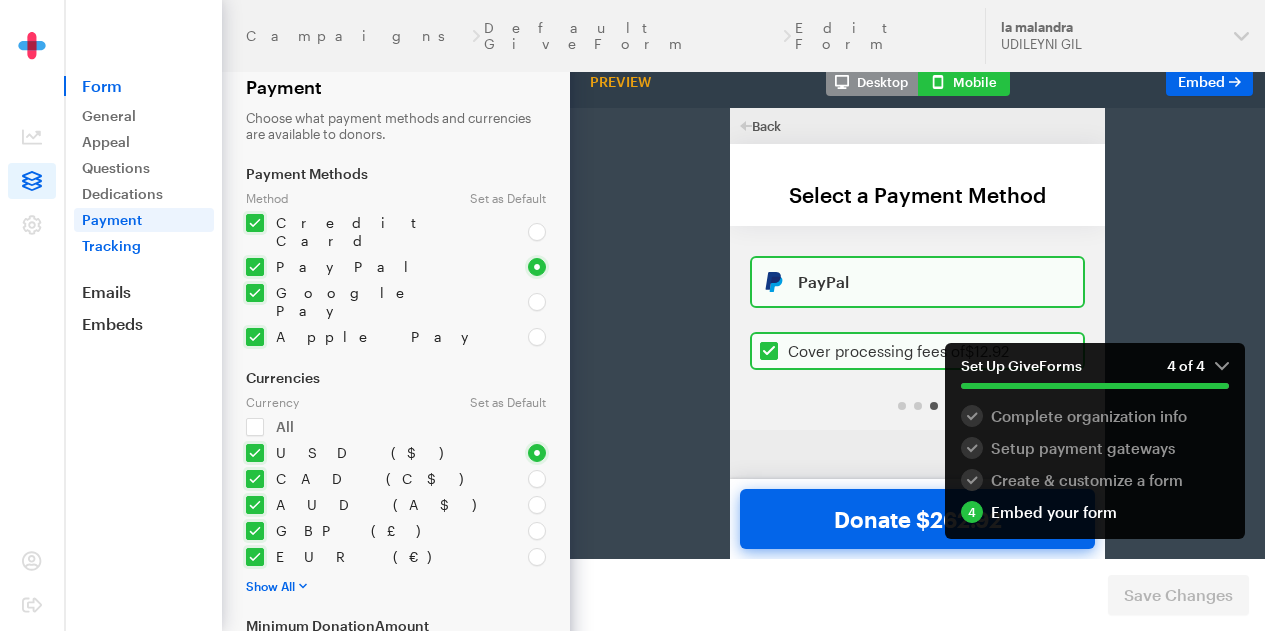 click on "Tracking" at bounding box center [144, 246] 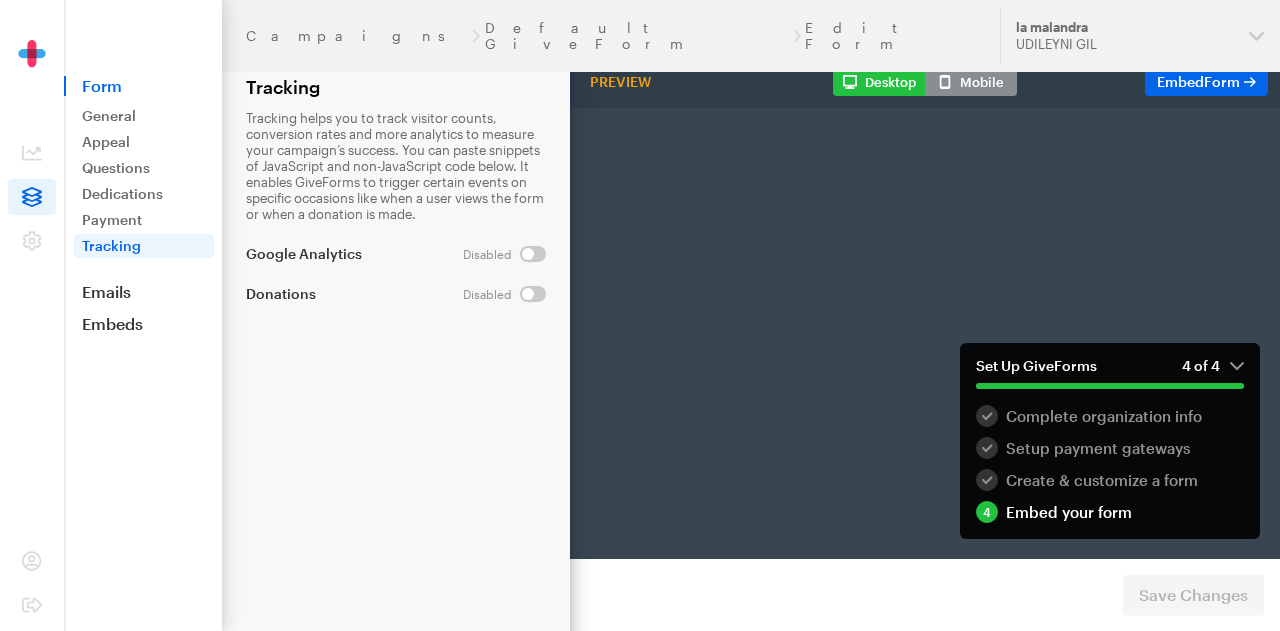 scroll, scrollTop: 0, scrollLeft: 0, axis: both 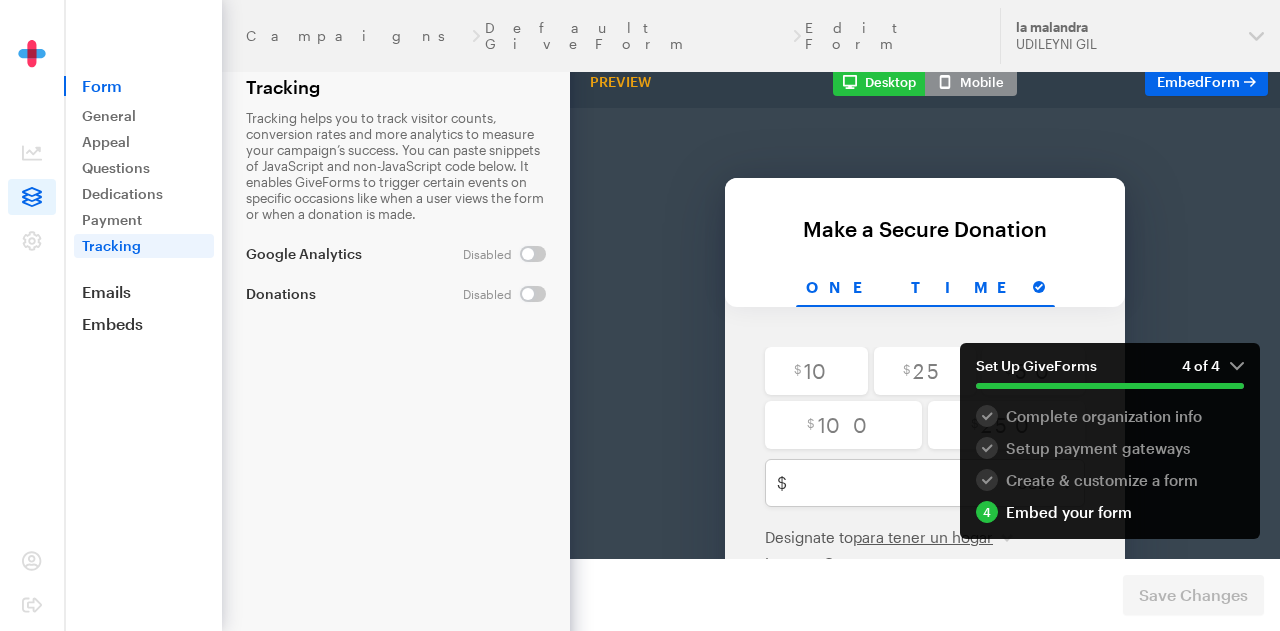 click at bounding box center (504, 294) 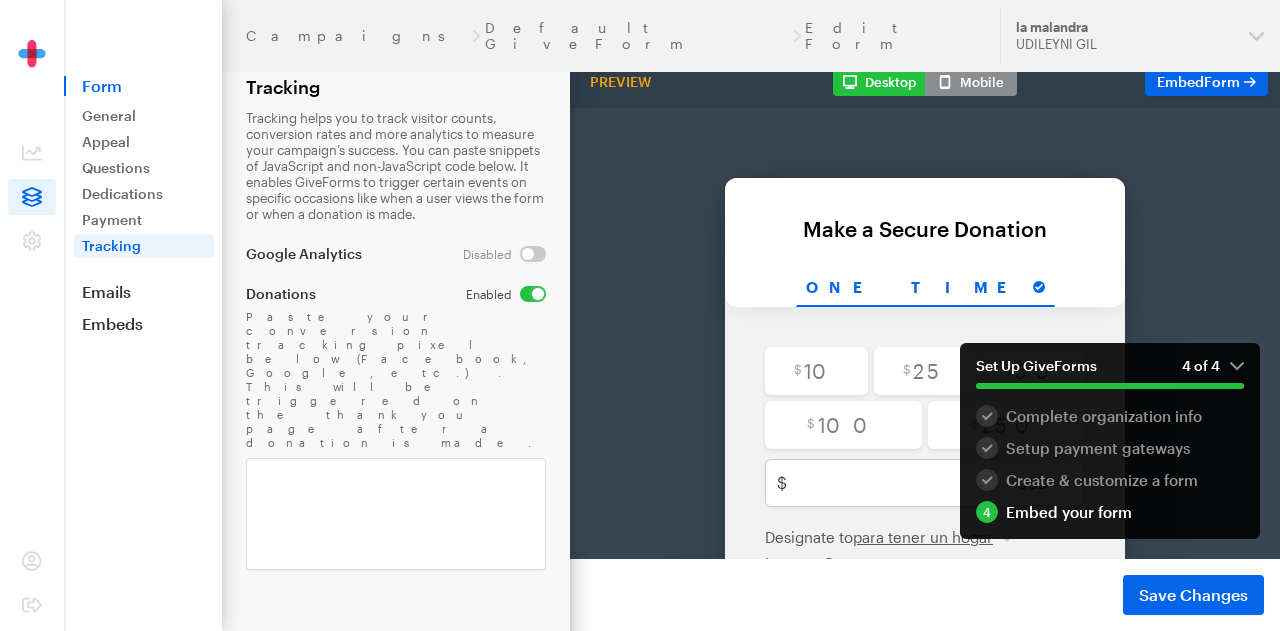 click at bounding box center (504, 254) 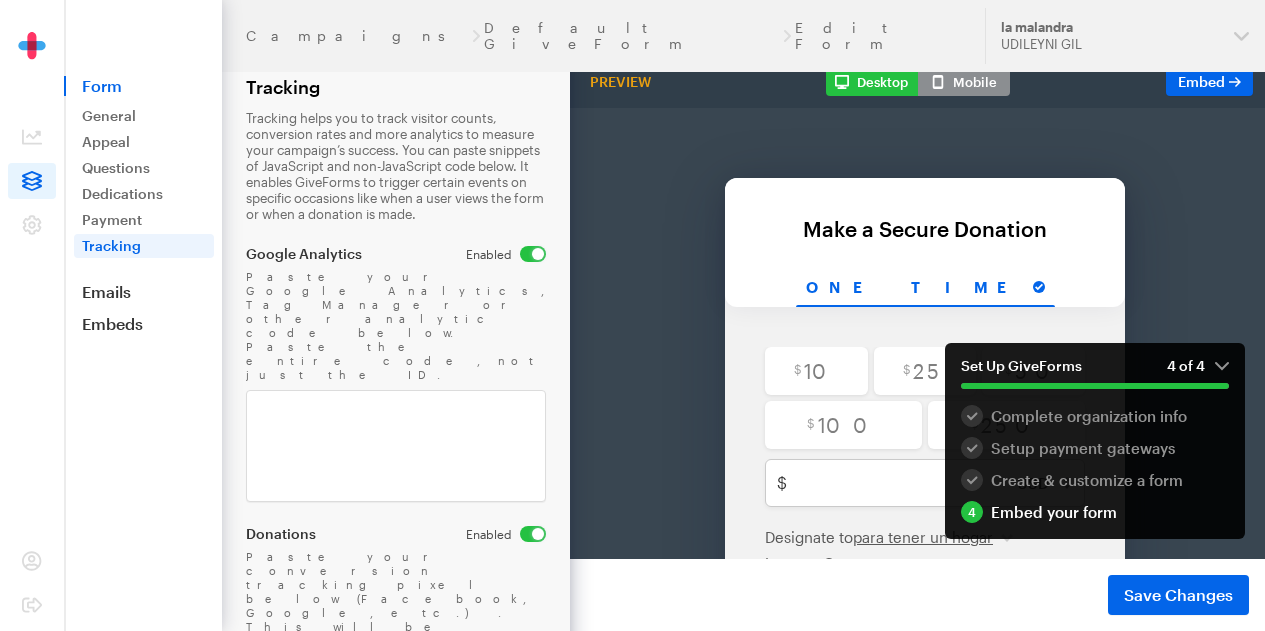 scroll, scrollTop: 41, scrollLeft: 0, axis: vertical 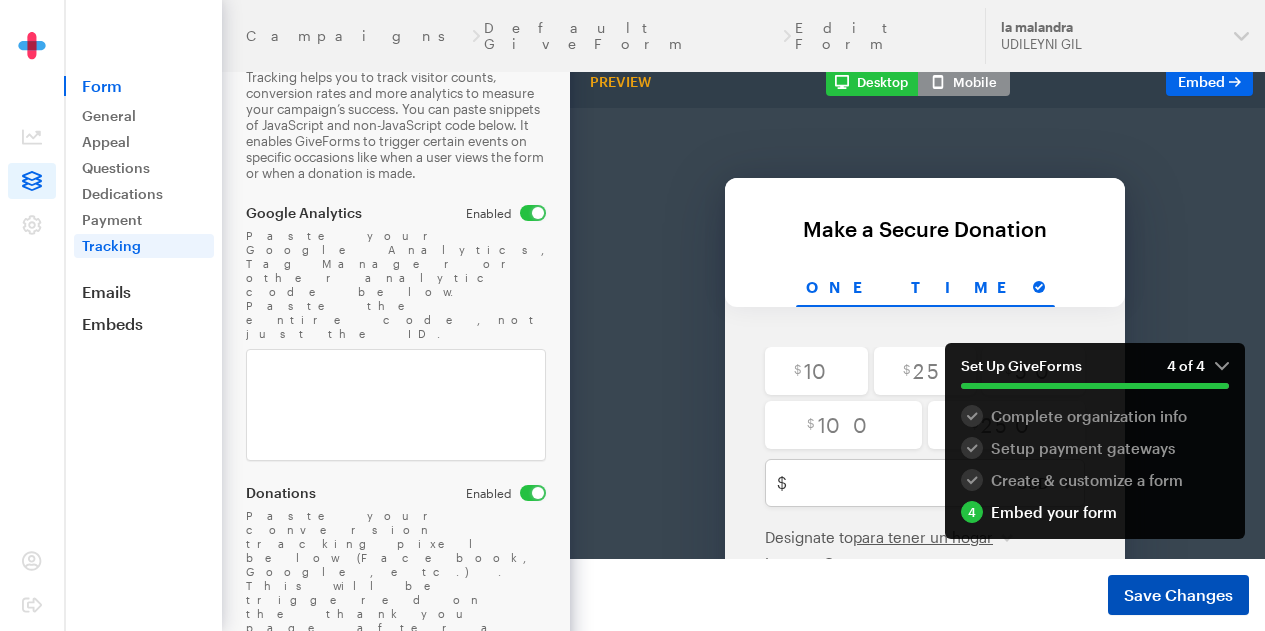 click on "Save Changes" at bounding box center (1178, 595) 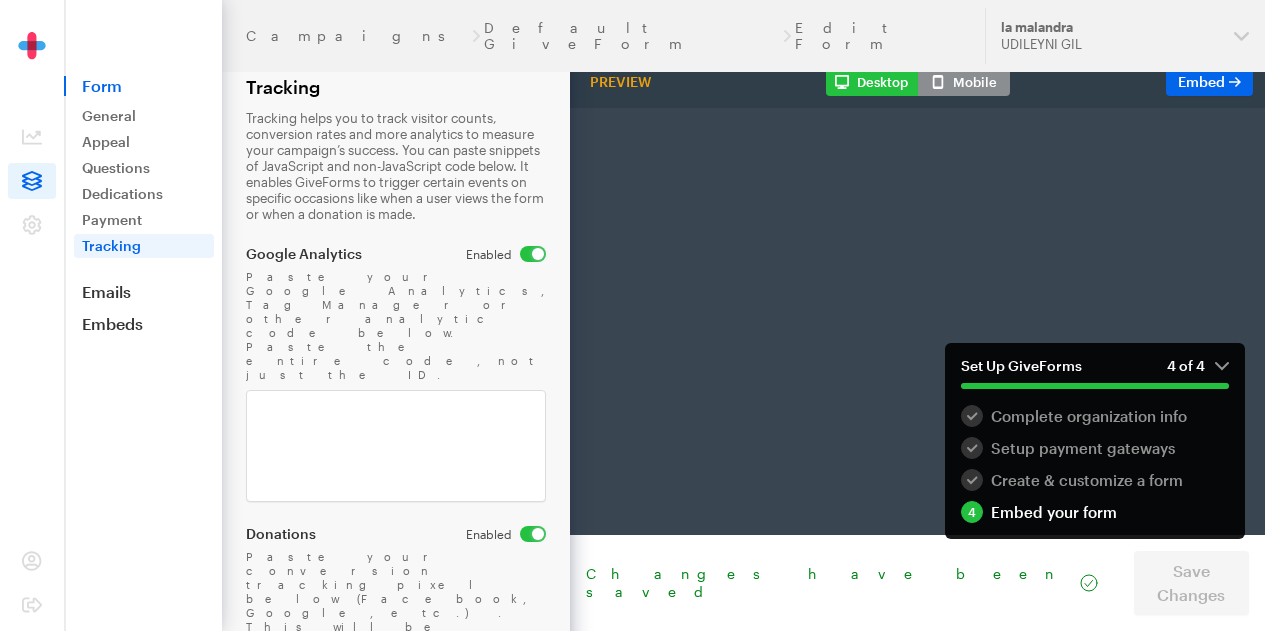 scroll, scrollTop: 0, scrollLeft: 0, axis: both 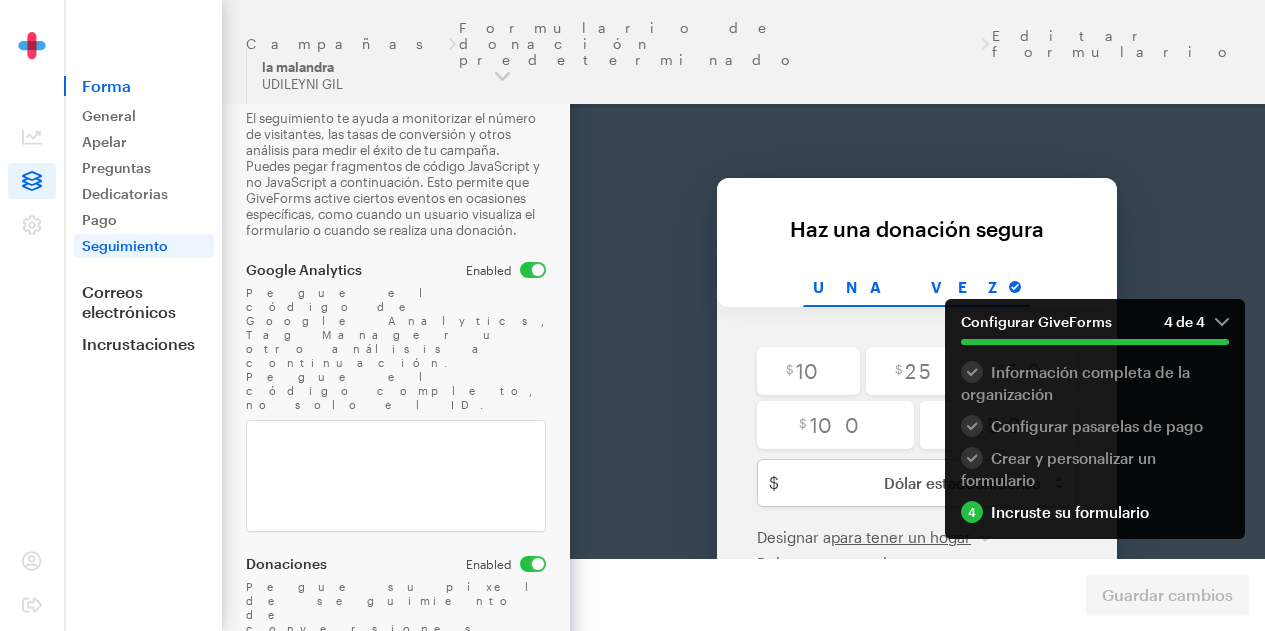 click on "Back
Atrás
Haz una donación segura
Por su generosa donación de  $[CURRENCY][NUMBER]
Una vez
$ [NUMBER]
$ [NUMBER]
$ [NUMBER]
$ [NUMBER]
$ [NUMBER]
$
USD ($)
Dólar canadiense (C$)
AUD (dólar australiano)
Libra esterlina (£)" at bounding box center [917, 392] 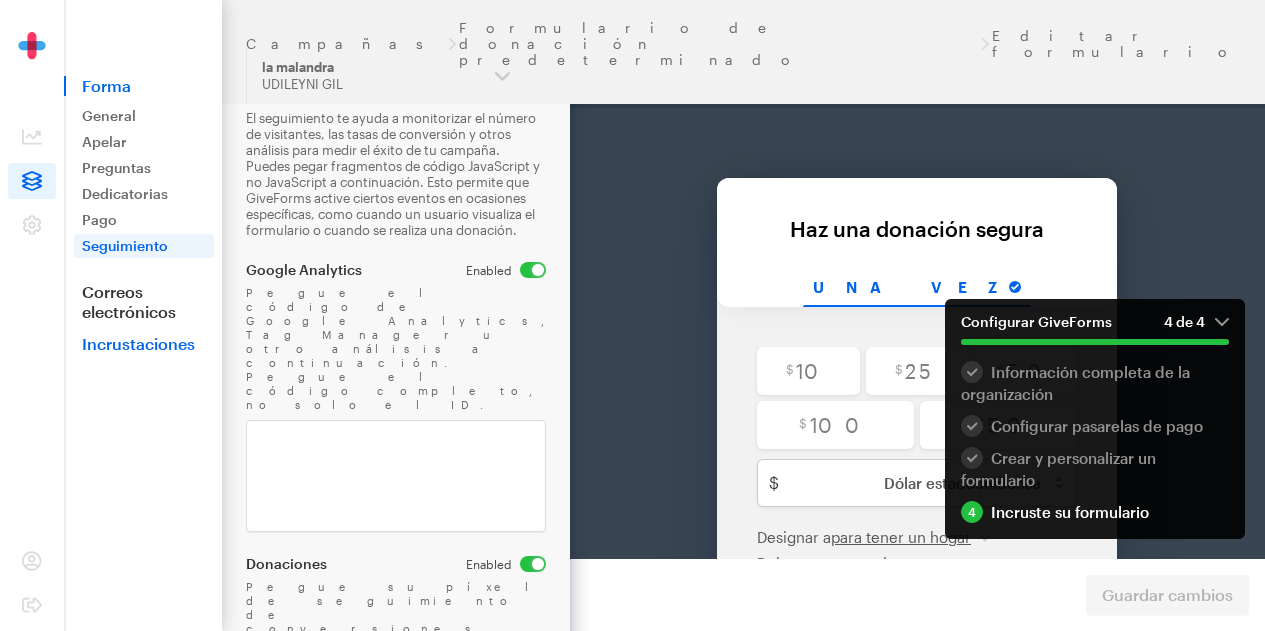 click on "Incrustaciones" at bounding box center [138, 343] 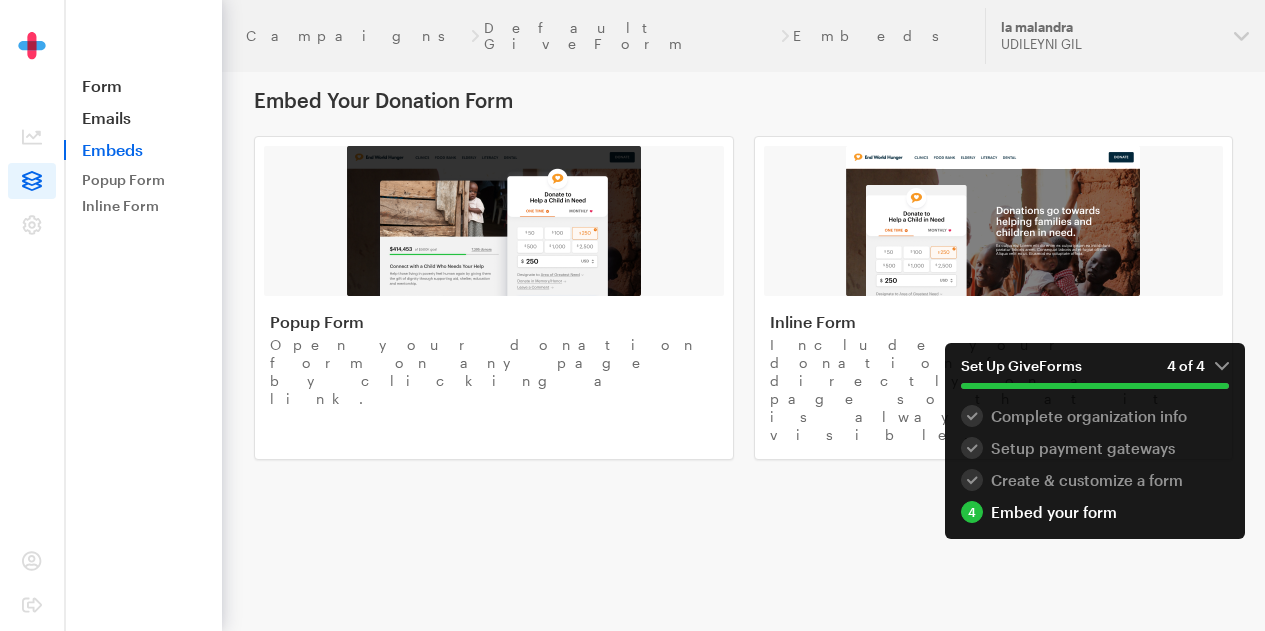 scroll, scrollTop: 0, scrollLeft: 0, axis: both 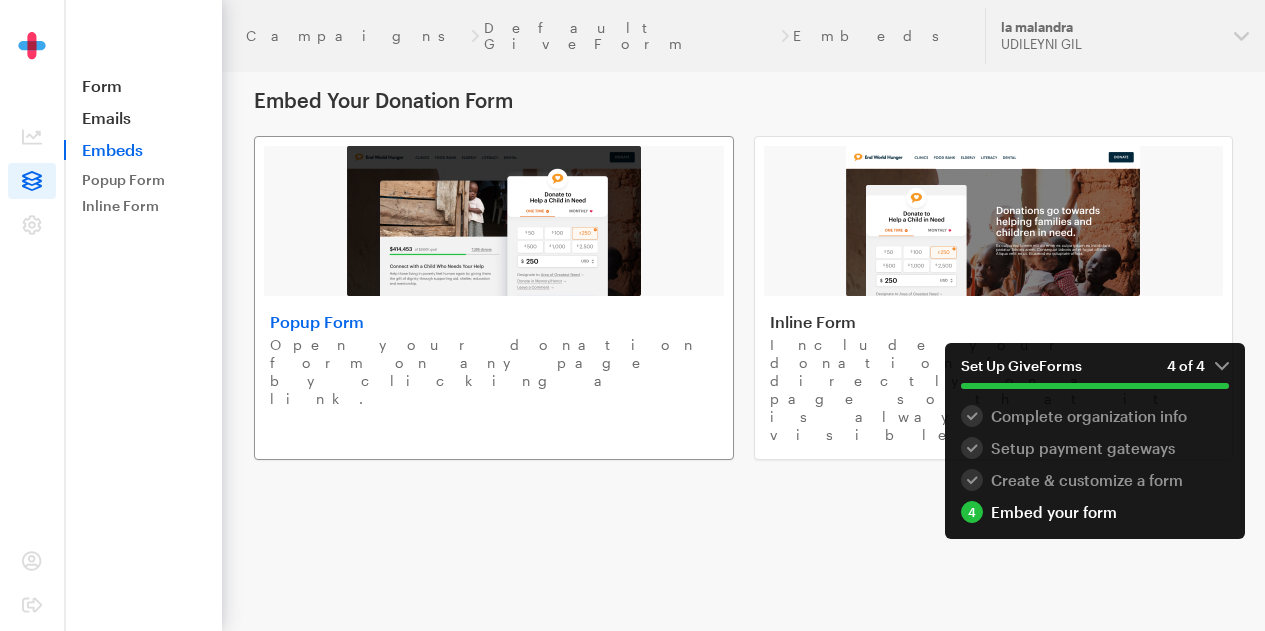 click on "Popup Form
Open your donation form on any page by clicking a link." at bounding box center (494, 298) 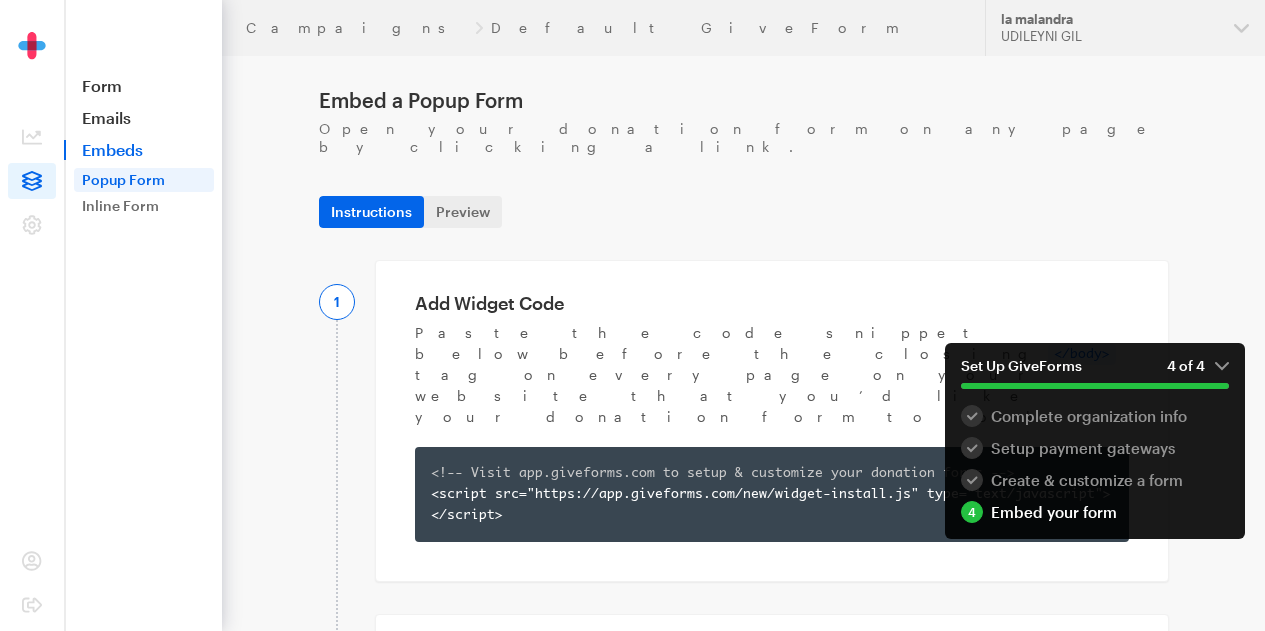 scroll, scrollTop: 0, scrollLeft: 0, axis: both 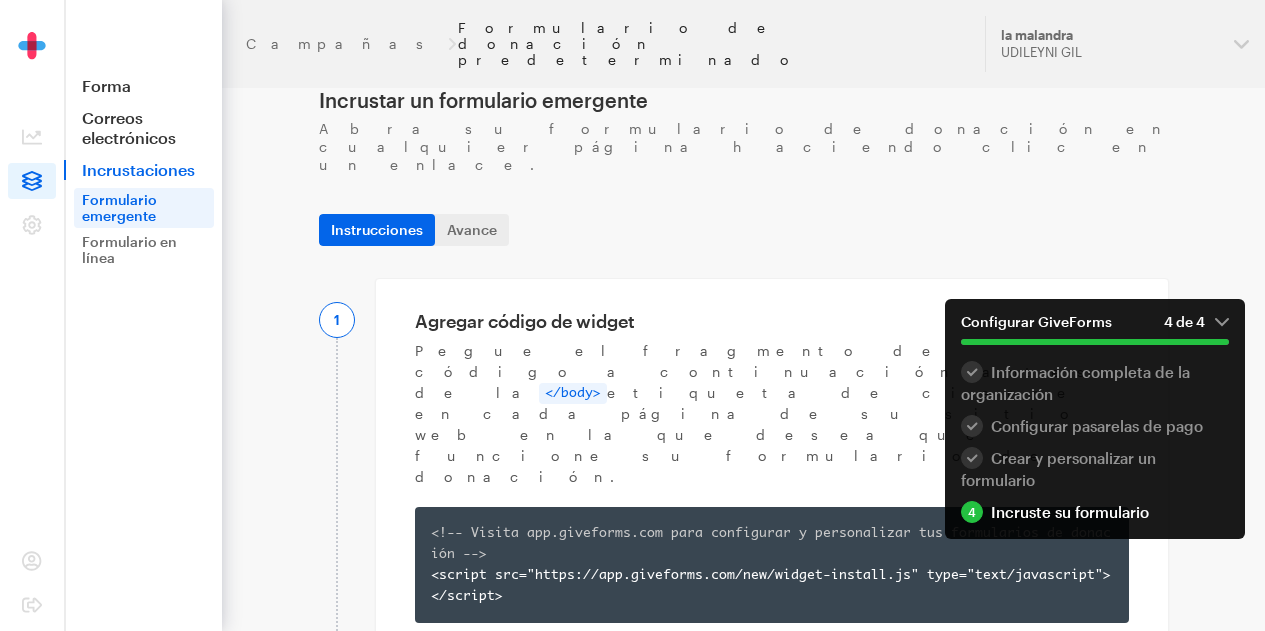click on "Formulario de donación predeterminado" at bounding box center (630, 43) 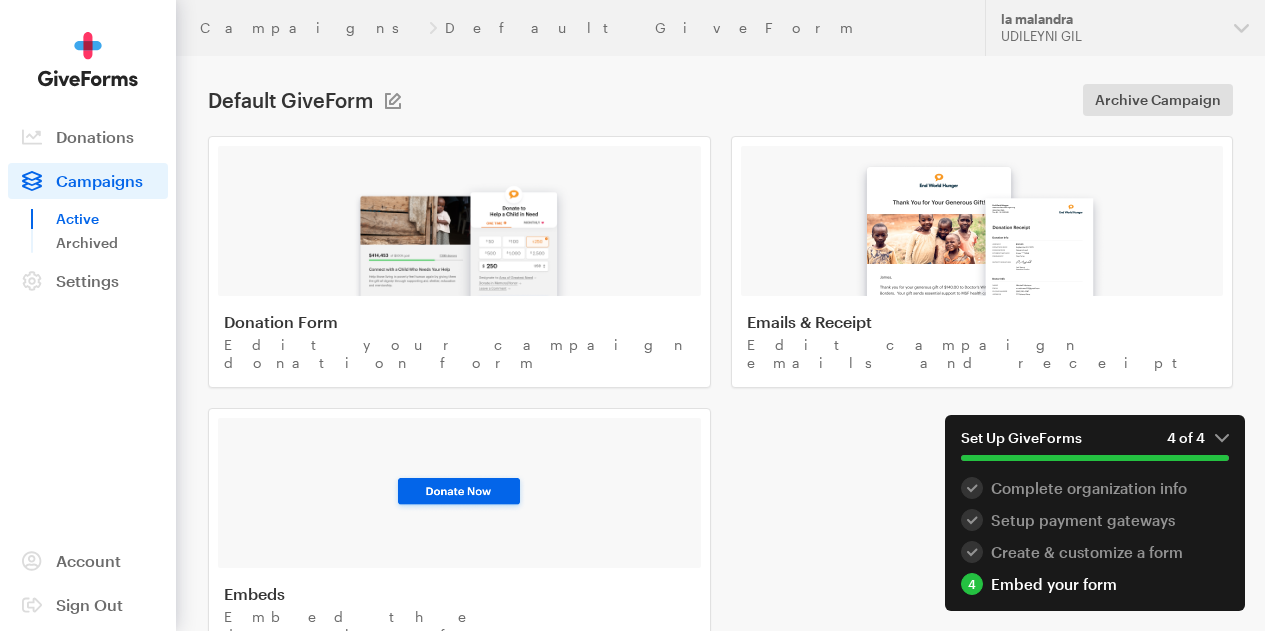 scroll, scrollTop: 0, scrollLeft: 0, axis: both 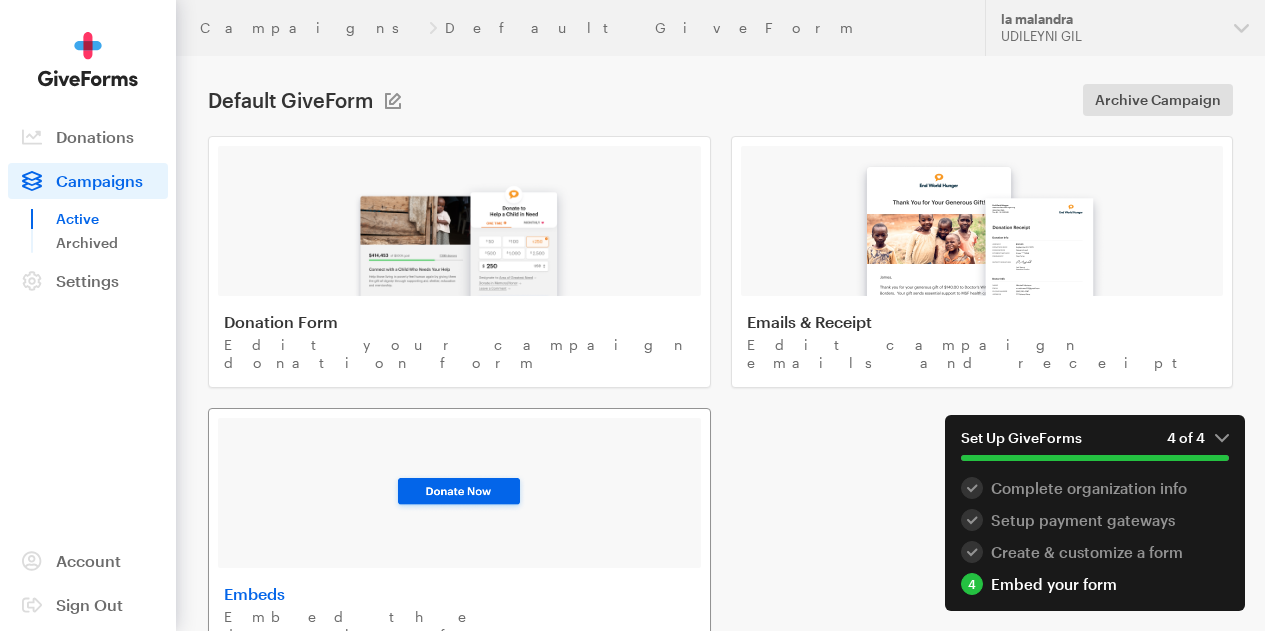 click on "Embeds" at bounding box center (459, 594) 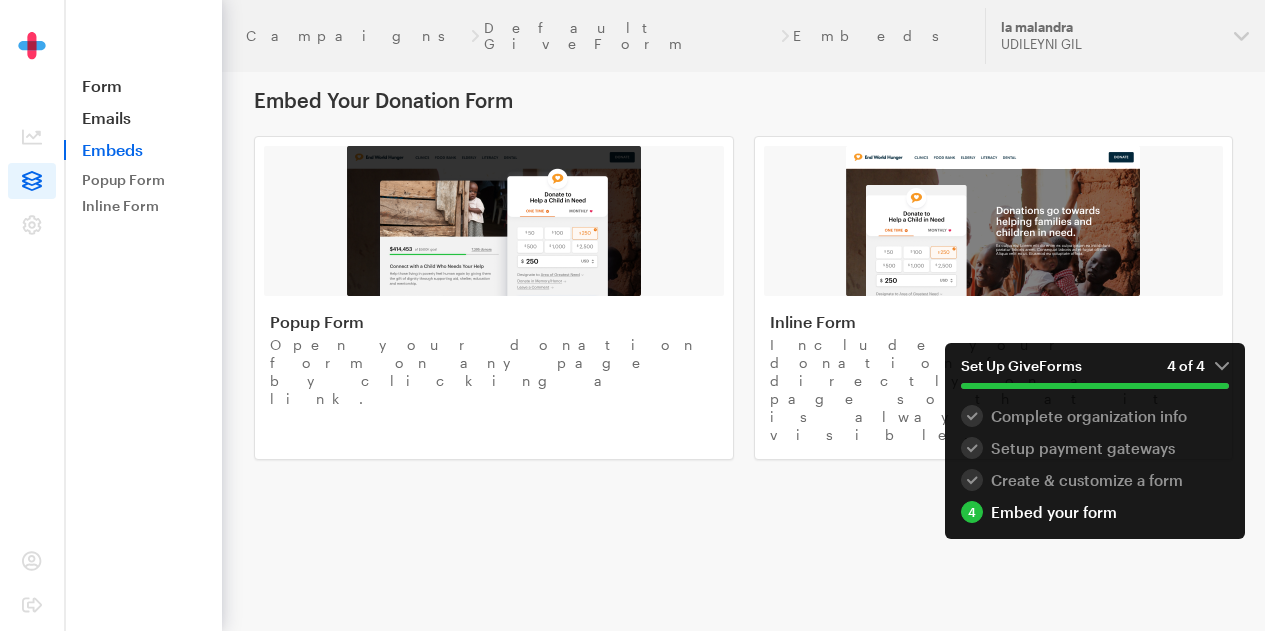 scroll, scrollTop: 0, scrollLeft: 0, axis: both 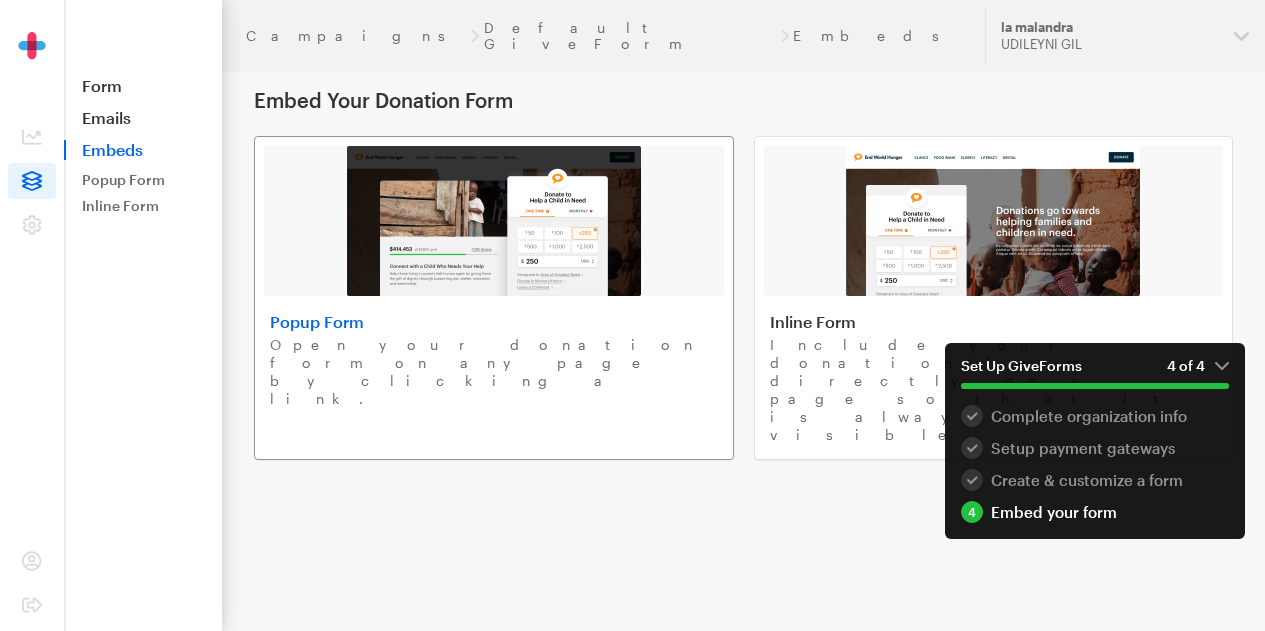 click on "Popup Form
Open your donation form on any page by clicking a link." at bounding box center [494, 298] 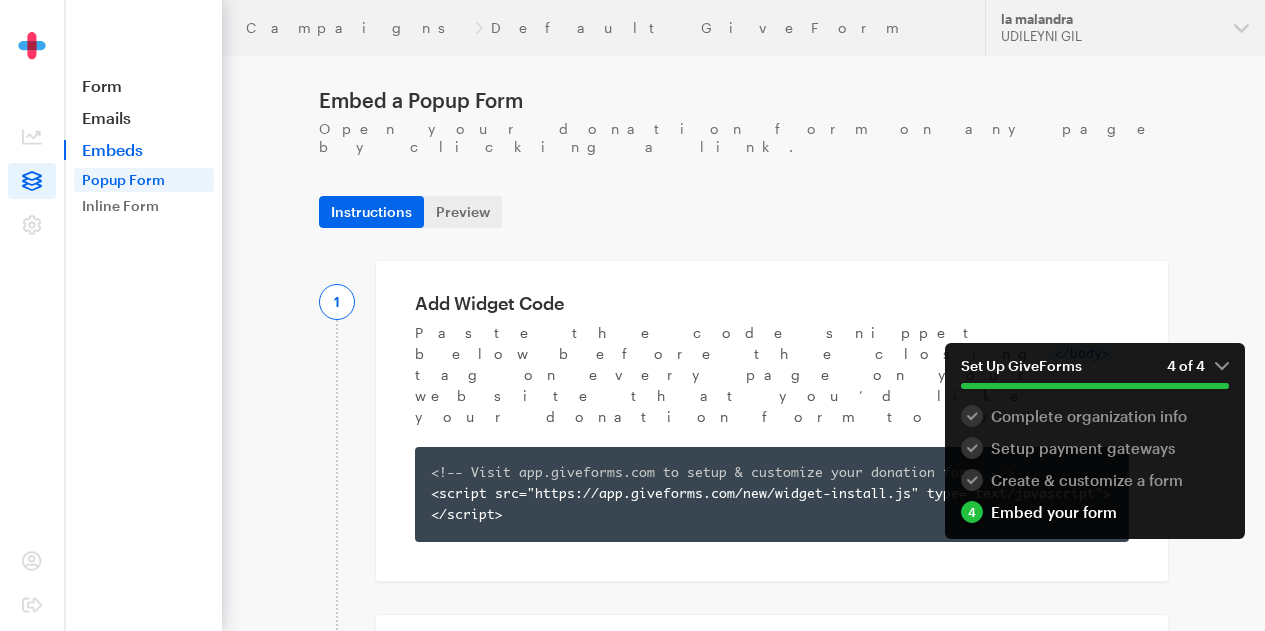 scroll, scrollTop: 0, scrollLeft: 0, axis: both 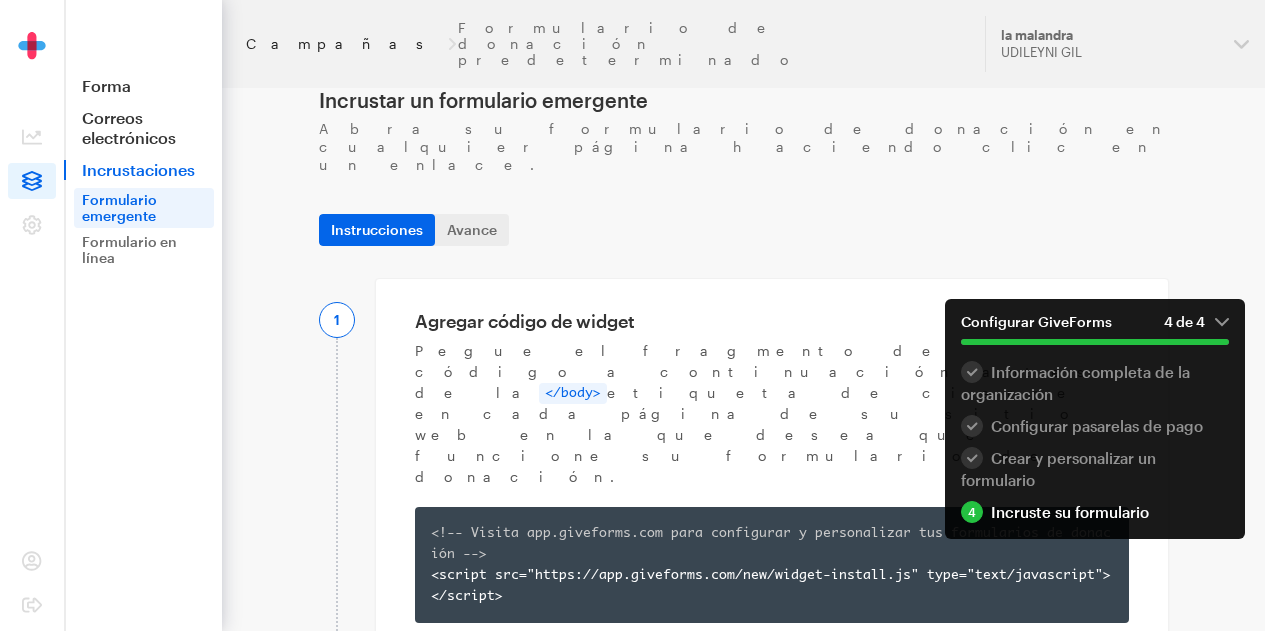 click on "Campañas" at bounding box center [345, 43] 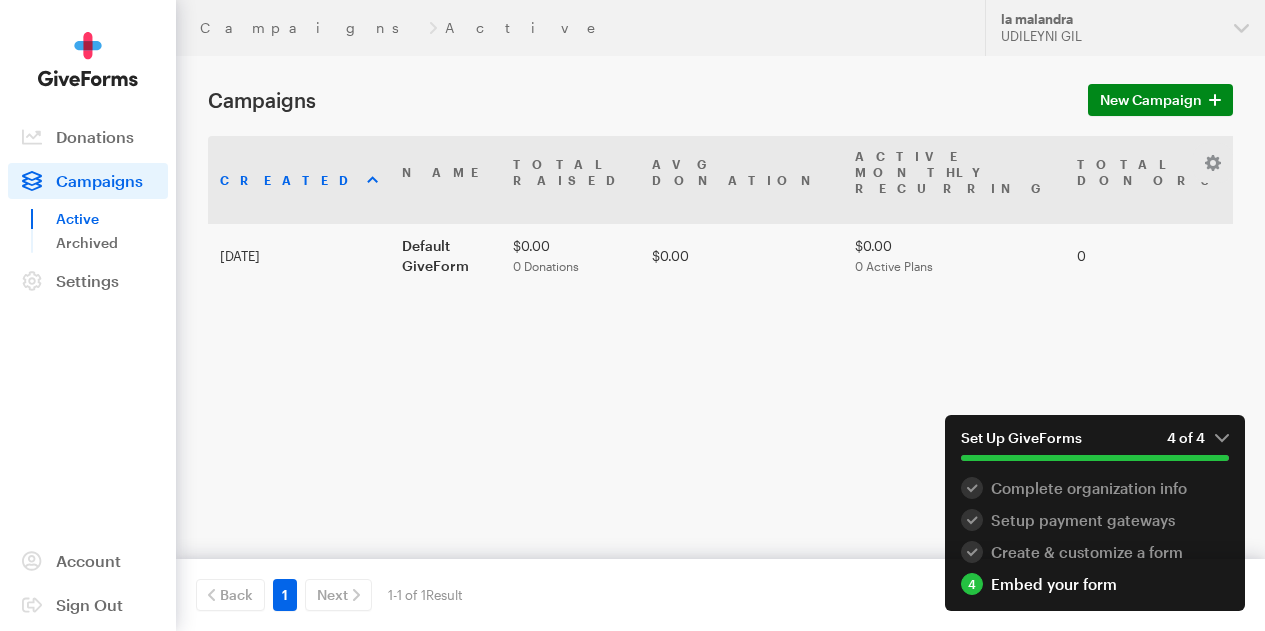 scroll, scrollTop: 0, scrollLeft: 0, axis: both 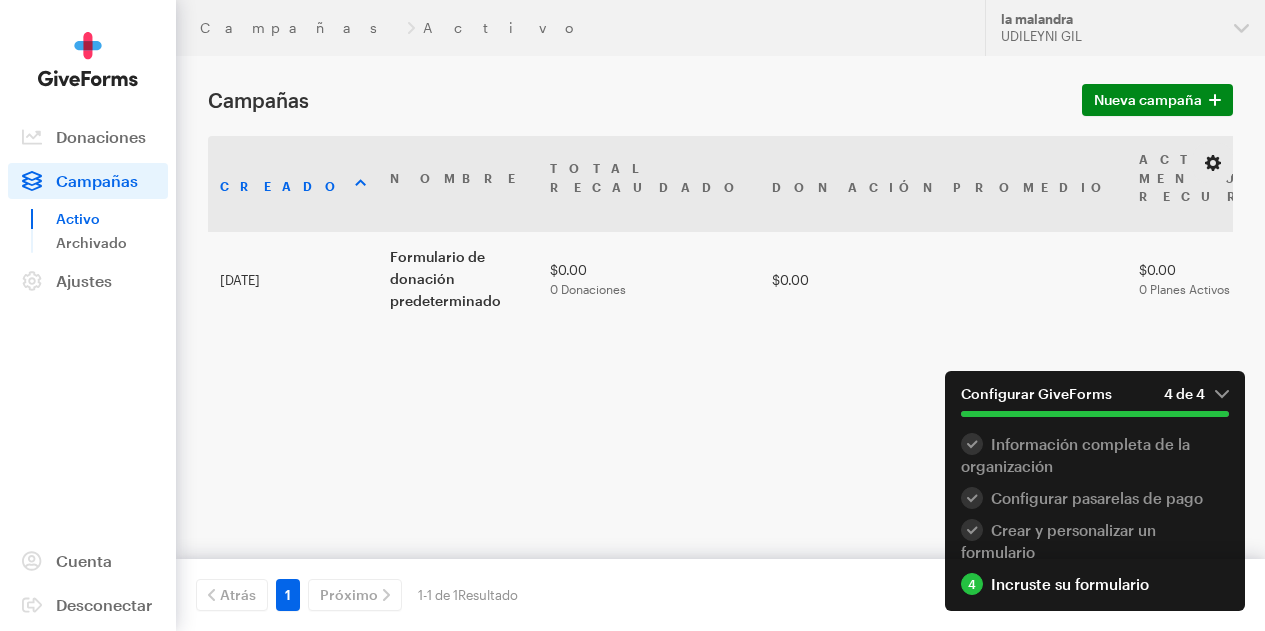 click at bounding box center [1213, 163] 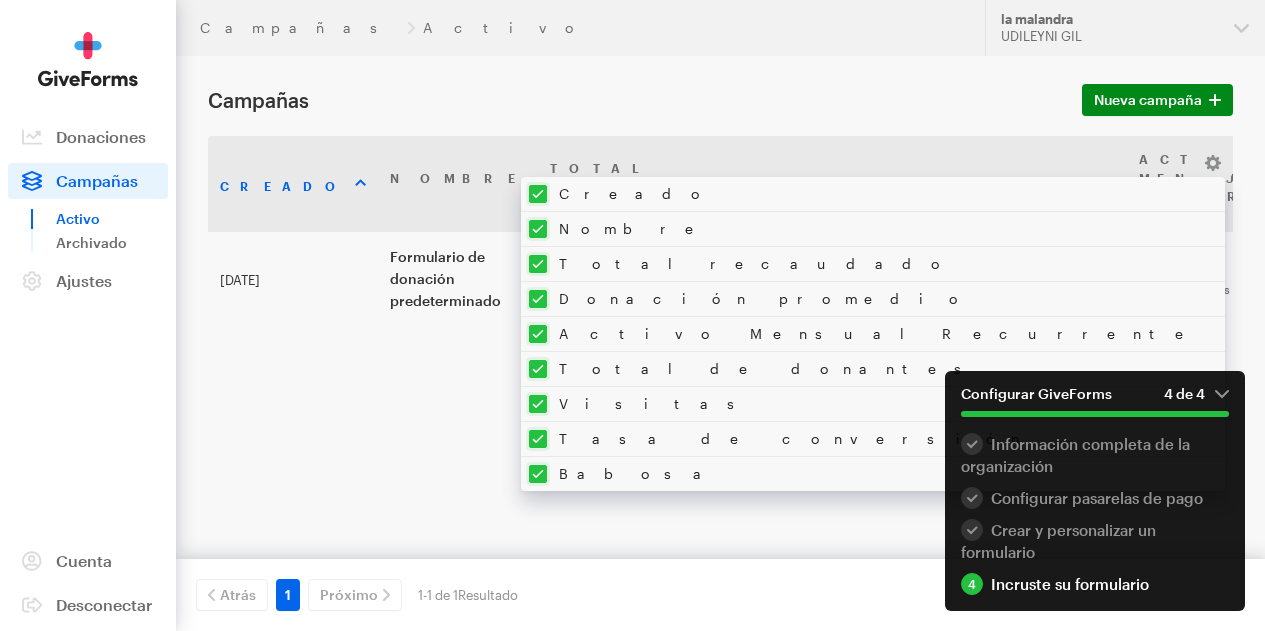 click on "Campañas
Activo" at bounding box center (580, 28) 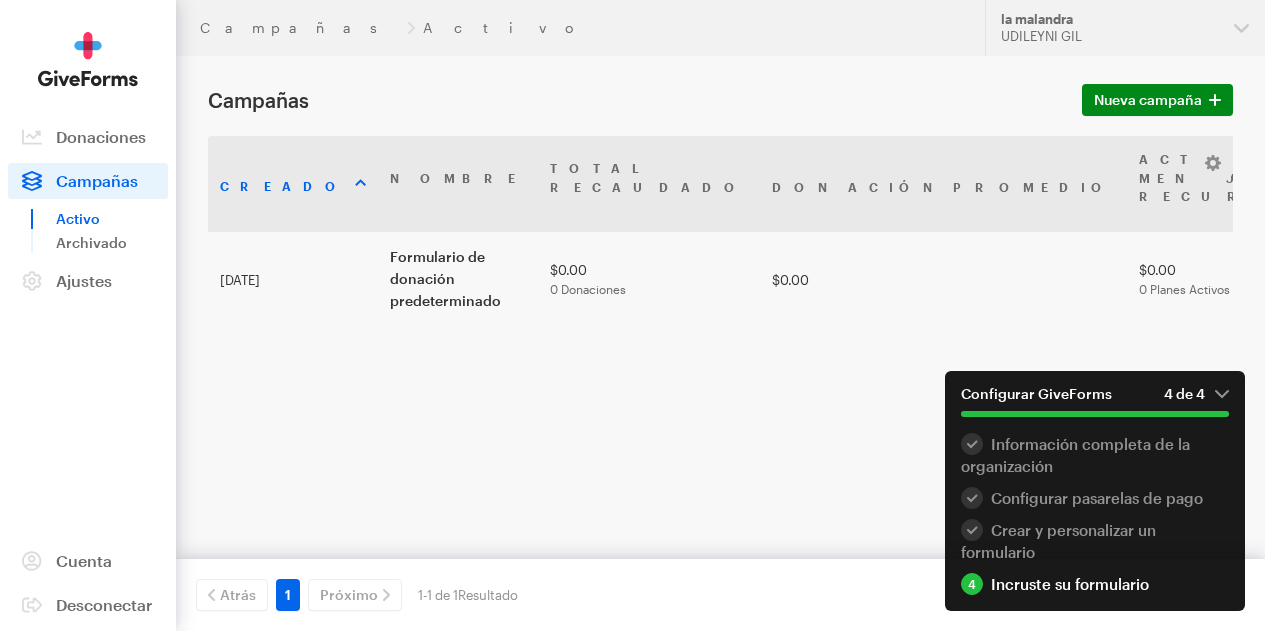 click on "Campañas
Nueva campaña
Creado
Nombre
Total recaudado
Donación promedio
Activo Mensual Recurrente
Total de donantes
Visitas
Tasa de conversión
Babosa" at bounding box center (632, 472) 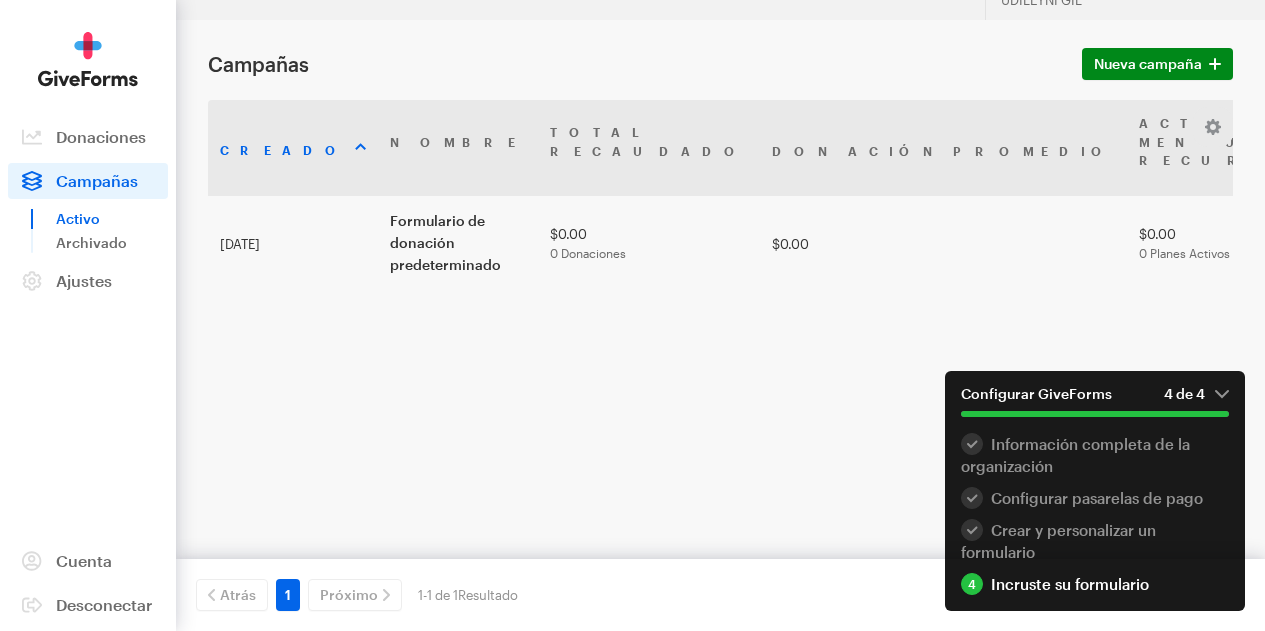 scroll, scrollTop: 35, scrollLeft: 0, axis: vertical 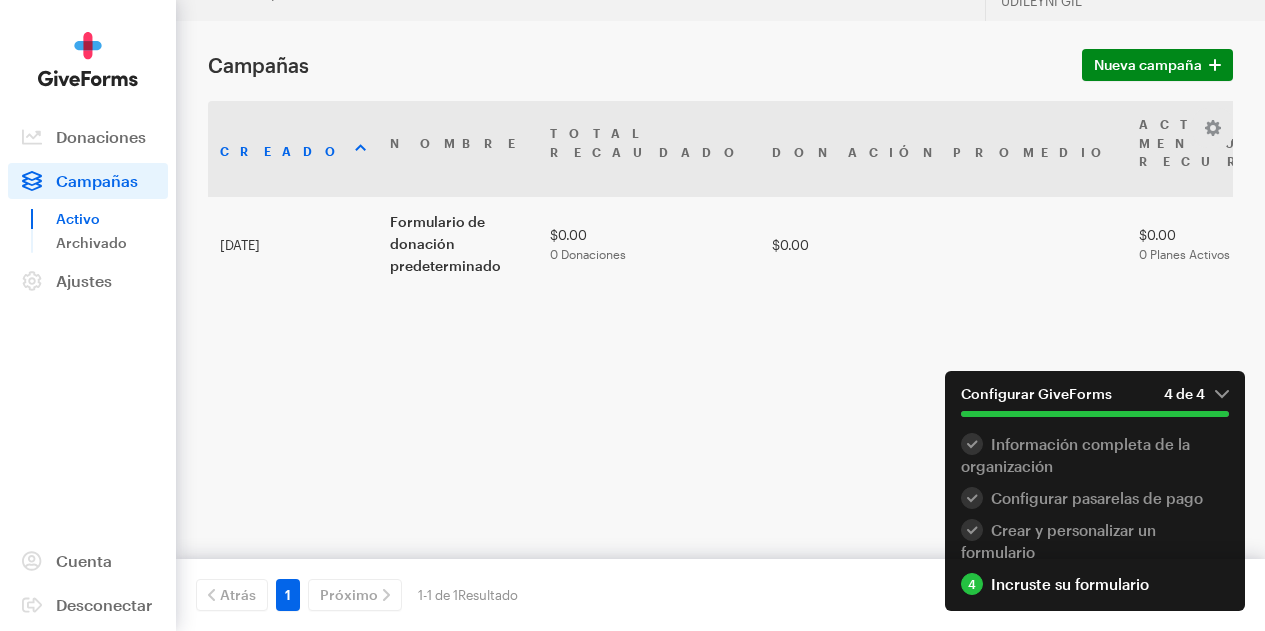 click on "Donaciones" at bounding box center [101, 136] 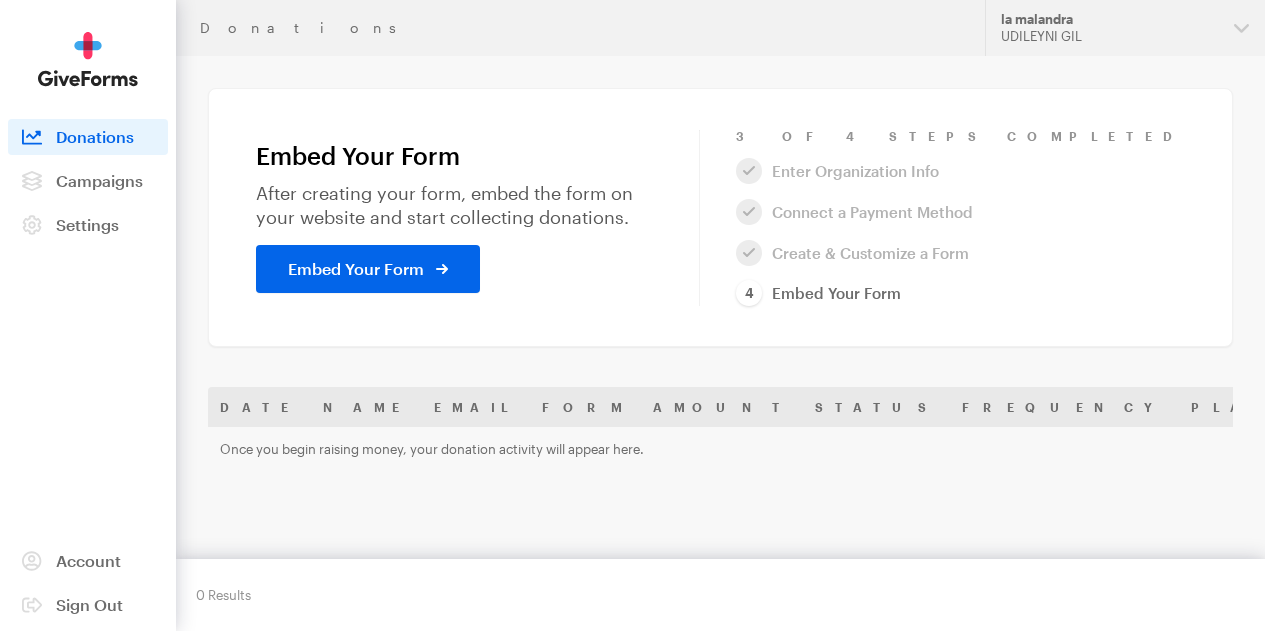 scroll, scrollTop: 0, scrollLeft: 0, axis: both 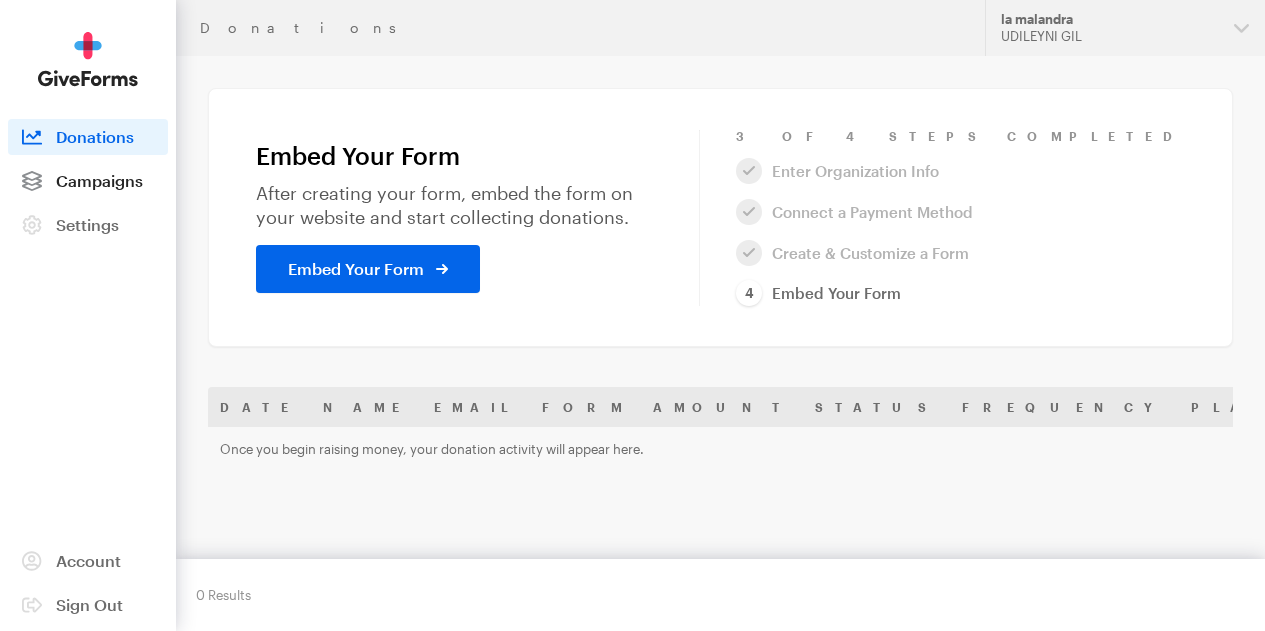 click on "Campaigns" at bounding box center (99, 180) 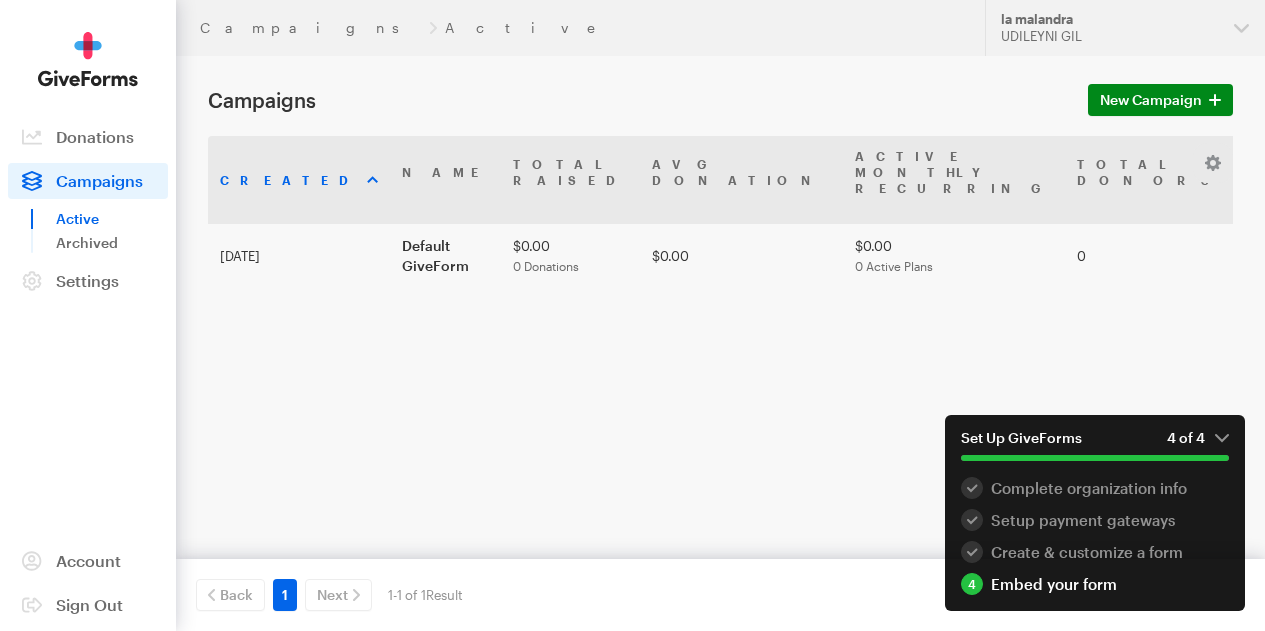 scroll, scrollTop: 0, scrollLeft: 0, axis: both 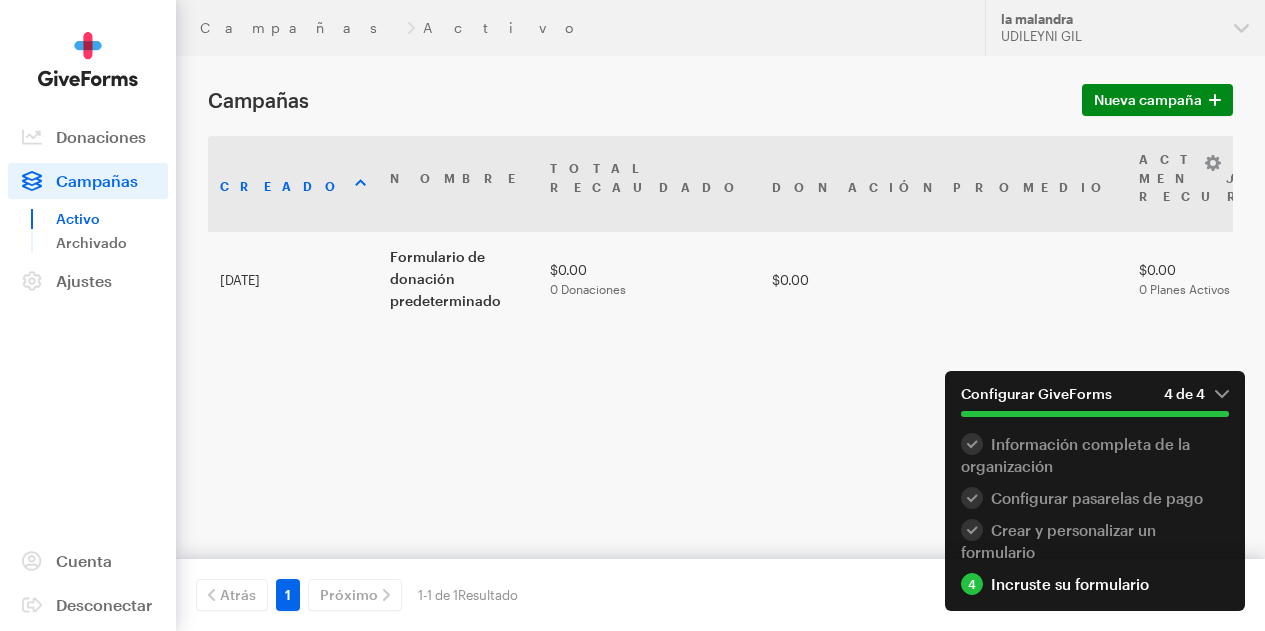 click on "Campañas
Activo" at bounding box center [580, 28] 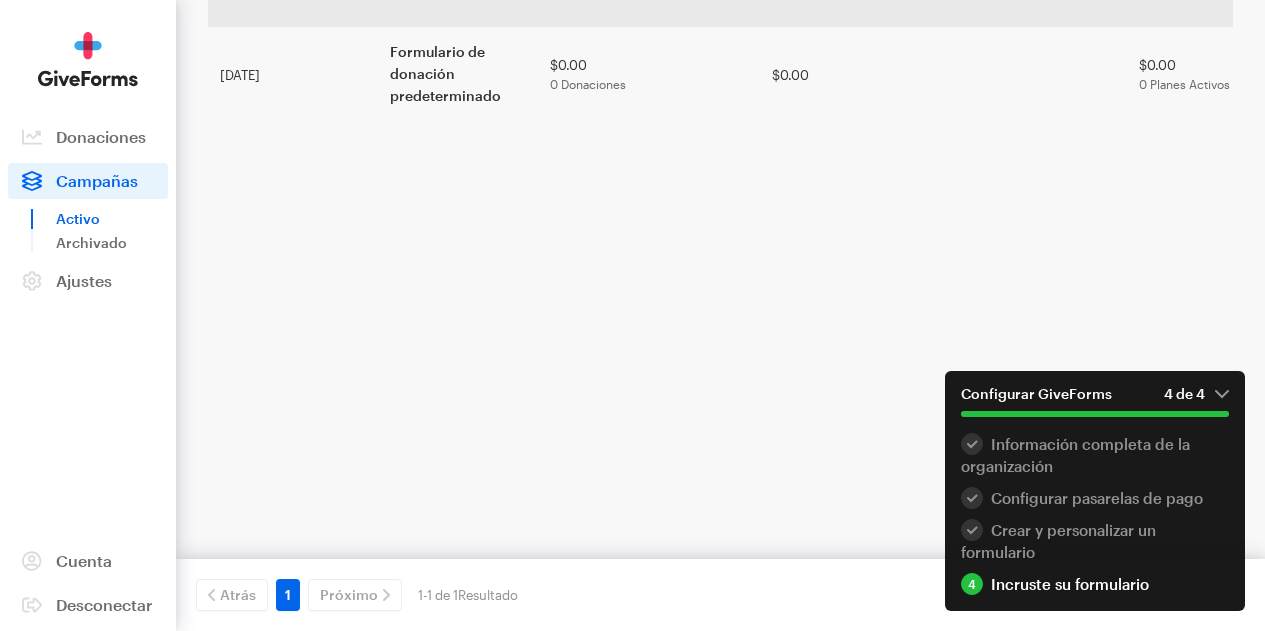 scroll, scrollTop: 0, scrollLeft: 0, axis: both 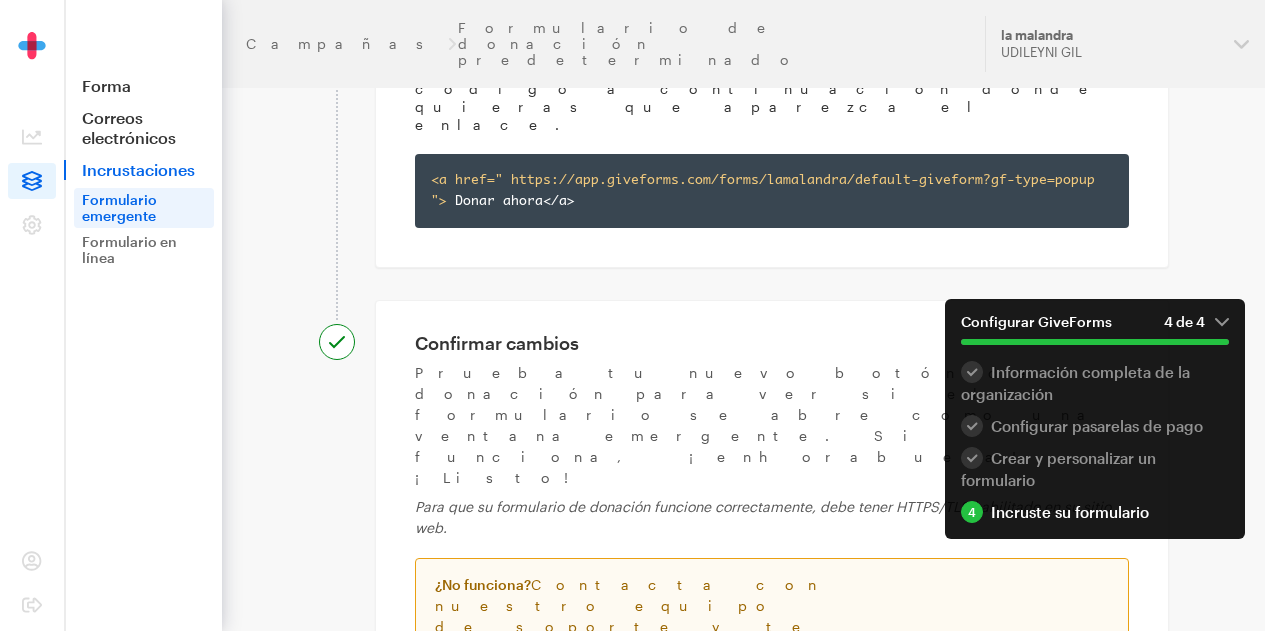 click on "Contactar con soporte técnico" at bounding box center [973, 647] 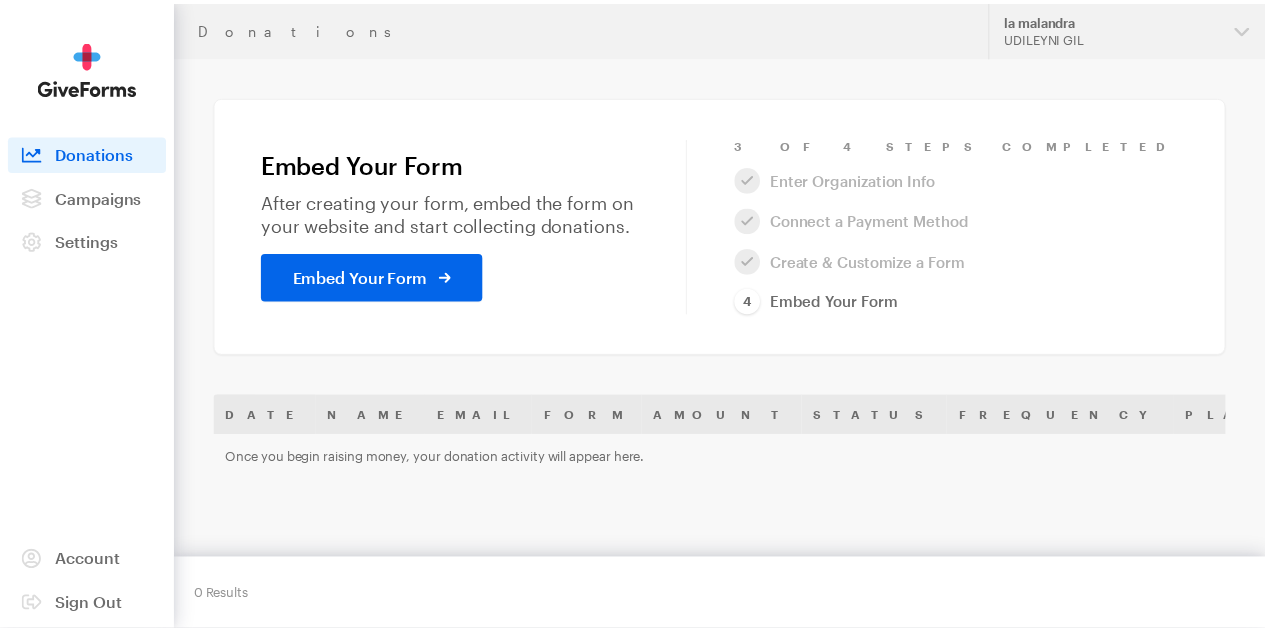 scroll, scrollTop: 0, scrollLeft: 0, axis: both 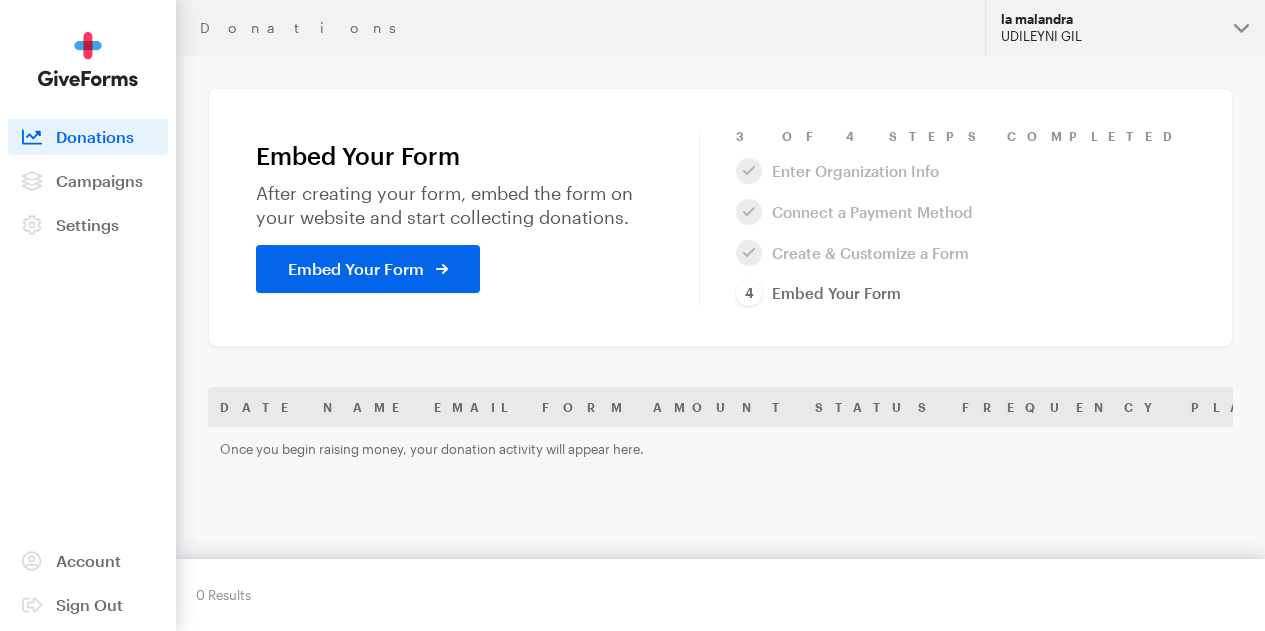 click on "UDILEYNI GIL" at bounding box center [1109, 36] 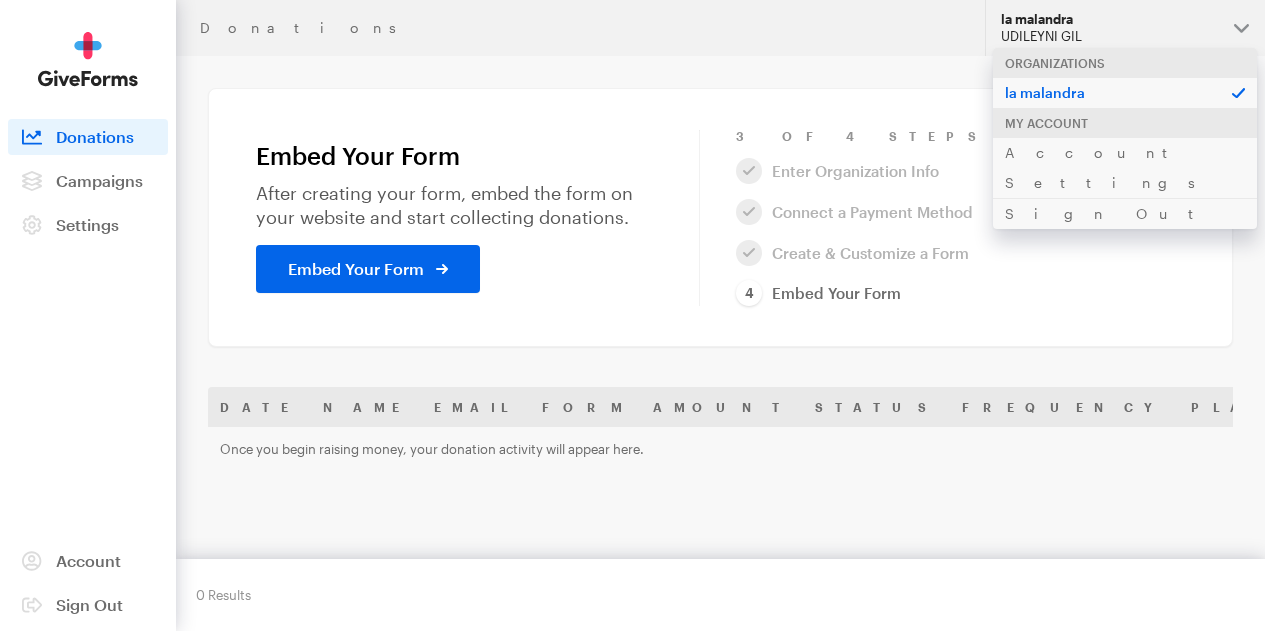 click on "Organizations" at bounding box center [1125, 63] 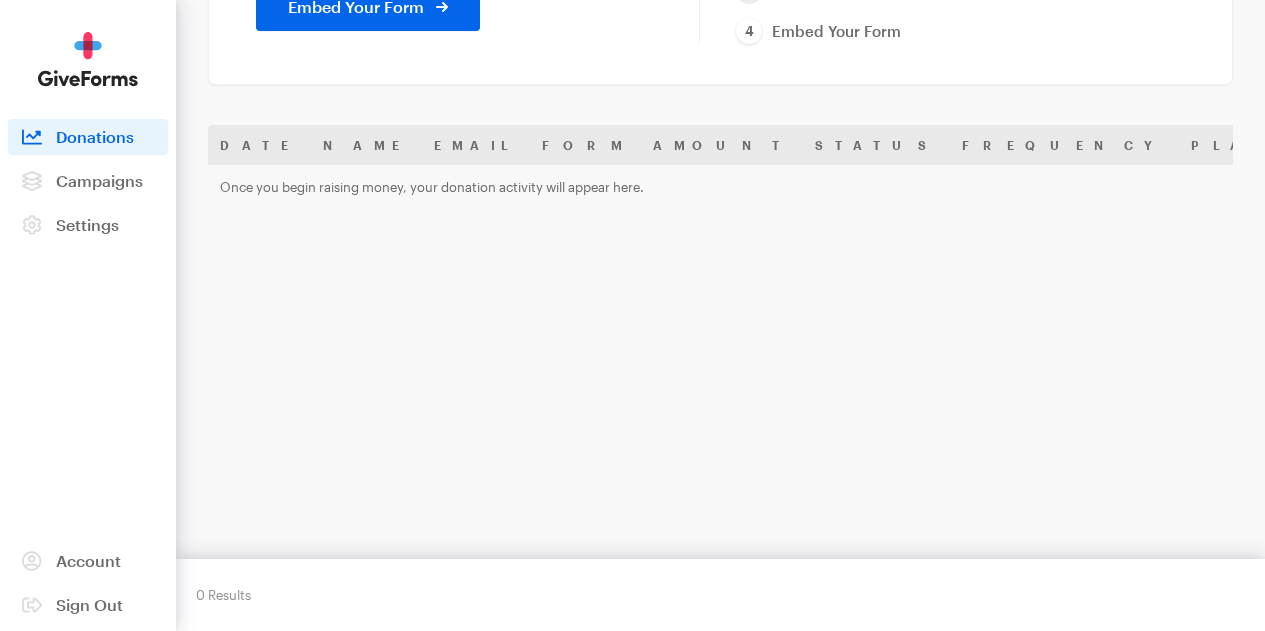 scroll, scrollTop: 278, scrollLeft: 0, axis: vertical 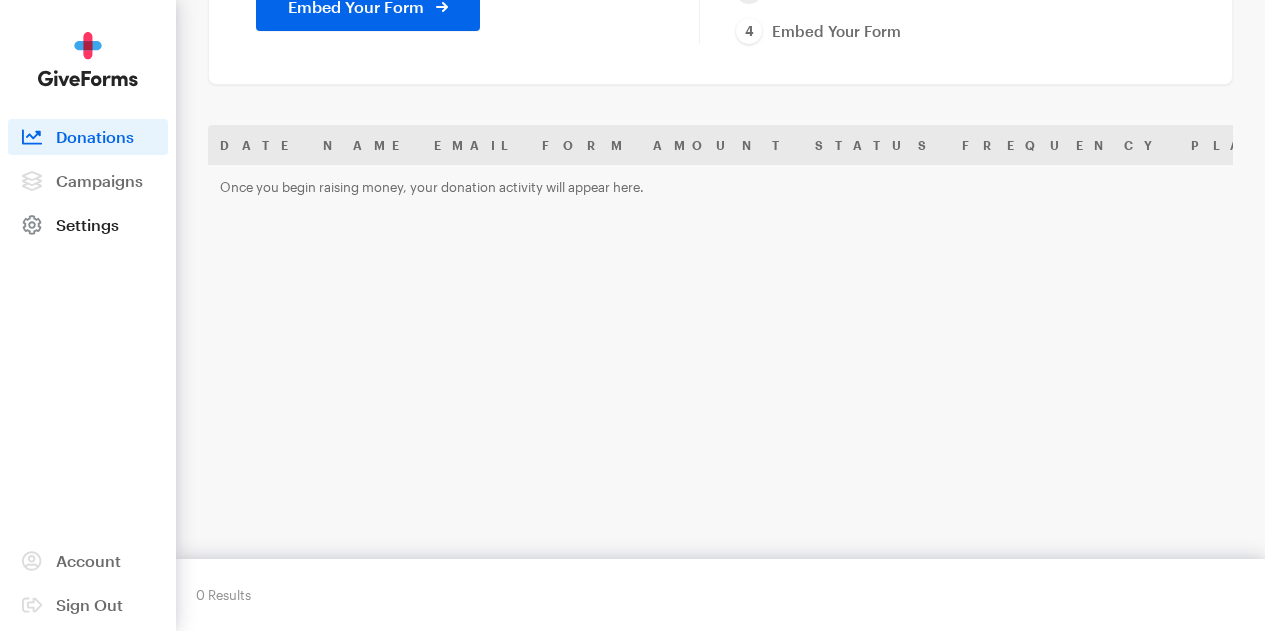 click on "Settings" at bounding box center [87, 224] 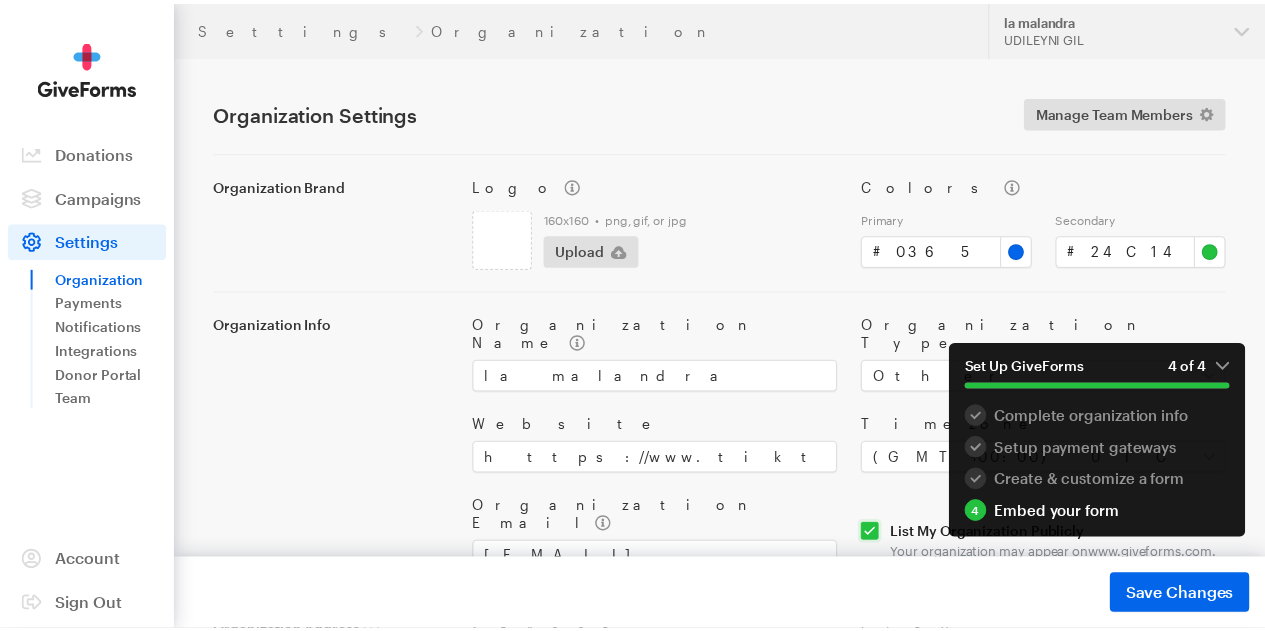 scroll, scrollTop: 0, scrollLeft: 0, axis: both 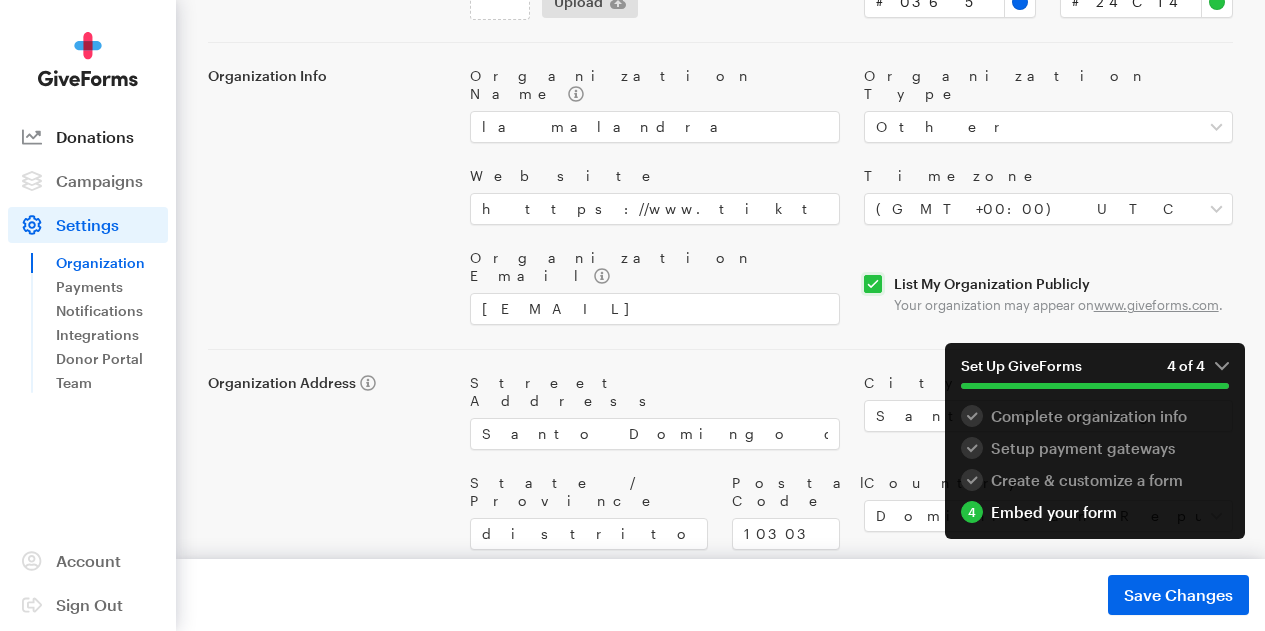 click on "Donations" at bounding box center [95, 136] 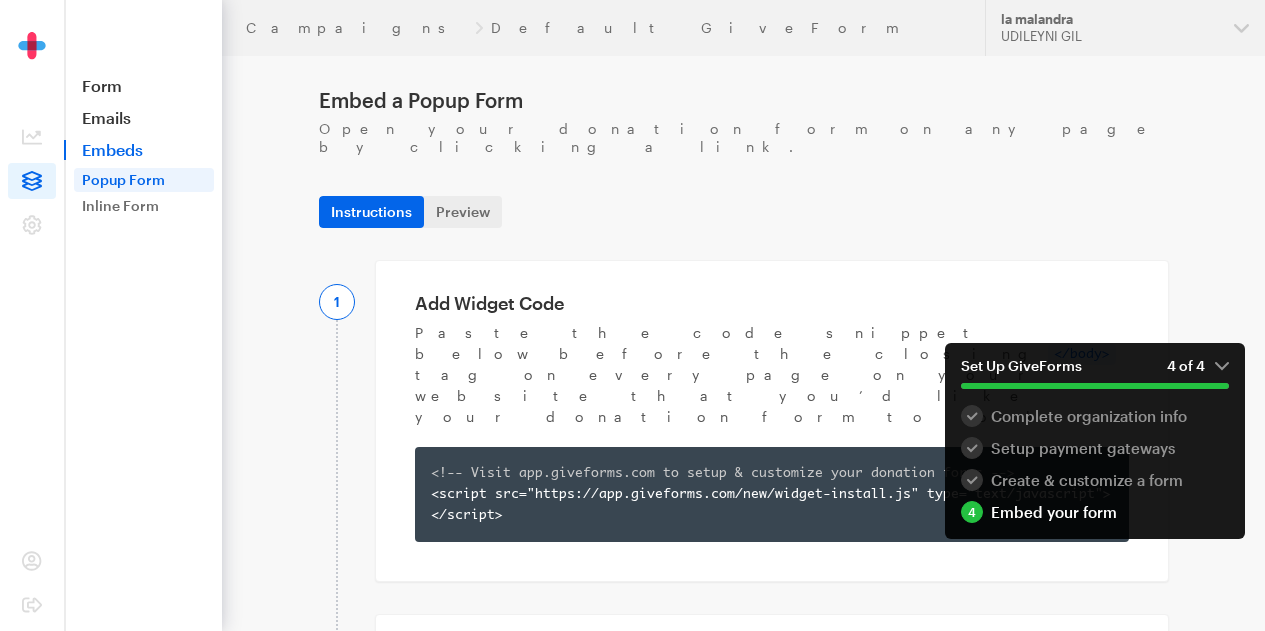 scroll, scrollTop: 0, scrollLeft: 0, axis: both 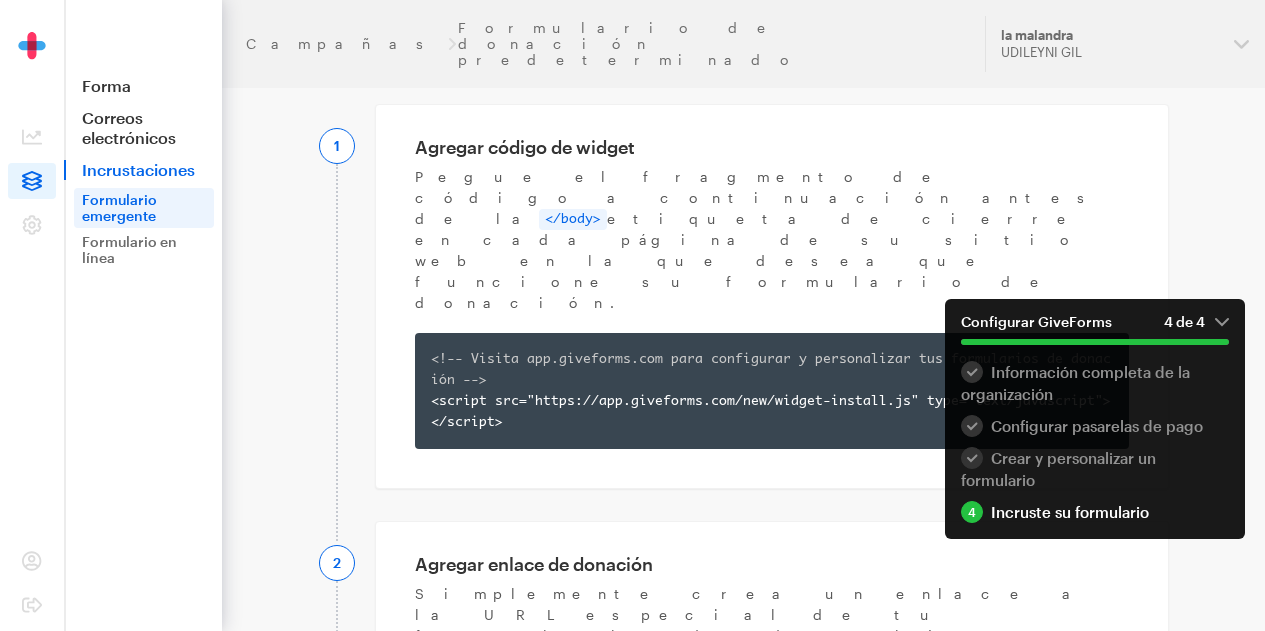 click on "1" at bounding box center [337, 145] 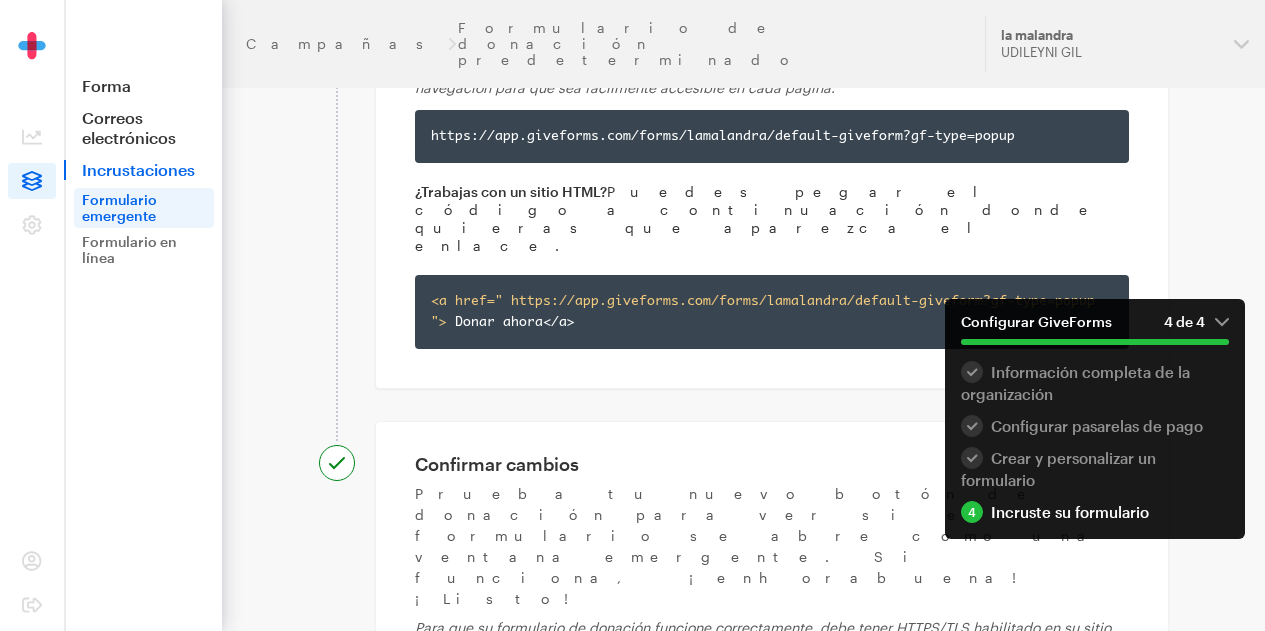 scroll, scrollTop: 875, scrollLeft: 0, axis: vertical 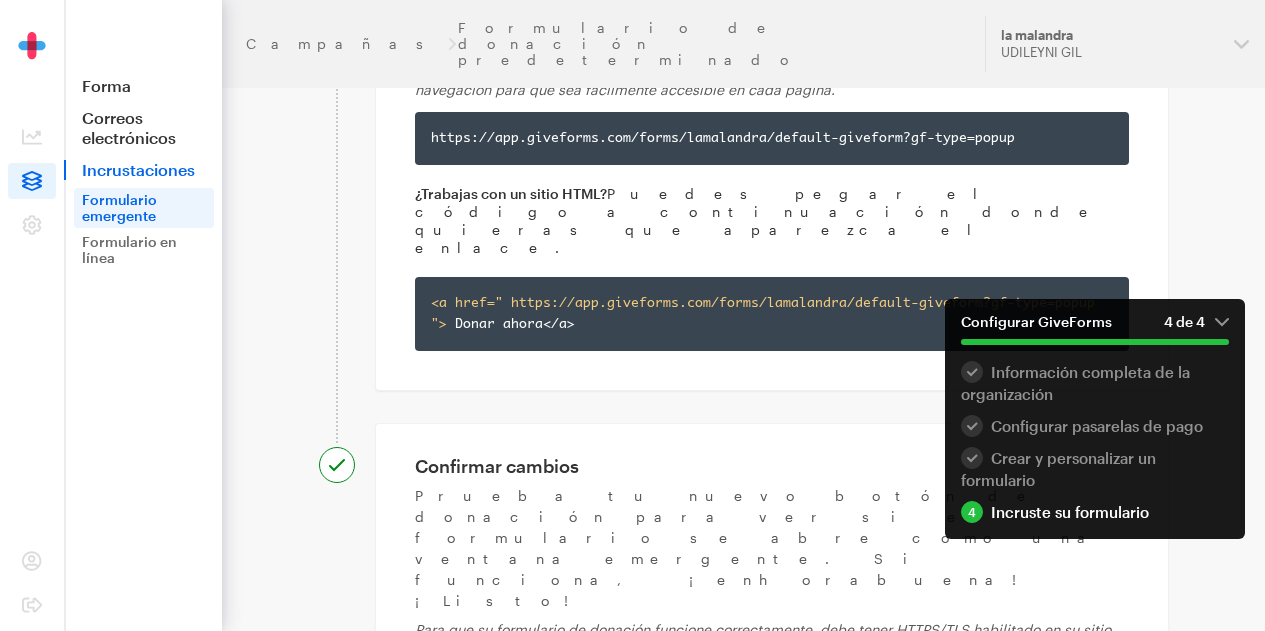 click on "Incrustaciones" at bounding box center (138, 169) 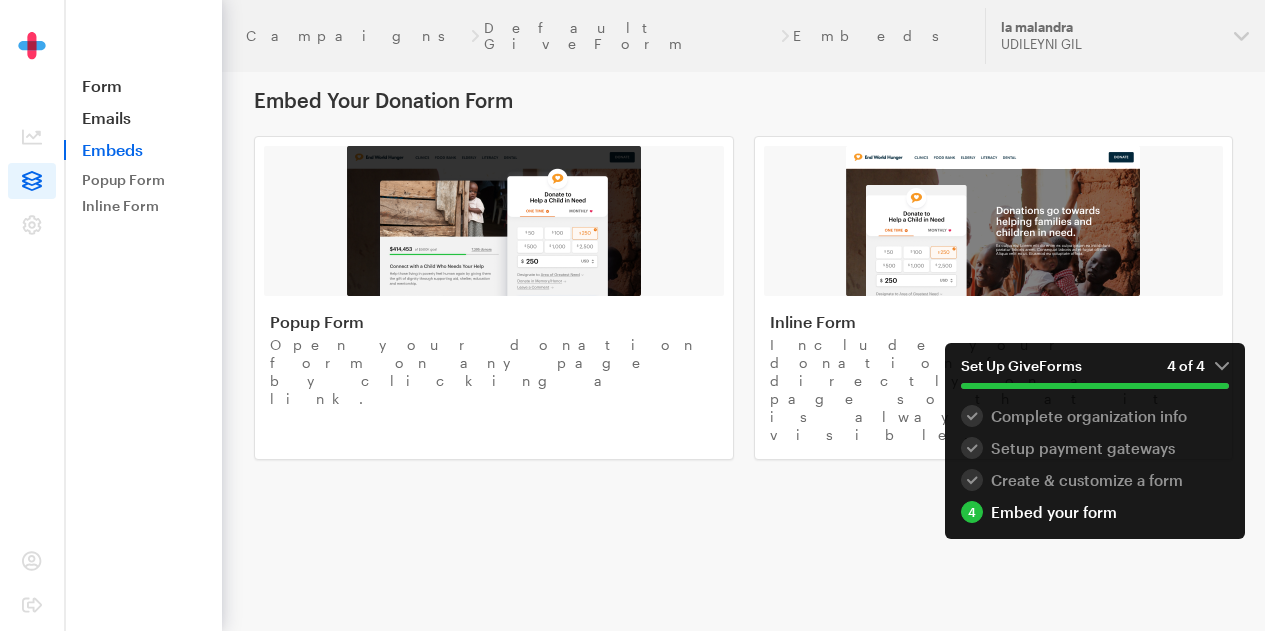 scroll, scrollTop: 0, scrollLeft: 0, axis: both 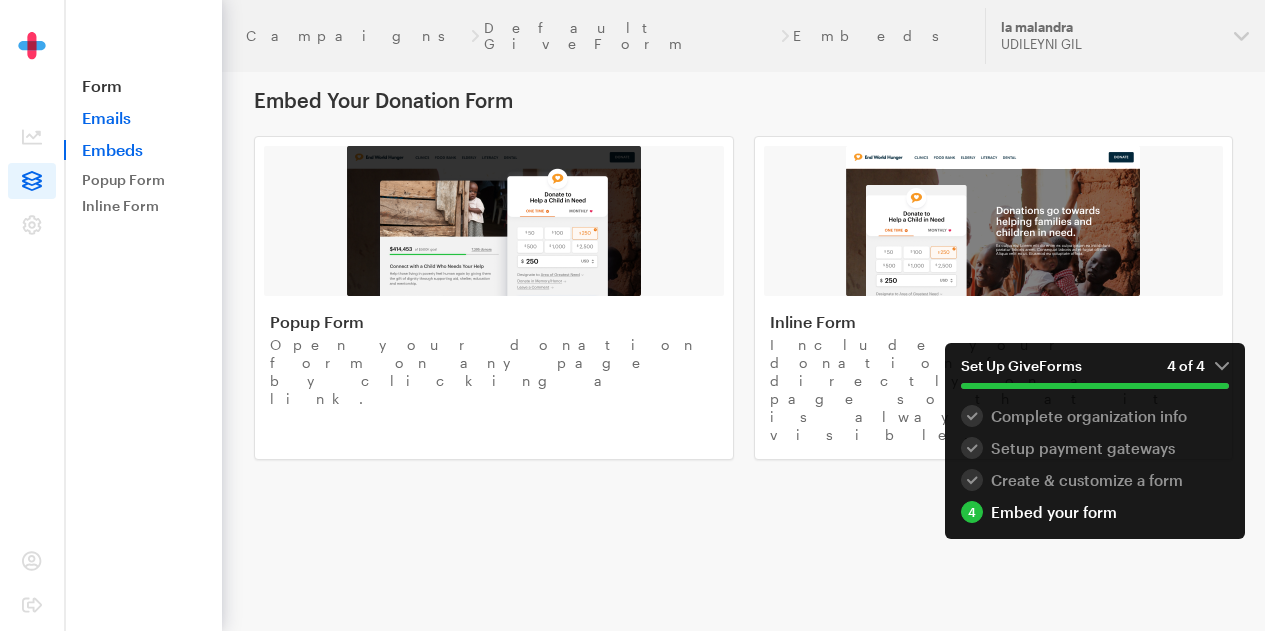 click on "Emails" at bounding box center (143, 118) 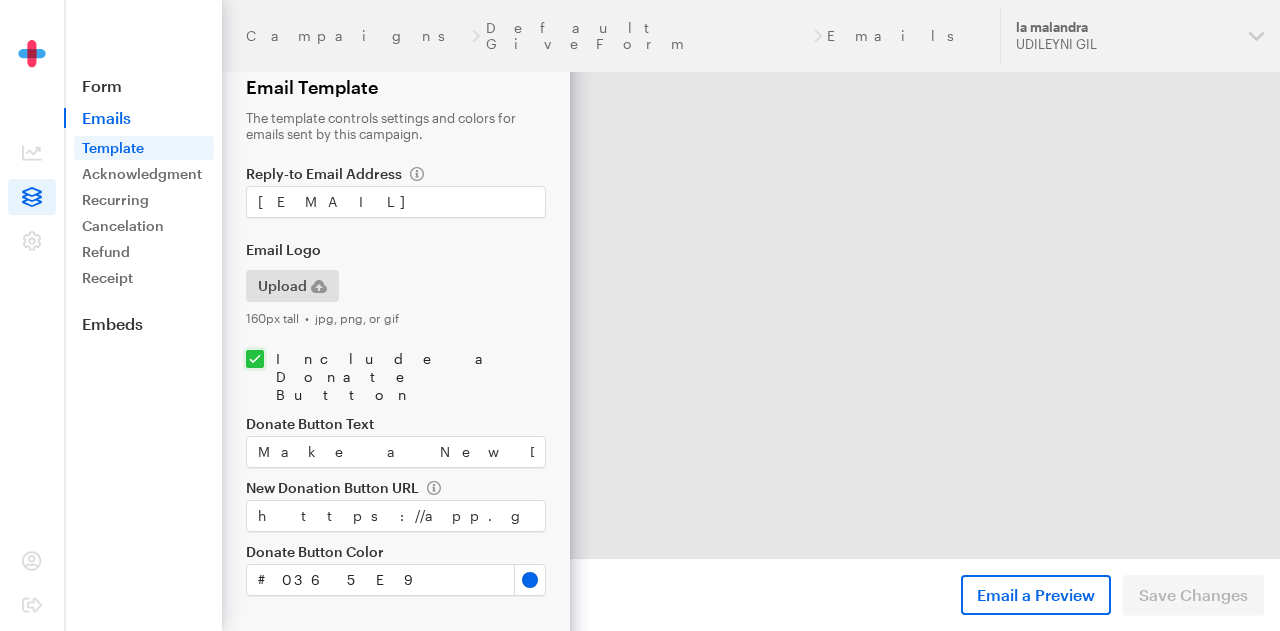 scroll, scrollTop: 0, scrollLeft: 0, axis: both 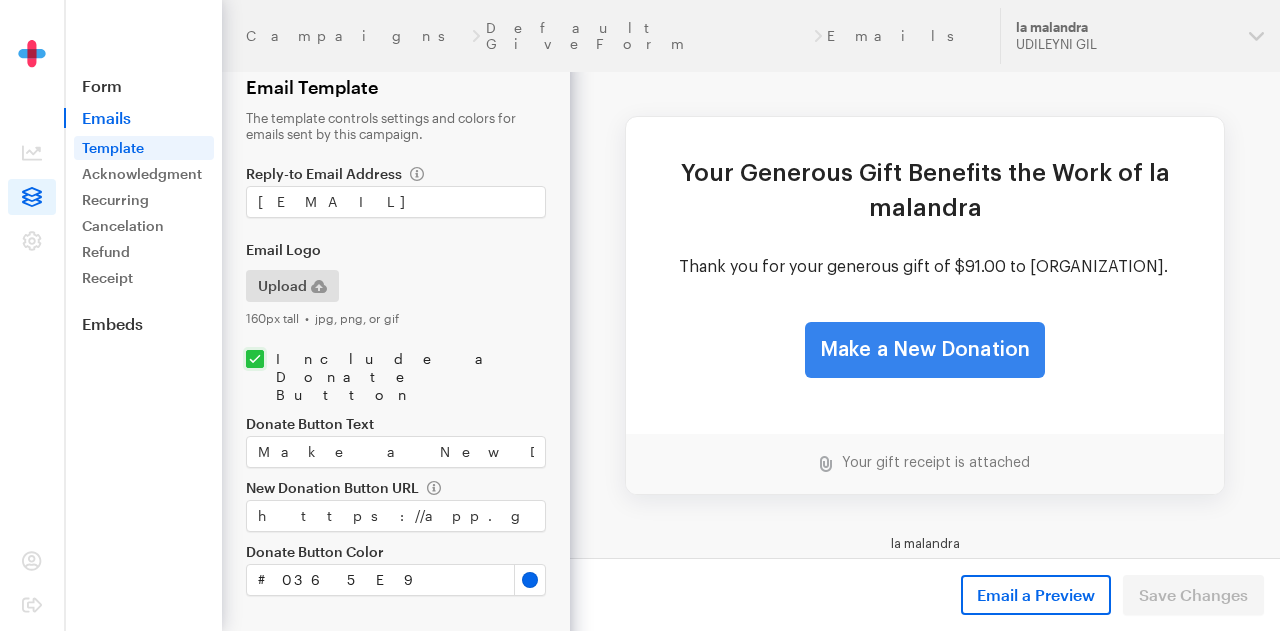 click on "Make a New Donation" at bounding box center (925, 350) 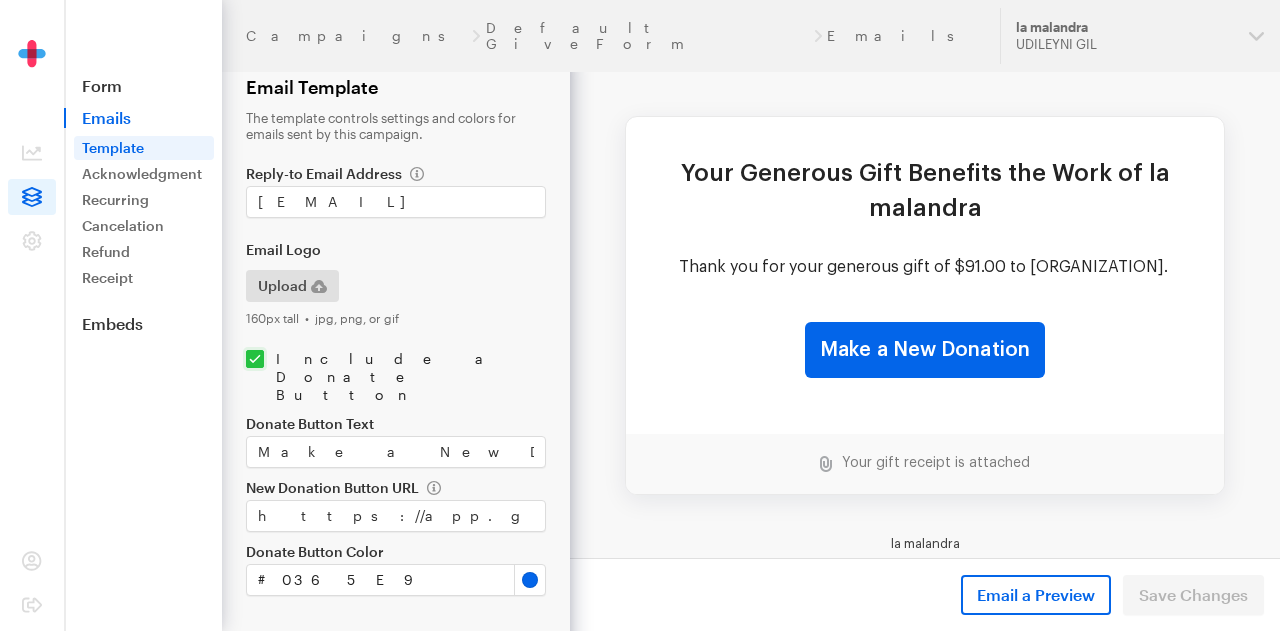 click on "Your gift receipt is attached" at bounding box center (925, 464) 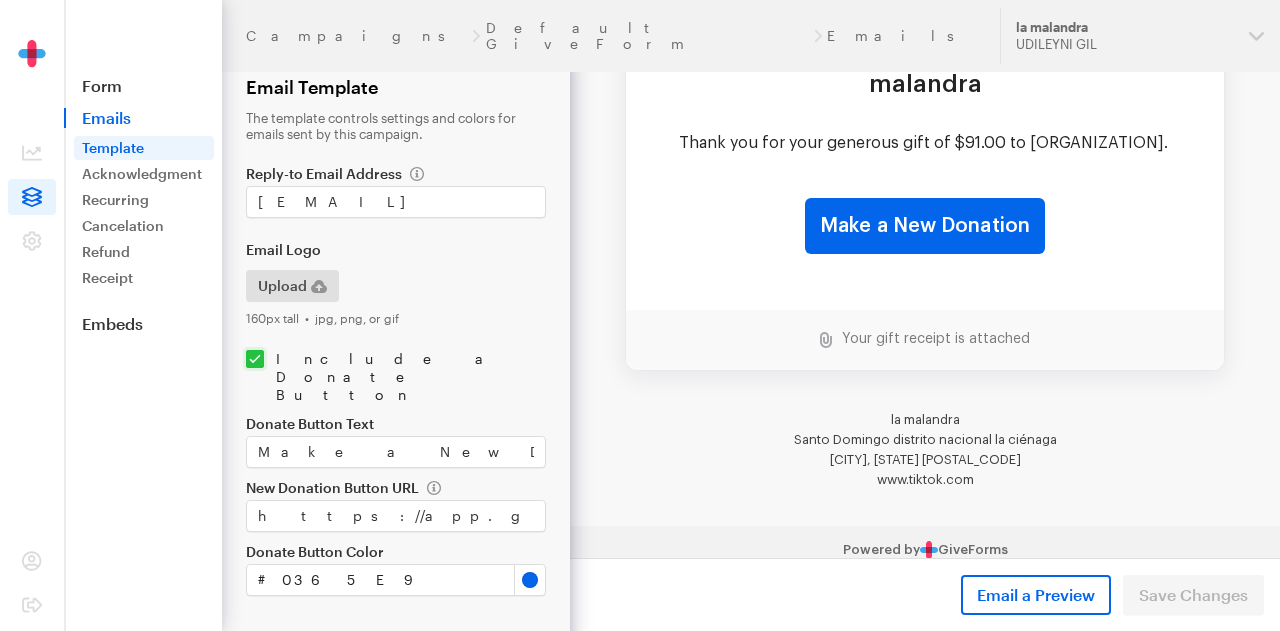 scroll, scrollTop: 139, scrollLeft: 0, axis: vertical 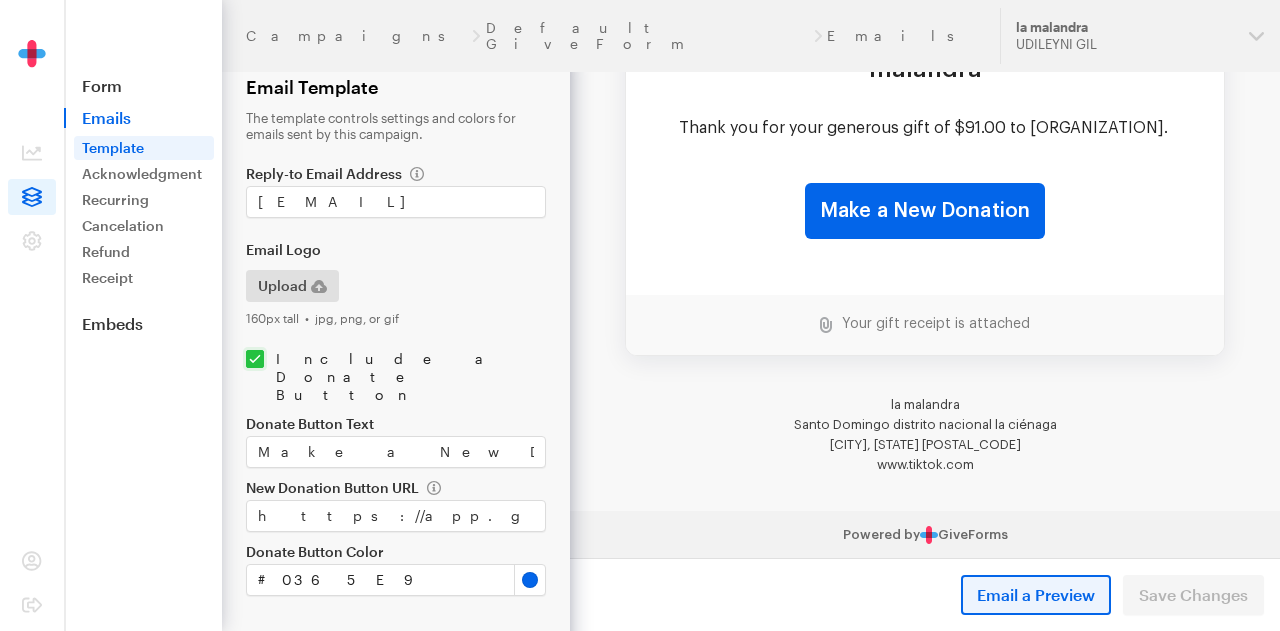 click on "Email a Preview" at bounding box center (1036, 595) 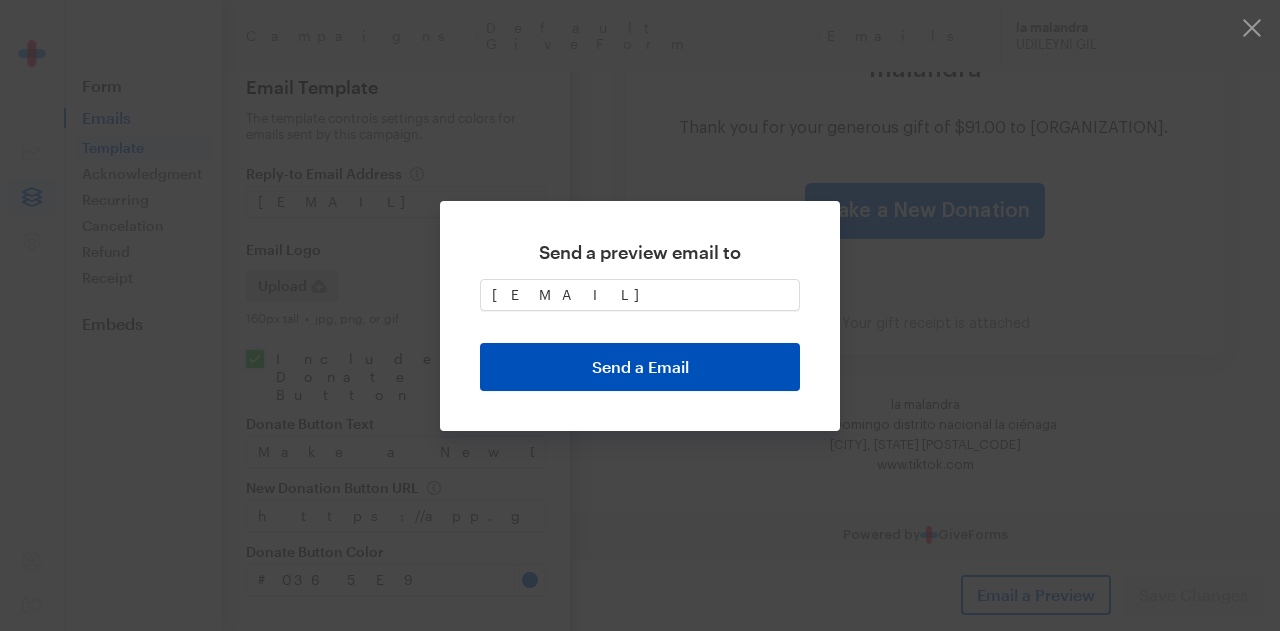click on "Send a Email" at bounding box center [640, 367] 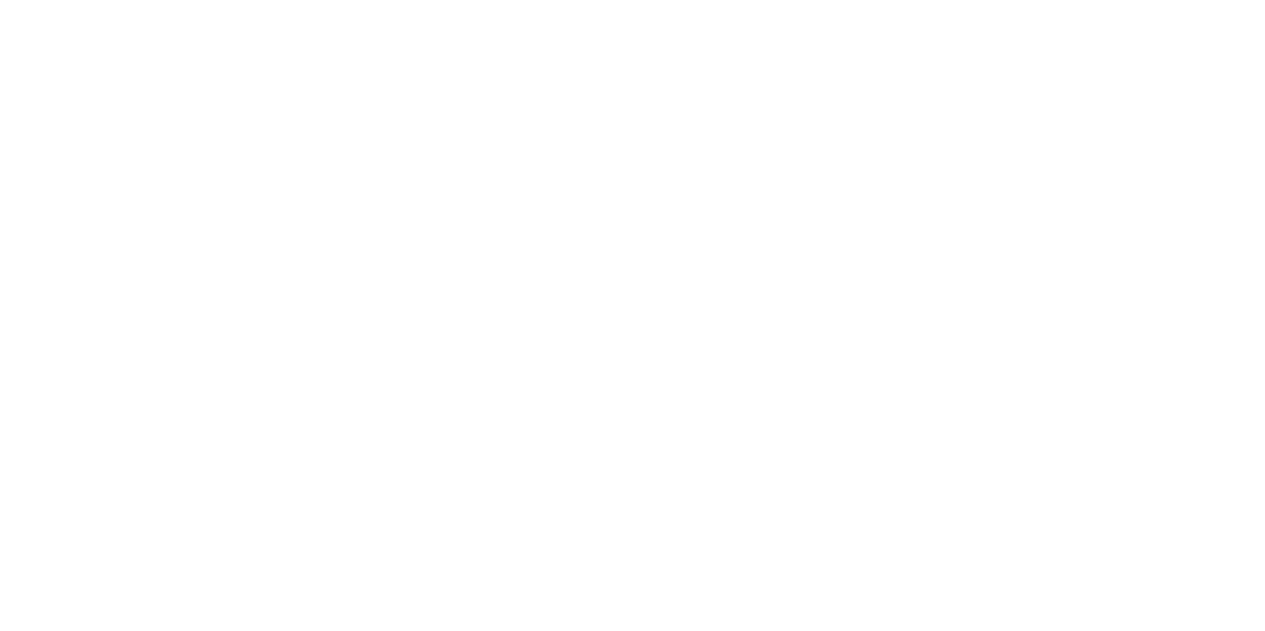 scroll, scrollTop: 0, scrollLeft: 0, axis: both 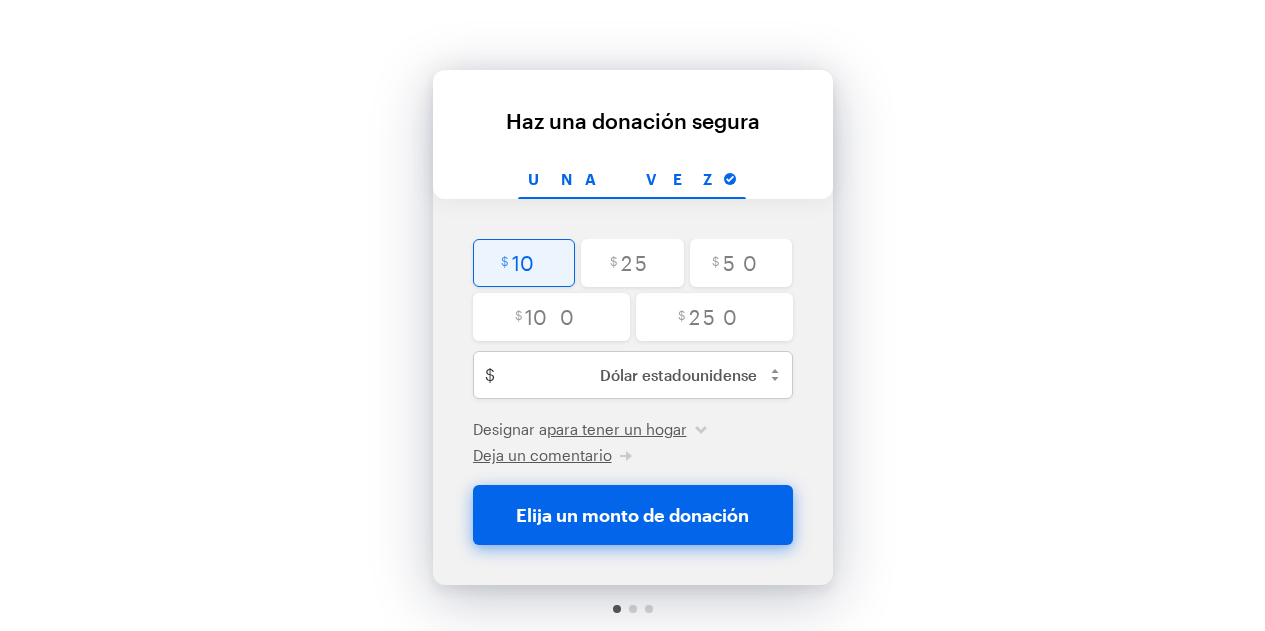 click at bounding box center [524, 263] 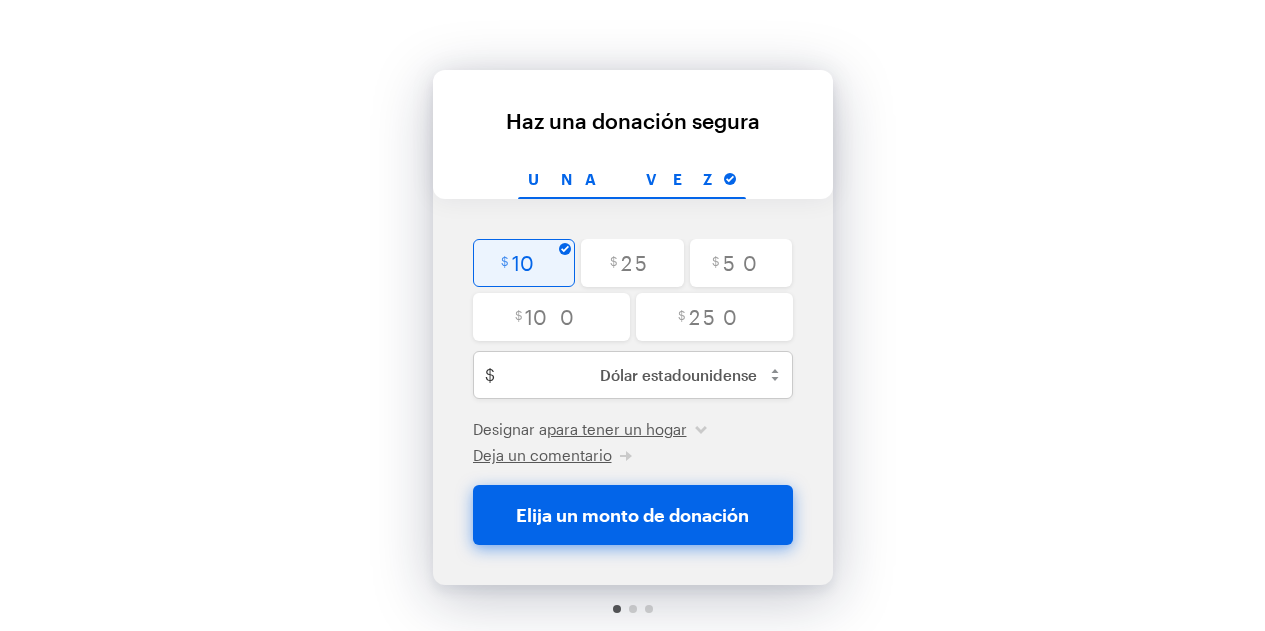 type on "10" 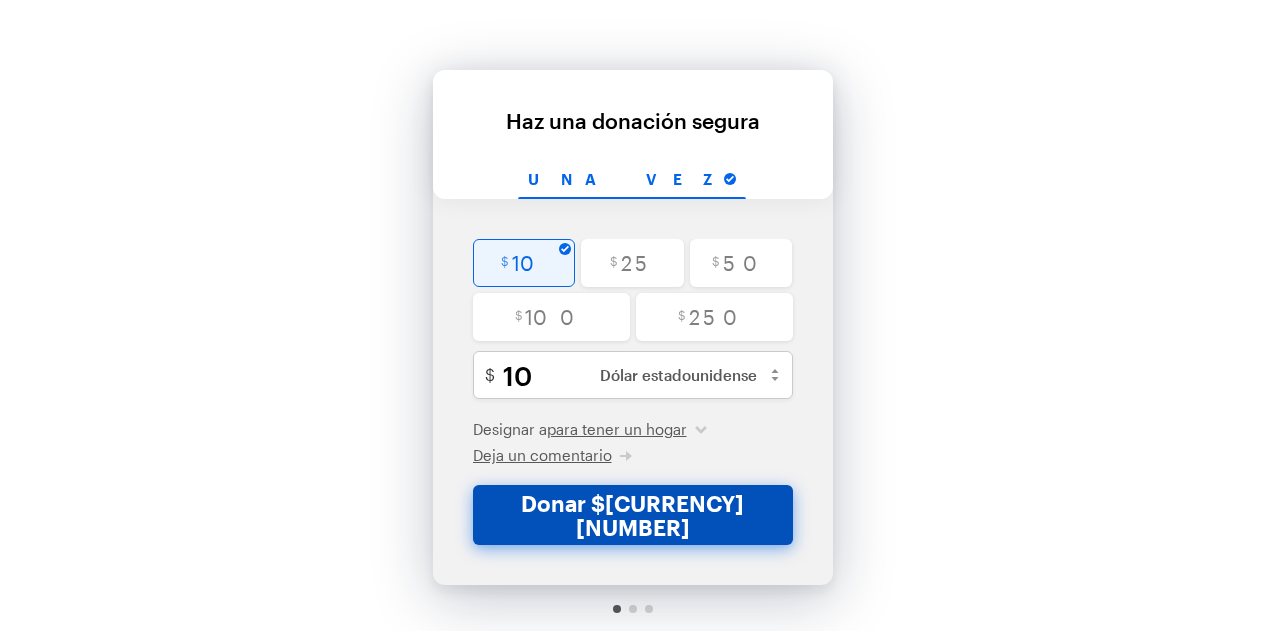click on "Donar $[CURRENCY][NUMBER]" at bounding box center [632, 515] 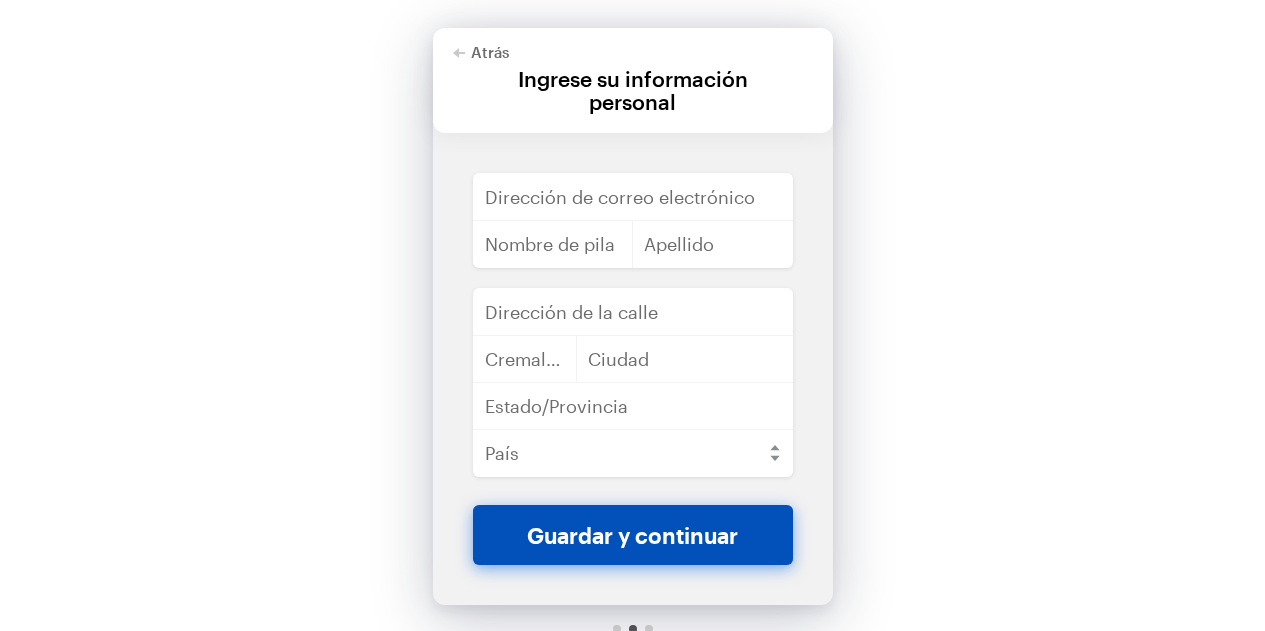scroll, scrollTop: 0, scrollLeft: 0, axis: both 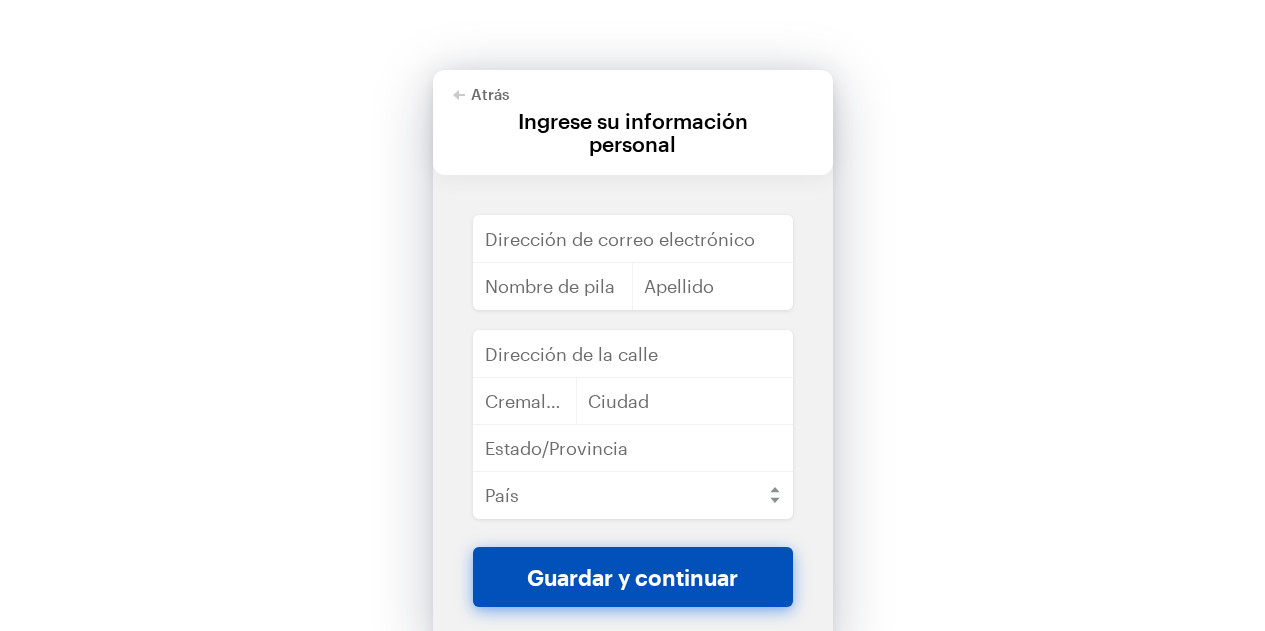 click 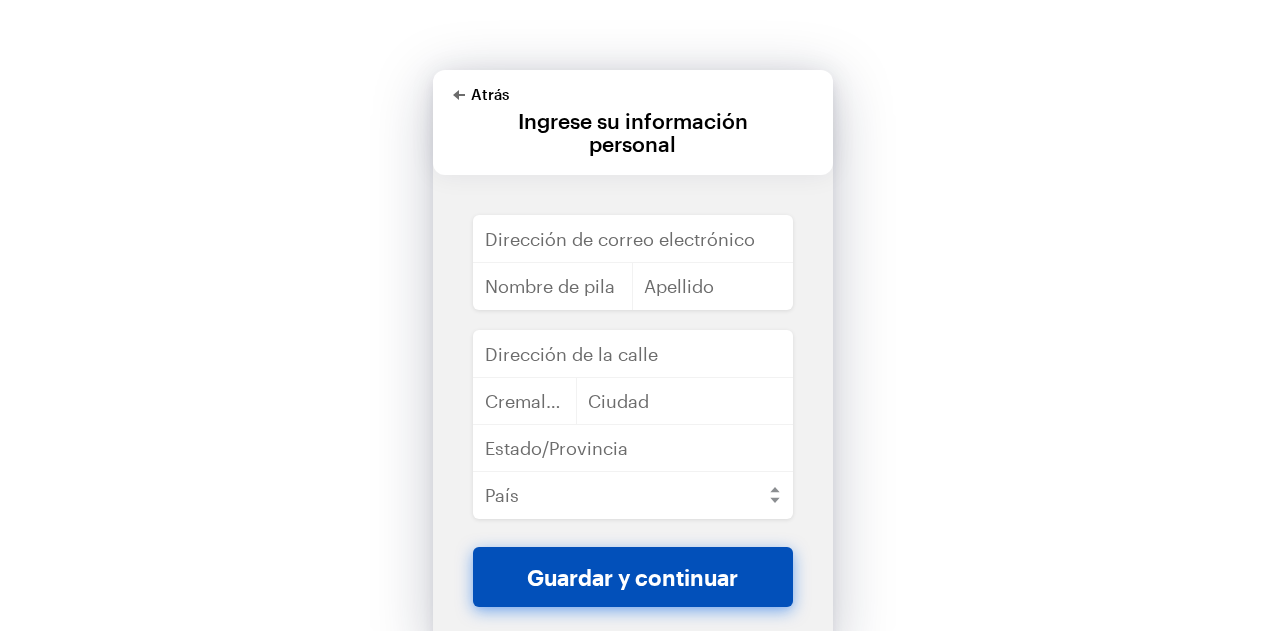 checkbox on "false" 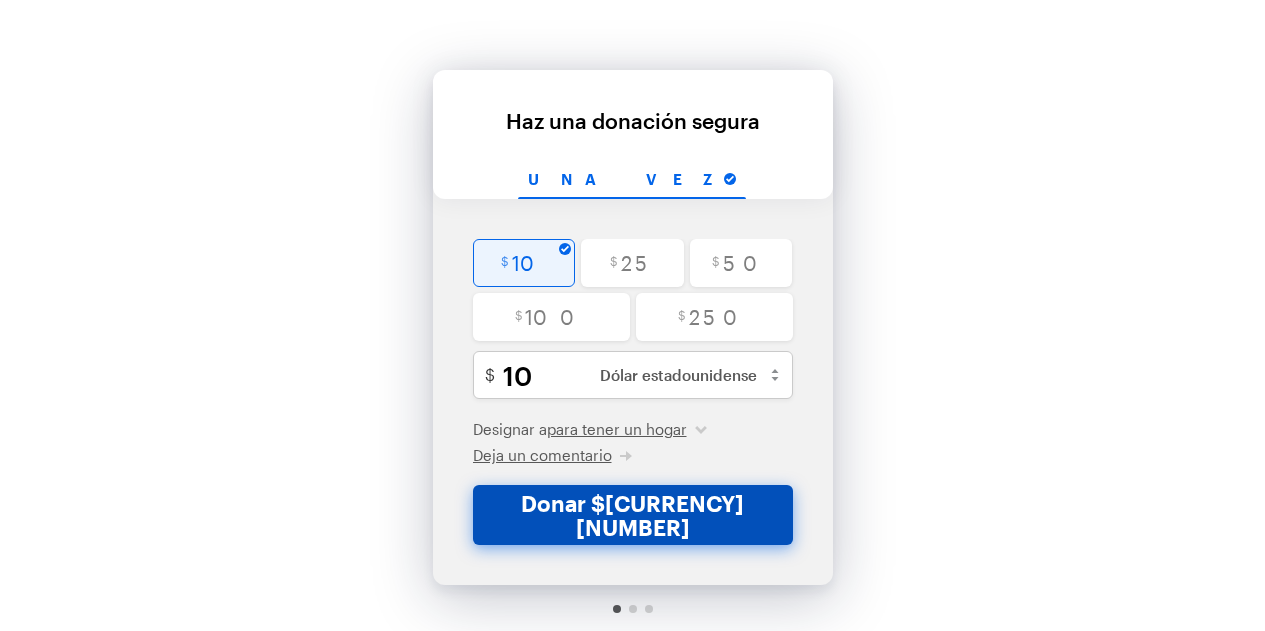 click at bounding box center (633, 134) 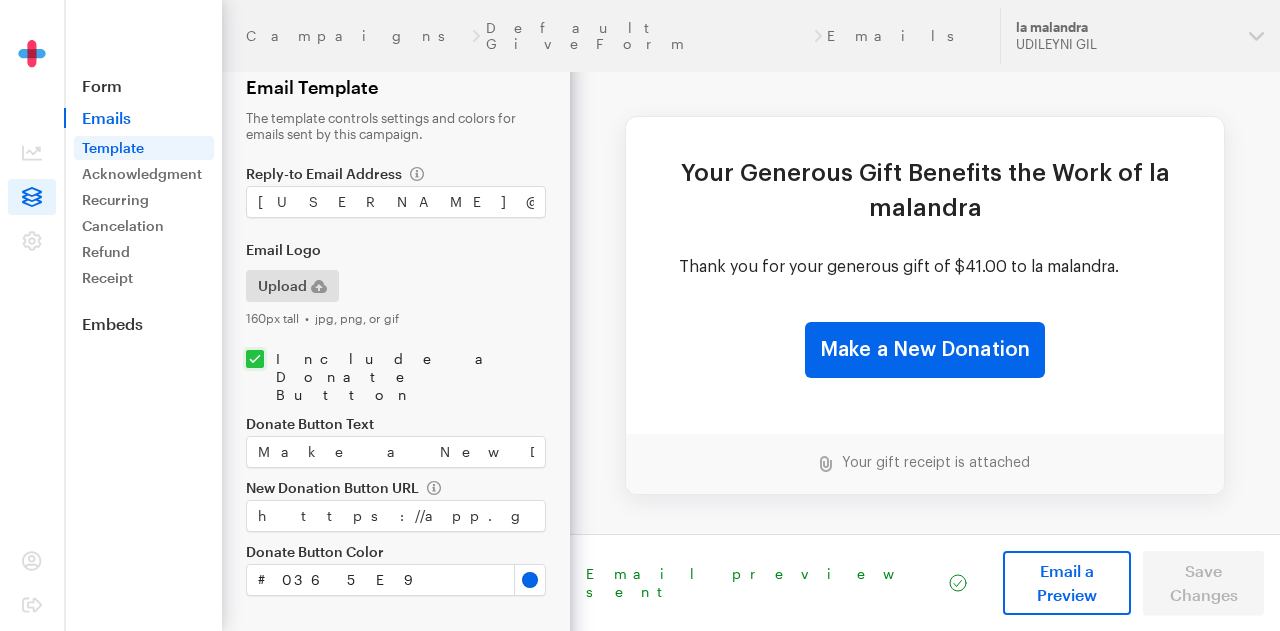 scroll, scrollTop: 0, scrollLeft: 0, axis: both 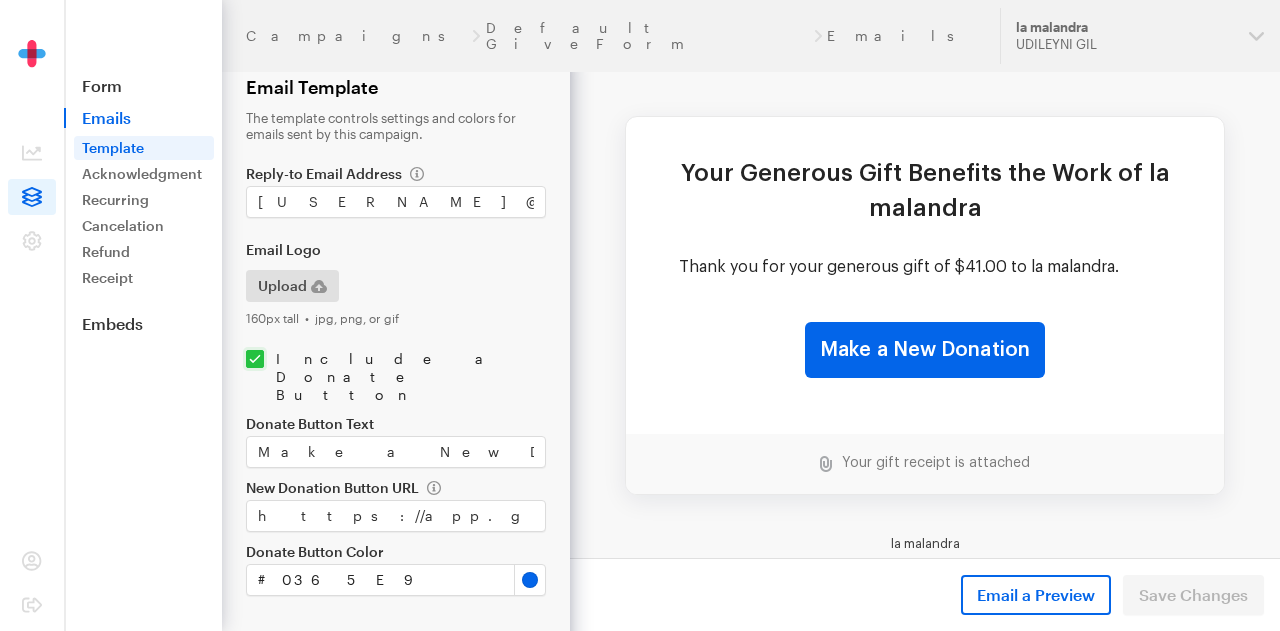 click on "Your gift receipt is attached" at bounding box center [931, 463] 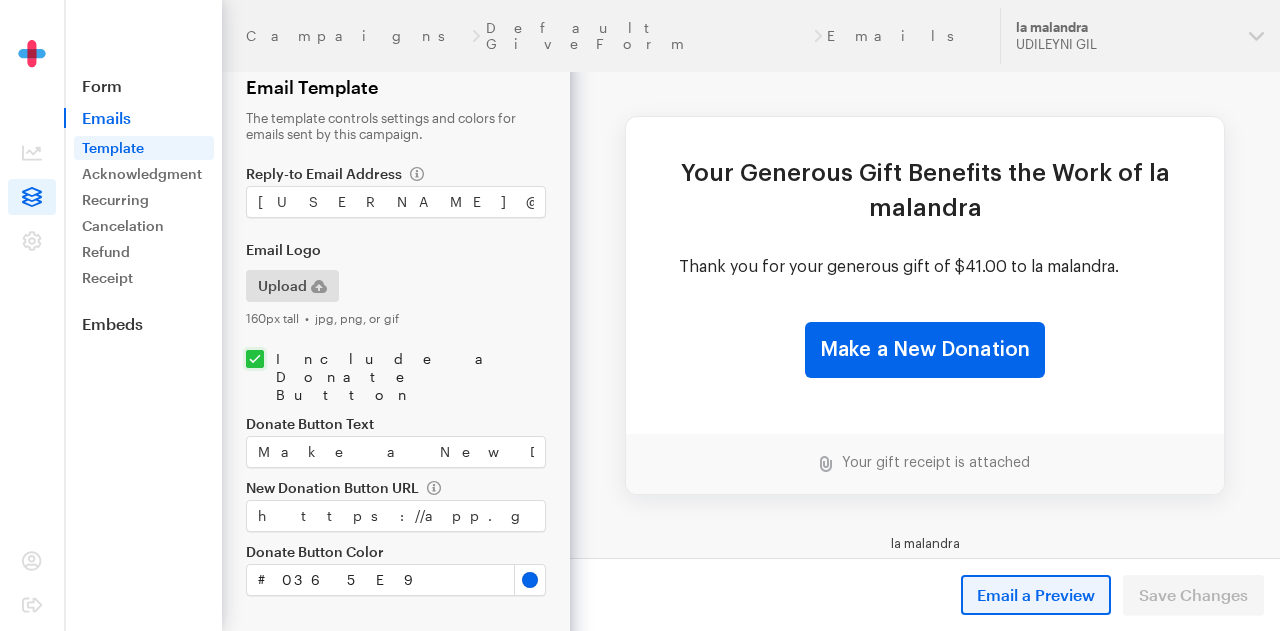 click on "Email a Preview" at bounding box center [1036, 595] 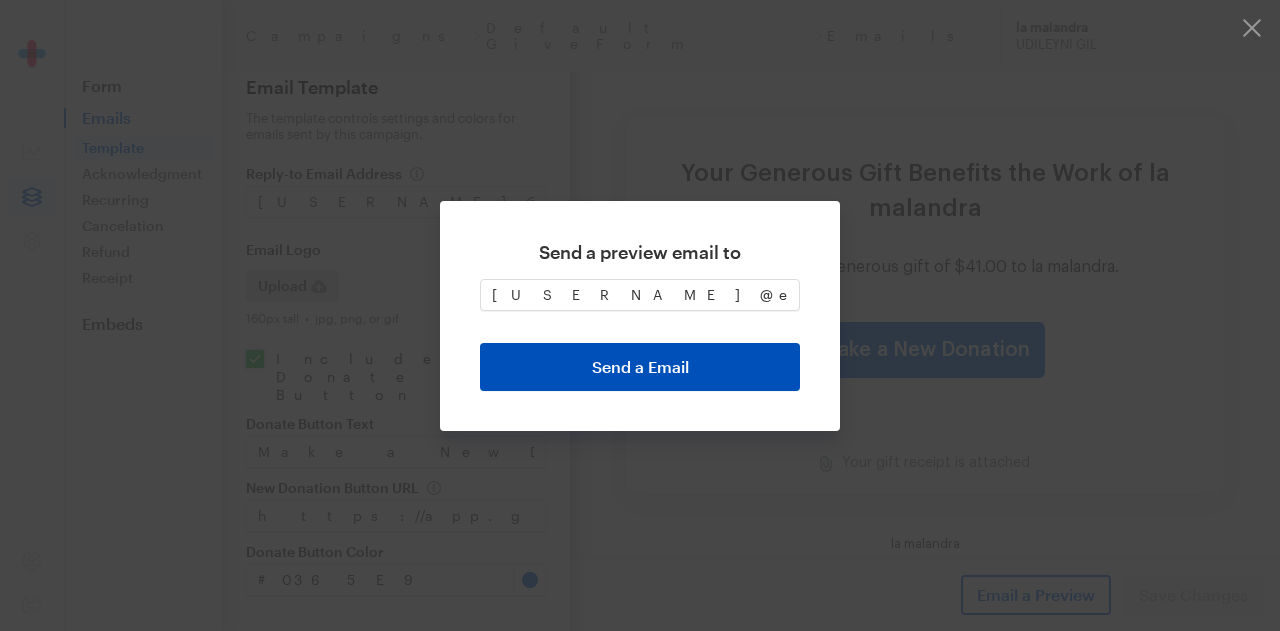 click on "Send a Email" at bounding box center [640, 367] 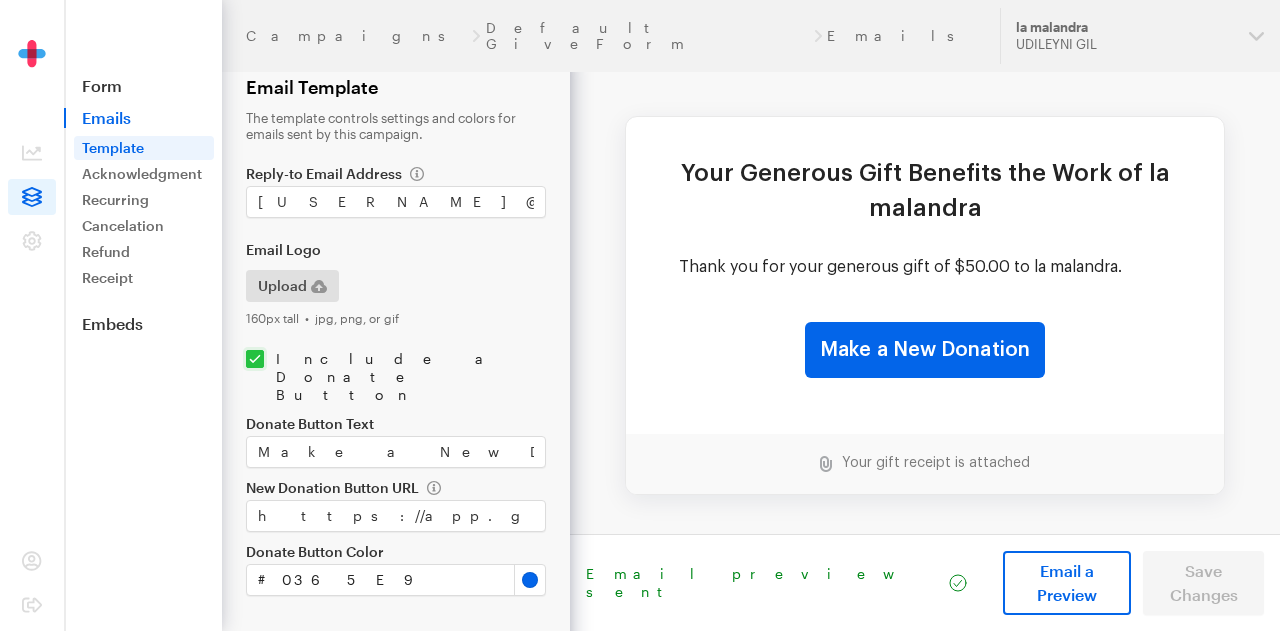 scroll, scrollTop: 0, scrollLeft: 0, axis: both 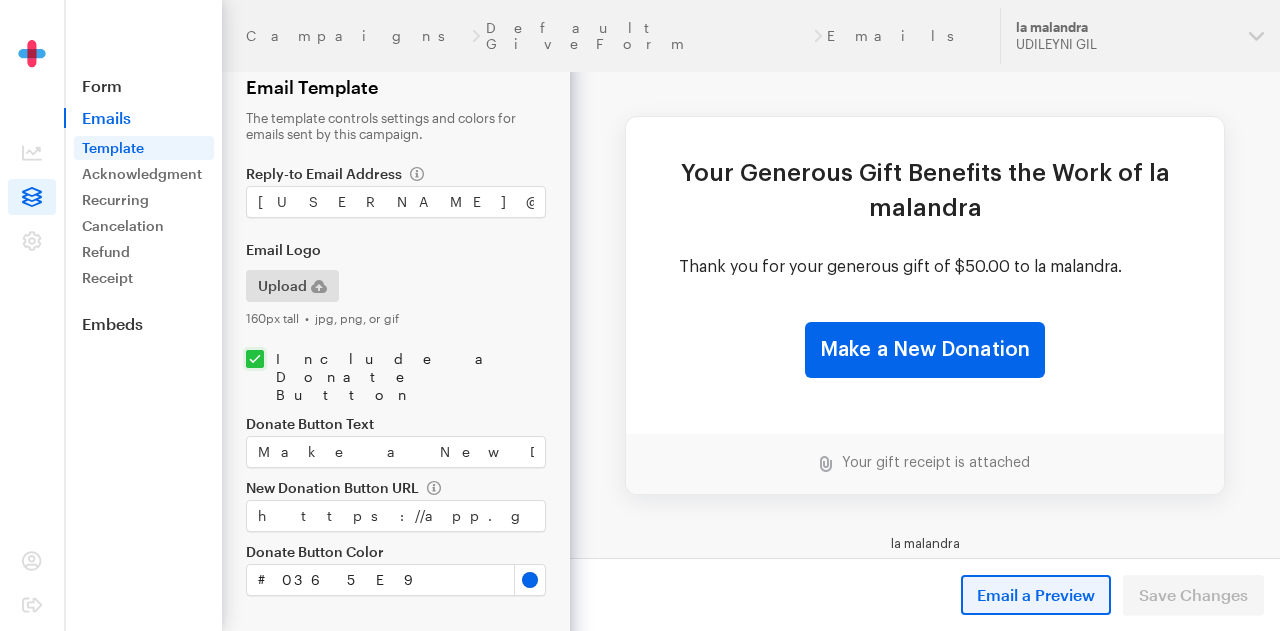 click on "Email a Preview" at bounding box center (1036, 595) 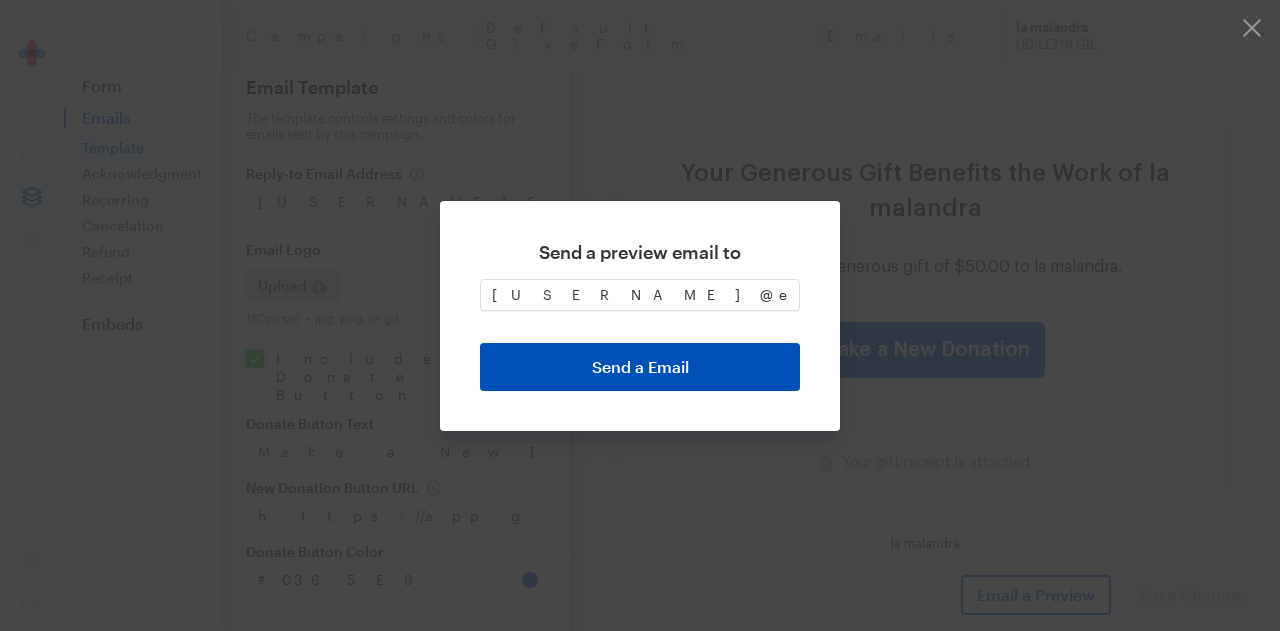 click on "Send a Email" at bounding box center (640, 367) 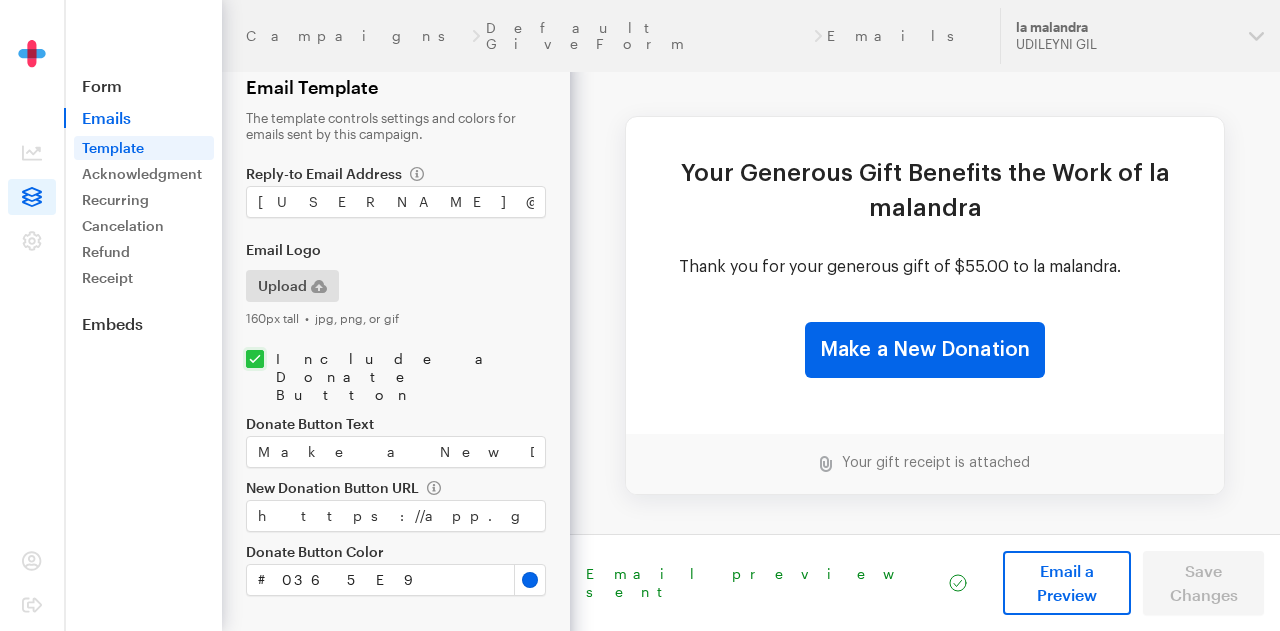 scroll, scrollTop: 0, scrollLeft: 0, axis: both 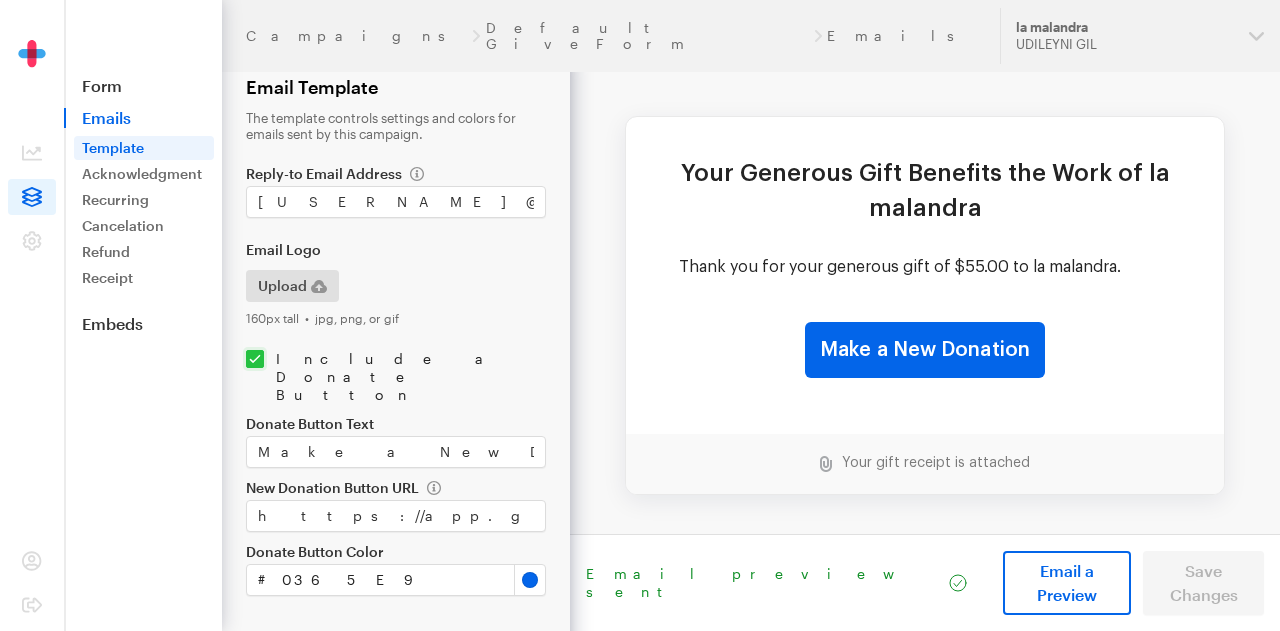 click on "Email preview sent
Email a Preview
Save Changes" at bounding box center [925, 582] 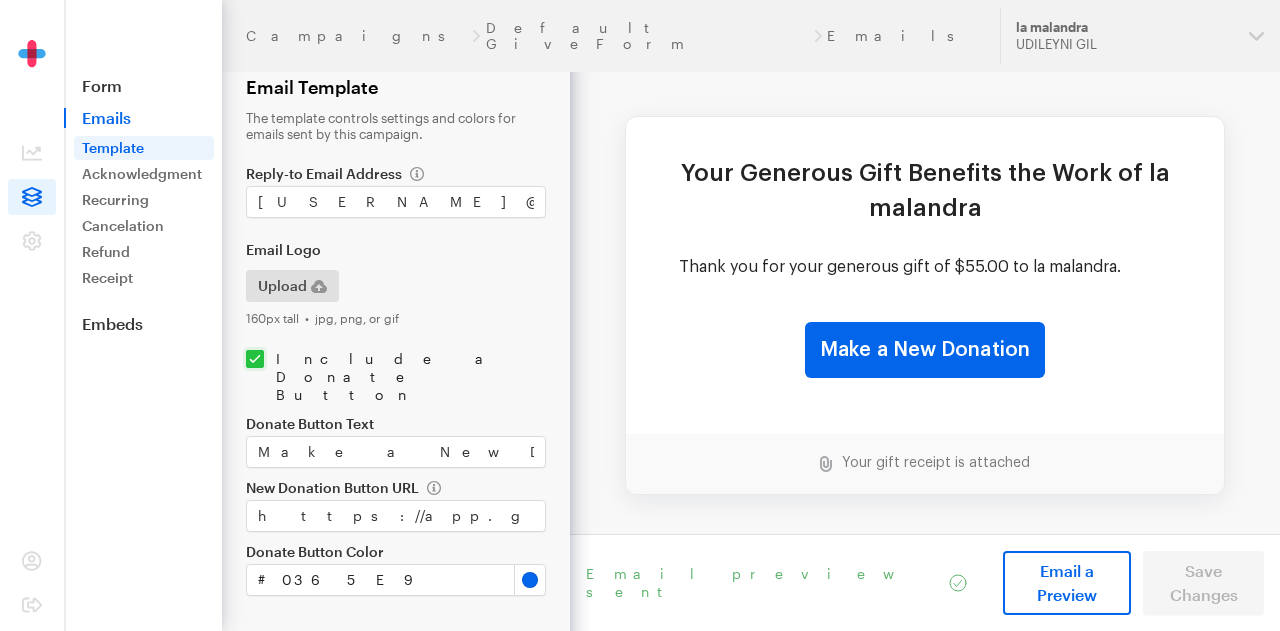 click on "Email preview sent
Email a Preview
Save Changes" at bounding box center [925, 582] 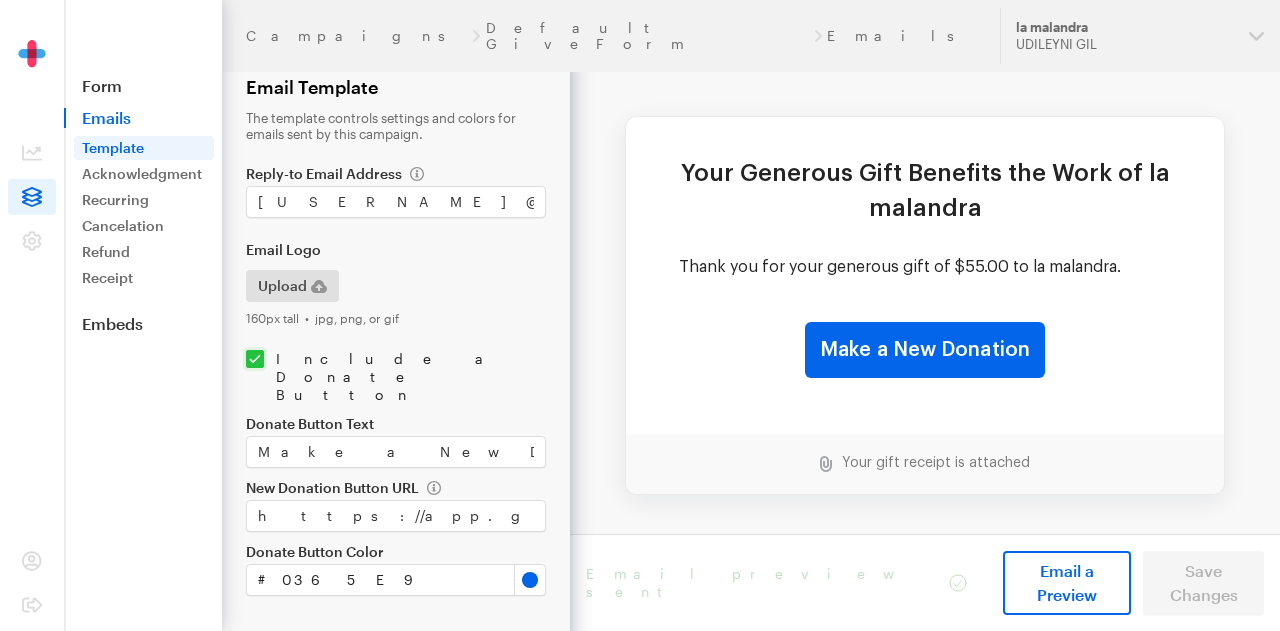 click on "Email preview sent
Email a Preview
Save Changes" at bounding box center (925, 582) 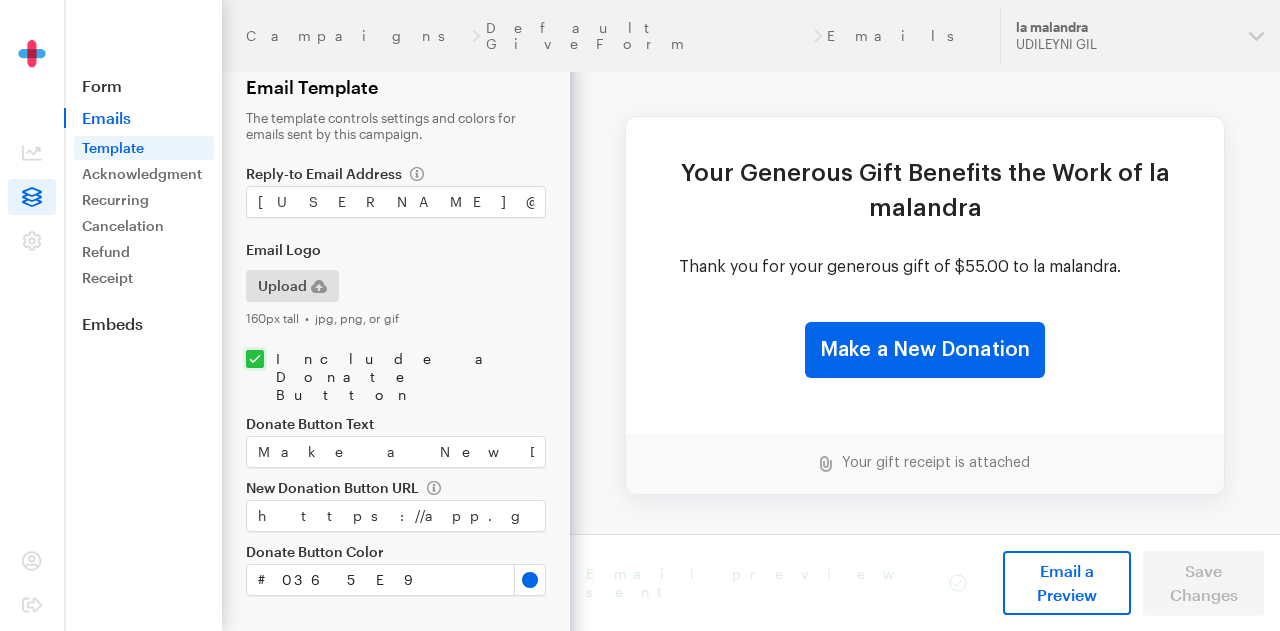 click on "Email preview sent
Email a Preview
Save Changes" at bounding box center [925, 582] 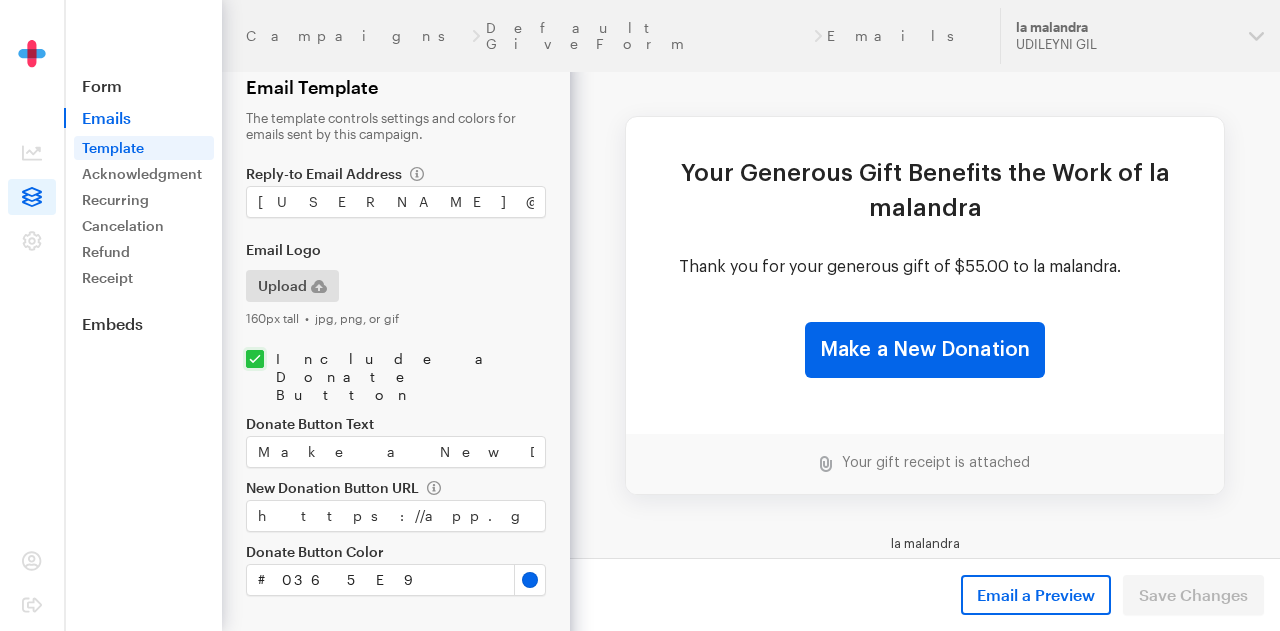 click on "Email preview sent
Email a Preview
Save Changes" at bounding box center [925, 594] 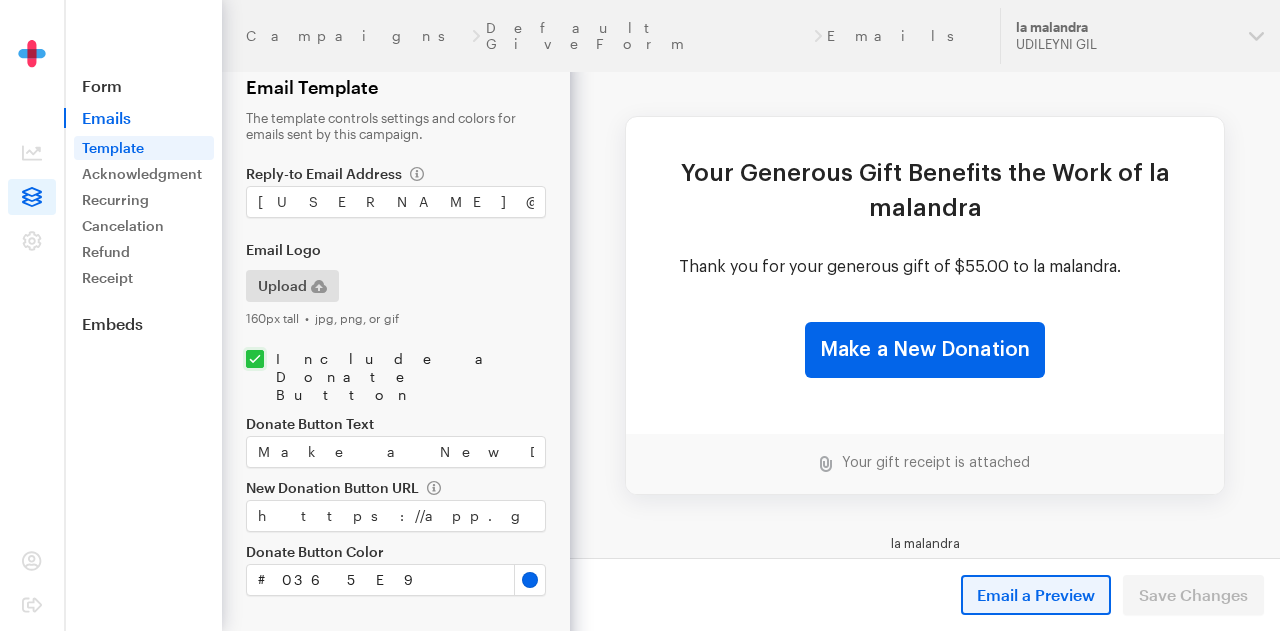 click on "Email a Preview" at bounding box center (1036, 595) 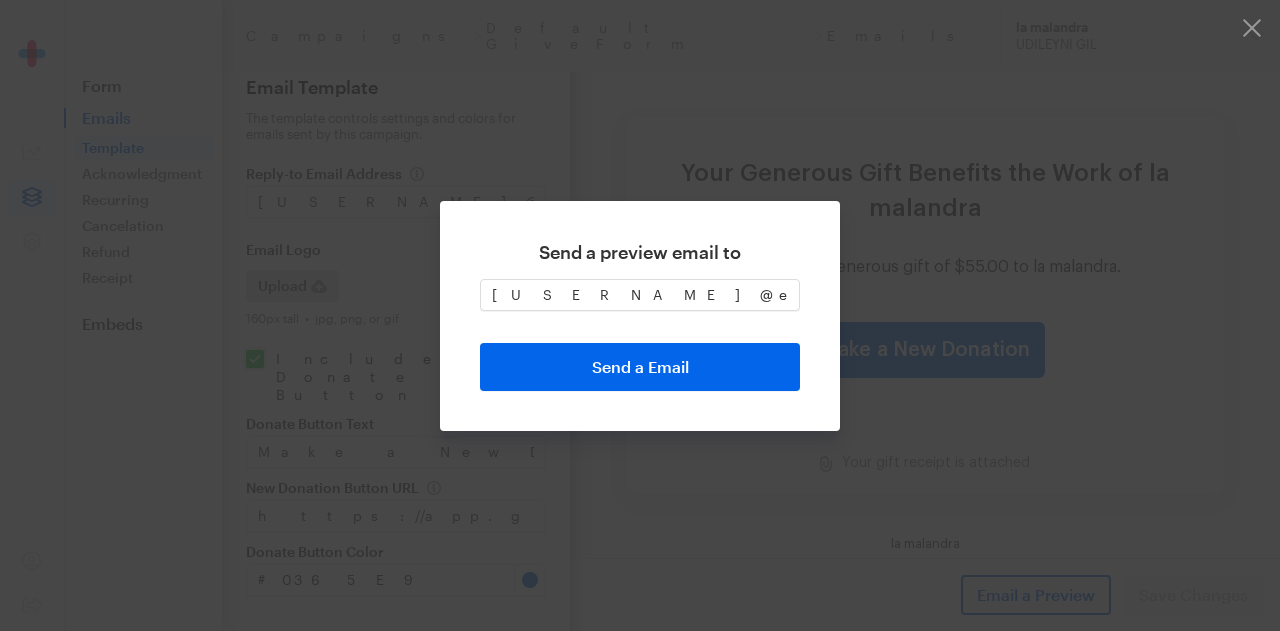 click on "Send a Email" at bounding box center (640, 367) 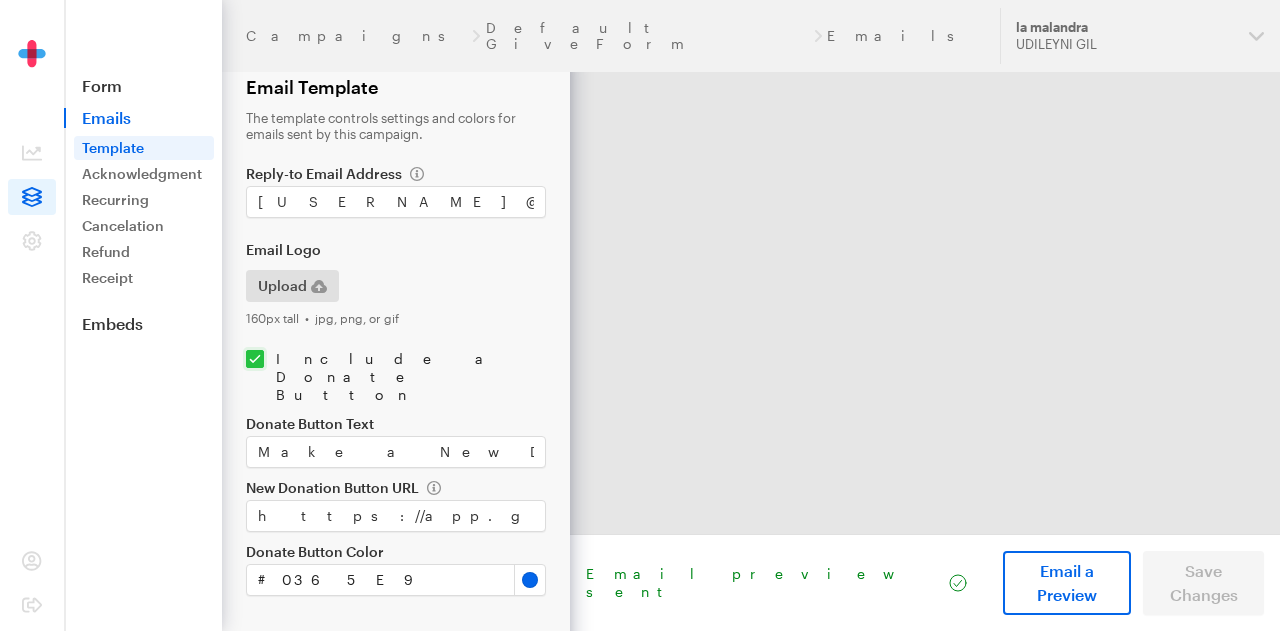 scroll, scrollTop: 0, scrollLeft: 0, axis: both 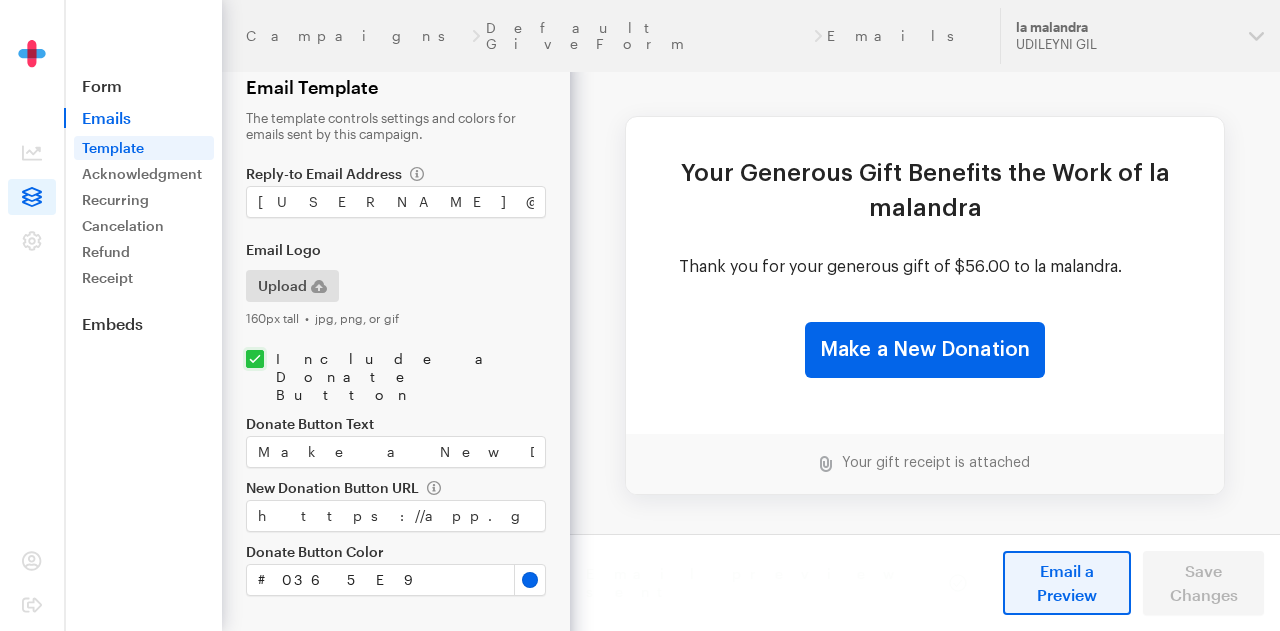 click on "Email a Preview" at bounding box center (1067, 583) 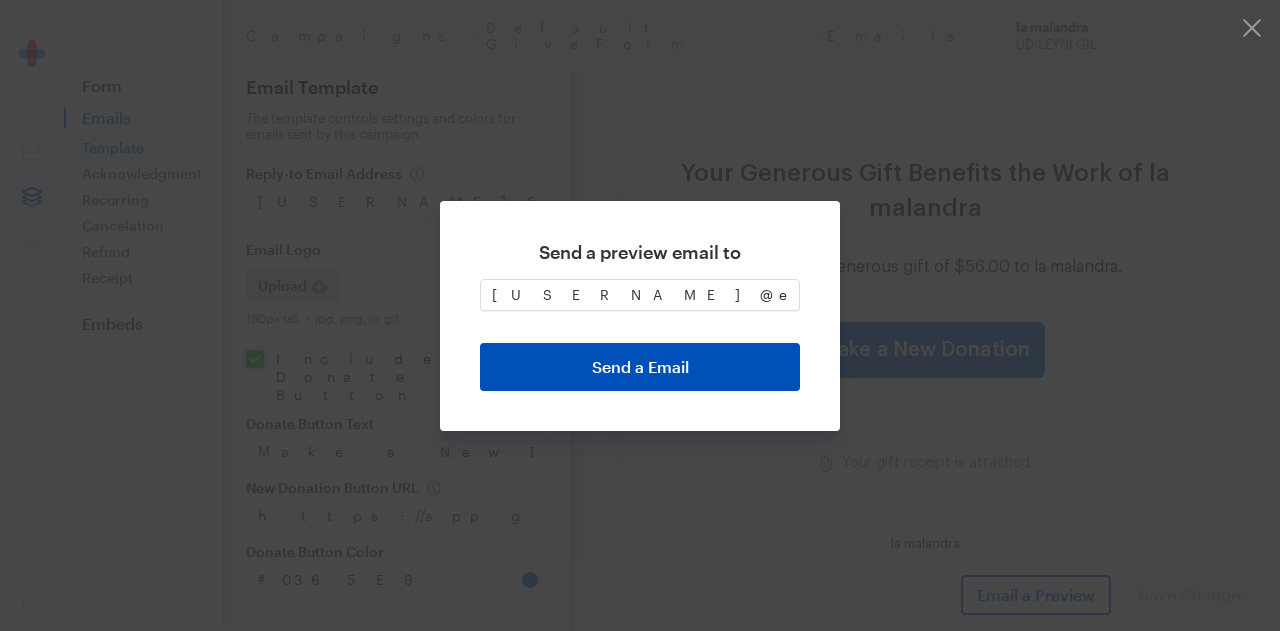 click on "Send a Email" at bounding box center (640, 367) 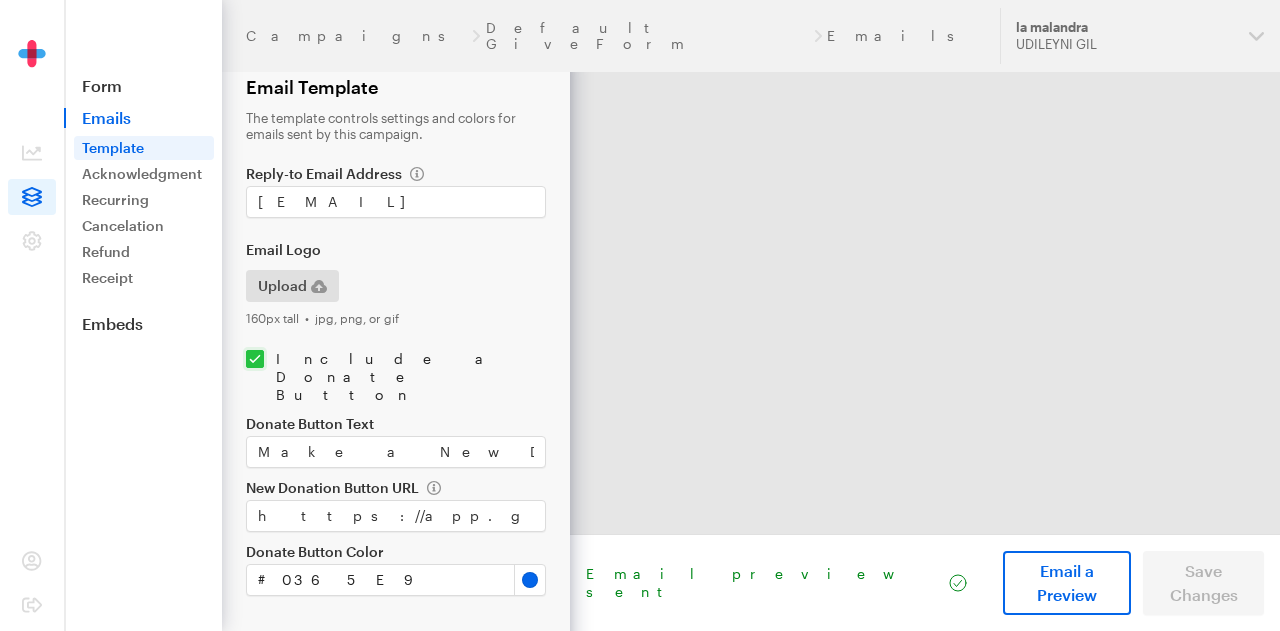scroll, scrollTop: 0, scrollLeft: 0, axis: both 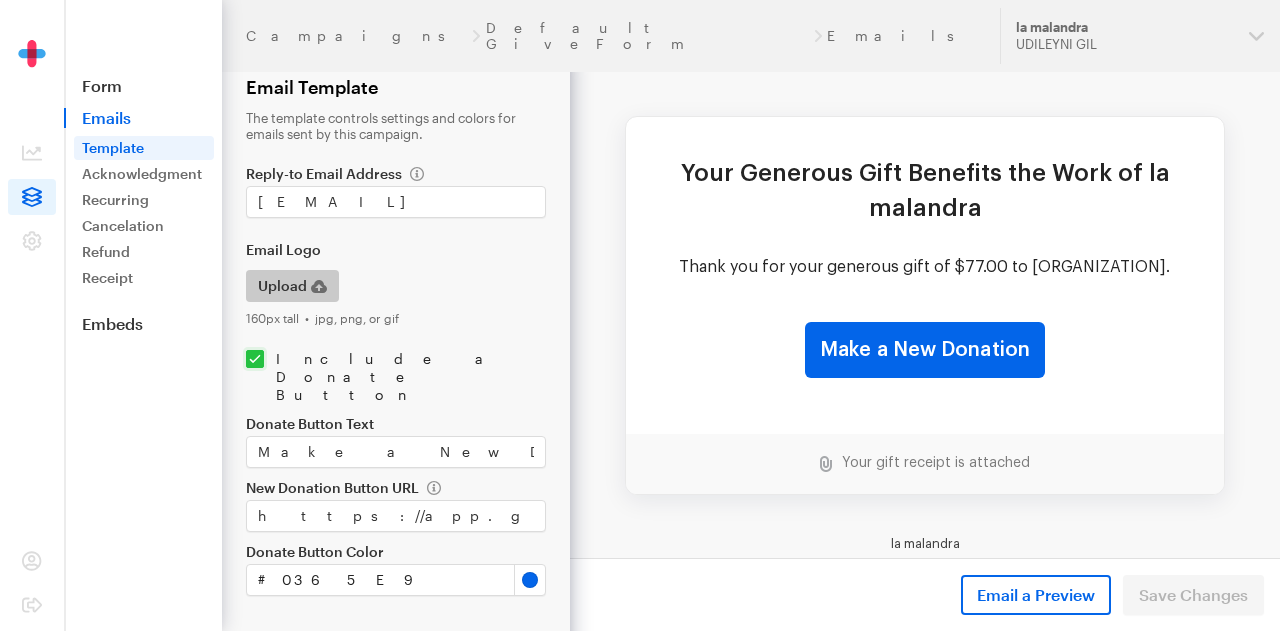 click on "Upload" at bounding box center [292, 286] 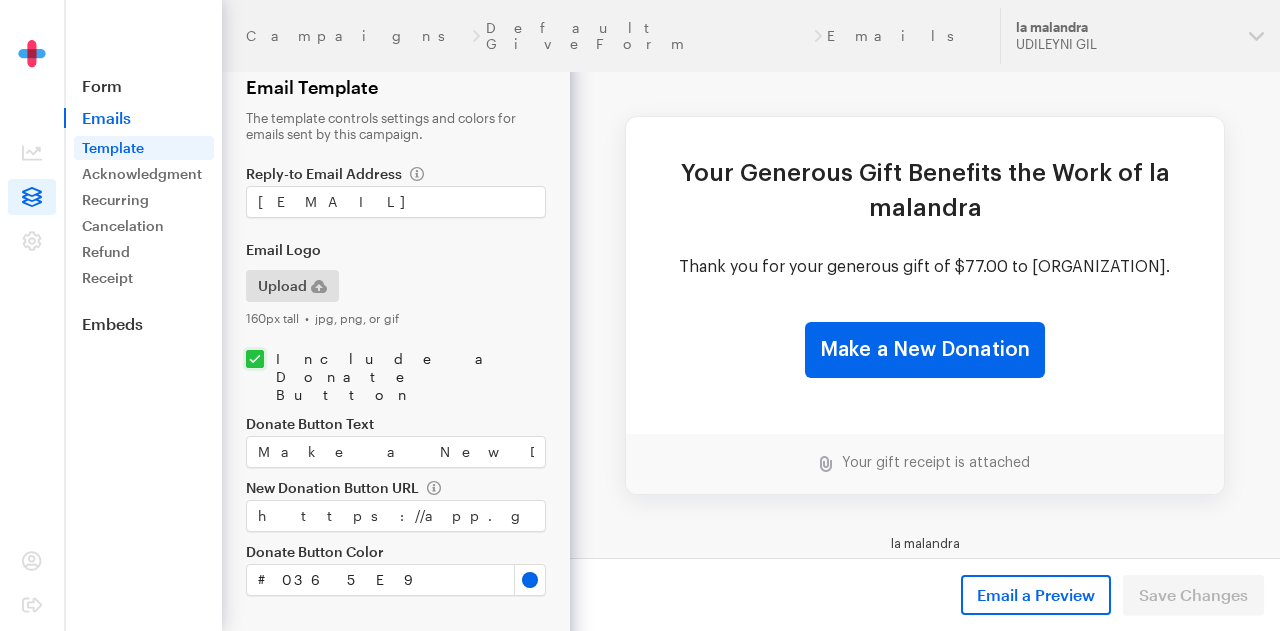 click on "Your Generous Gift Benefits the Work of [ORGANIZATION]
Thank you for your generous gift of $77.00 to [ORGANIZATION].
Make a New Donation" at bounding box center (925, 353) 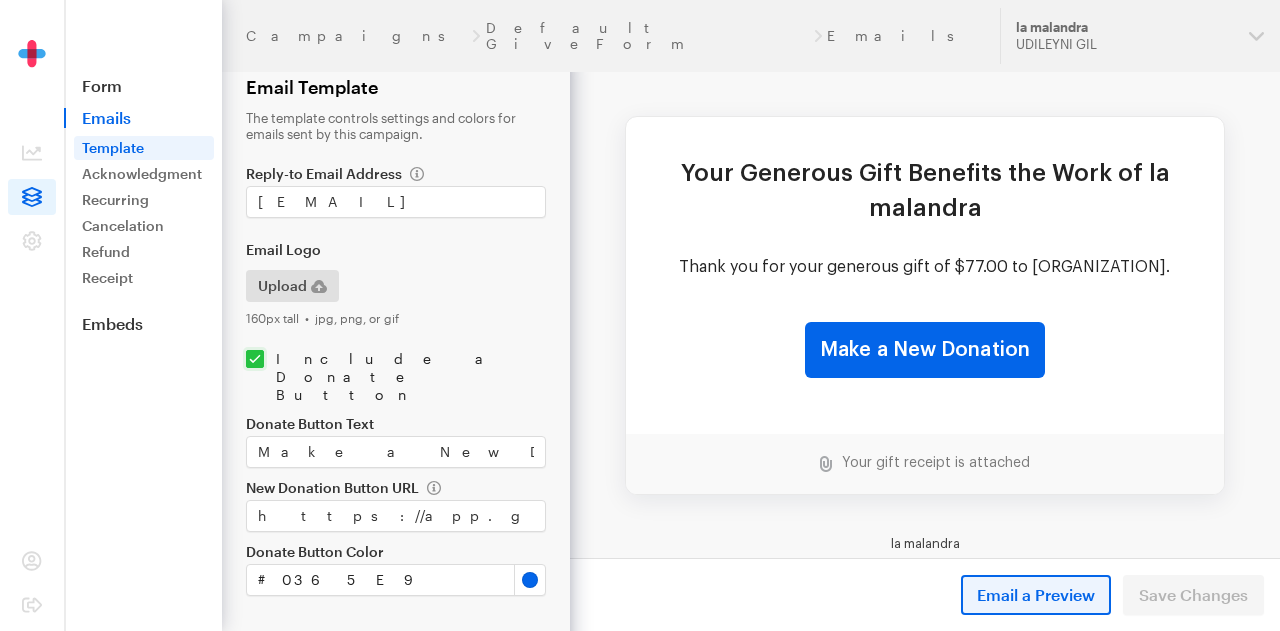 click on "Email a Preview" at bounding box center (1036, 595) 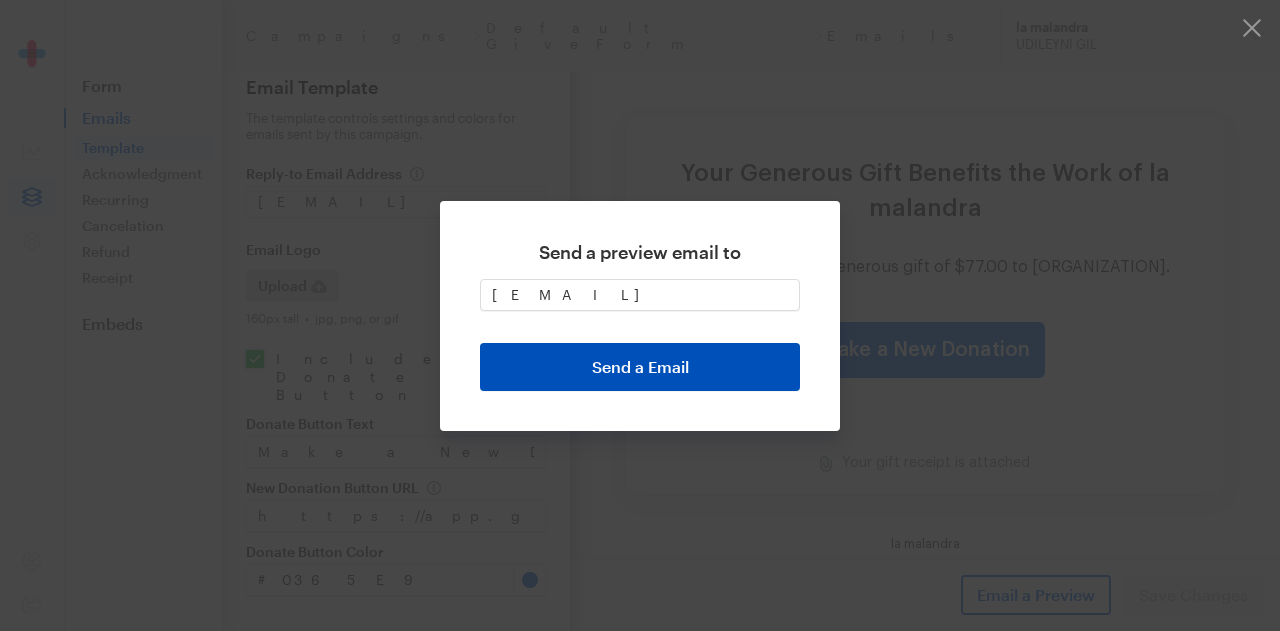 click on "Send a Email" at bounding box center [640, 367] 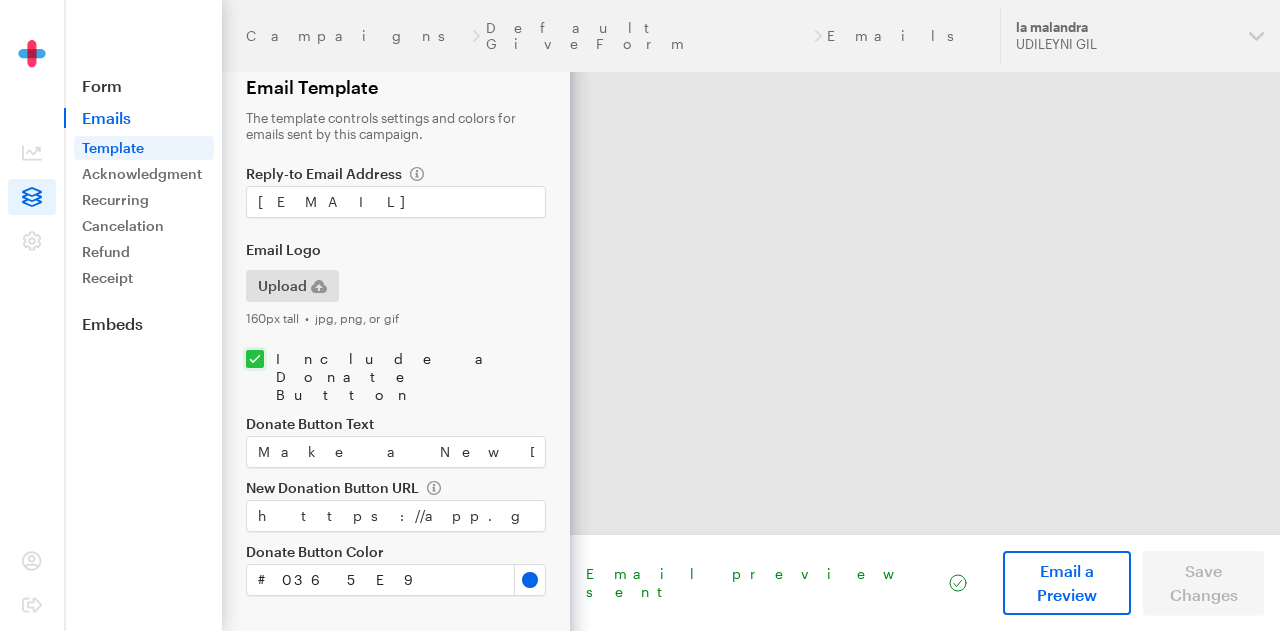 scroll, scrollTop: 0, scrollLeft: 0, axis: both 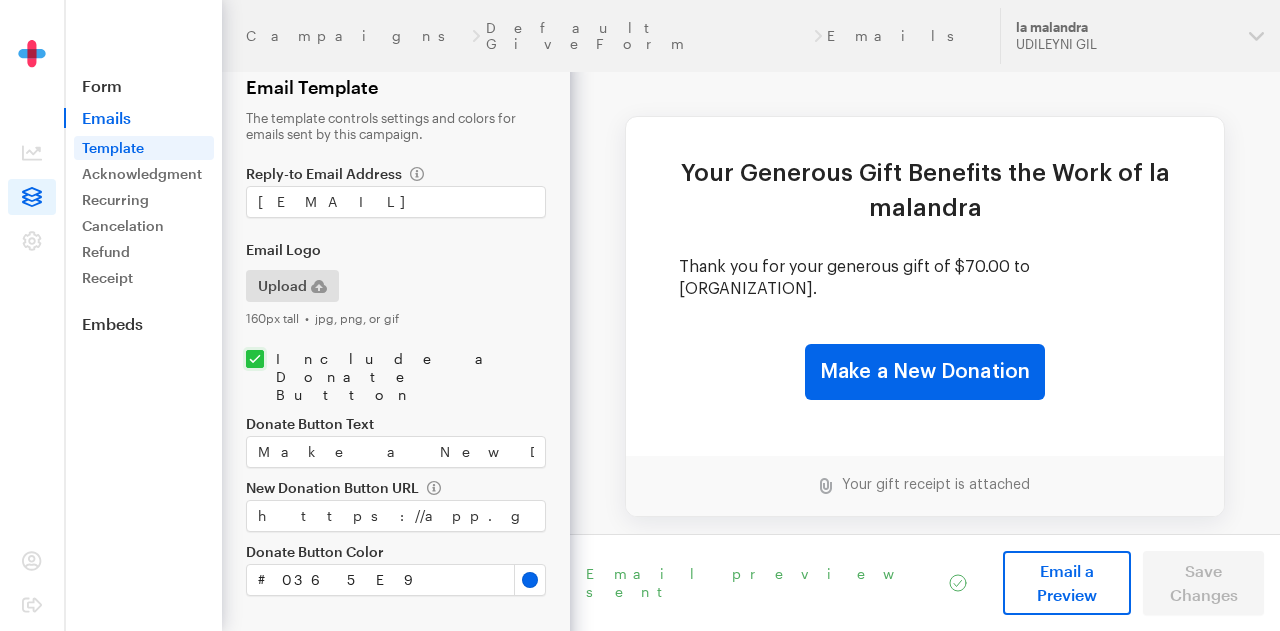 click on "Email preview sent
Email a Preview
Save Changes" at bounding box center (925, 582) 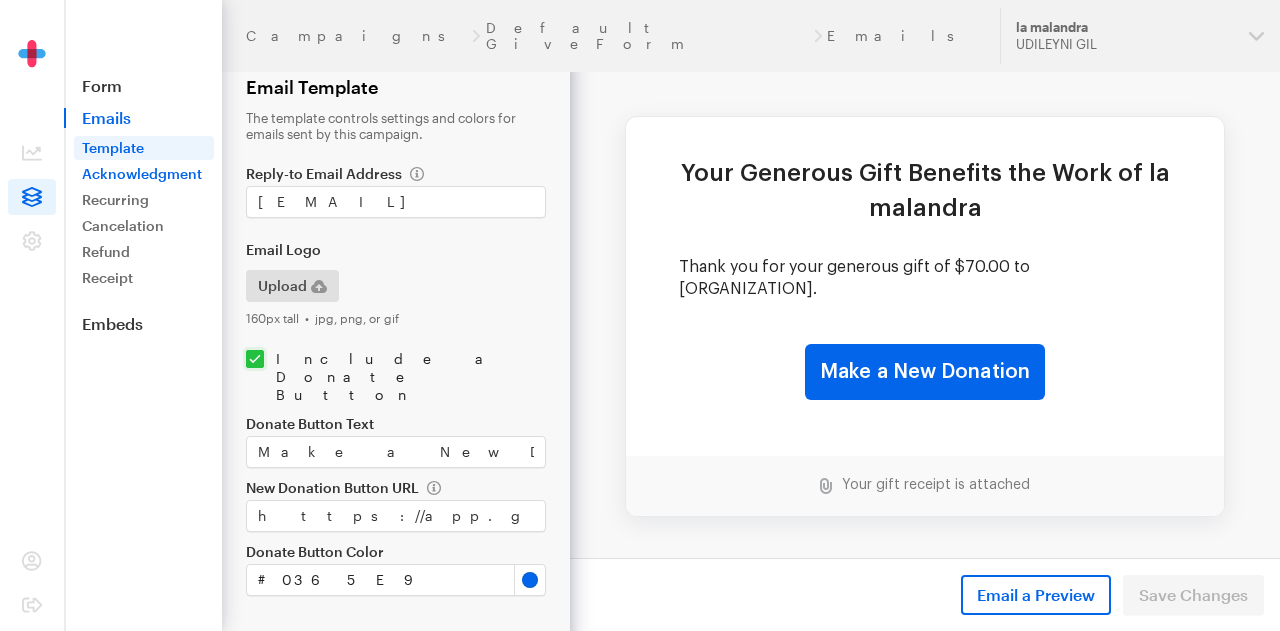 click on "Acknowledgment" at bounding box center (144, 174) 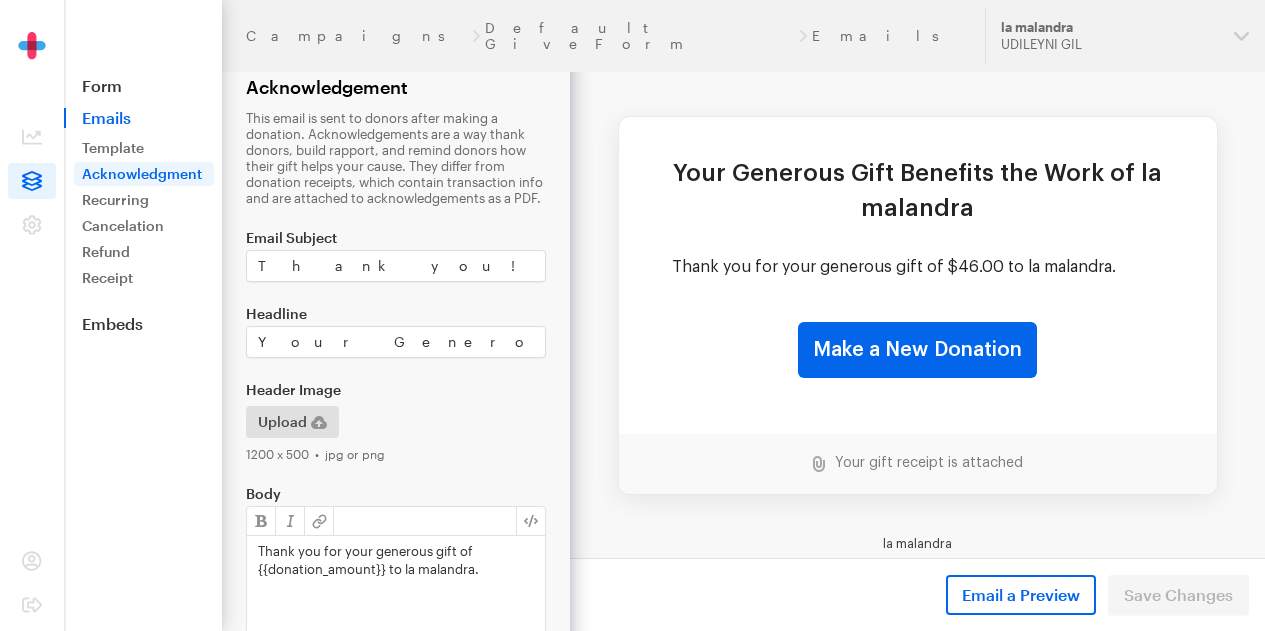 scroll, scrollTop: 0, scrollLeft: 0, axis: both 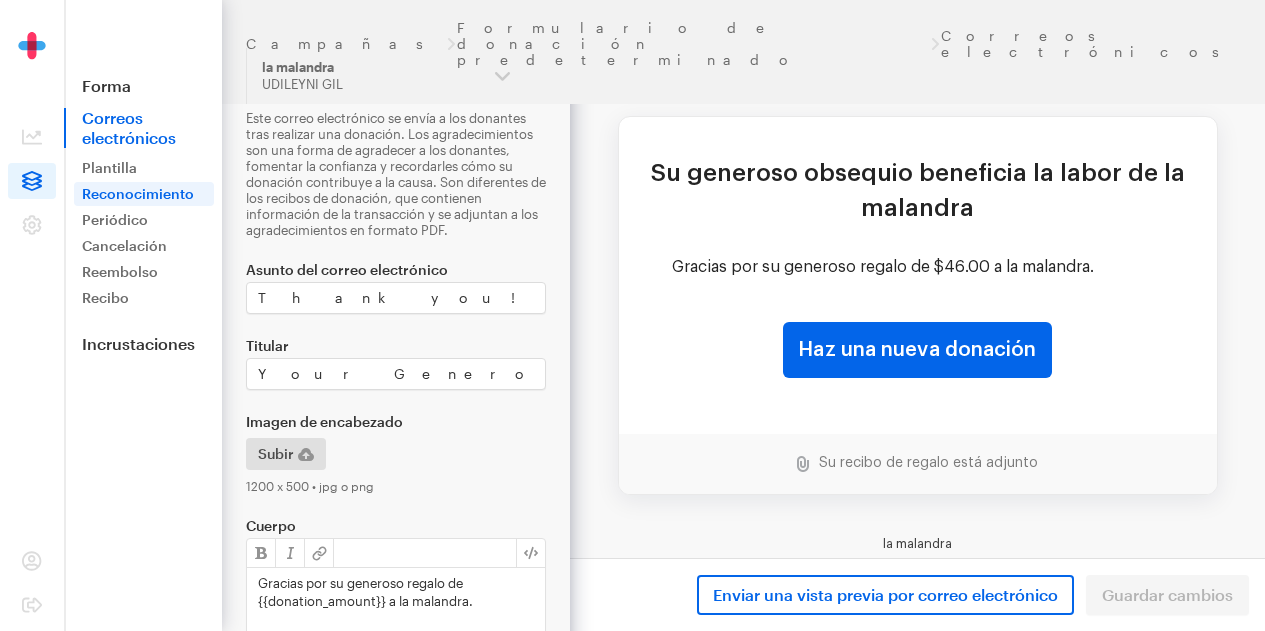 click on "Su recibo de regalo está adjunto" at bounding box center (918, 464) 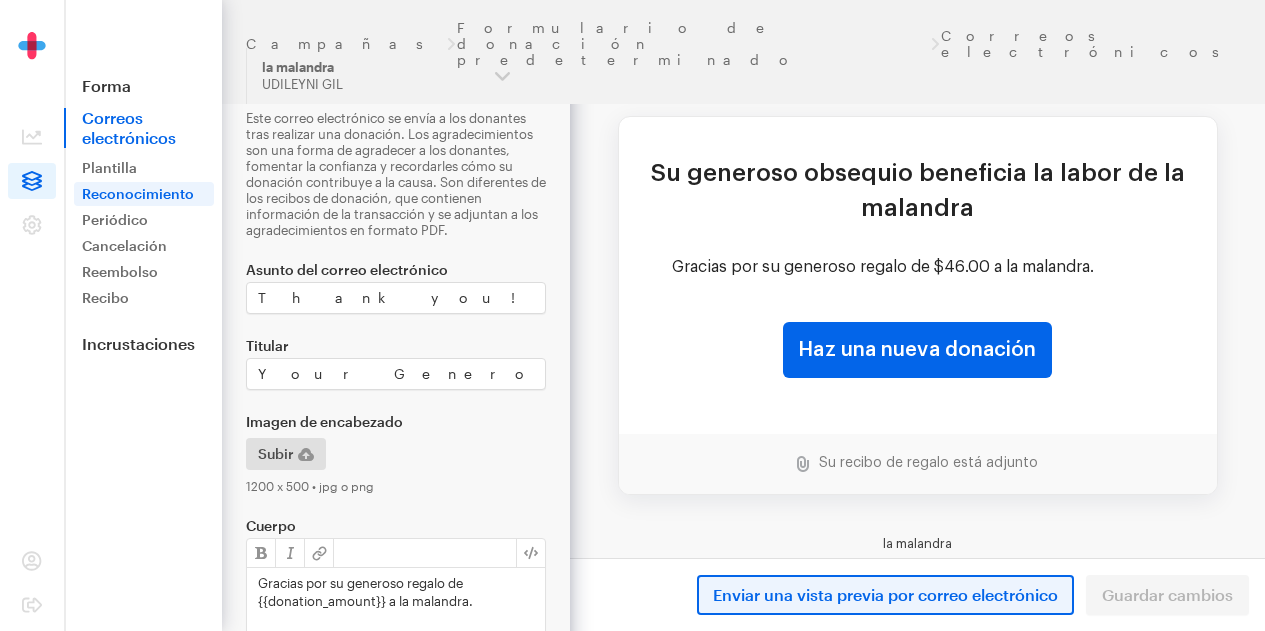 click on "Enviar una vista previa por correo electrónico" at bounding box center [885, 594] 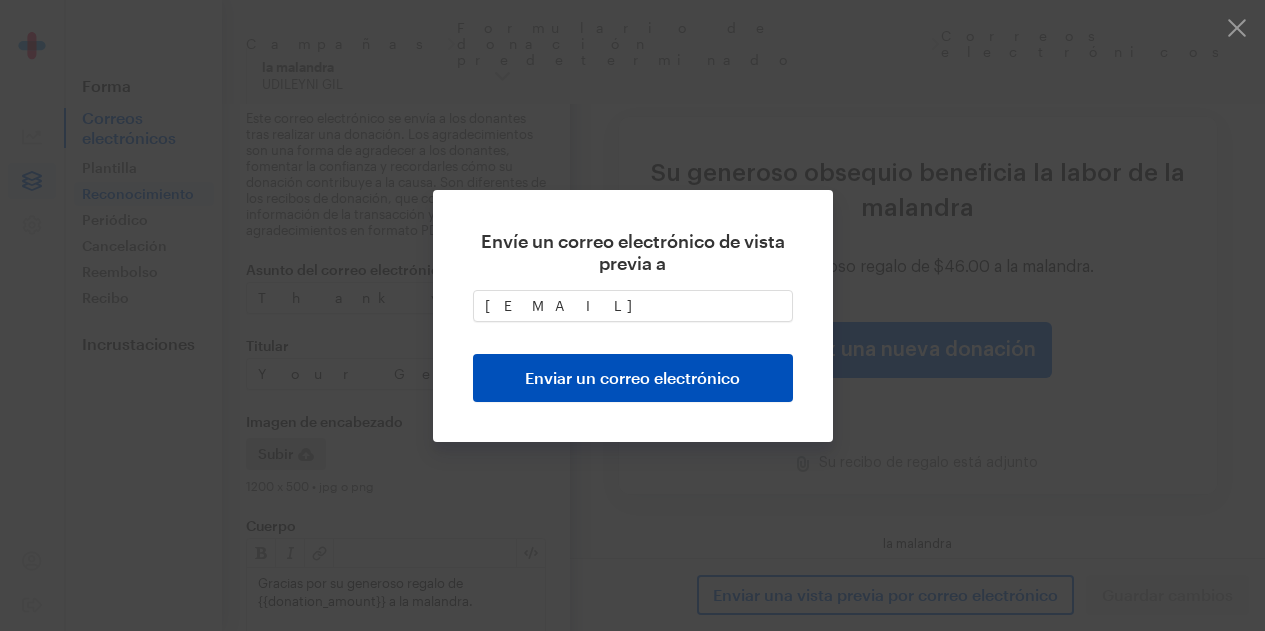 click on "Enviar un correo electrónico" at bounding box center [632, 377] 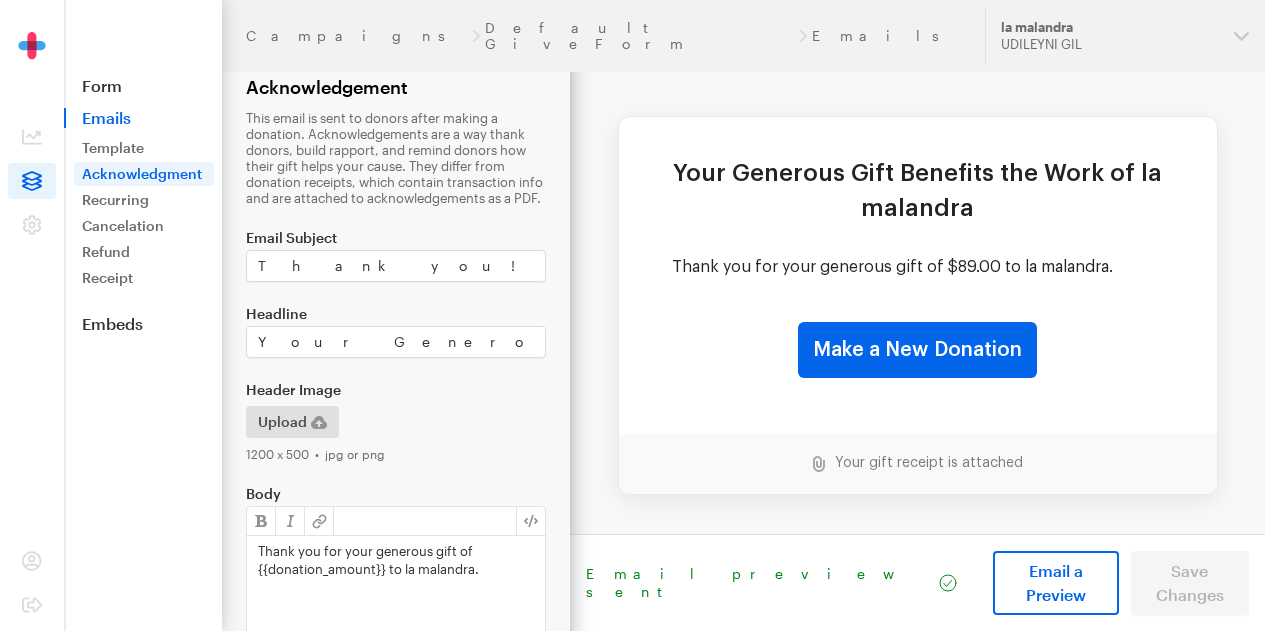 scroll, scrollTop: 0, scrollLeft: 0, axis: both 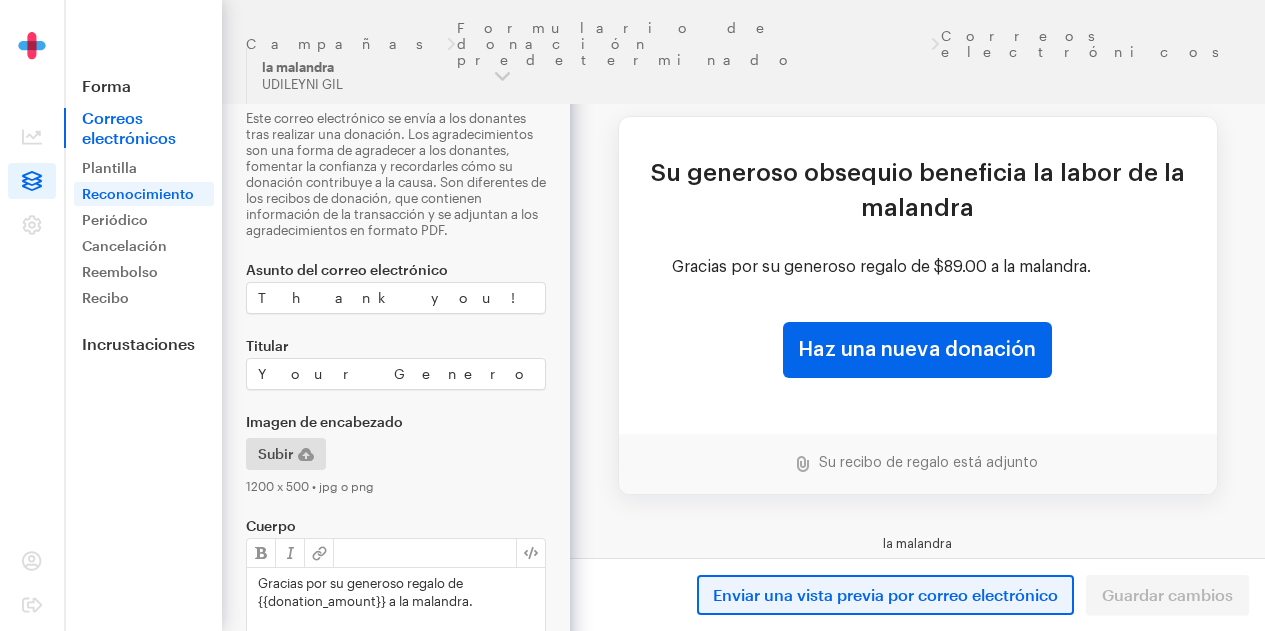 click on "Enviar una vista previa por correo electrónico" at bounding box center (885, 595) 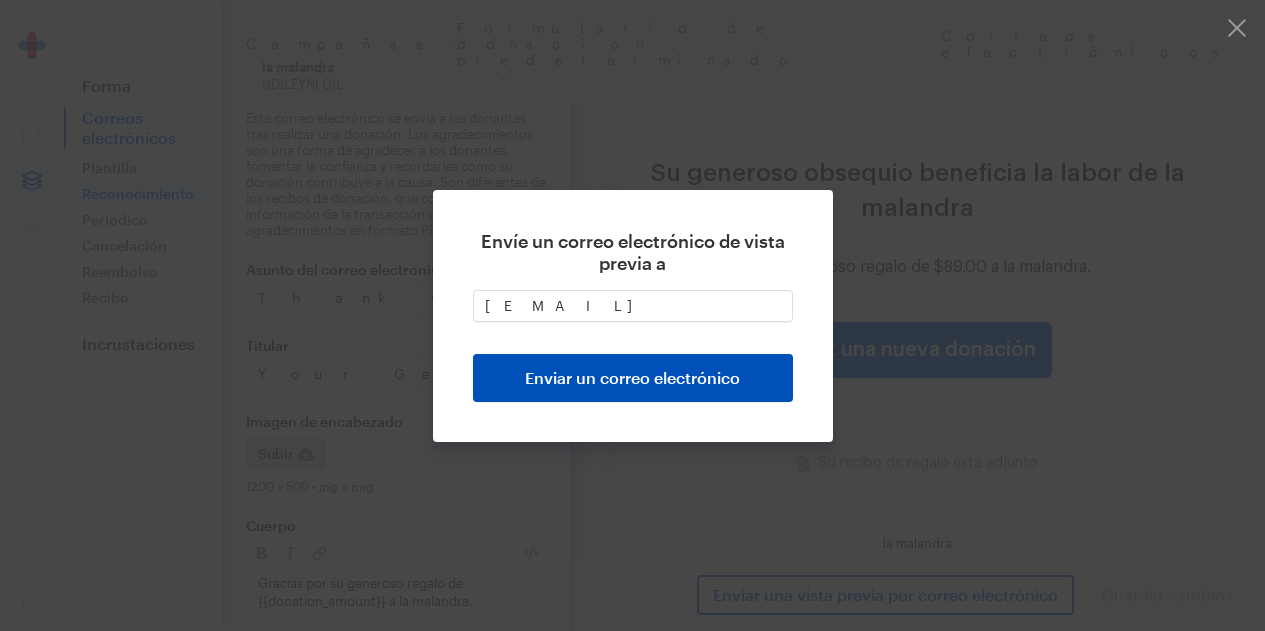 click on "Enviar un correo electrónico" at bounding box center (632, 377) 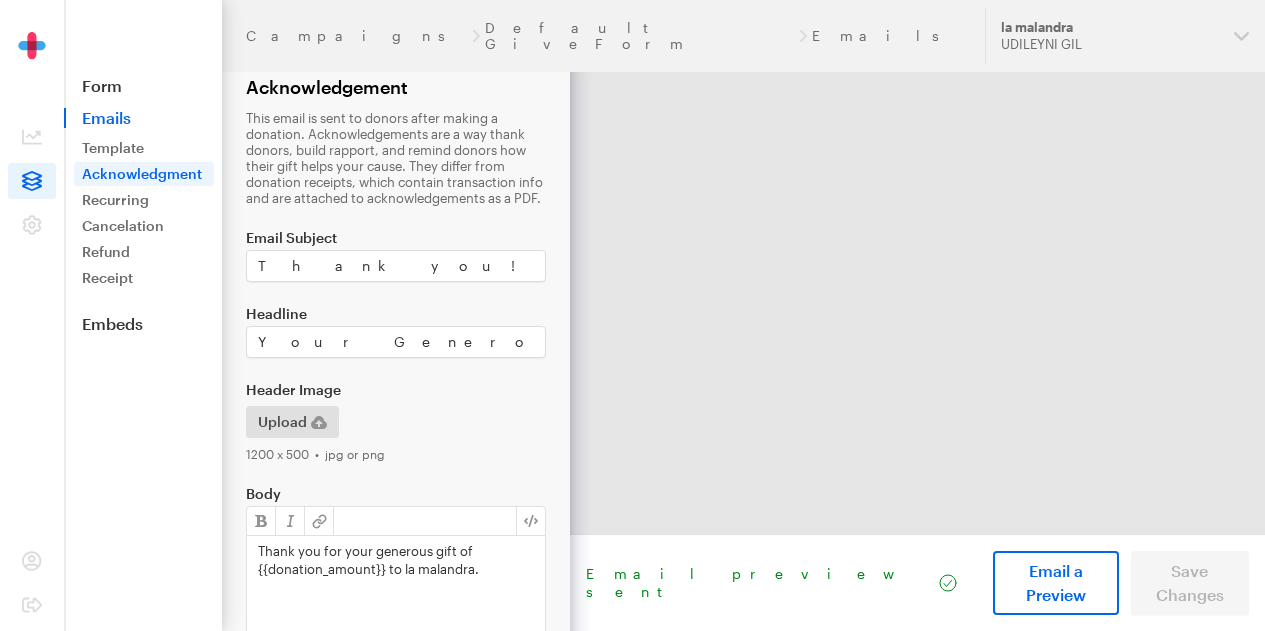 scroll, scrollTop: 0, scrollLeft: 0, axis: both 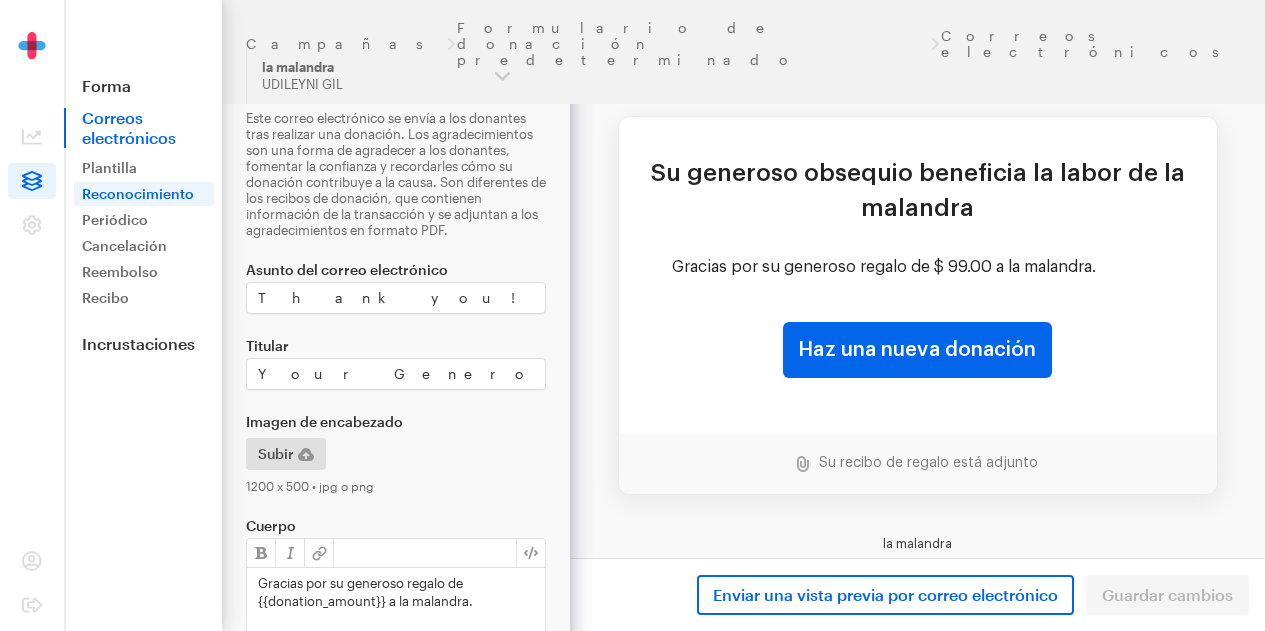 click on "Campañas
Formulario de donación predeterminado
Correos electrónicos" at bounding box center (743, 44) 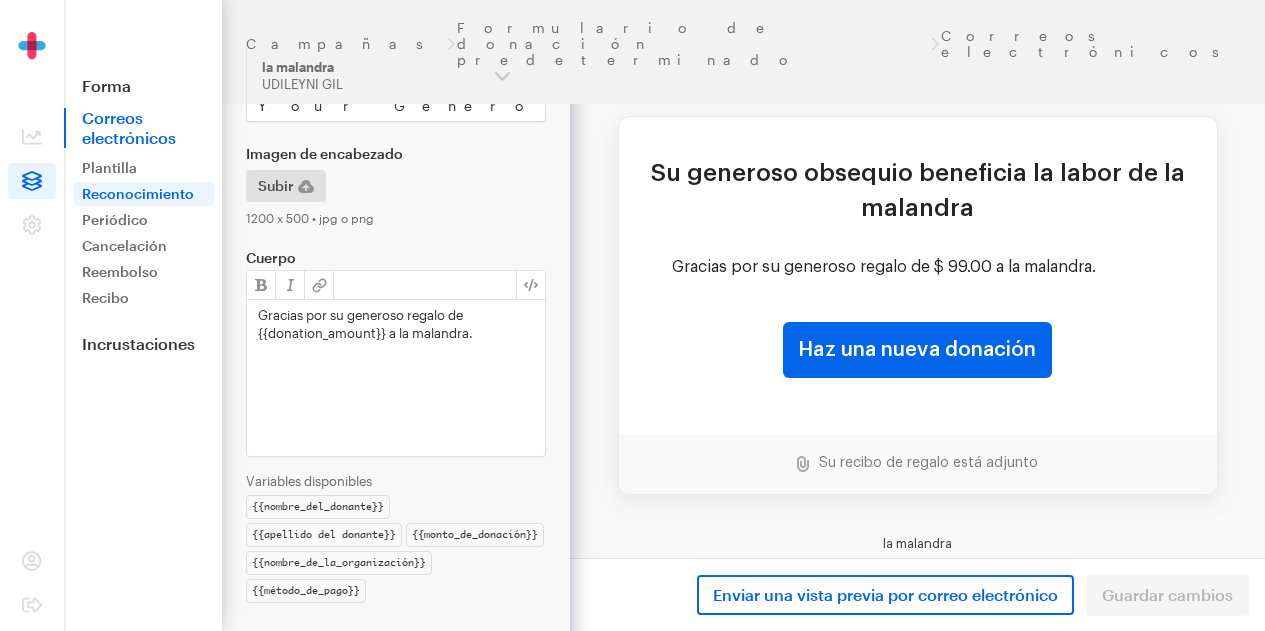 scroll, scrollTop: 284, scrollLeft: 0, axis: vertical 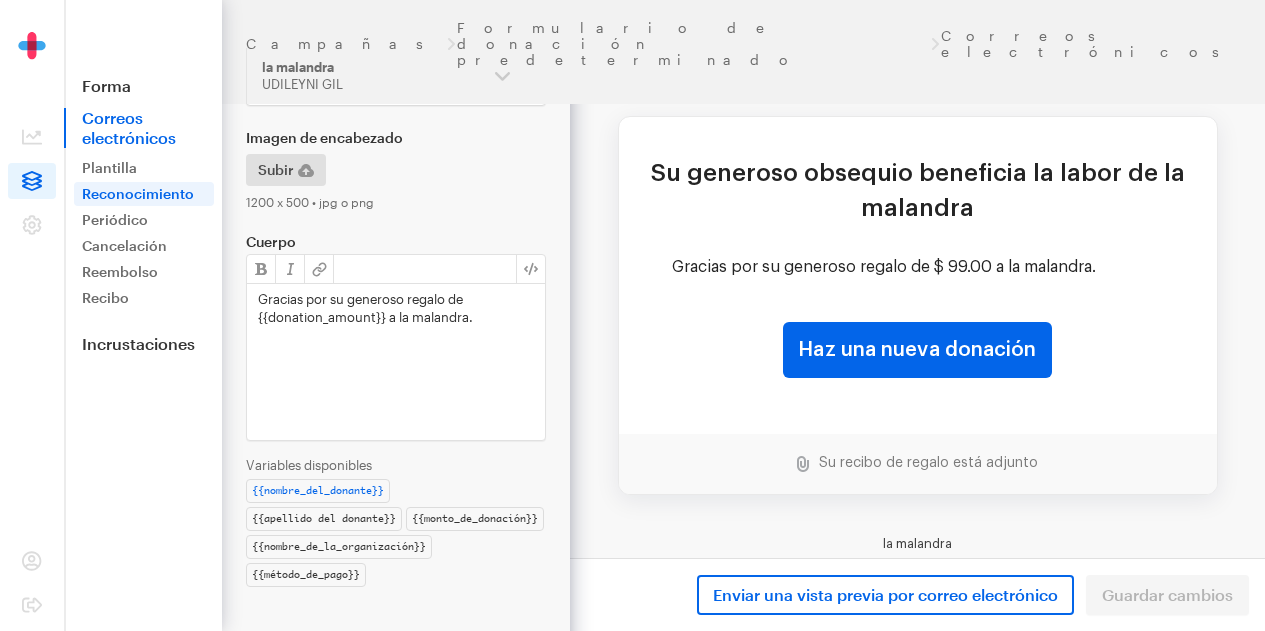 click on "{{nombre_del_donante}}" at bounding box center (318, 491) 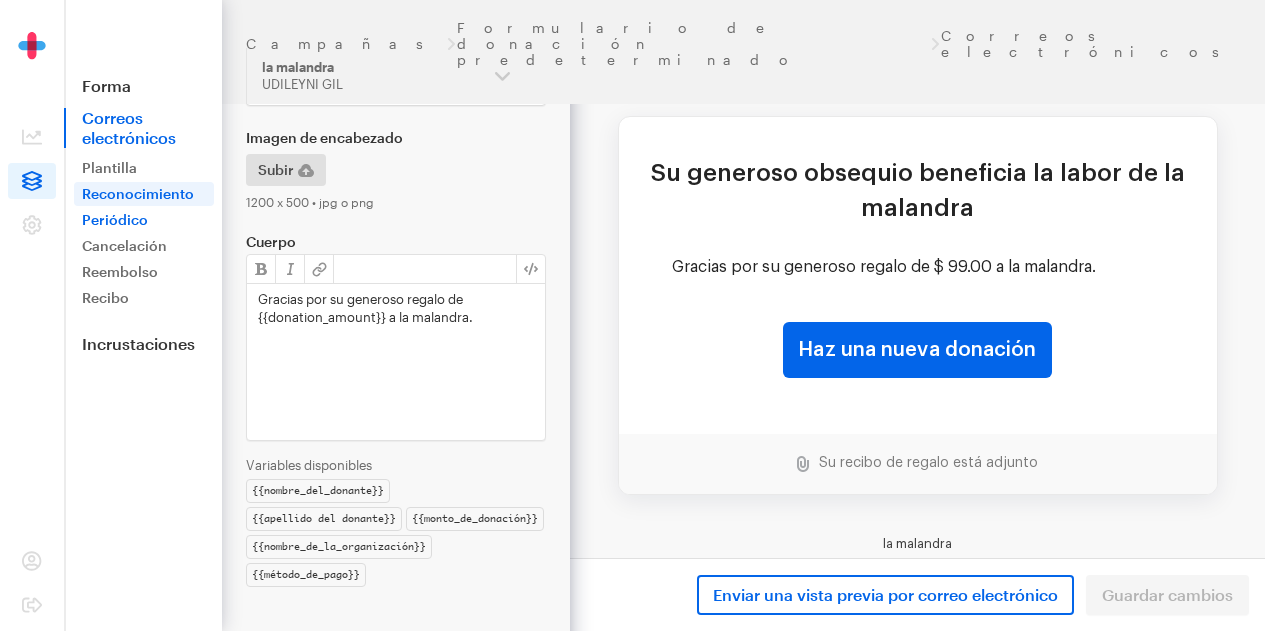 click on "Periódico" at bounding box center (115, 219) 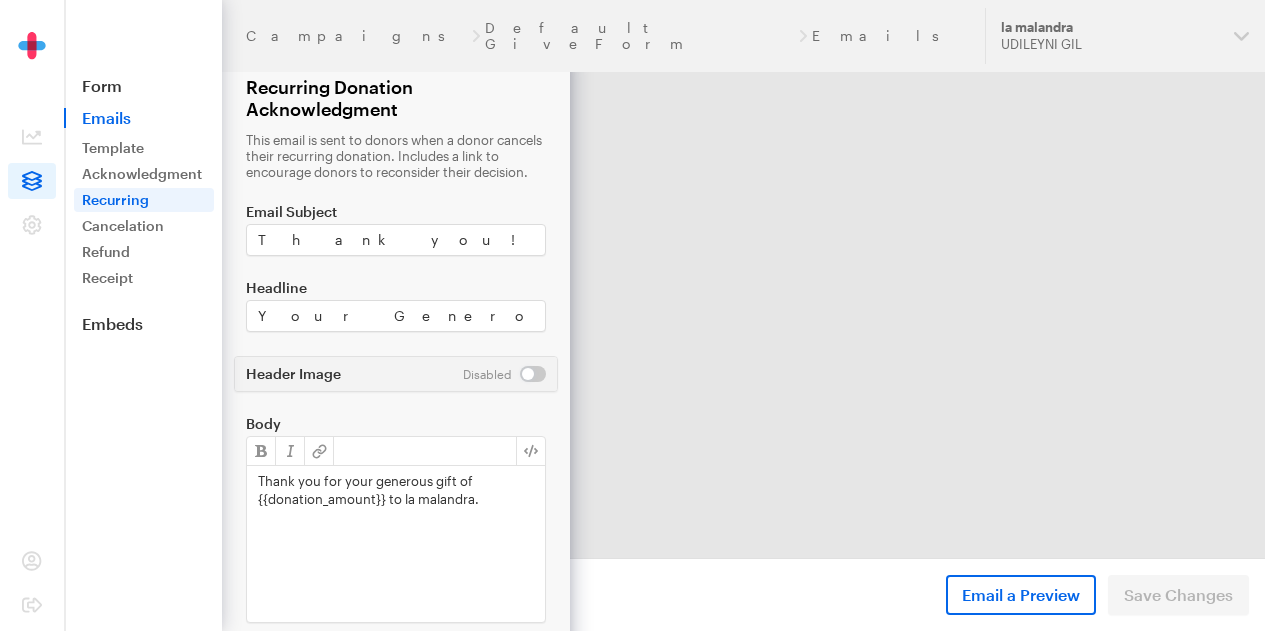scroll, scrollTop: 0, scrollLeft: 0, axis: both 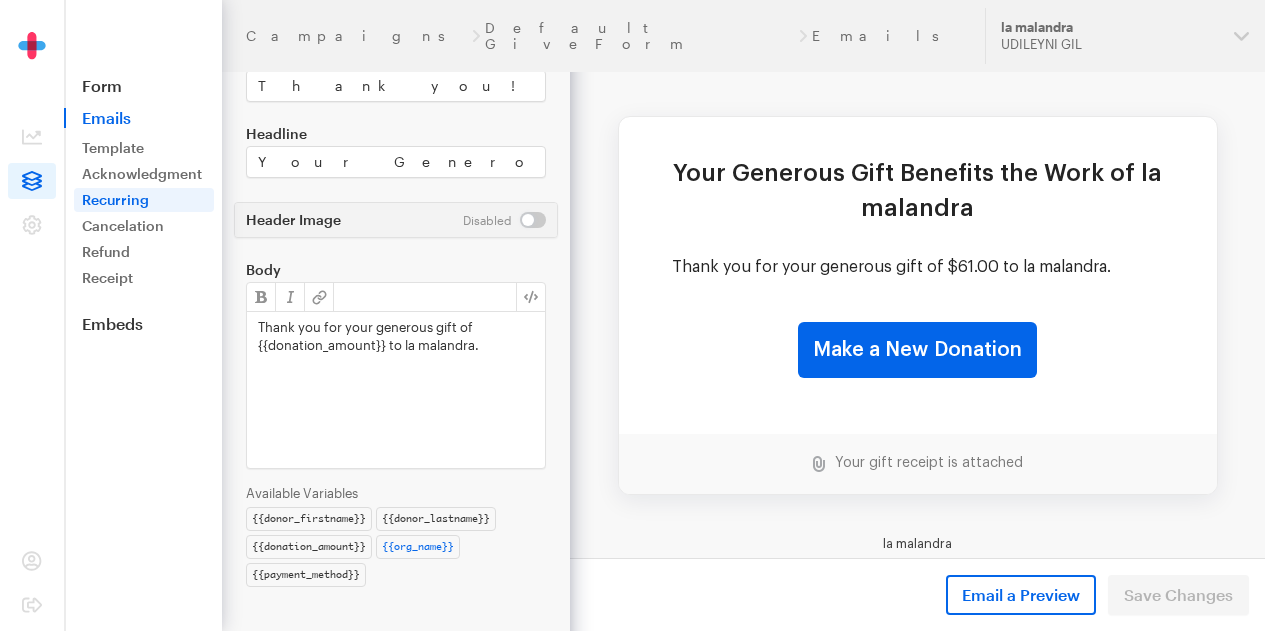 click on "{{org_name}}" at bounding box center (418, 547) 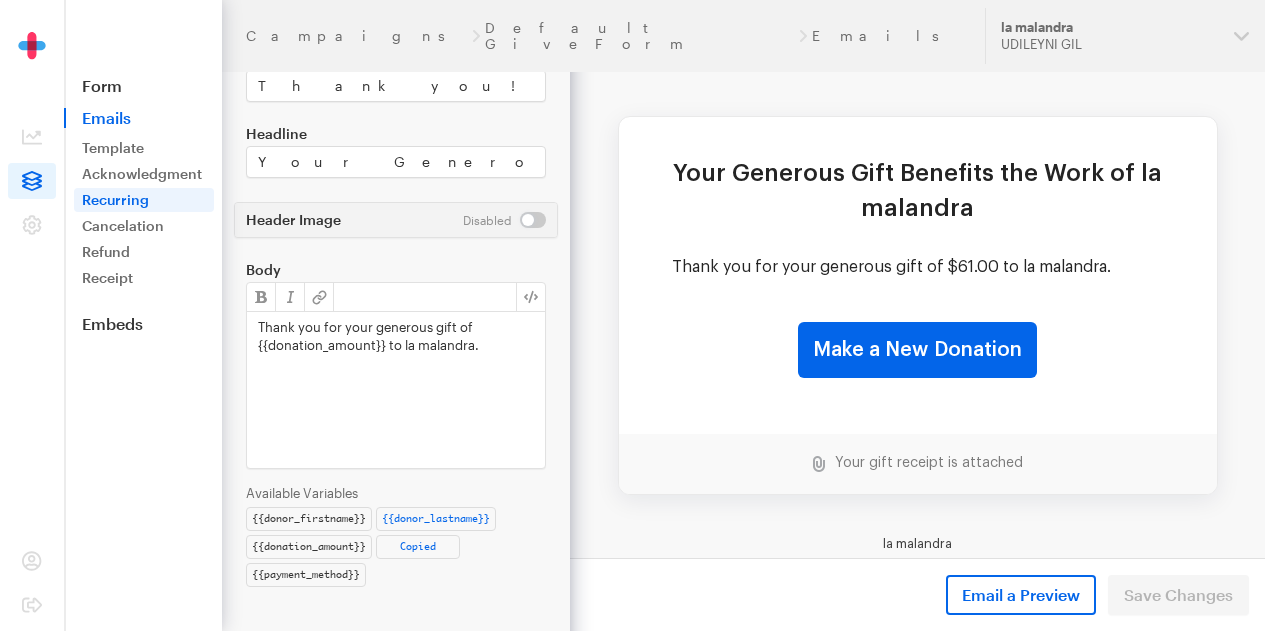 click on "{{donor_lastname}}" at bounding box center (436, 519) 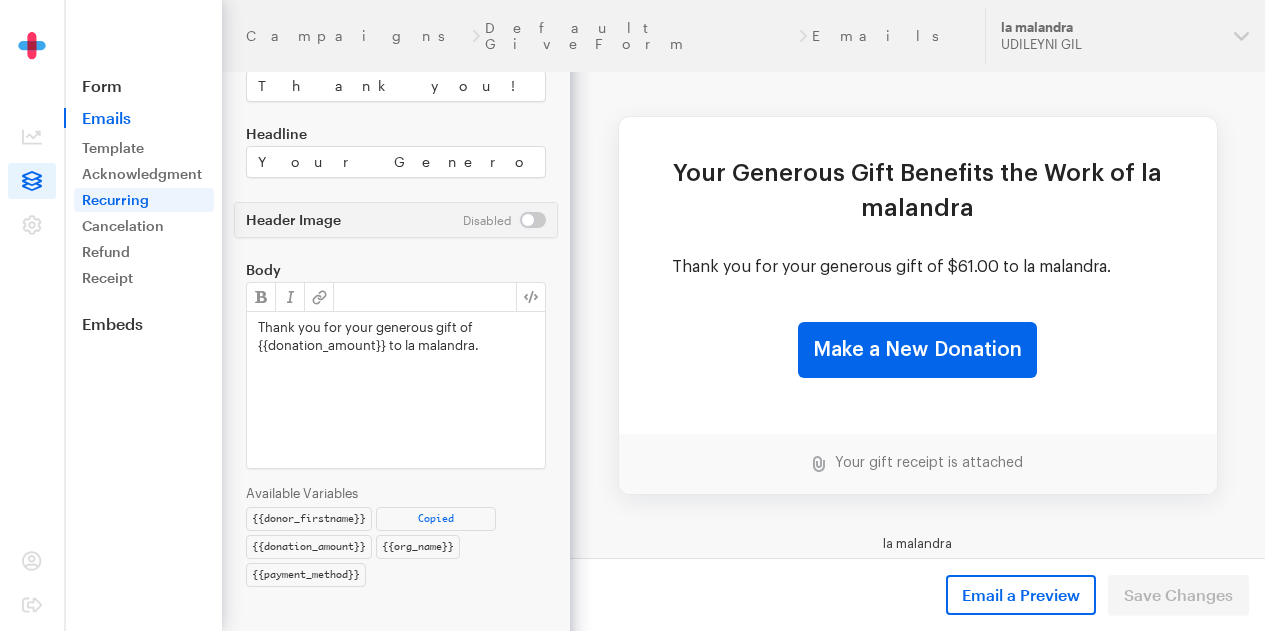click on "{{payment_method}}" at bounding box center (306, 575) 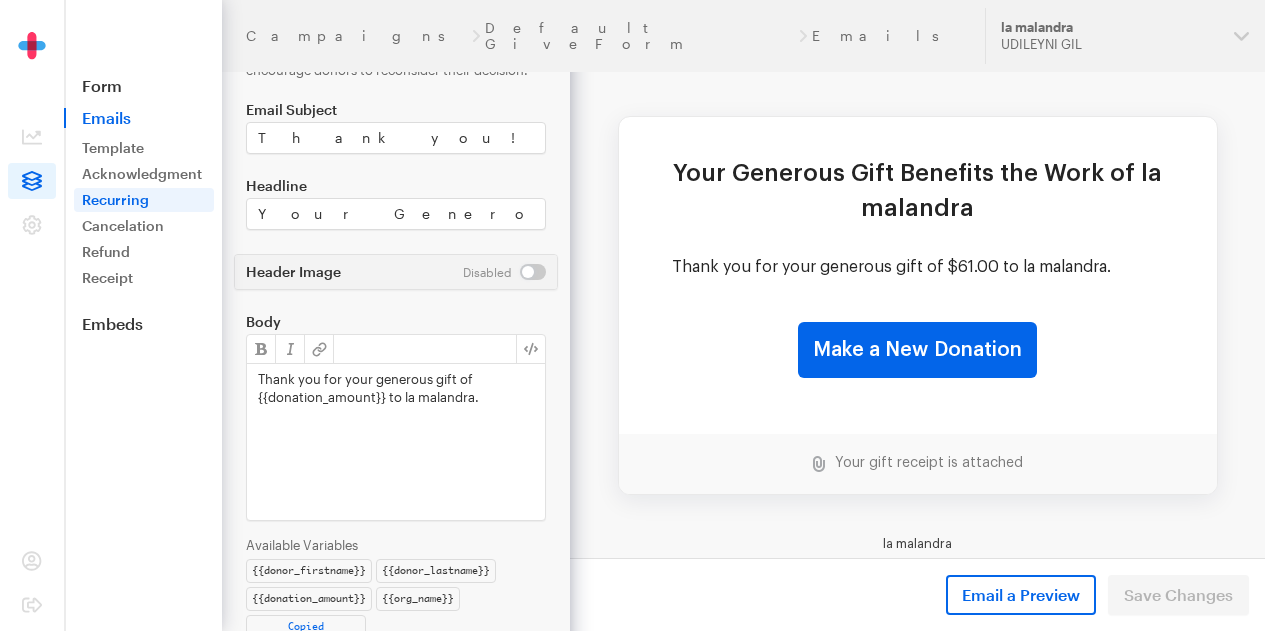 scroll, scrollTop: 0, scrollLeft: 0, axis: both 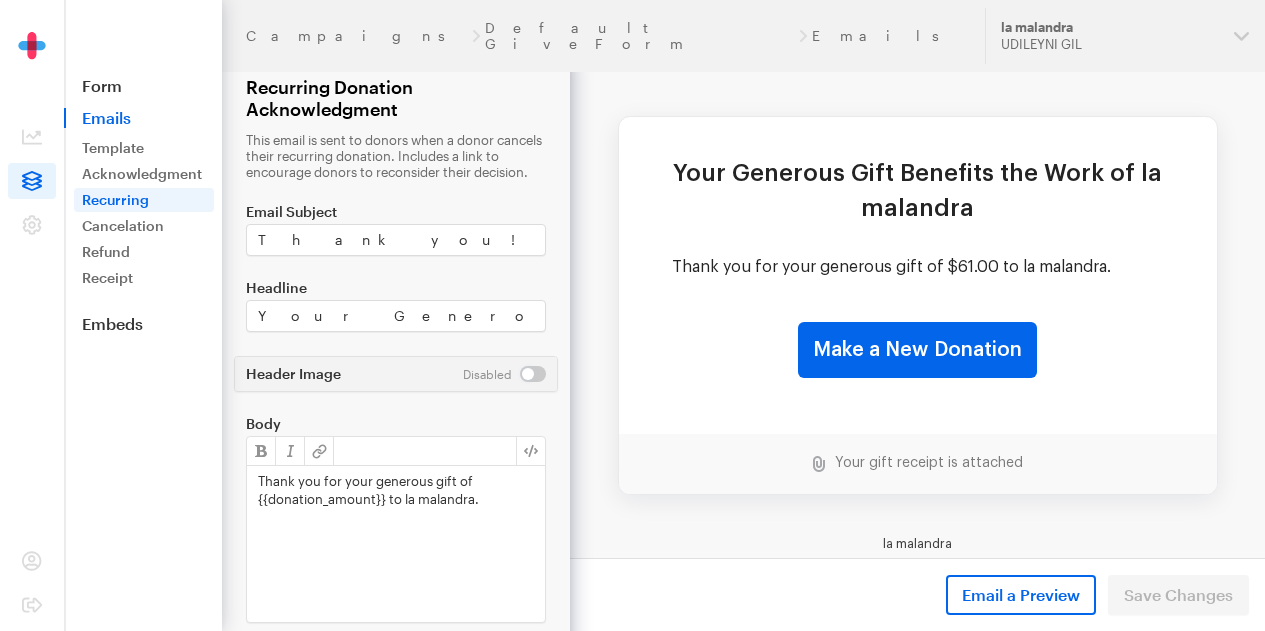 click on "Campaigns
Default GiveForm
Emails
Updates
Support
la malandra
UDILEYNI GIL
Organizations
la malandra
My Account
Account Settings
Sign Out" at bounding box center [743, 36] 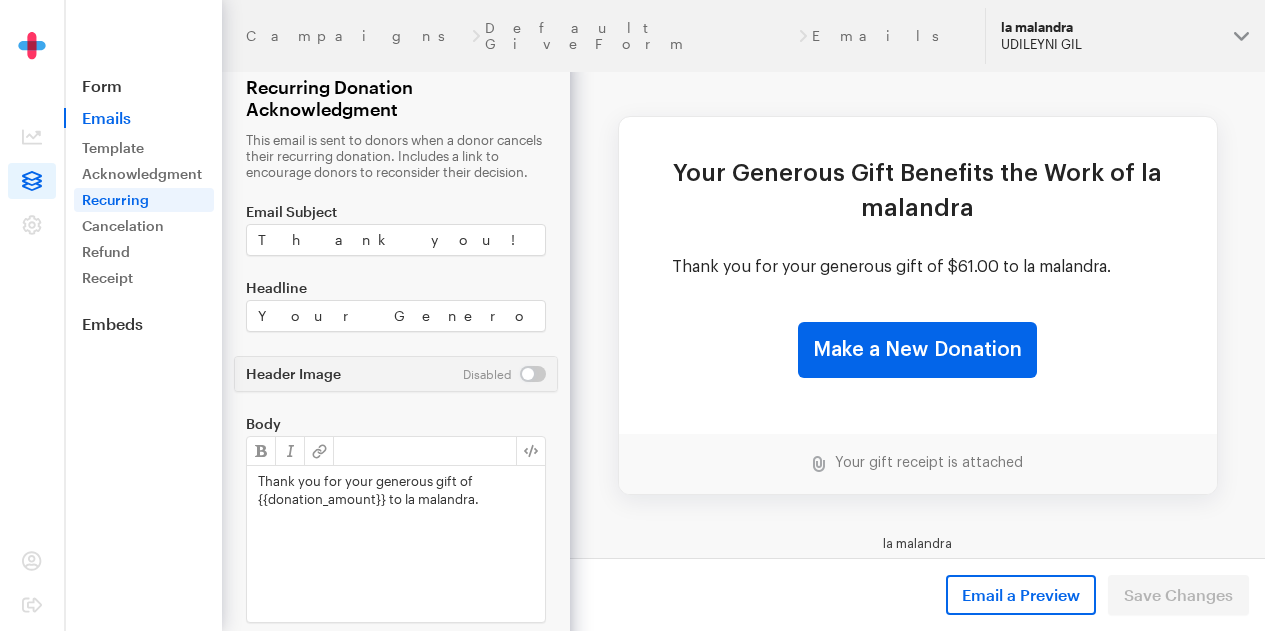 click on "la malandra
UDILEYNI GIL" at bounding box center [1125, 36] 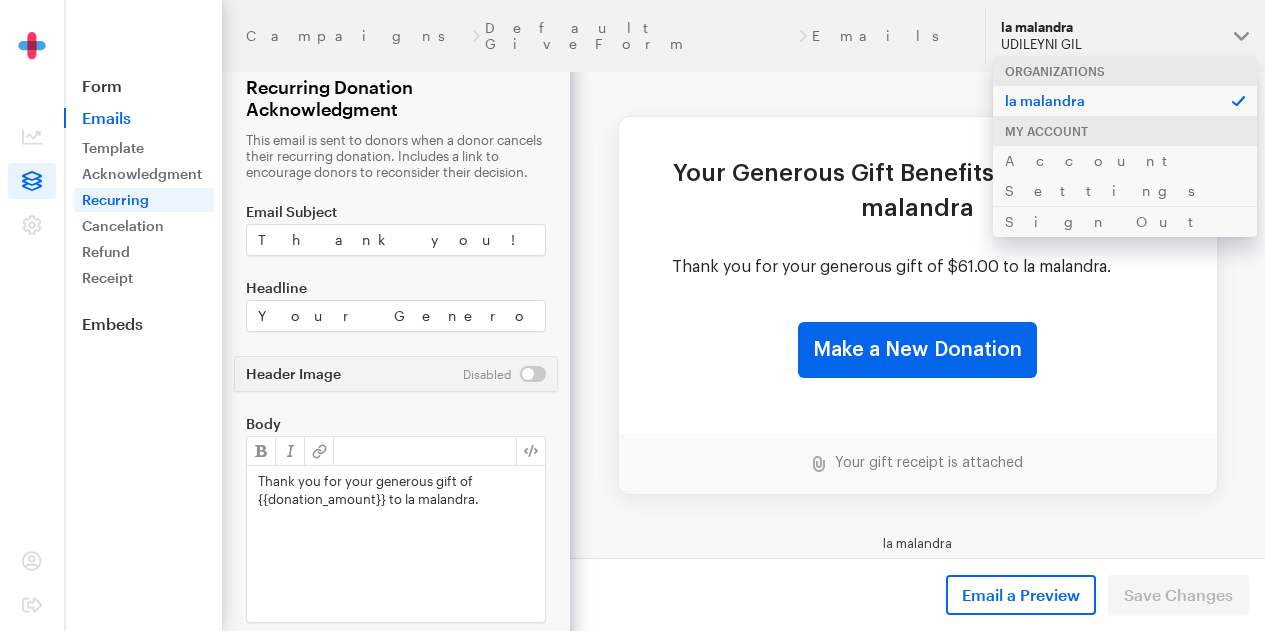 click on "Thank you for your generous gift of $61.00 to la malandra." at bounding box center [918, 289] 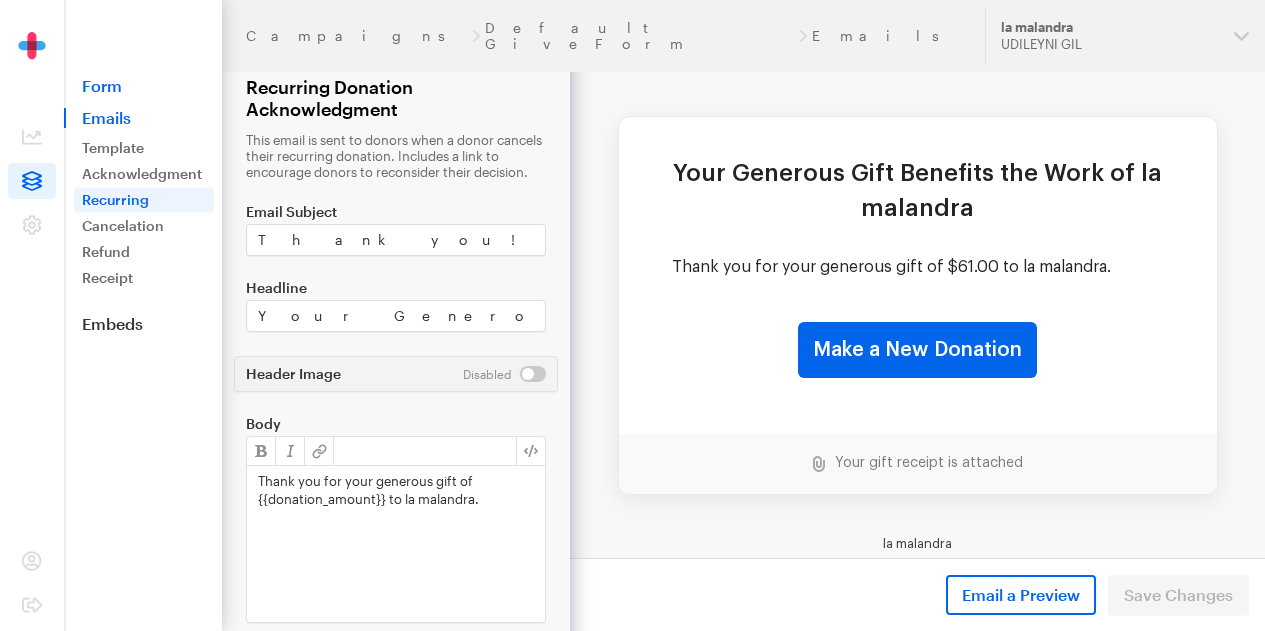 click on "Form" at bounding box center [143, 86] 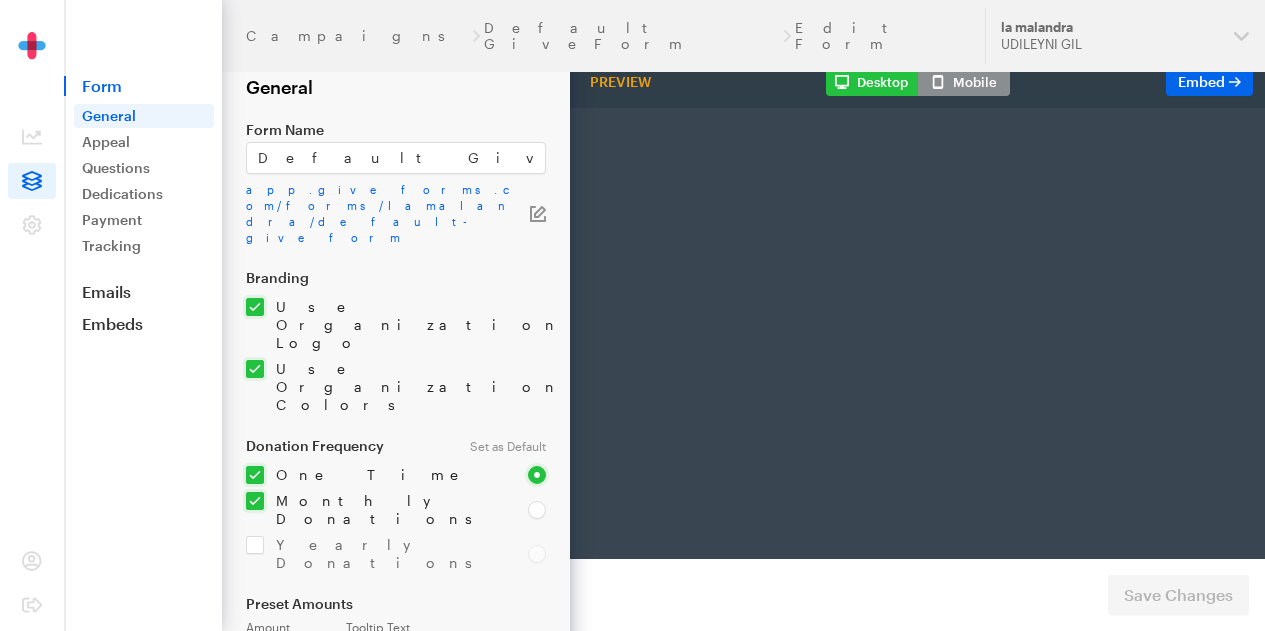 scroll, scrollTop: 0, scrollLeft: 0, axis: both 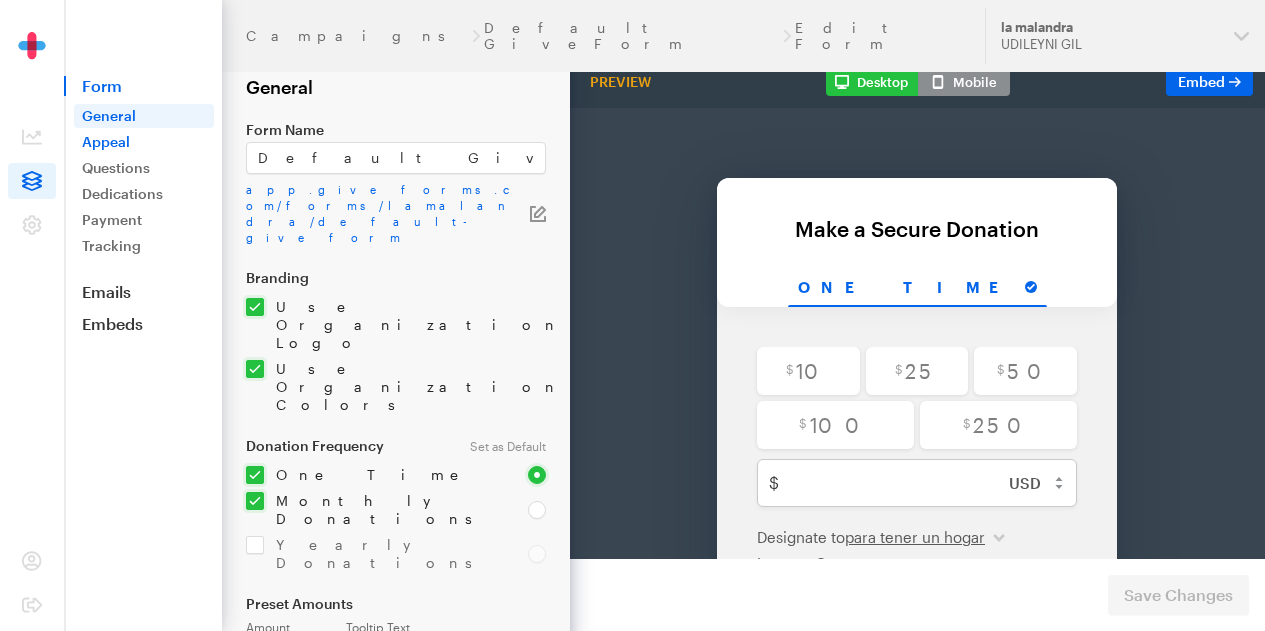 click on "Appeal" at bounding box center (144, 142) 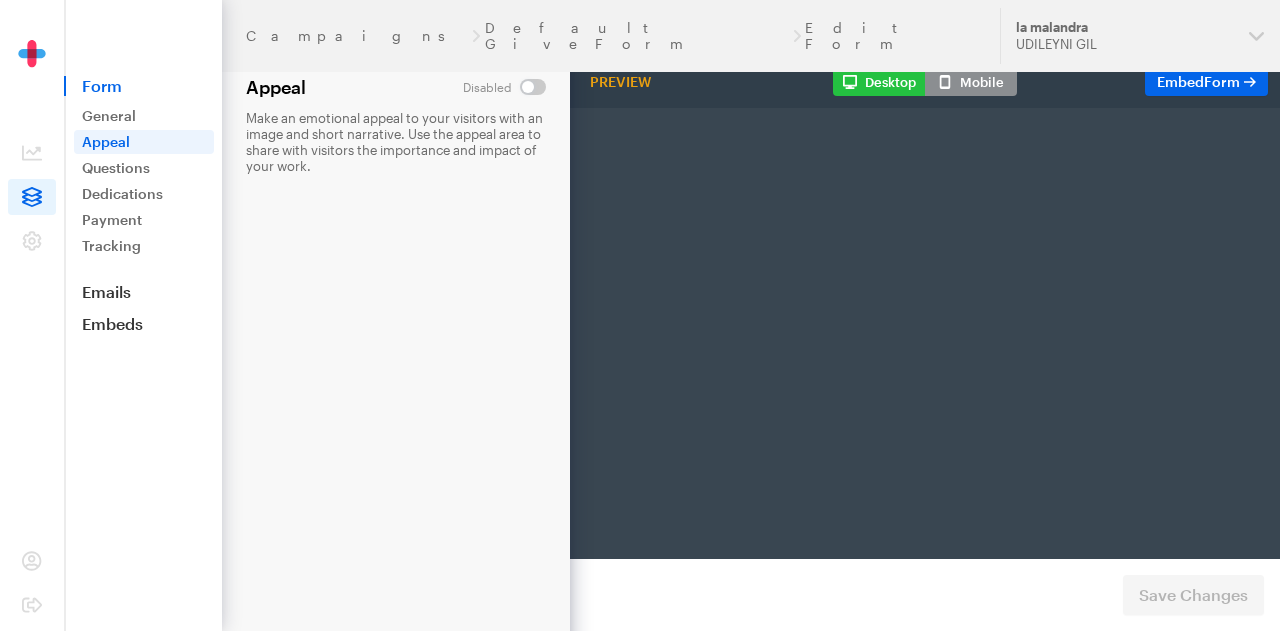 click at bounding box center [32, 67] 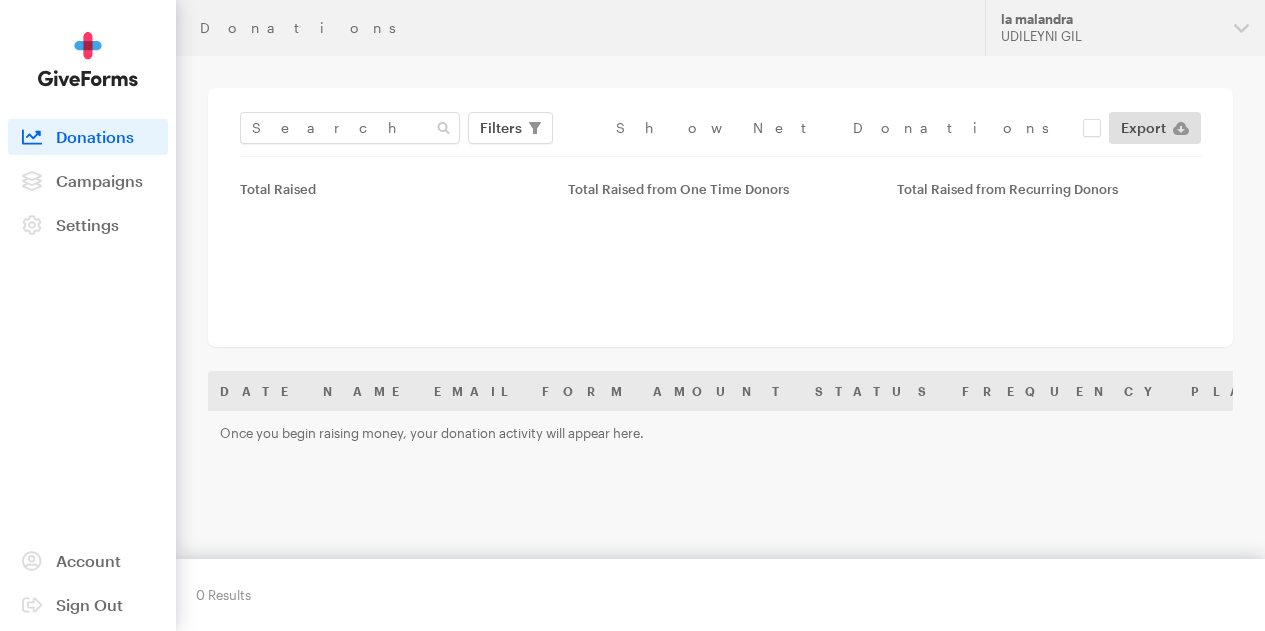 scroll, scrollTop: 0, scrollLeft: 0, axis: both 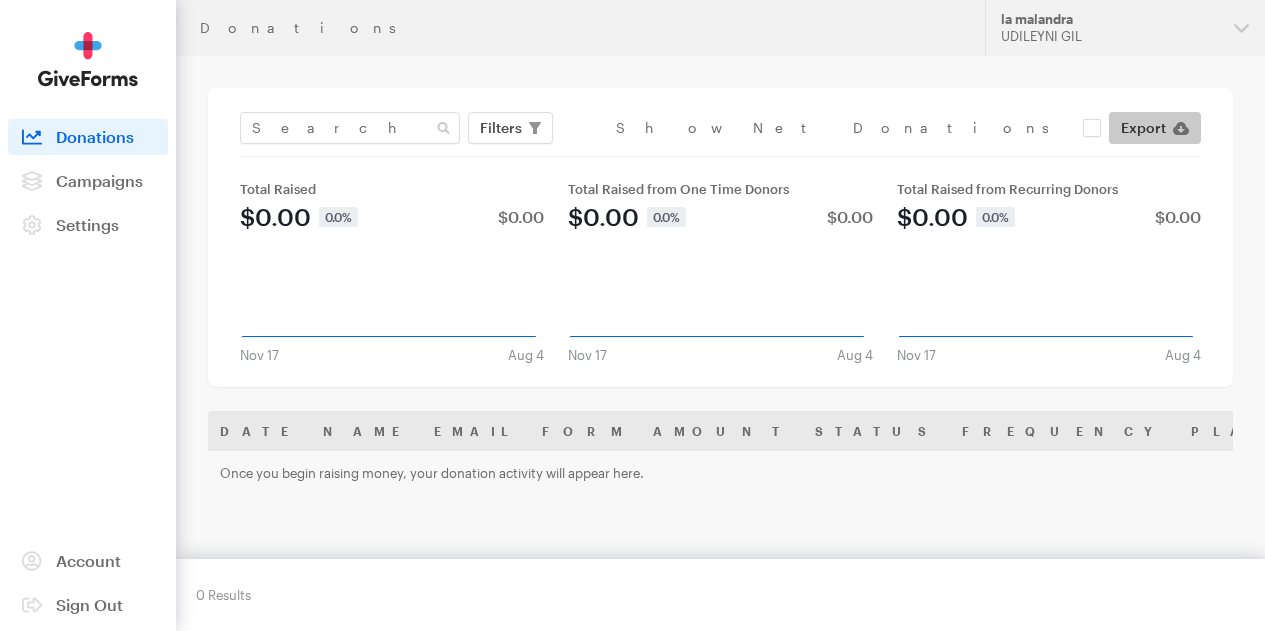 click 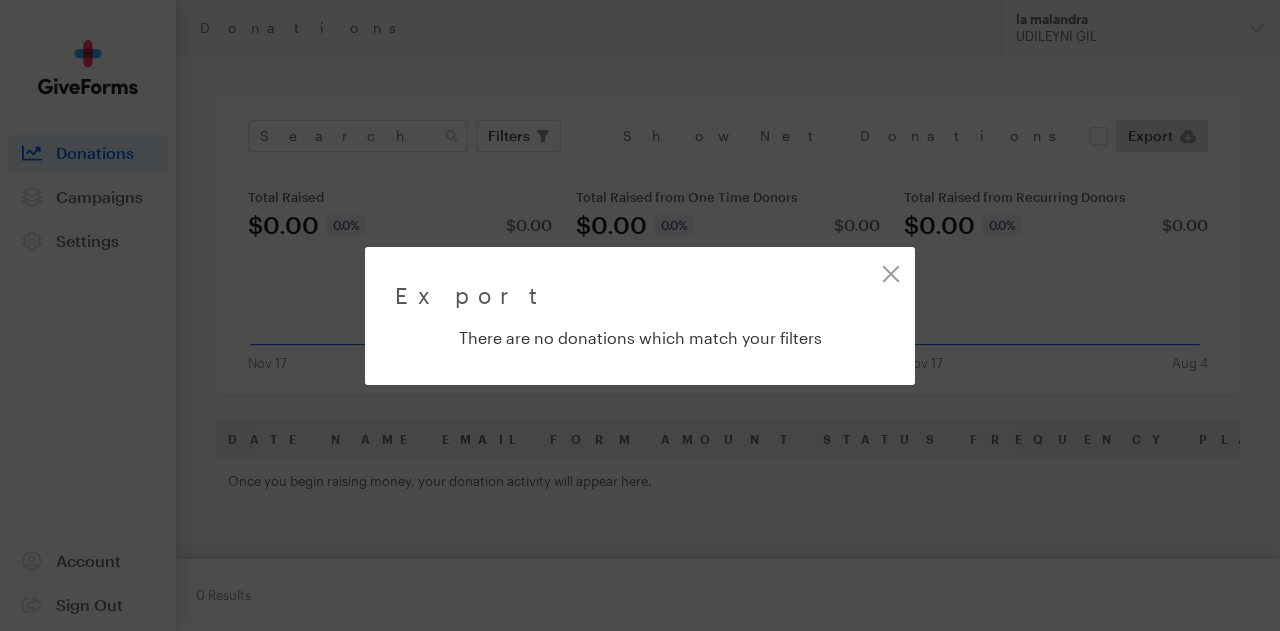 click on "Export
Exporting
0  of
donations
Your export is finished! It should download automatically.
You can also  click here to download.
There are no donations which match your filters" at bounding box center [640, 316] 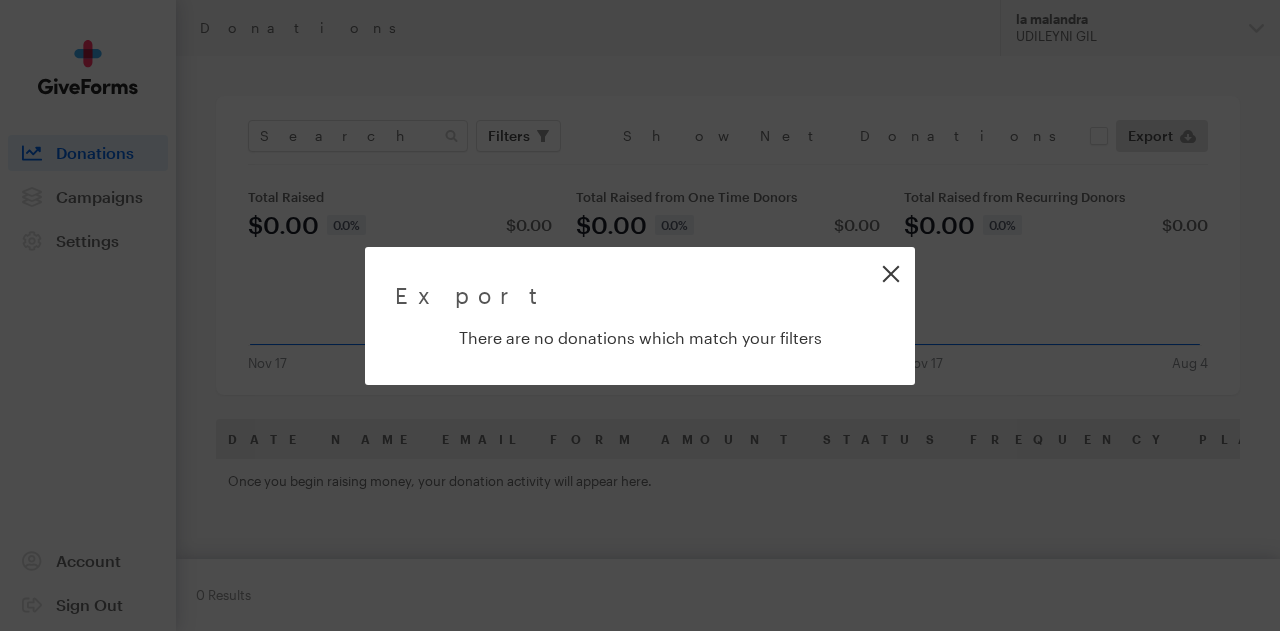 click on "Close" at bounding box center (890, 273) 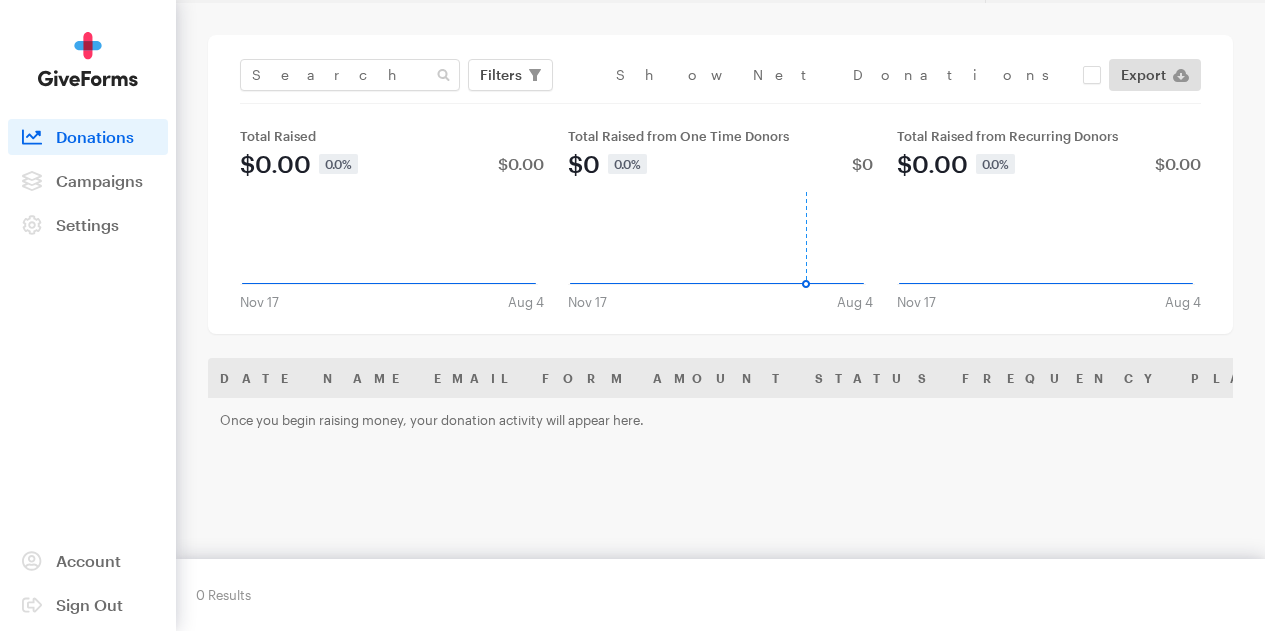 scroll, scrollTop: 0, scrollLeft: 0, axis: both 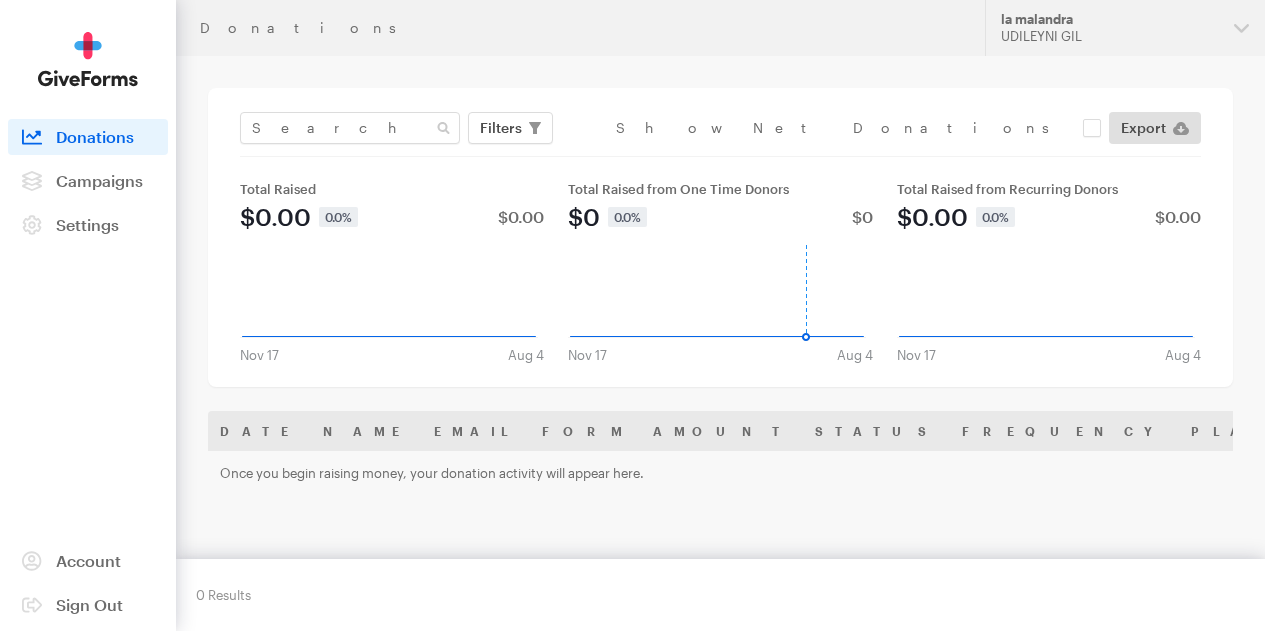 click at bounding box center (88, 59) 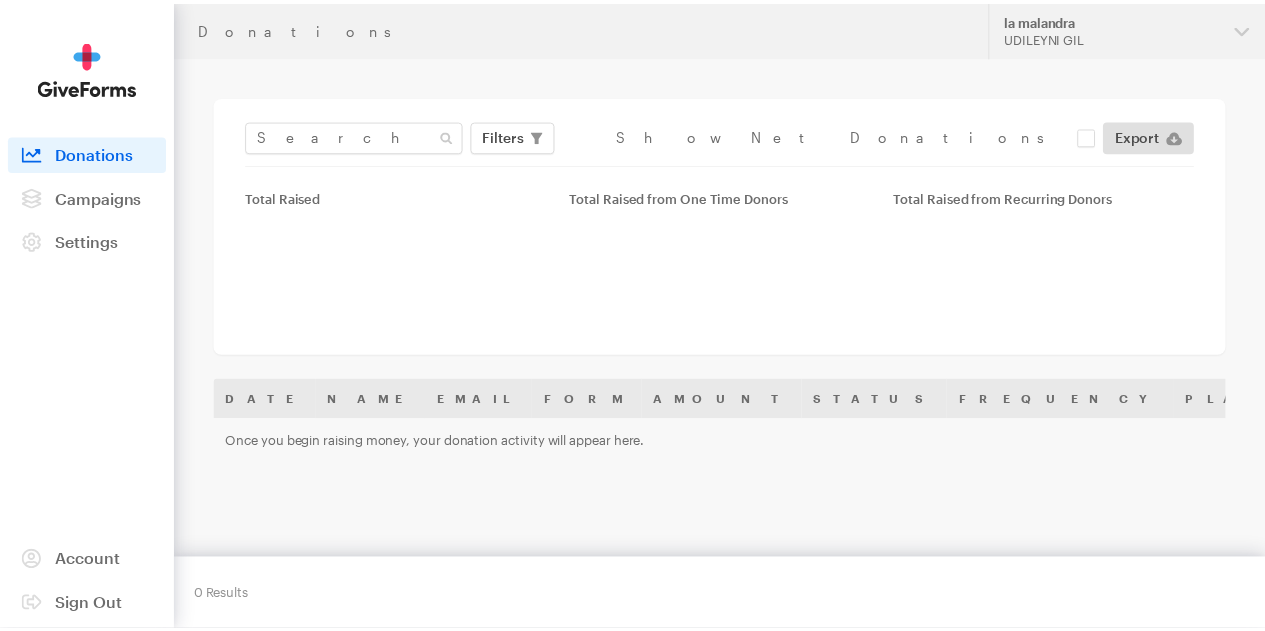 scroll, scrollTop: 0, scrollLeft: 0, axis: both 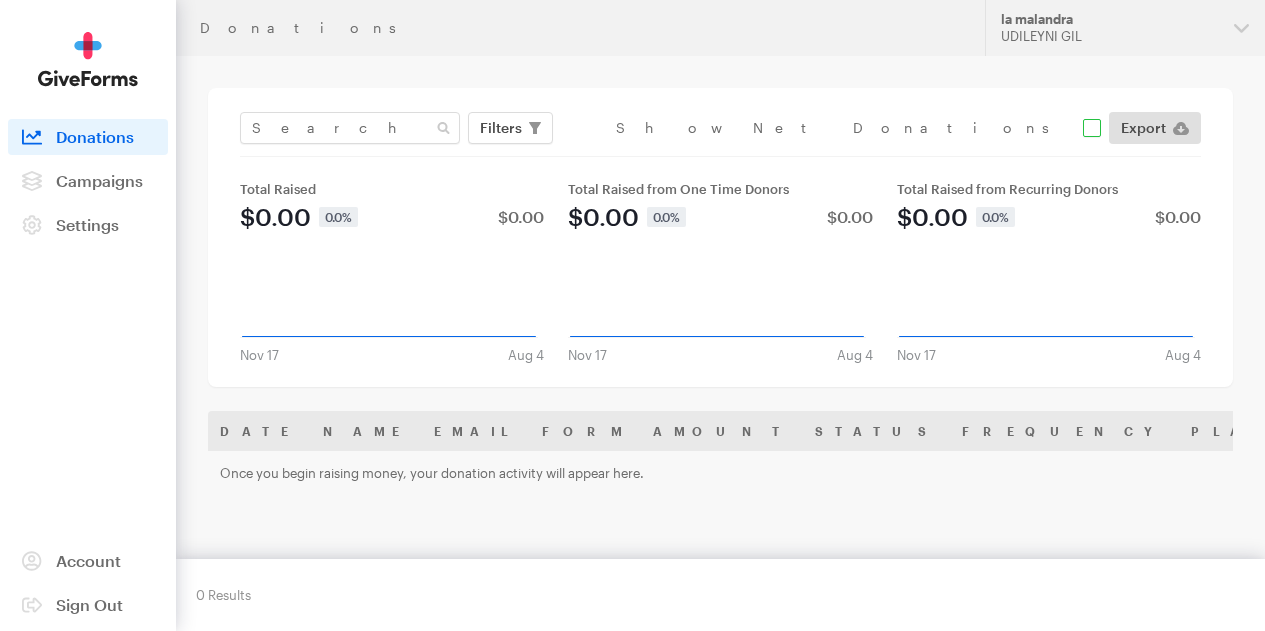 click at bounding box center [858, 128] 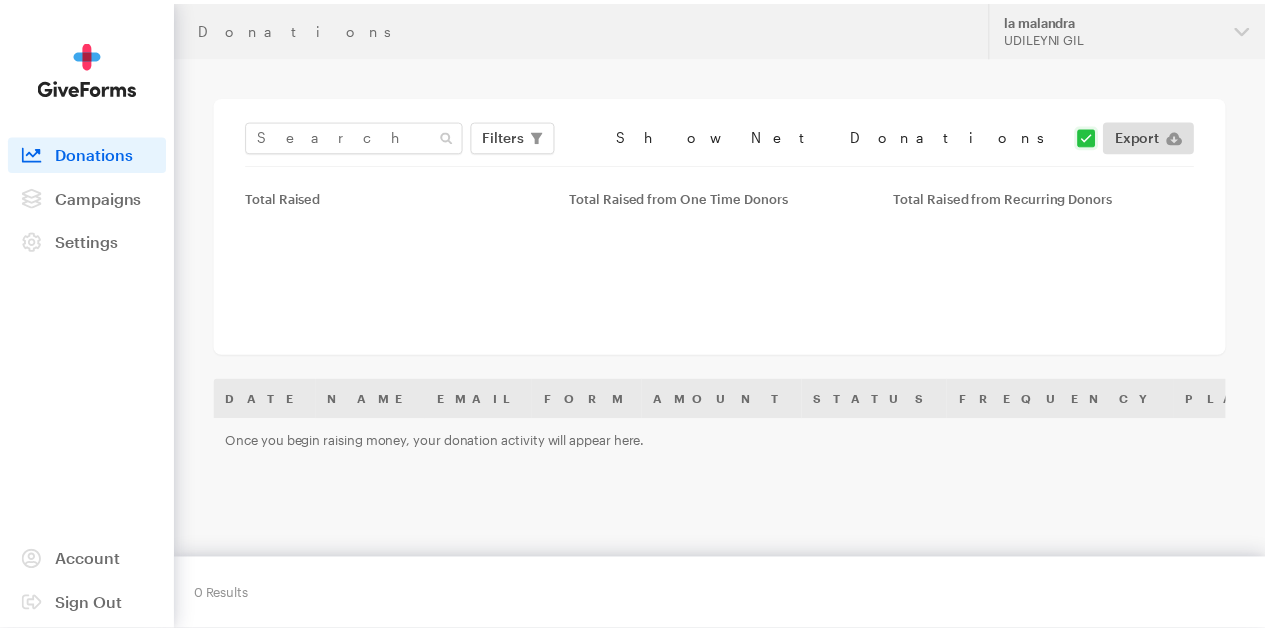 scroll, scrollTop: 0, scrollLeft: 0, axis: both 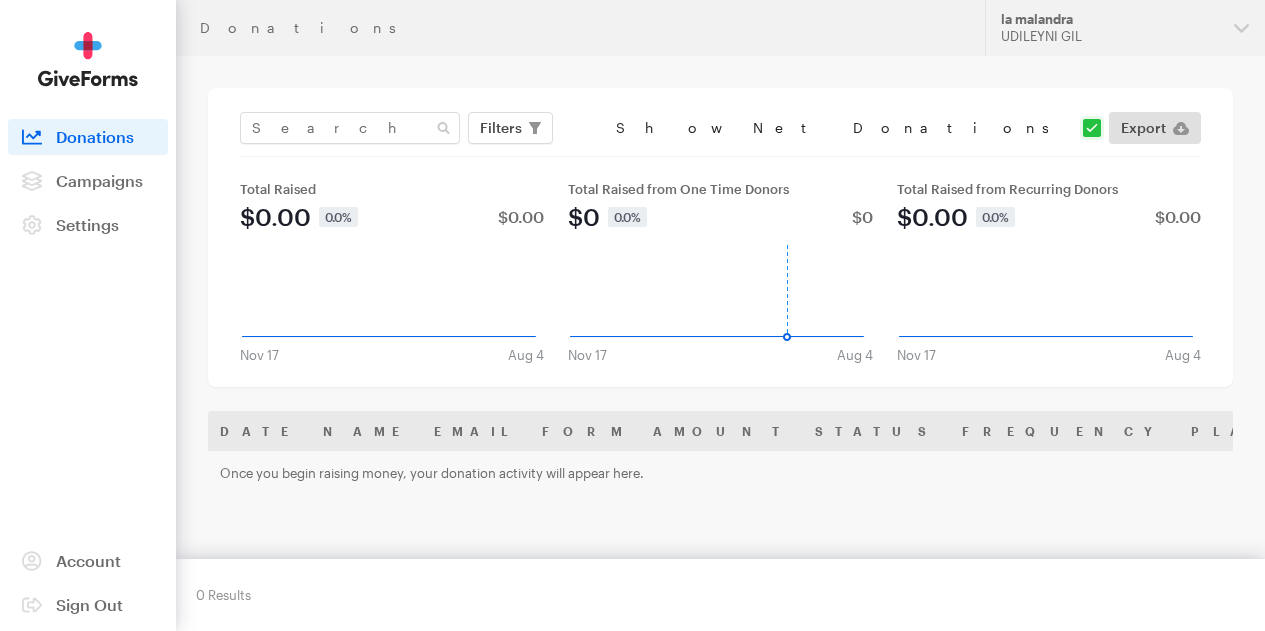 click 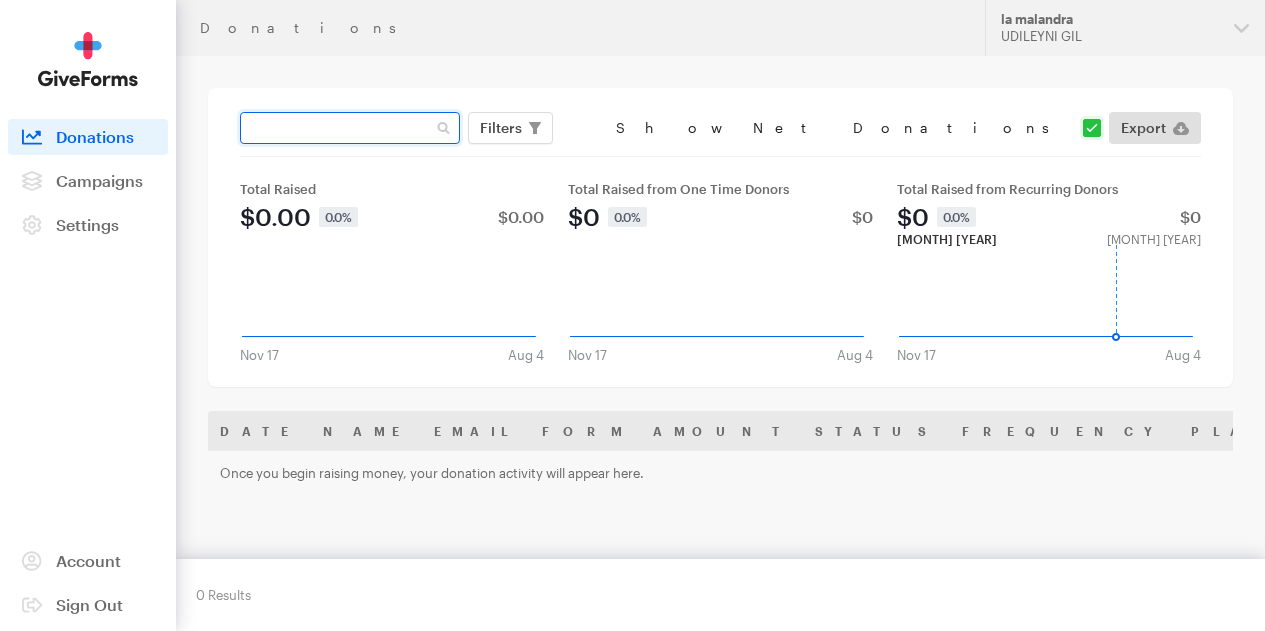 click at bounding box center (350, 128) 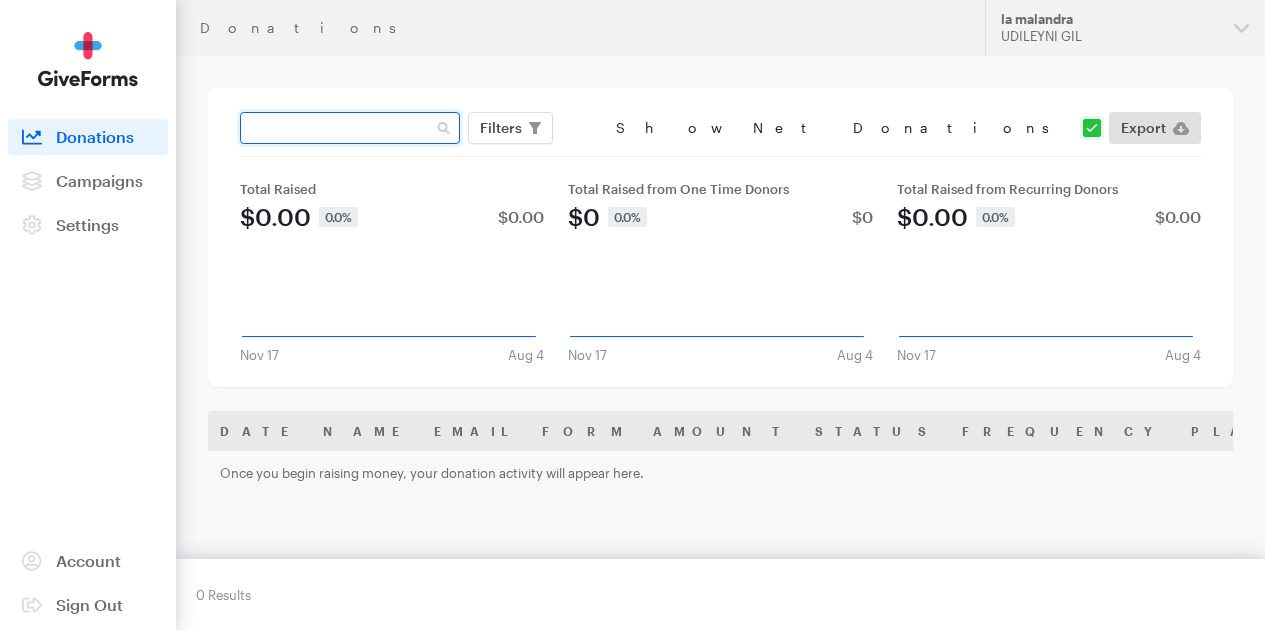 type on "[EMAIL]" 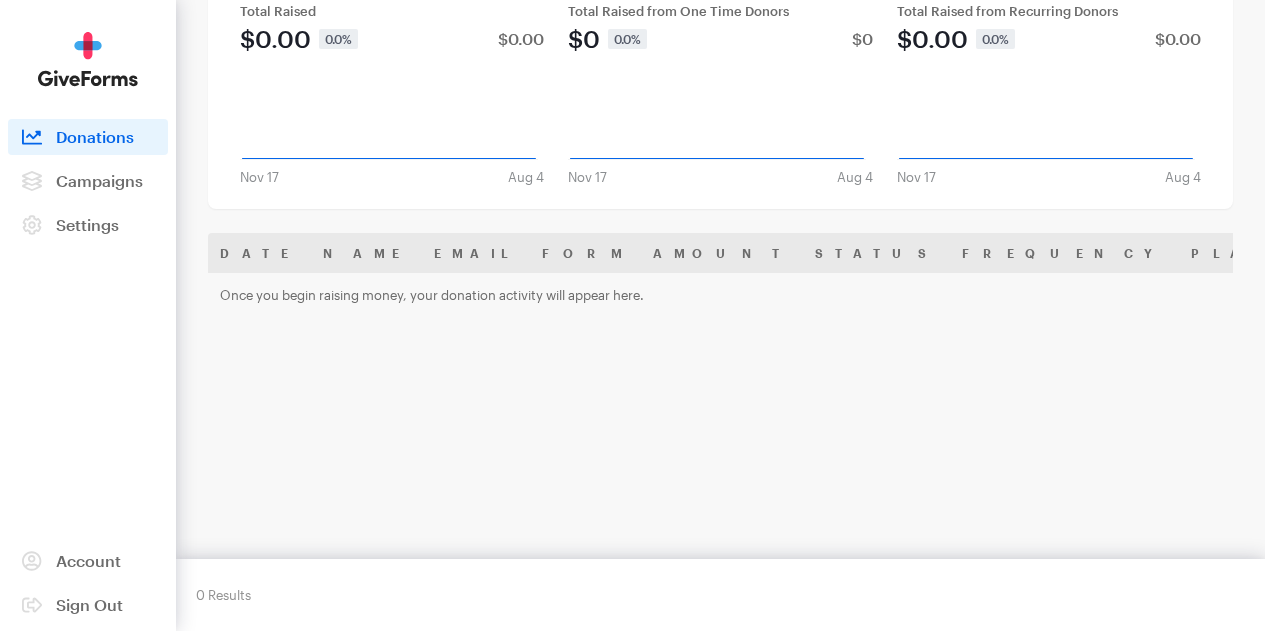 scroll, scrollTop: 0, scrollLeft: 0, axis: both 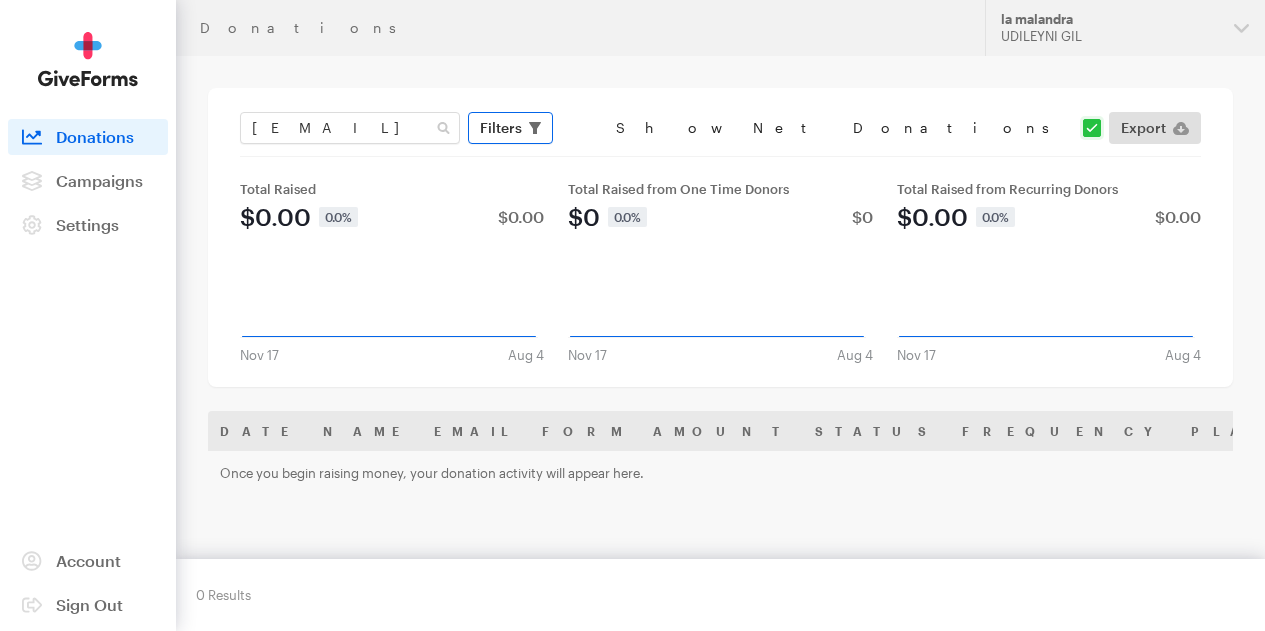 click on "Filters" at bounding box center (510, 128) 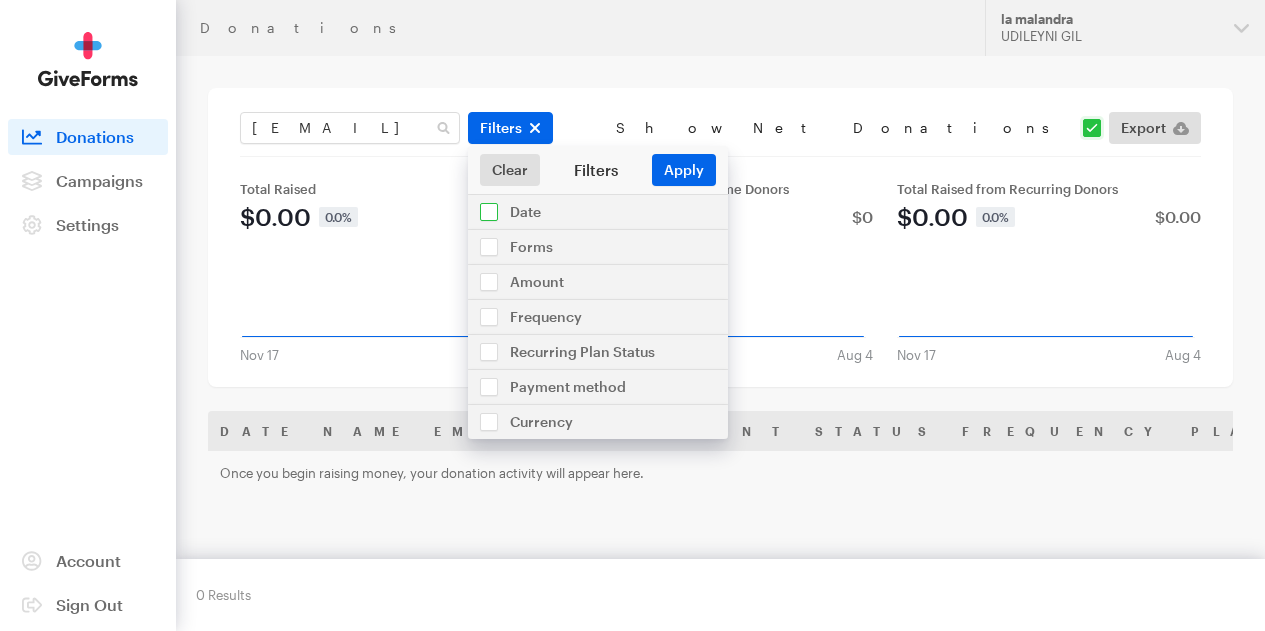 click at bounding box center [598, 212] 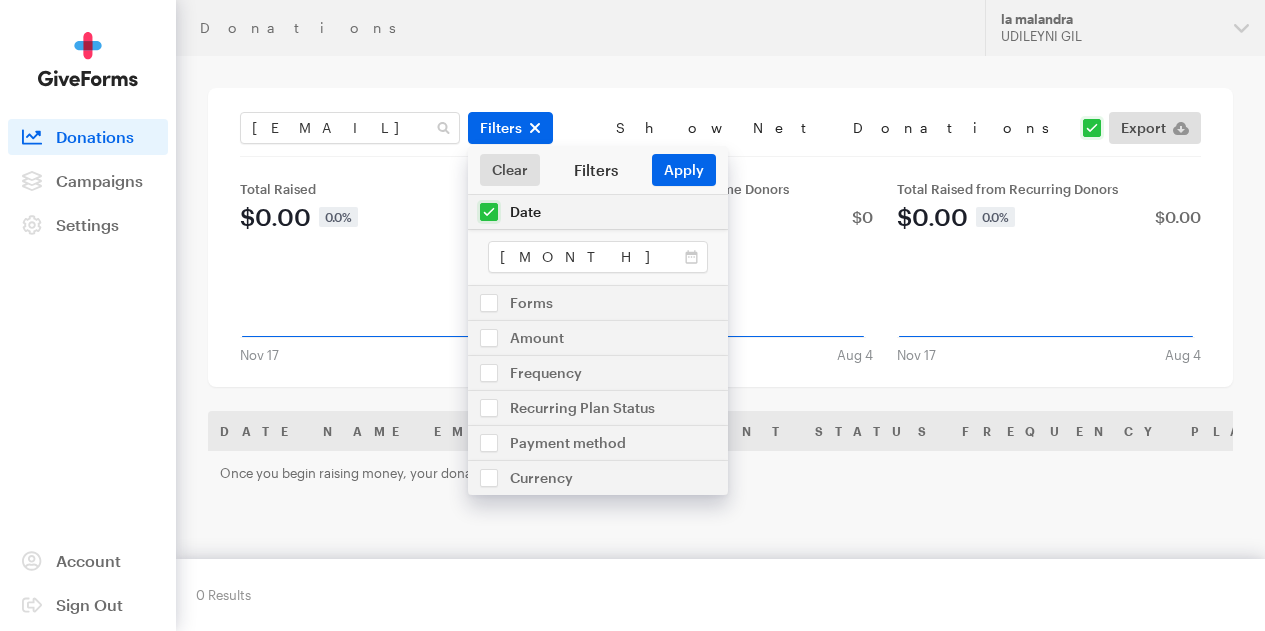 click on "Apply" at bounding box center [684, 170] 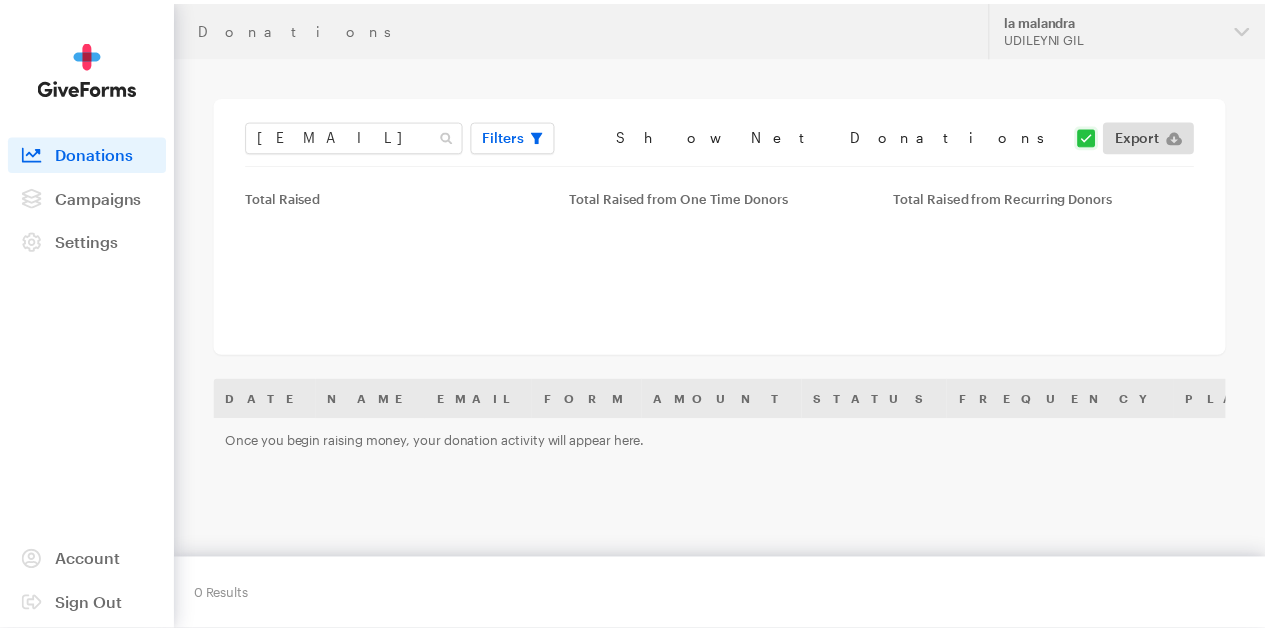 scroll, scrollTop: 0, scrollLeft: 0, axis: both 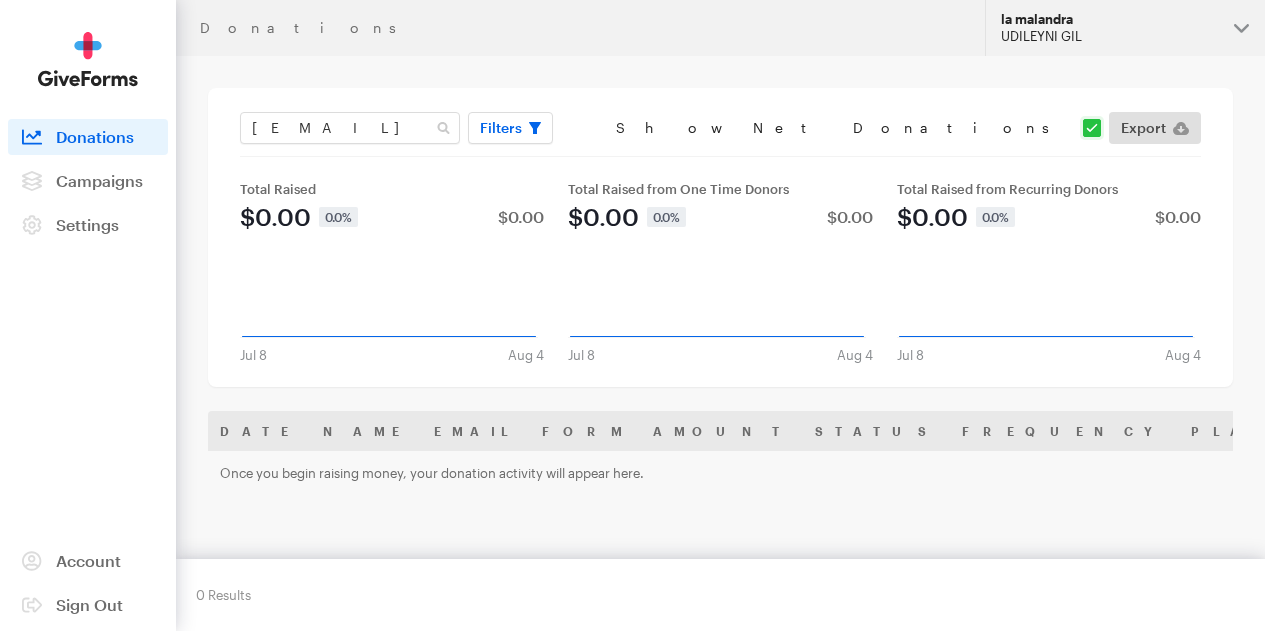 click on "la malandra
[FIRST] [LAST]" at bounding box center [1125, 28] 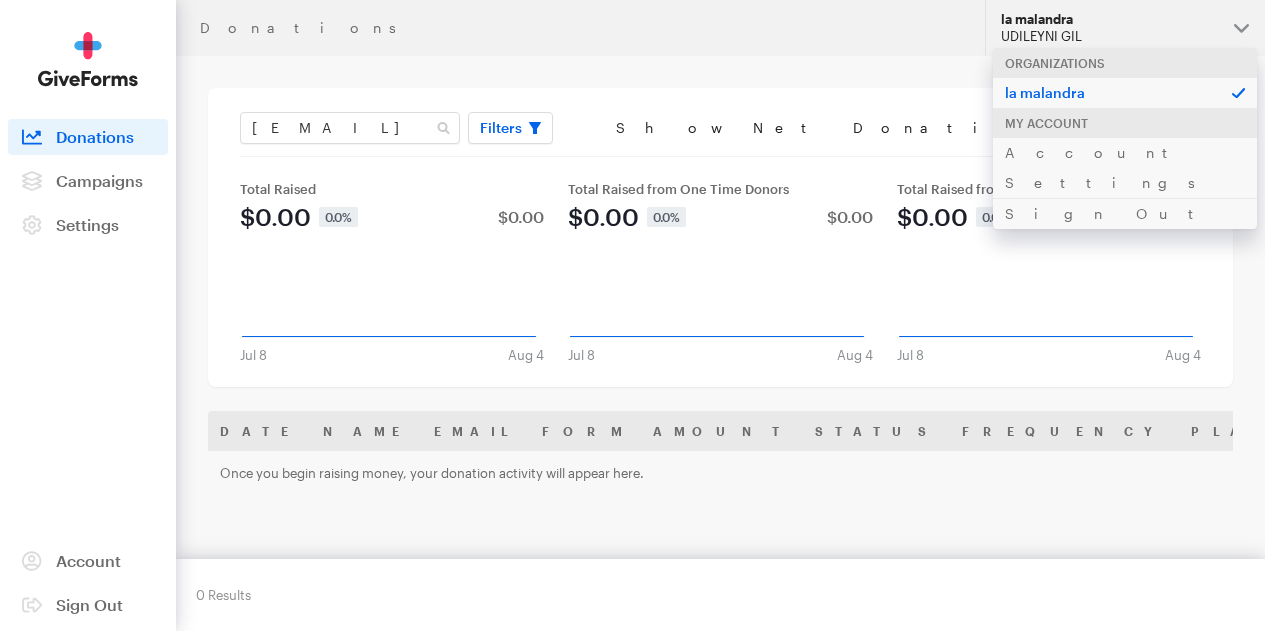 click on "My Account" at bounding box center [1125, 123] 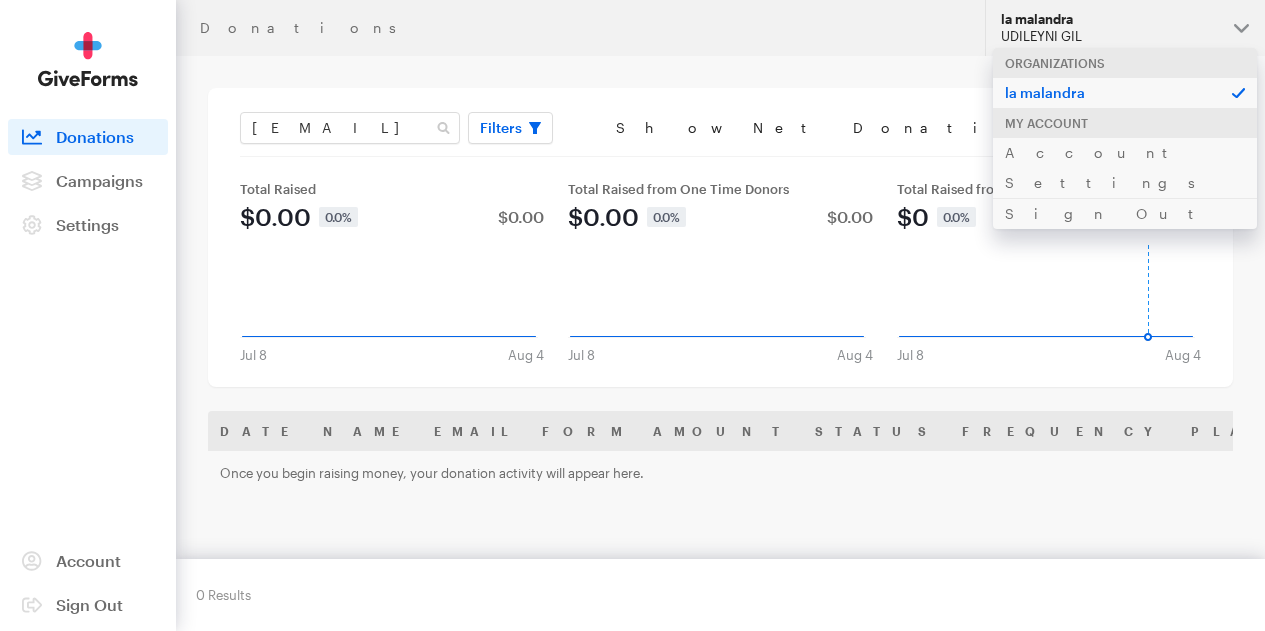click 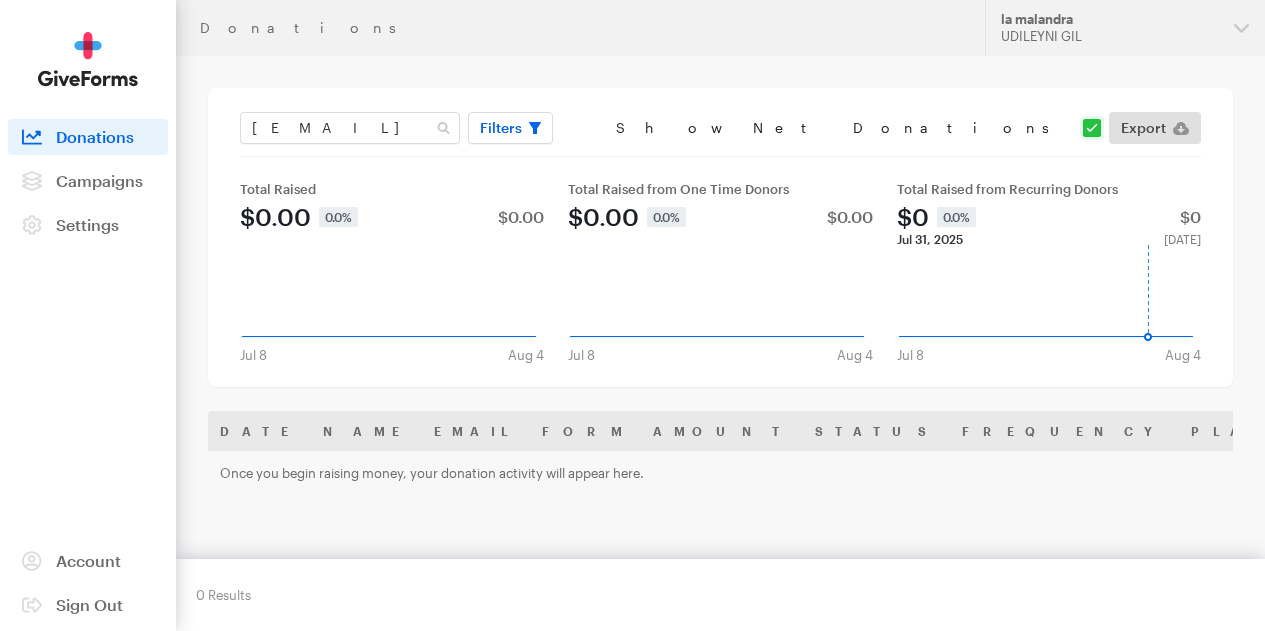 click 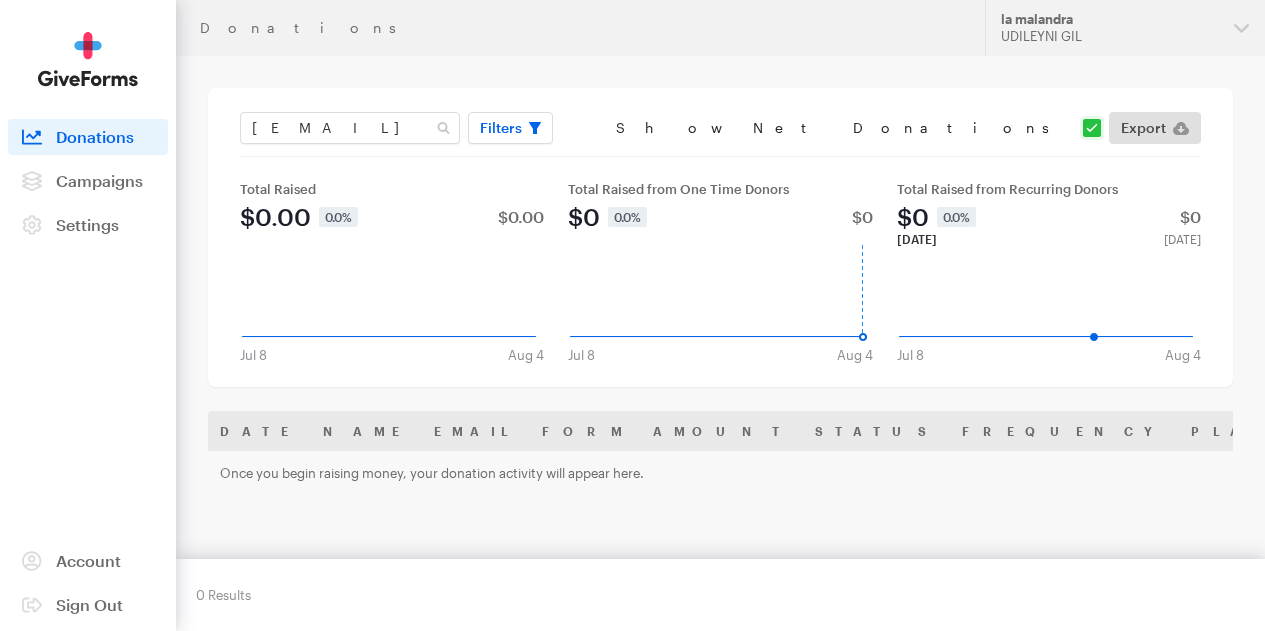 click 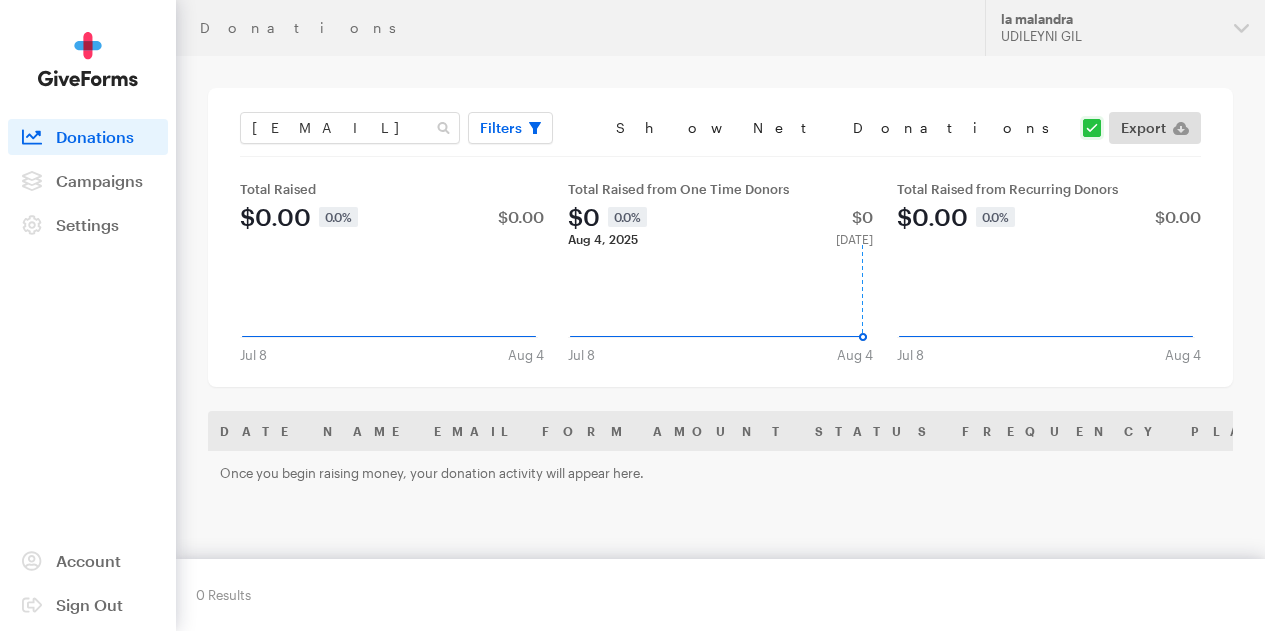 click 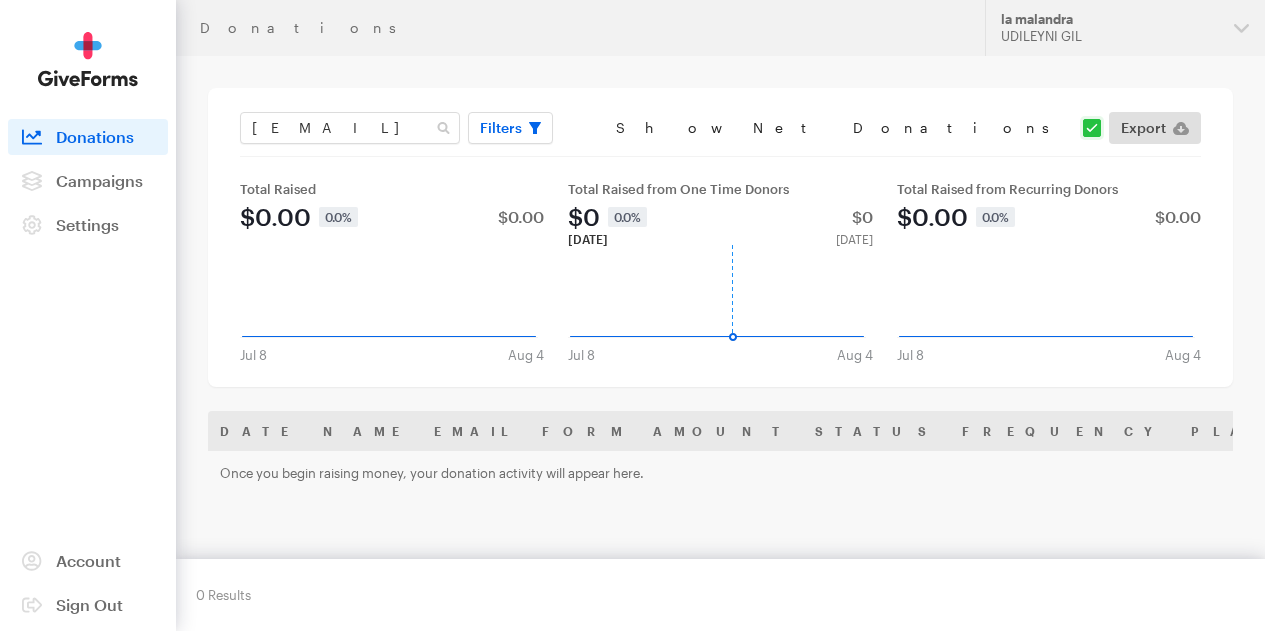 click 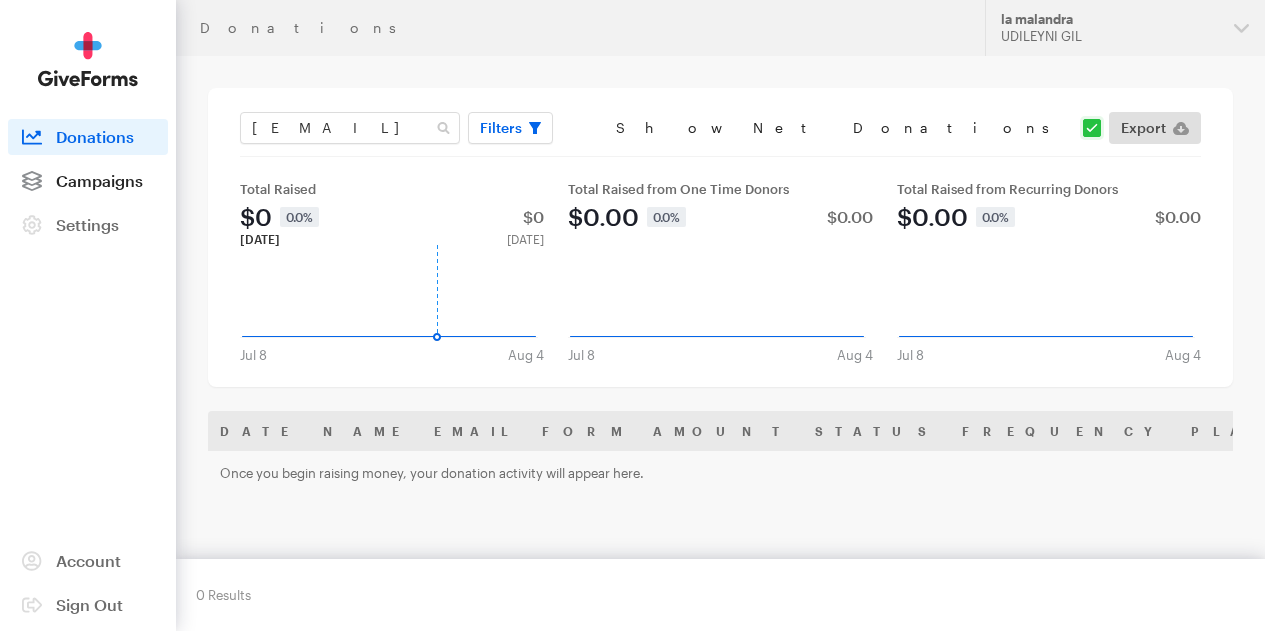 click on "Campaigns" at bounding box center [99, 180] 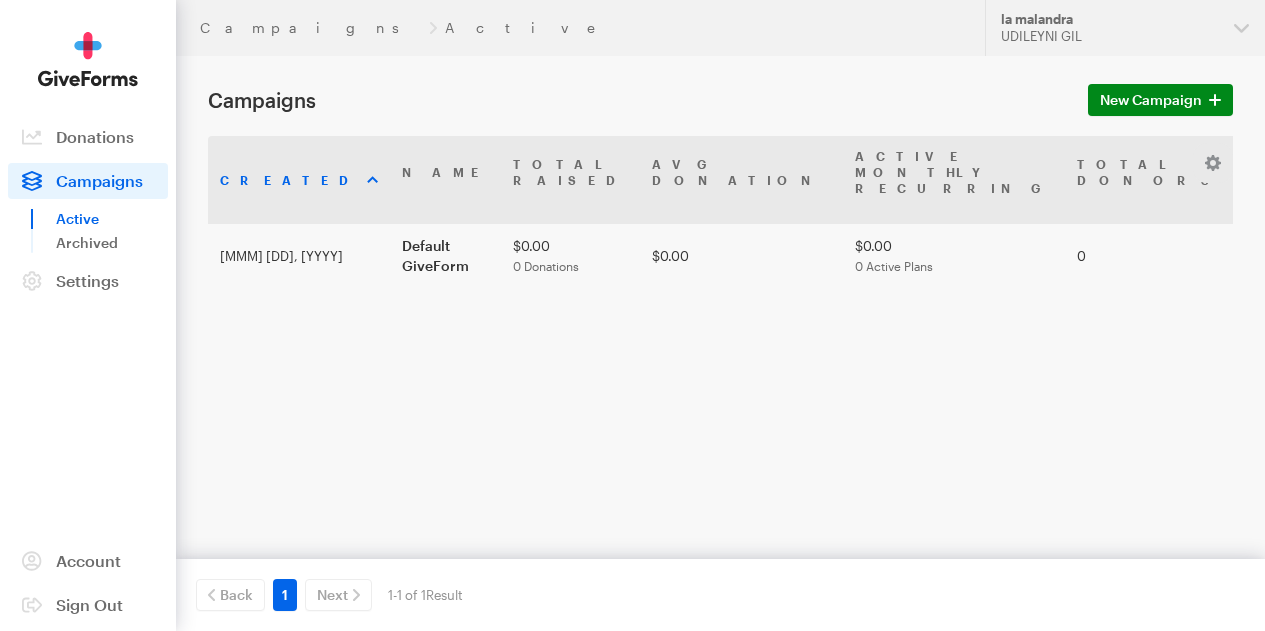 scroll, scrollTop: 0, scrollLeft: 0, axis: both 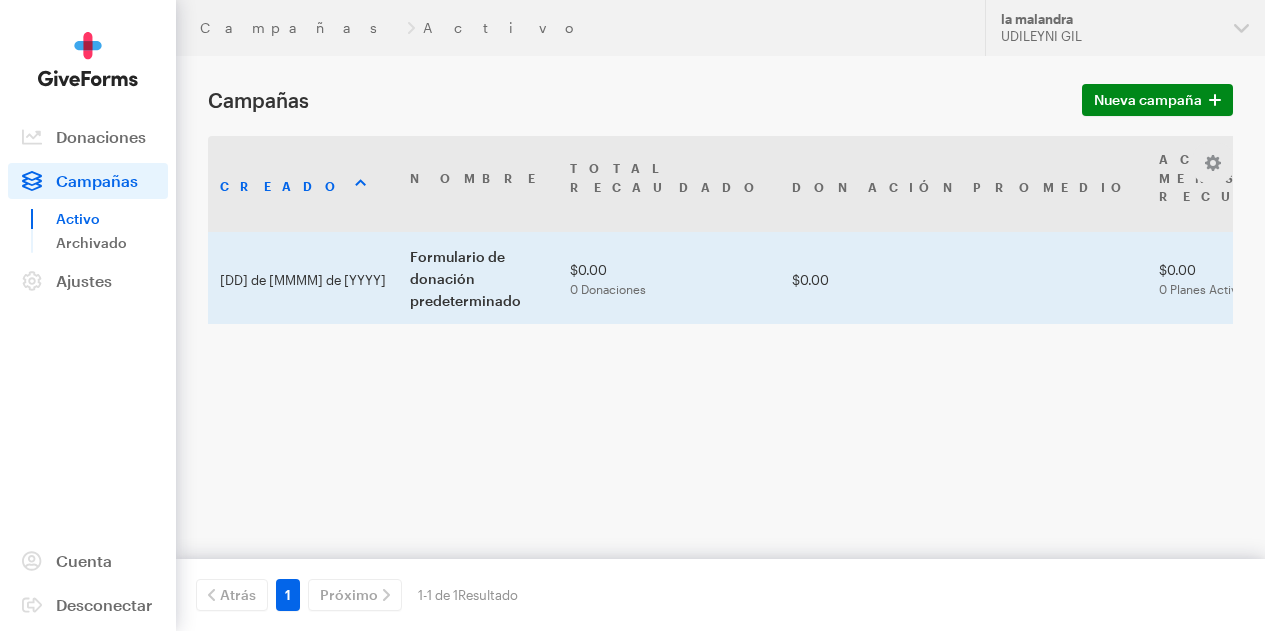 click on "formulario de entrega predeterminado" at bounding box center (2074, 277) 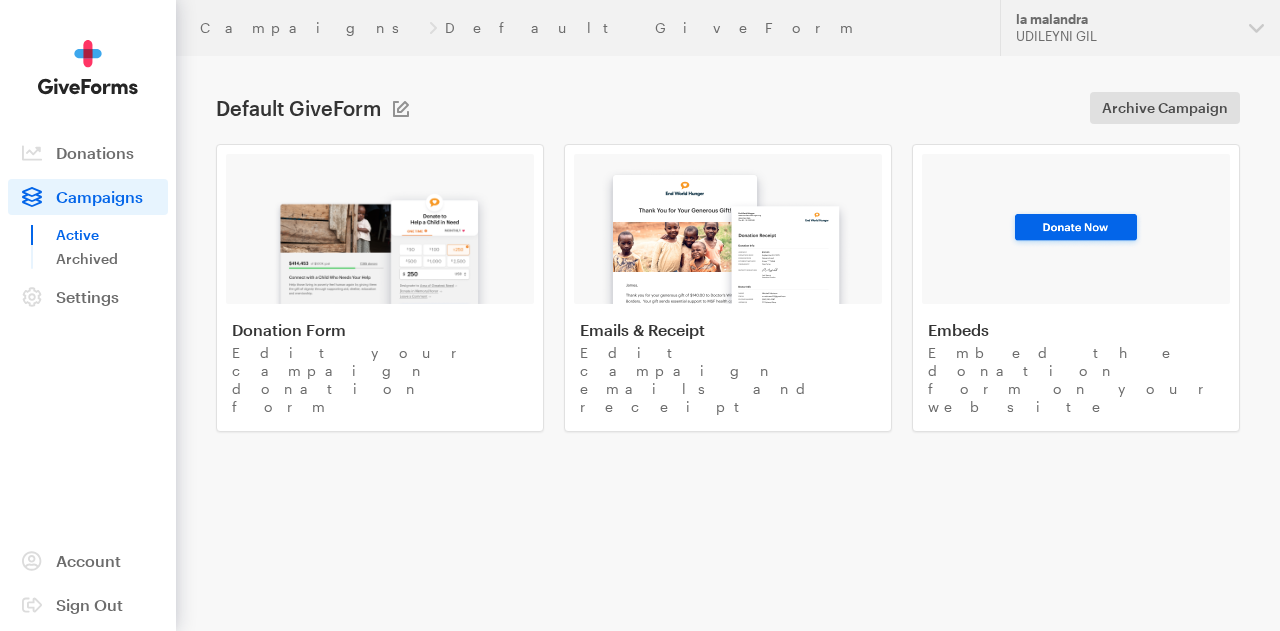 scroll, scrollTop: 0, scrollLeft: 0, axis: both 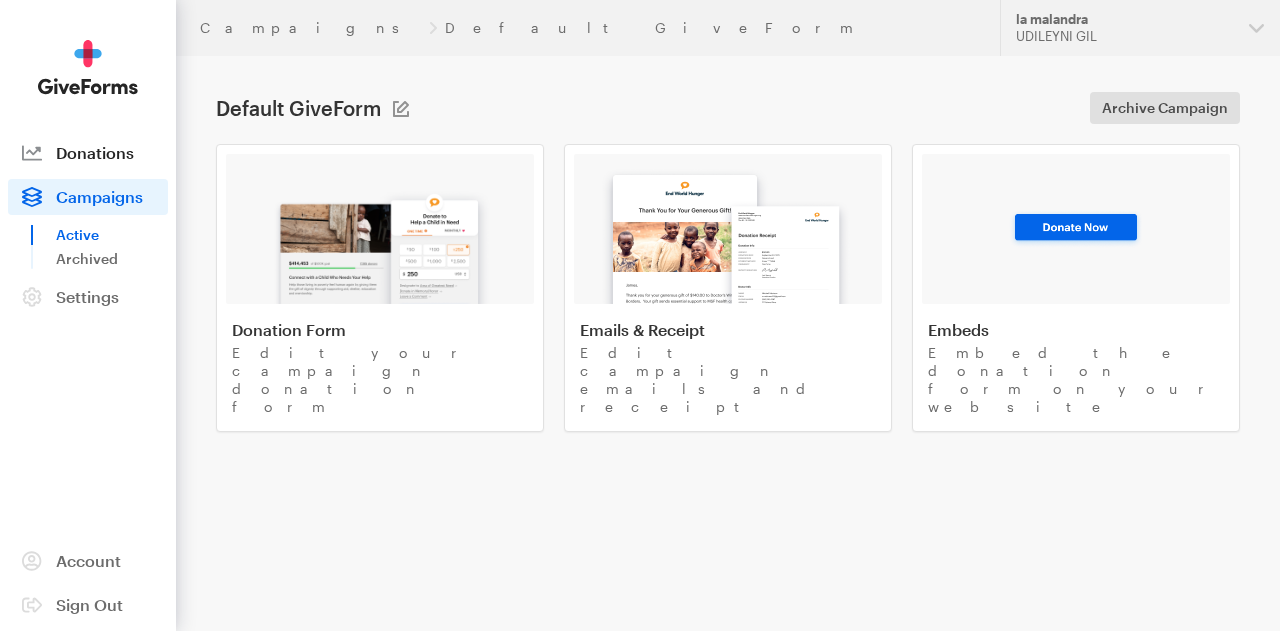 click on "Donations" at bounding box center (95, 152) 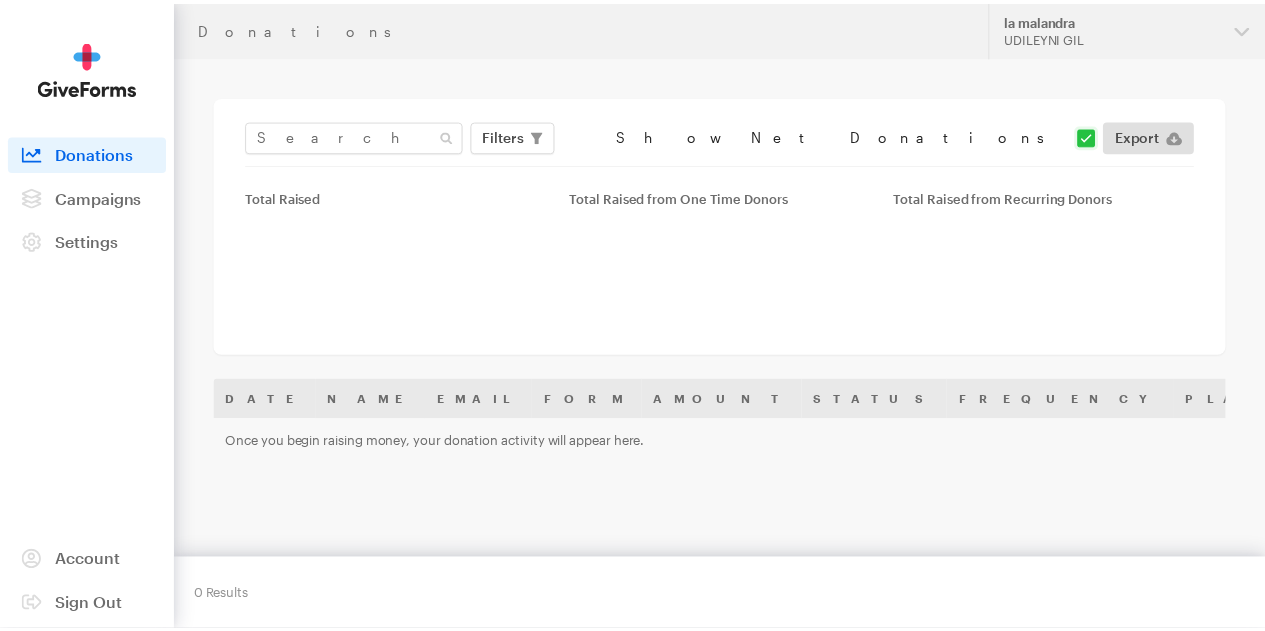 scroll, scrollTop: 0, scrollLeft: 0, axis: both 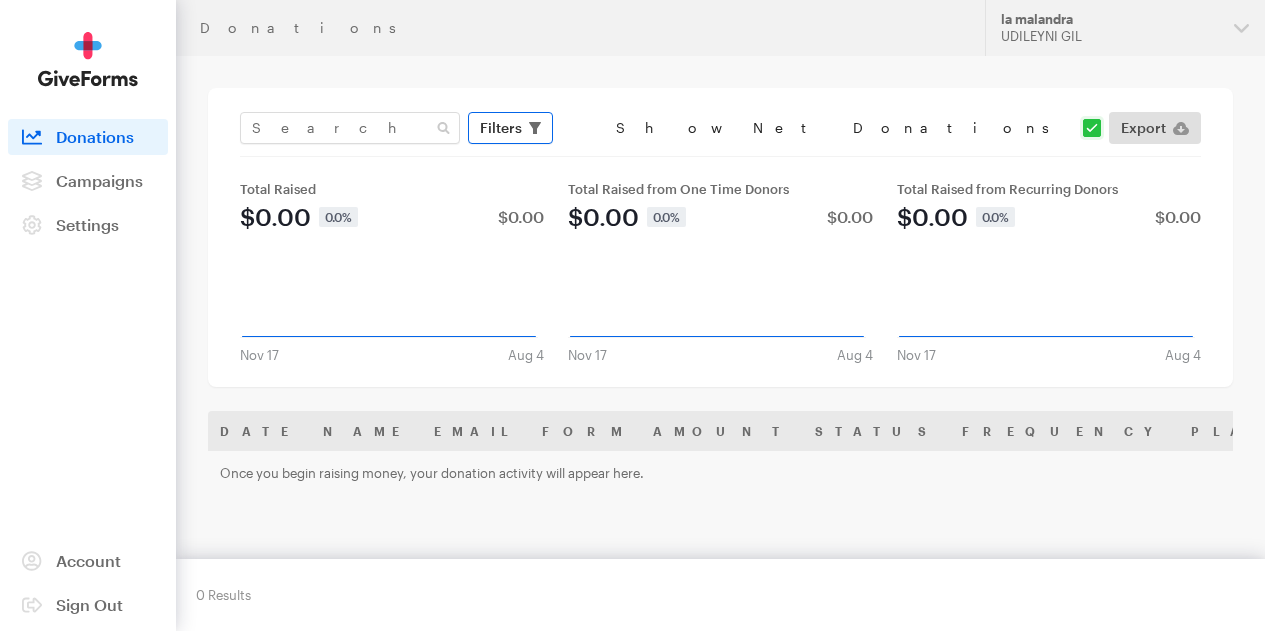 click 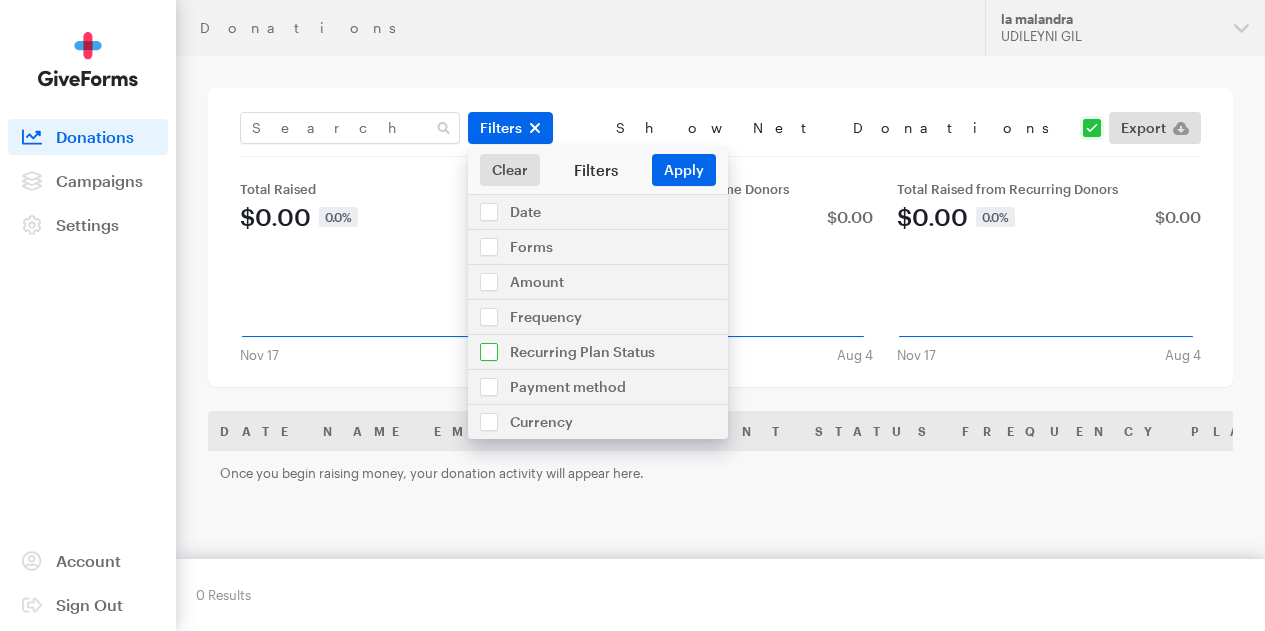 click at bounding box center [598, 352] 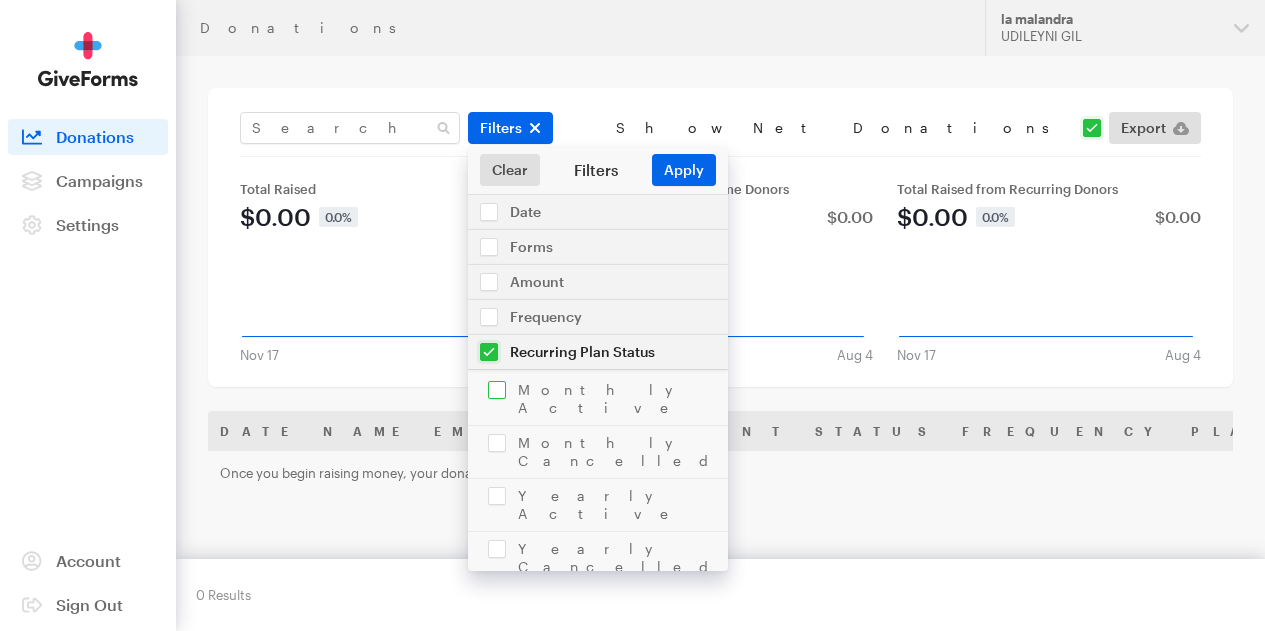 click at bounding box center [598, 399] 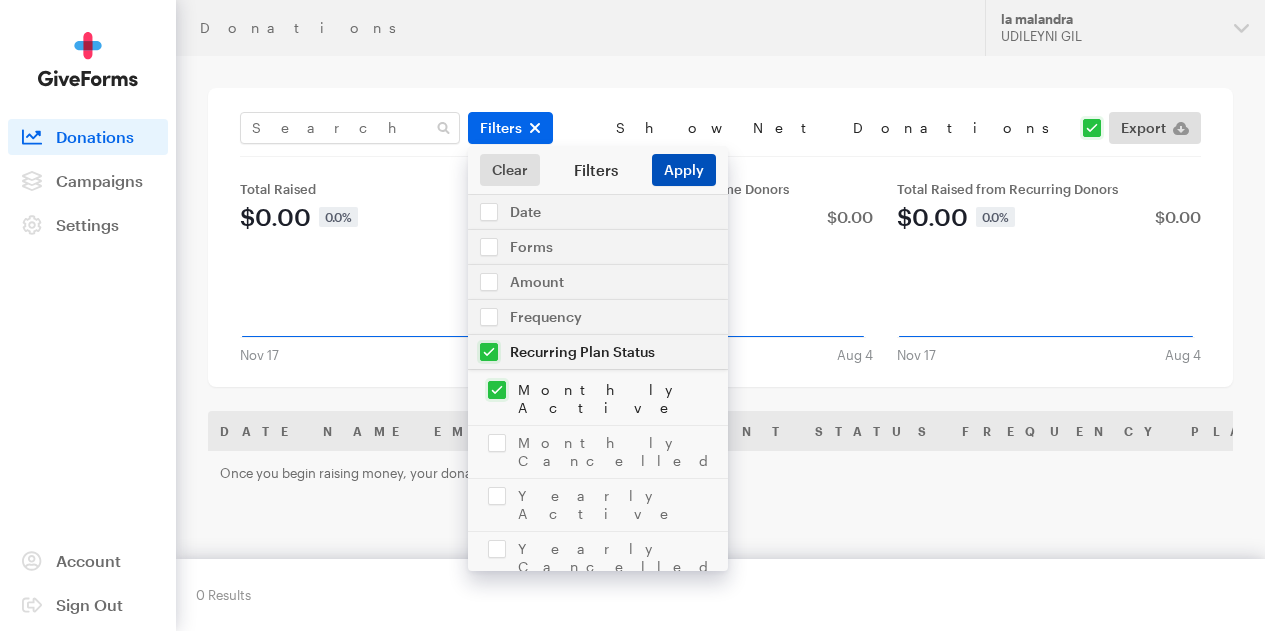 click on "Apply" at bounding box center [684, 170] 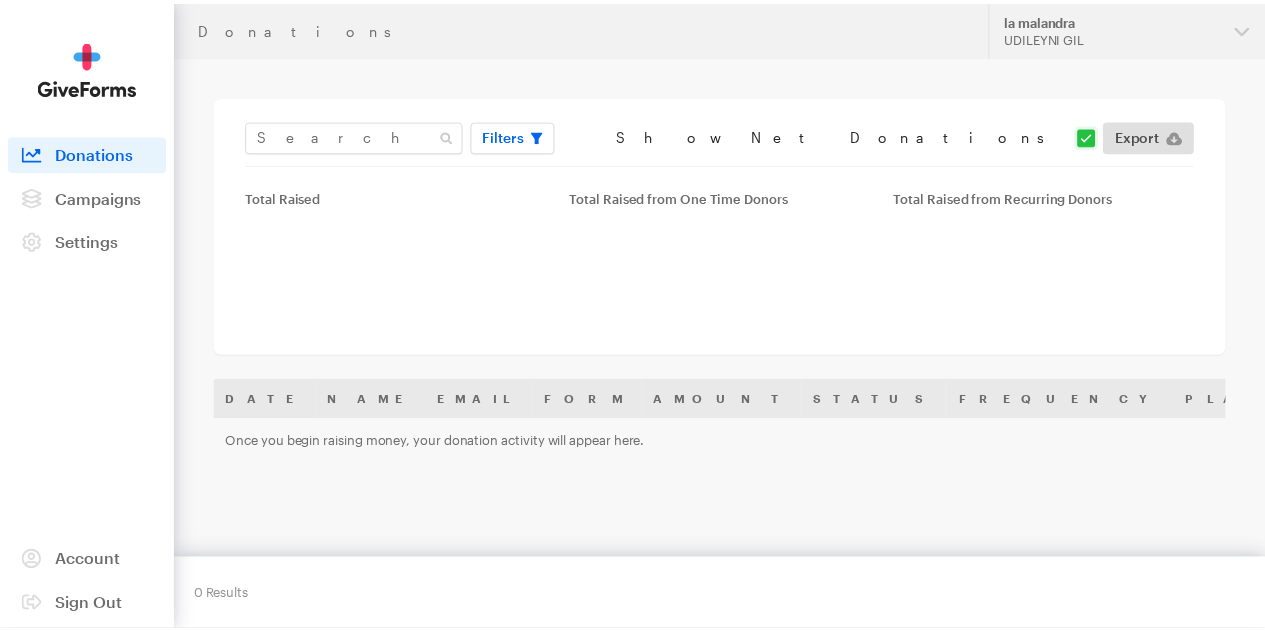 scroll, scrollTop: 0, scrollLeft: 0, axis: both 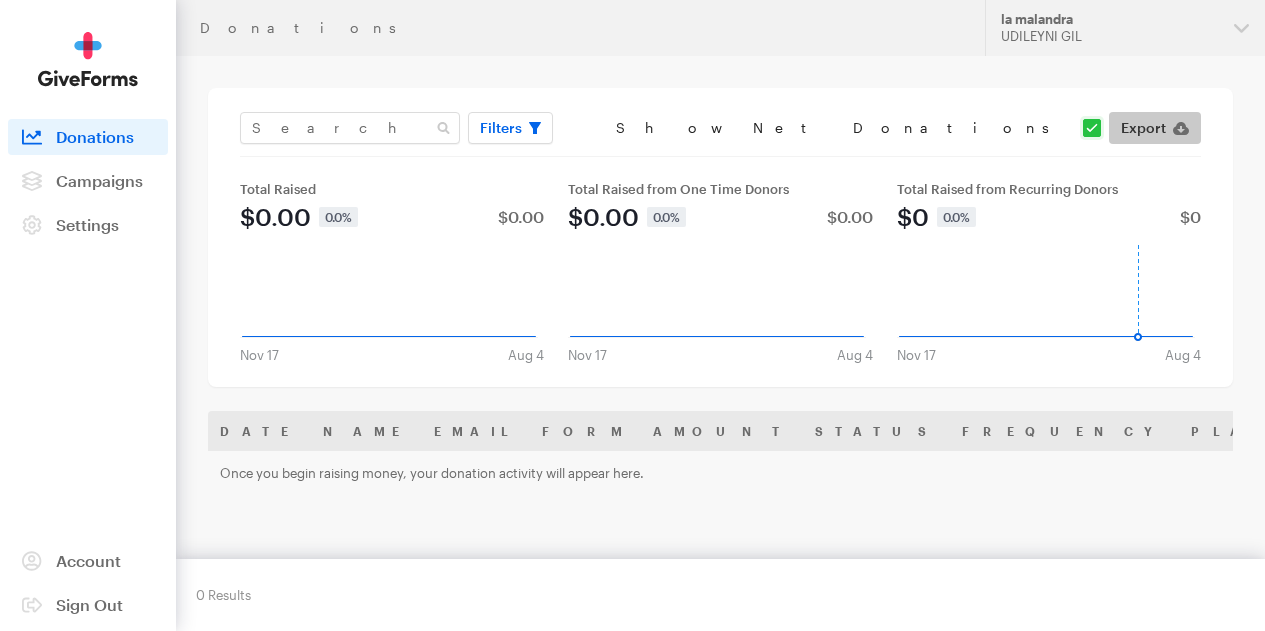 click on "Export" at bounding box center (1155, 128) 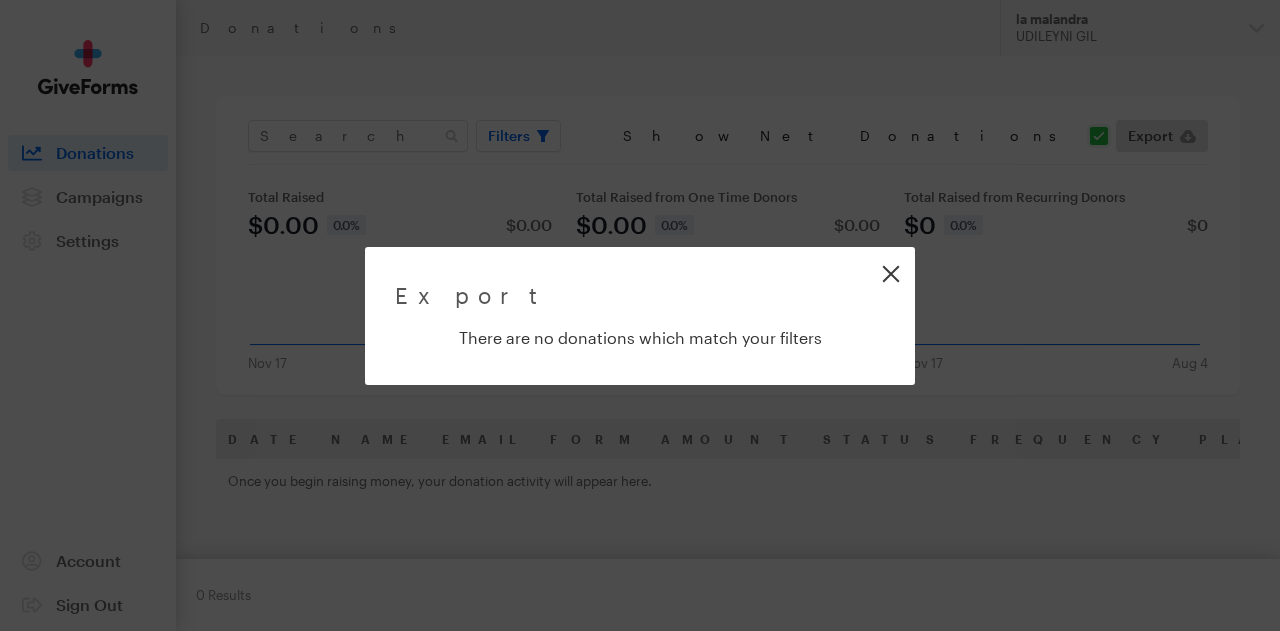 click on "Close" at bounding box center (890, 273) 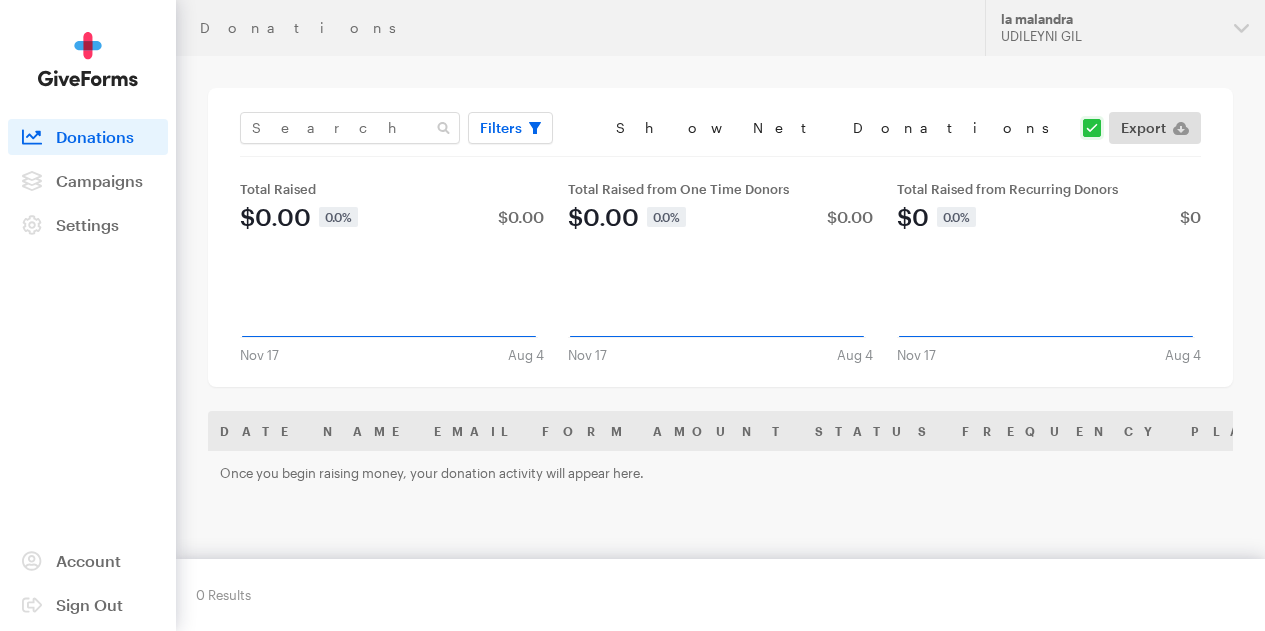 click on "Donations" at bounding box center (580, 28) 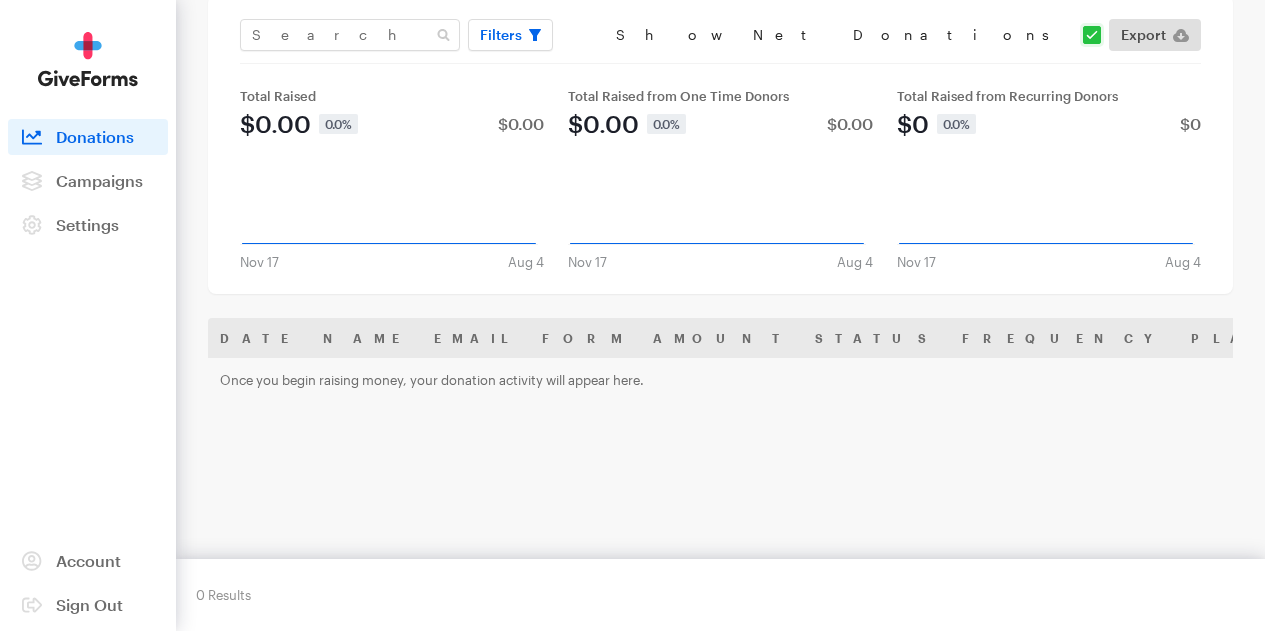 scroll, scrollTop: 302, scrollLeft: 0, axis: vertical 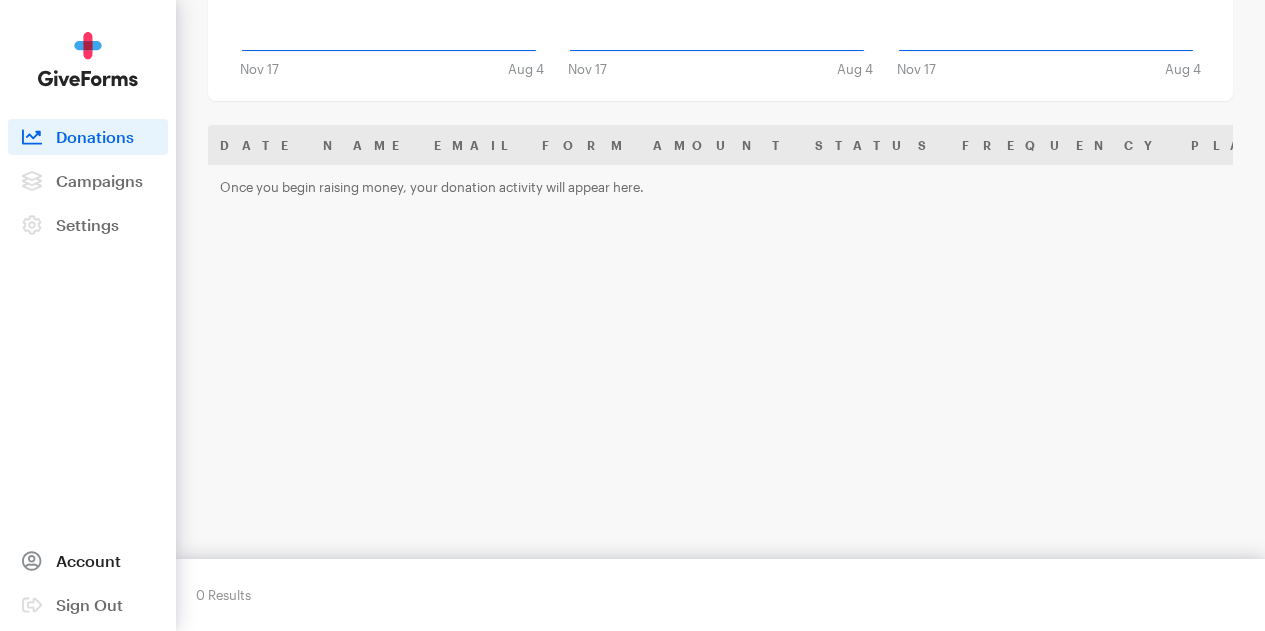 click on "Account" at bounding box center [88, 561] 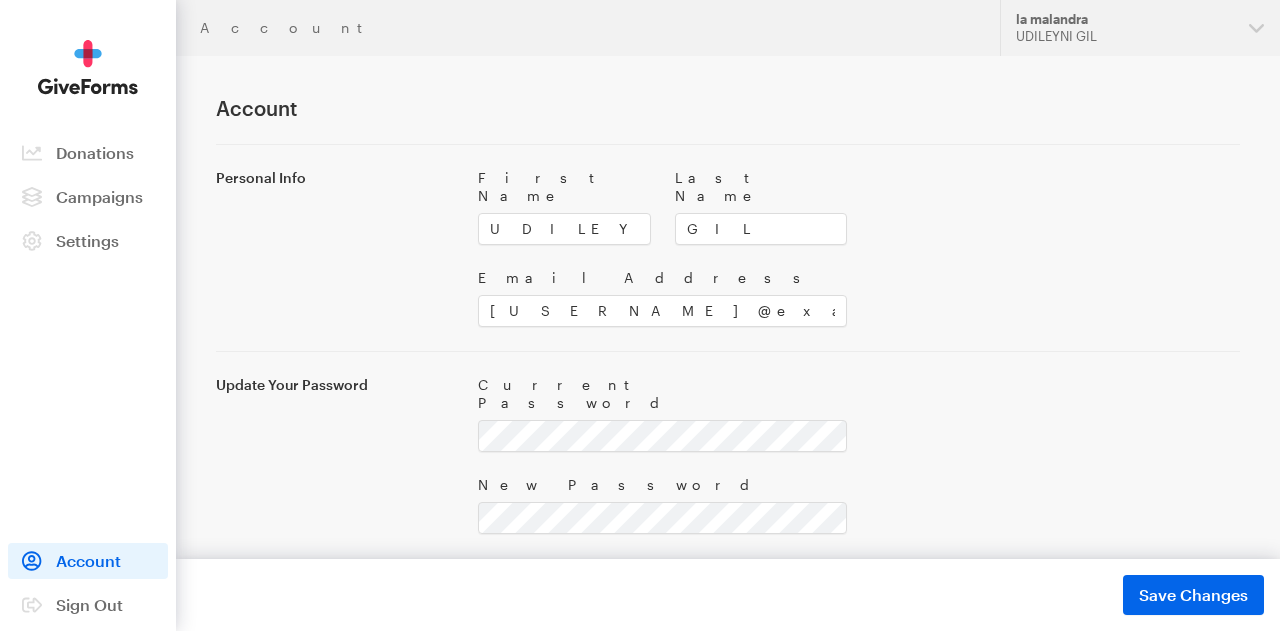 scroll, scrollTop: 0, scrollLeft: 0, axis: both 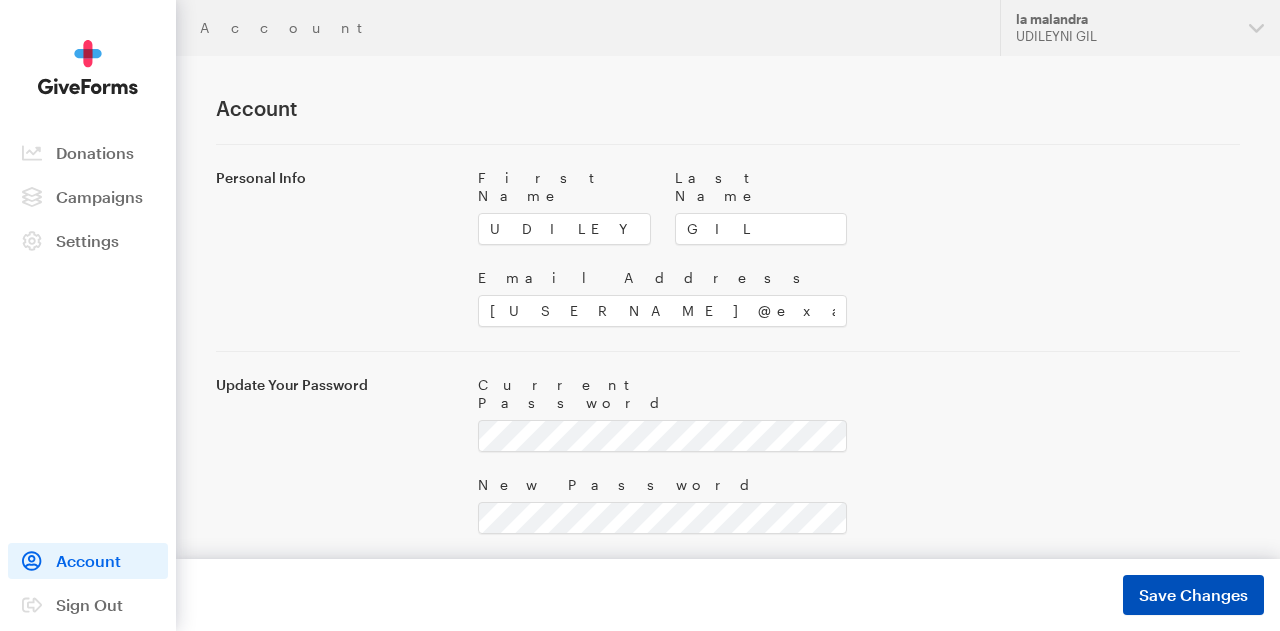 click on "Save Changes" at bounding box center [1193, 595] 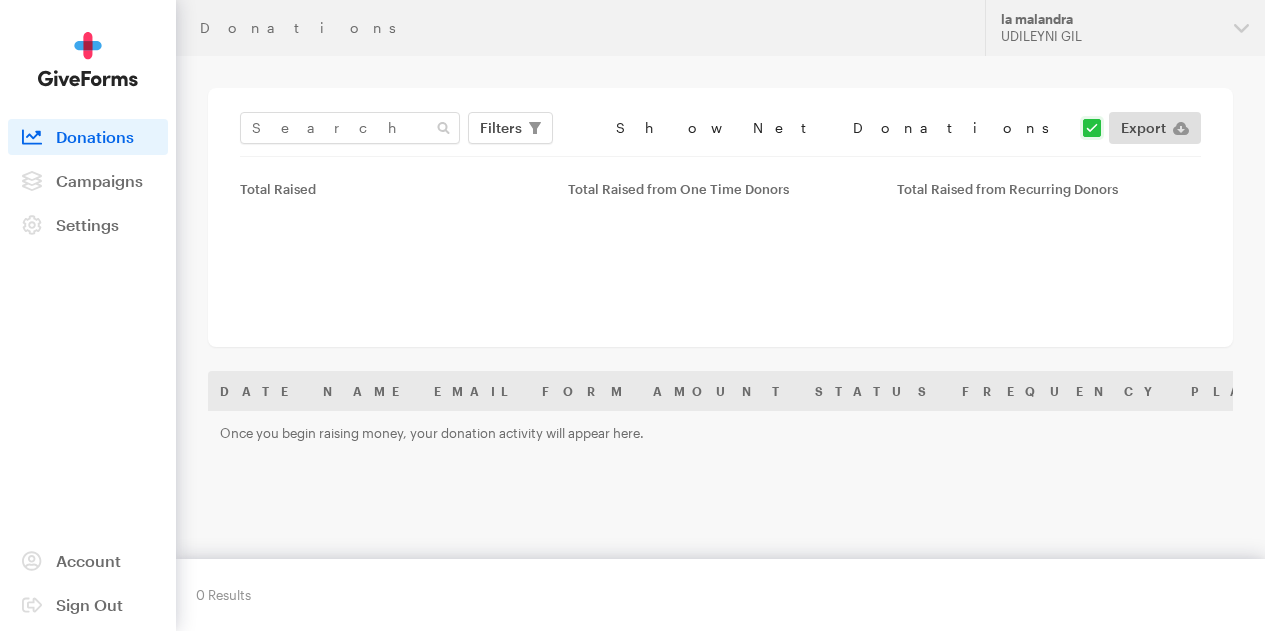 scroll, scrollTop: 0, scrollLeft: 0, axis: both 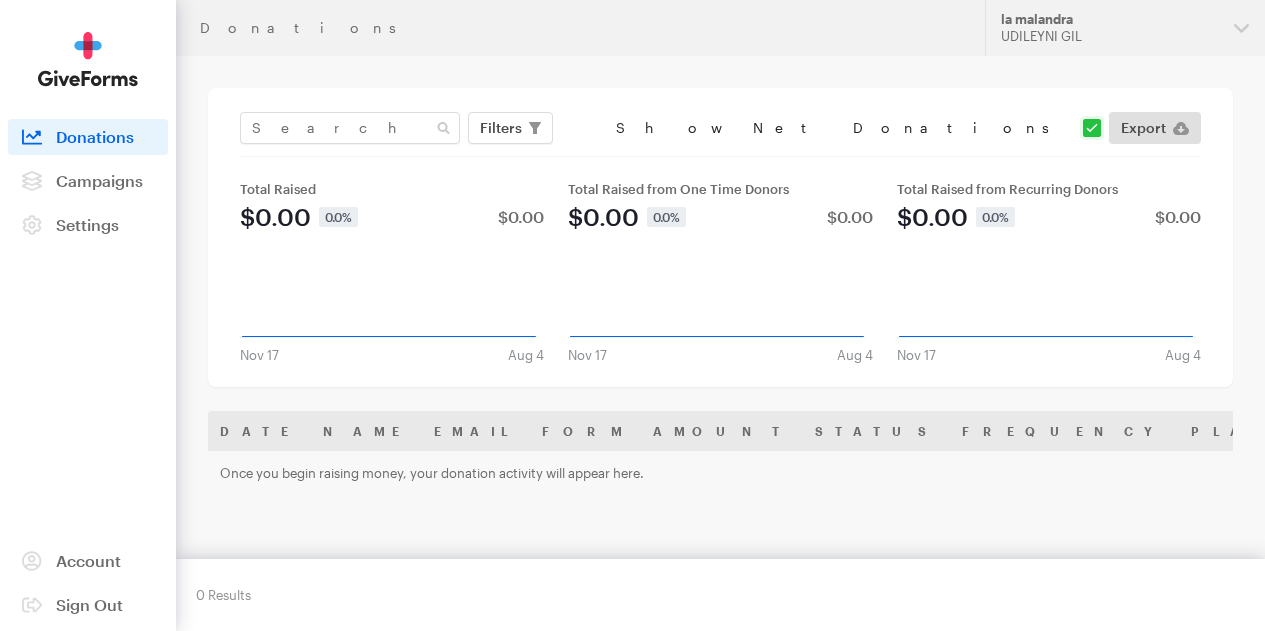 click on "Payment Method" at bounding box center [1586, 431] 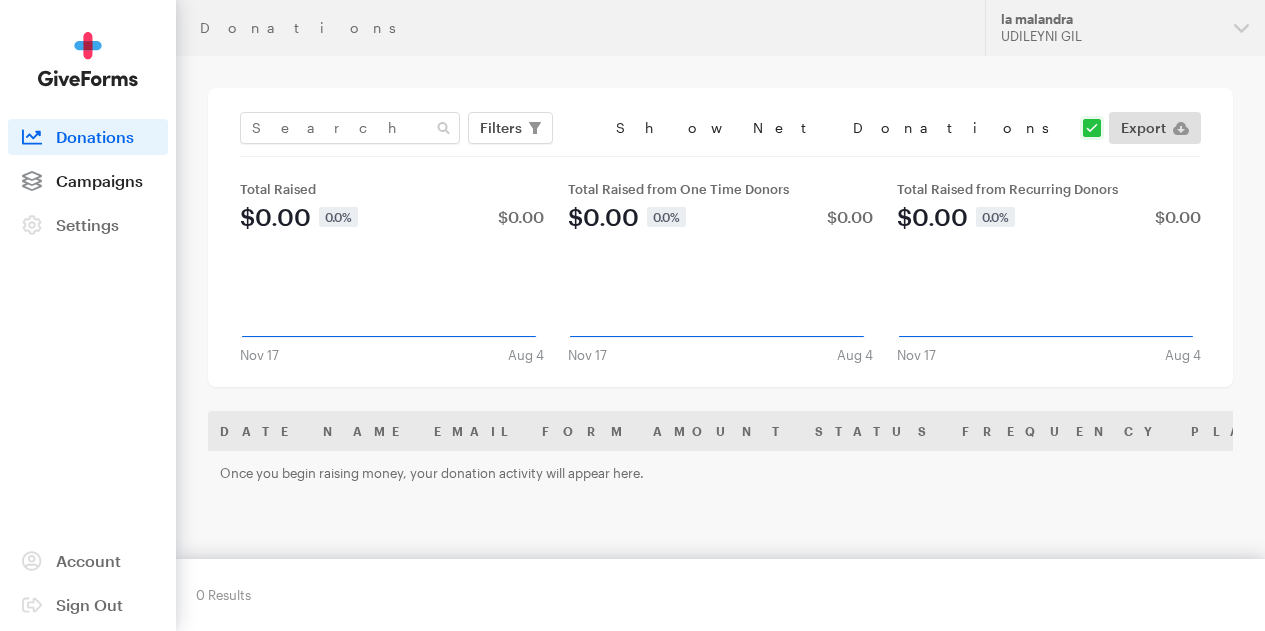click on "Campaigns" at bounding box center [99, 180] 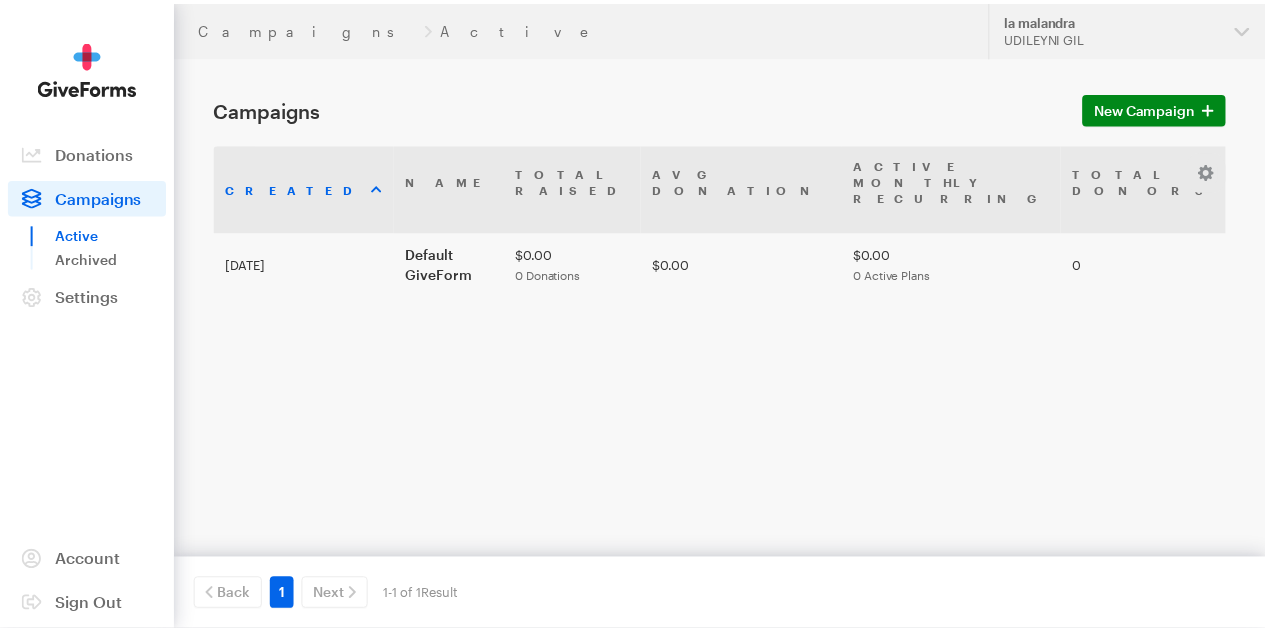 scroll, scrollTop: 0, scrollLeft: 0, axis: both 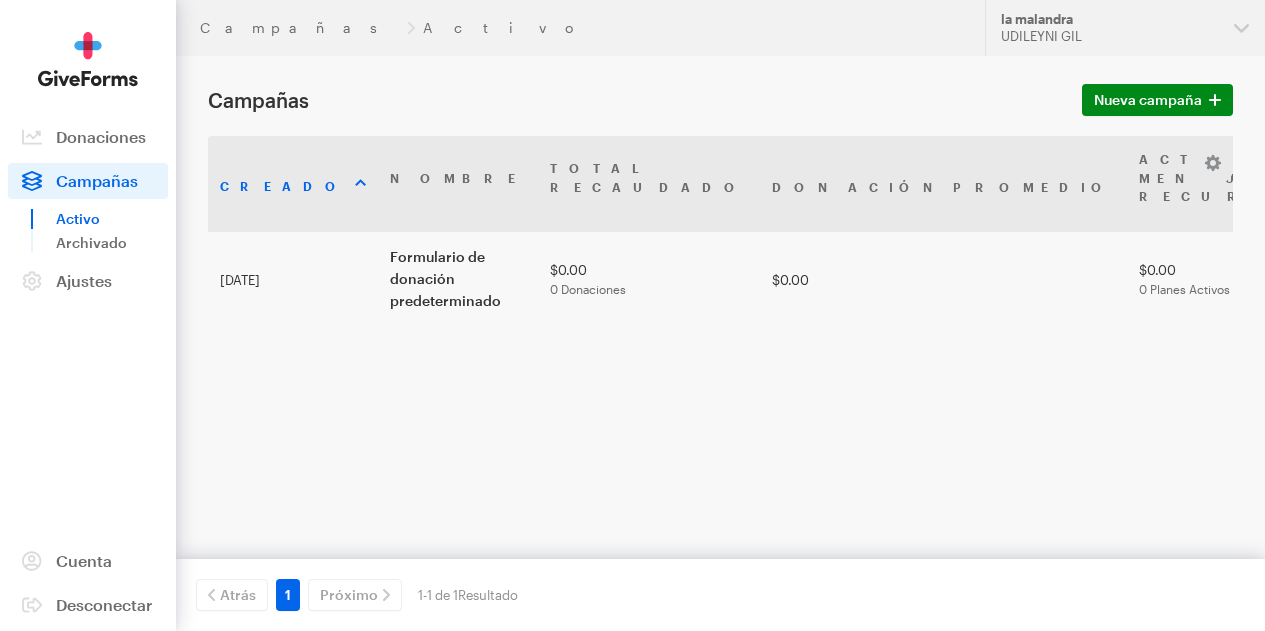 click on "Babosa" at bounding box center (2054, 178) 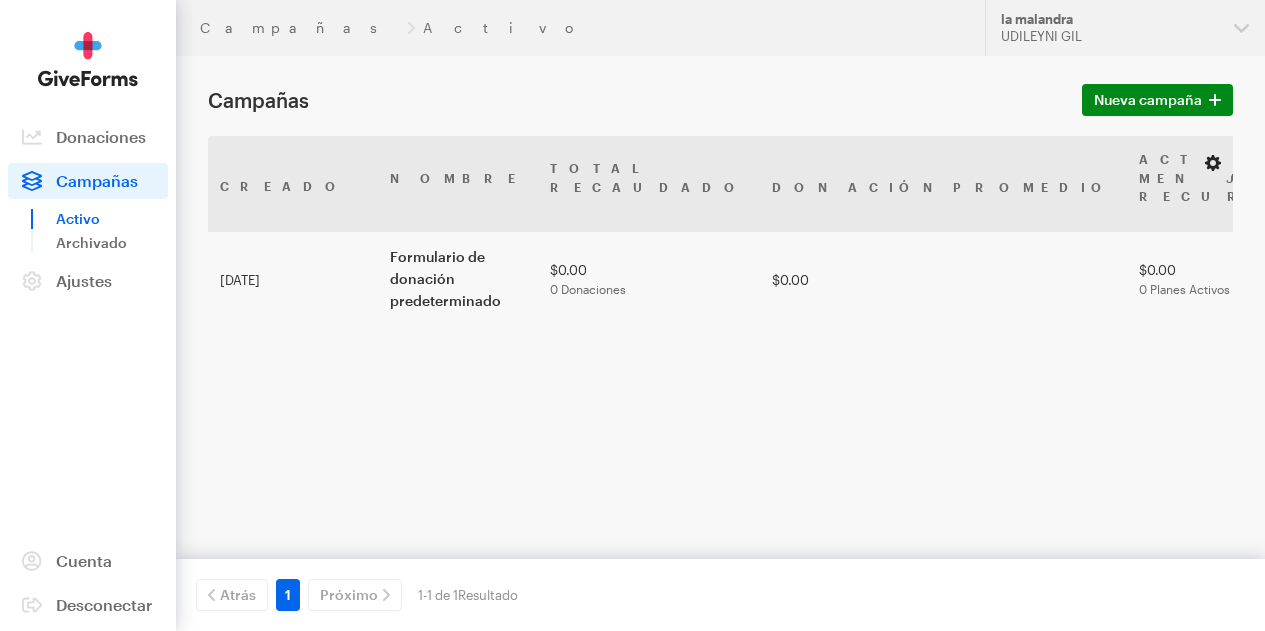 click at bounding box center (1213, 163) 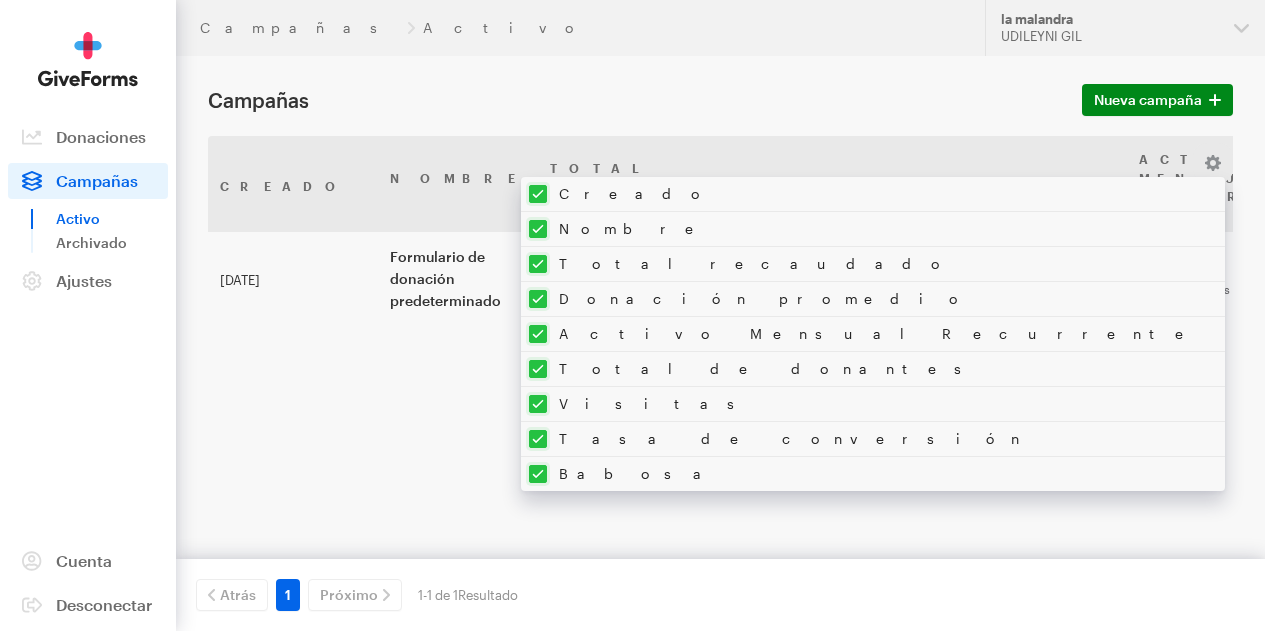 click at bounding box center [865, 264] 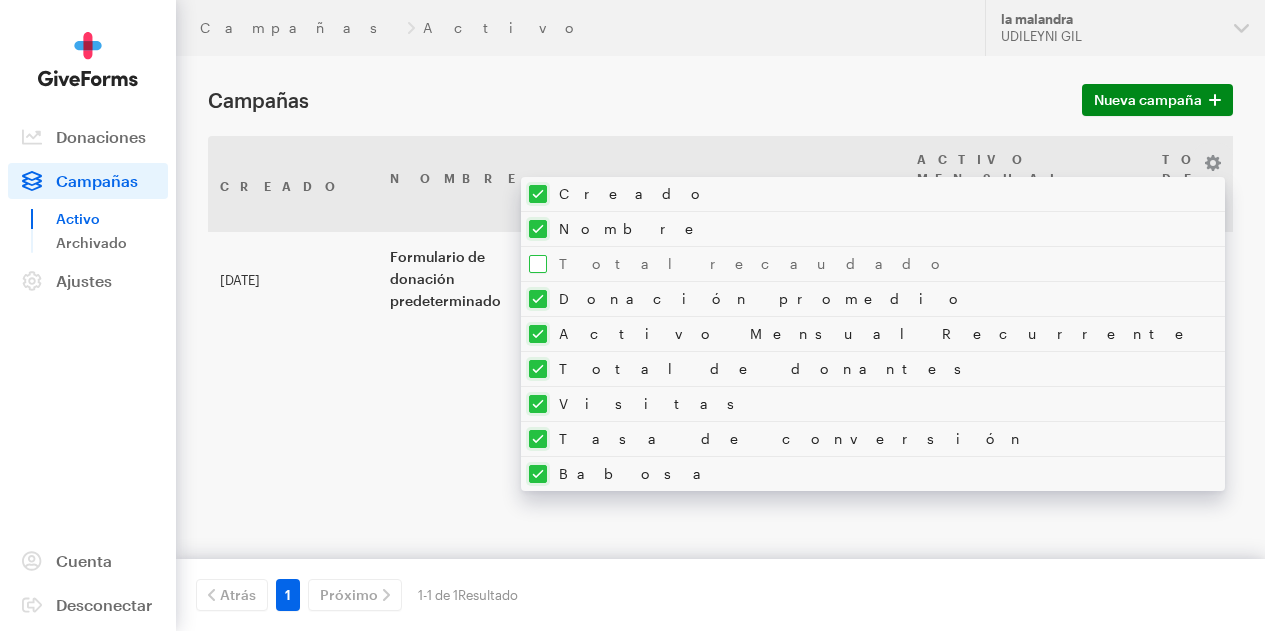 click at bounding box center [865, 264] 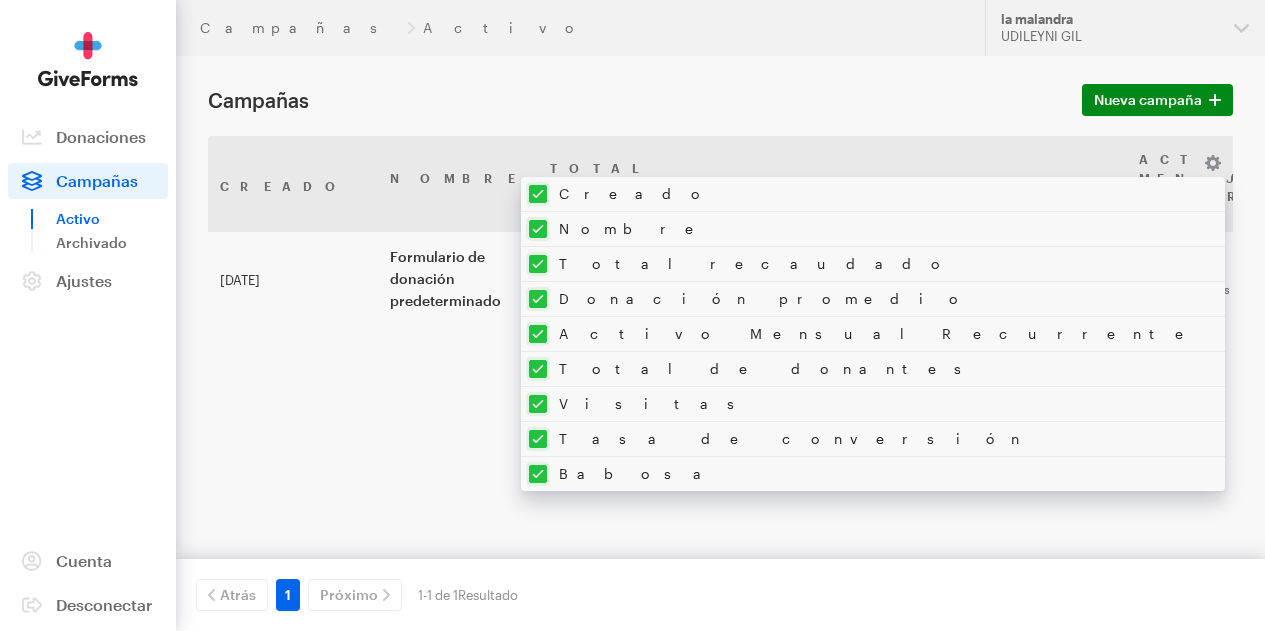click on "Creado
Nombre
Total recaudado
Donación promedio
Activo Mensual Recurrente
Total de donantes
Visitas
Tasa de conversión
Babosa
Creado Nombre Total  recaudado Donación  promedio Activo Mensual  Recurrente Total  de donantes Visitas Tasa  11" at bounding box center (720, 336) 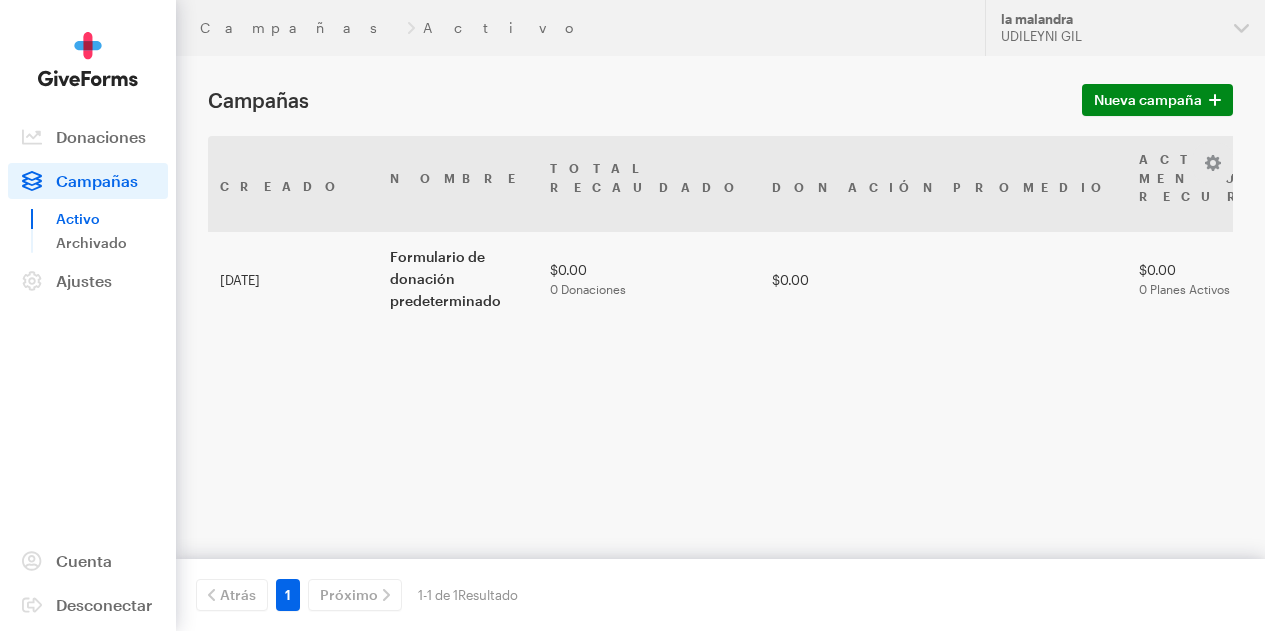 click on "de conversión" at bounding box center [1852, 186] 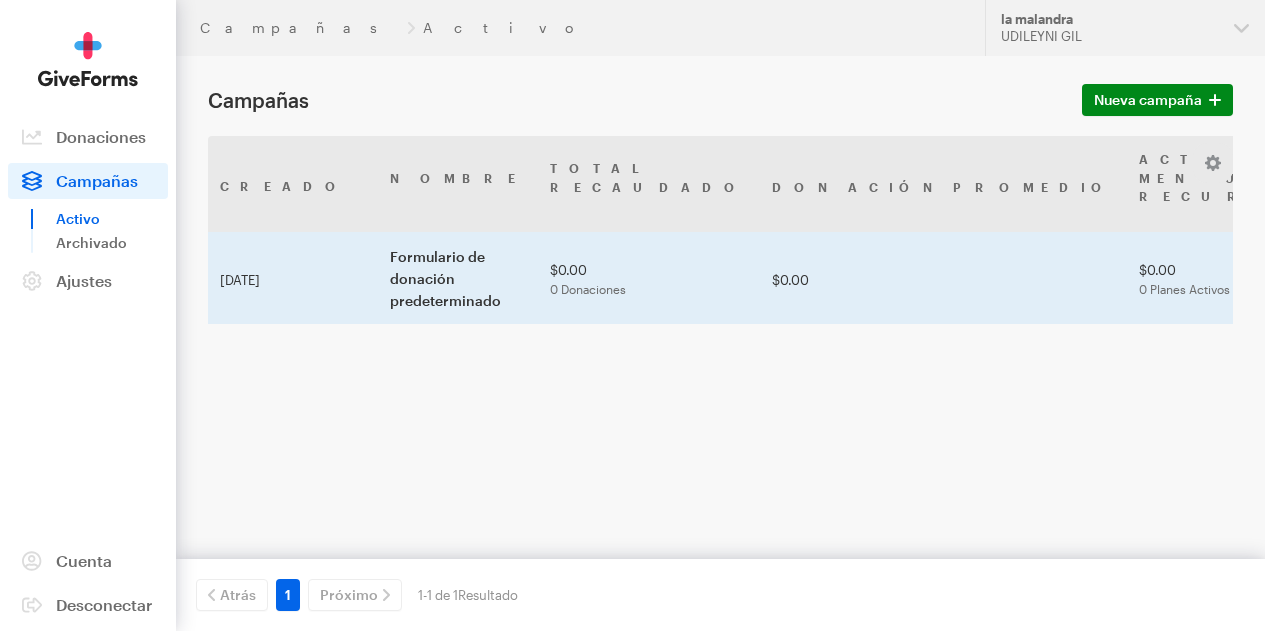 click on "11" at bounding box center (1654, 277) 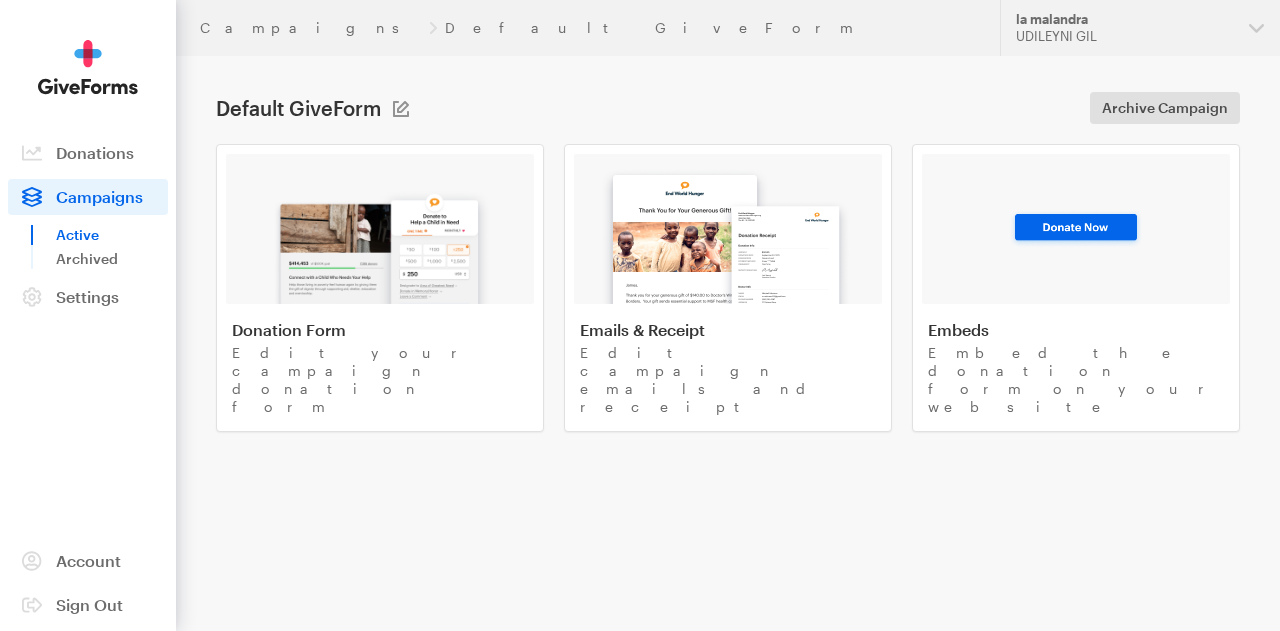 scroll, scrollTop: 0, scrollLeft: 0, axis: both 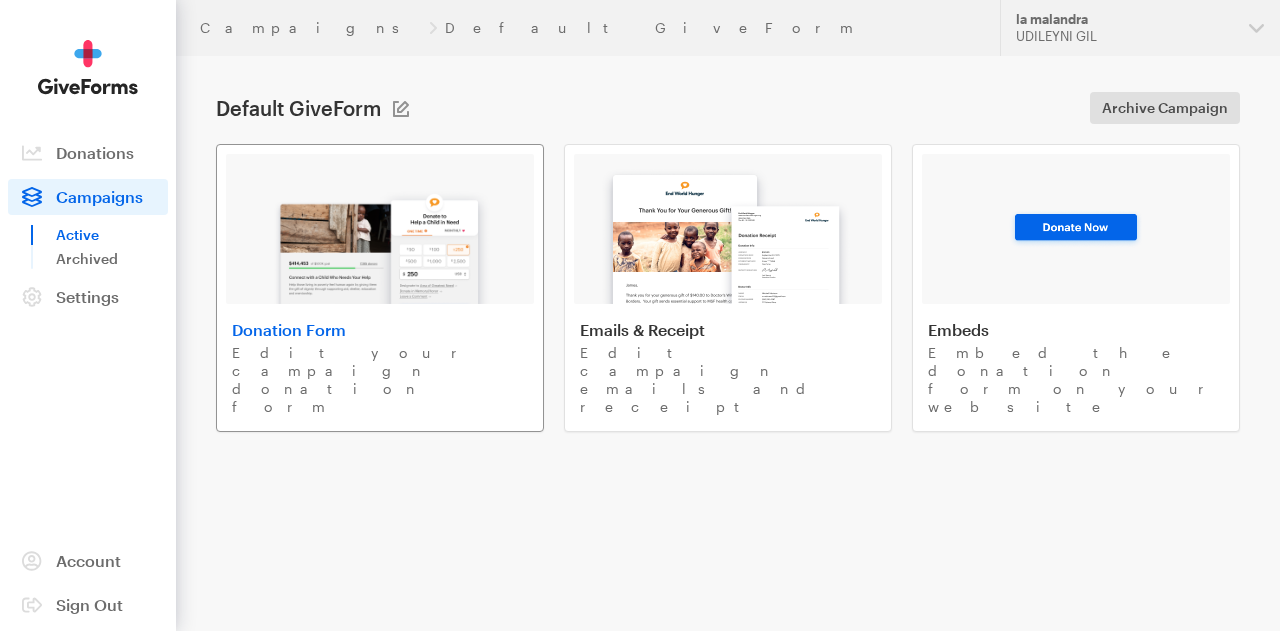 click on "Donation Form
Edit your campaign donation form" at bounding box center [380, 288] 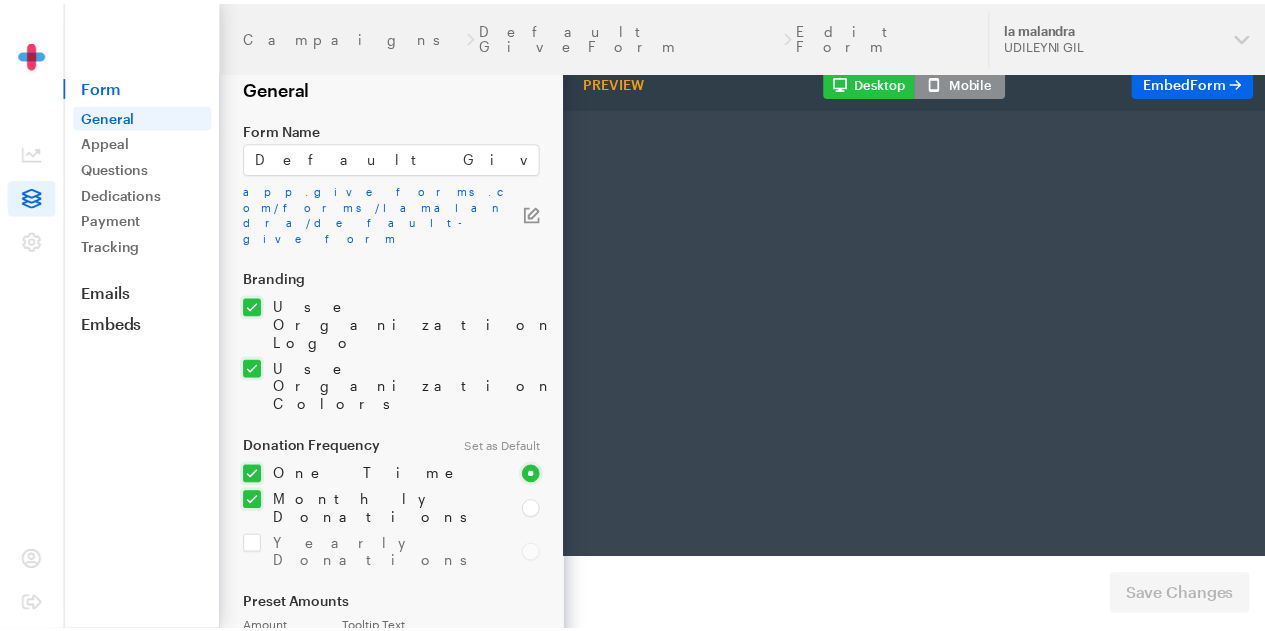 scroll, scrollTop: 0, scrollLeft: 0, axis: both 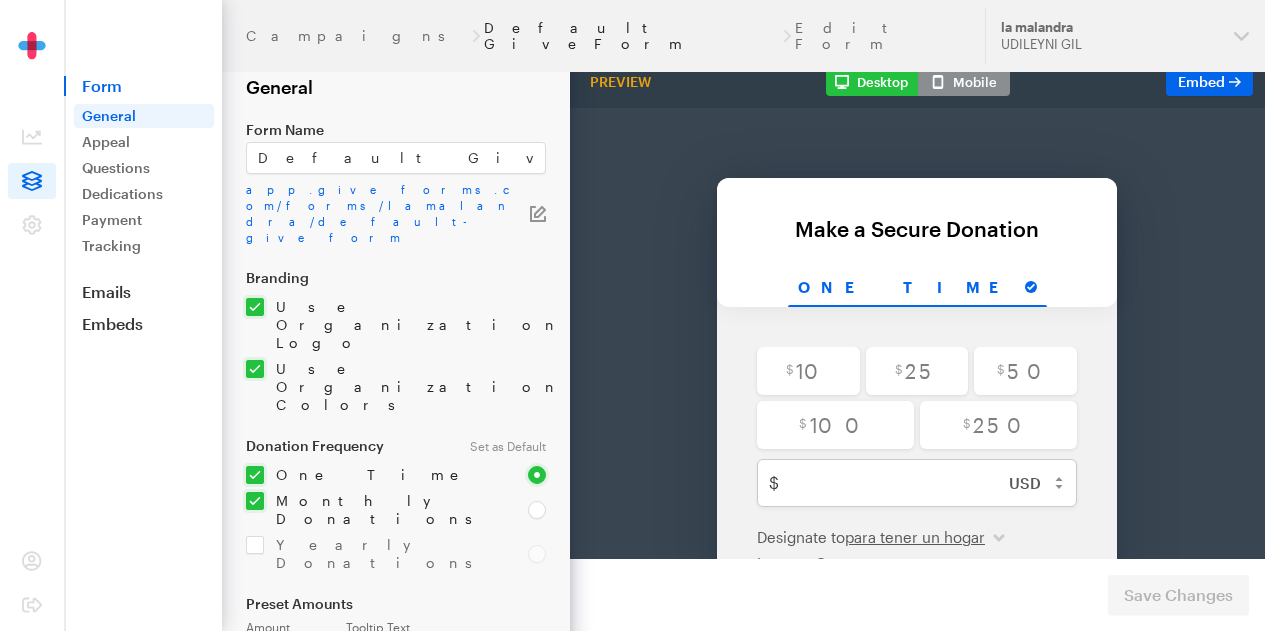 click on "Default GiveForm" at bounding box center [631, 36] 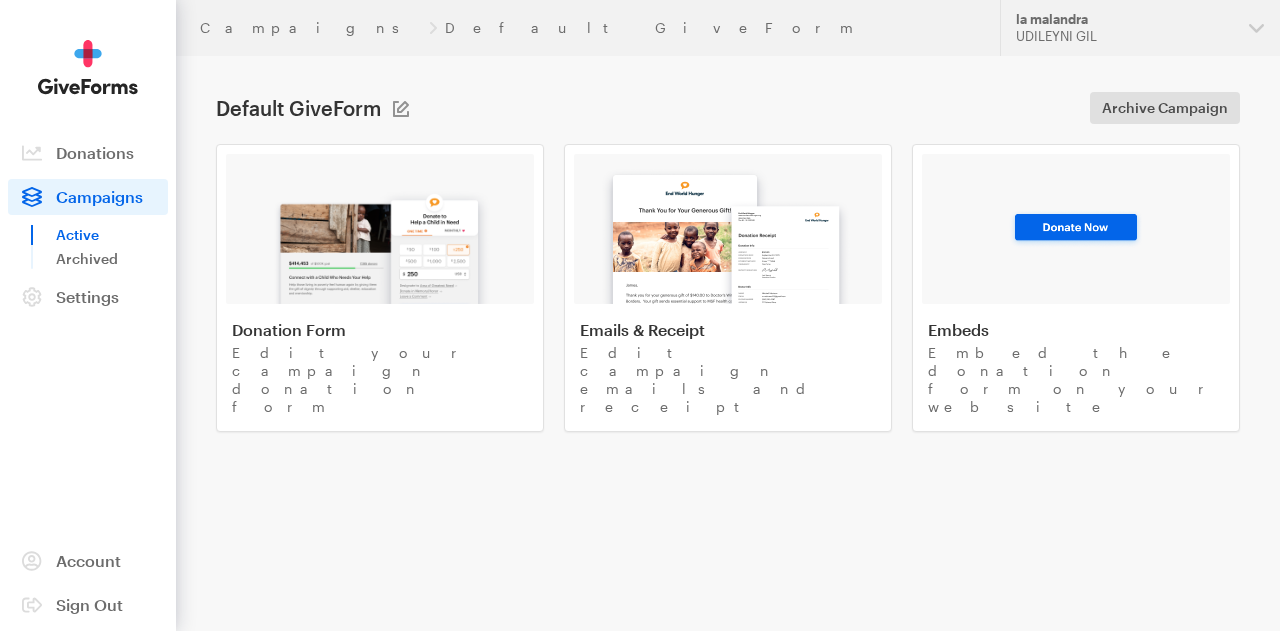scroll, scrollTop: 0, scrollLeft: 0, axis: both 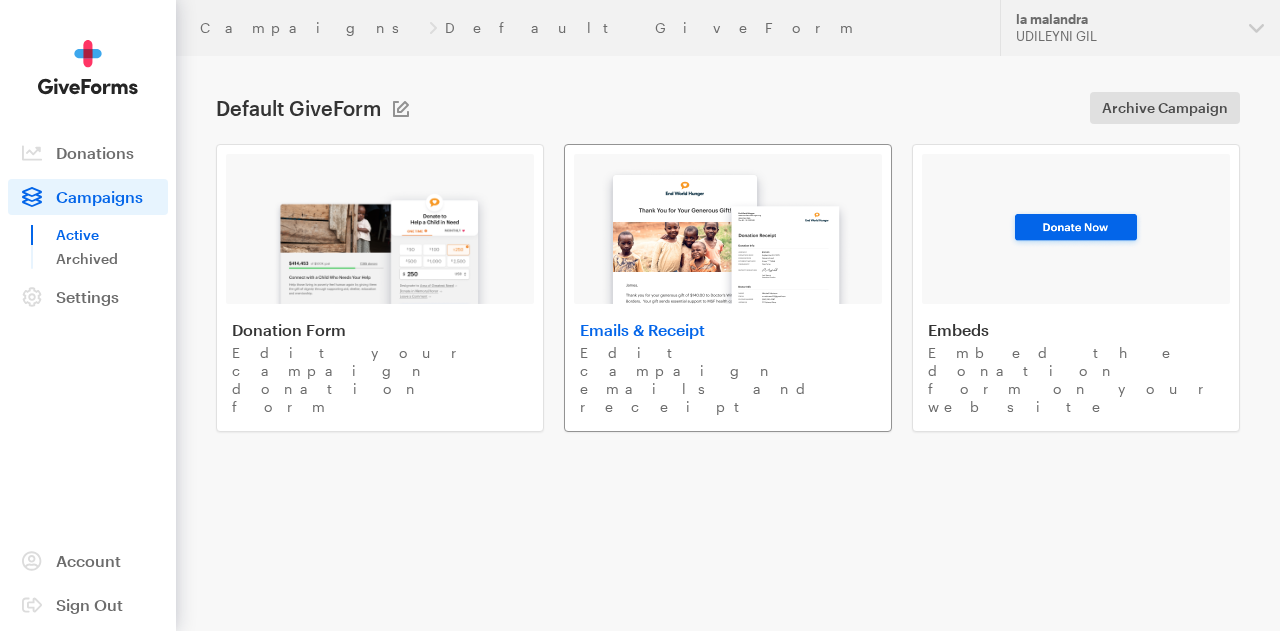 click on "Emails & Receipt" at bounding box center (728, 330) 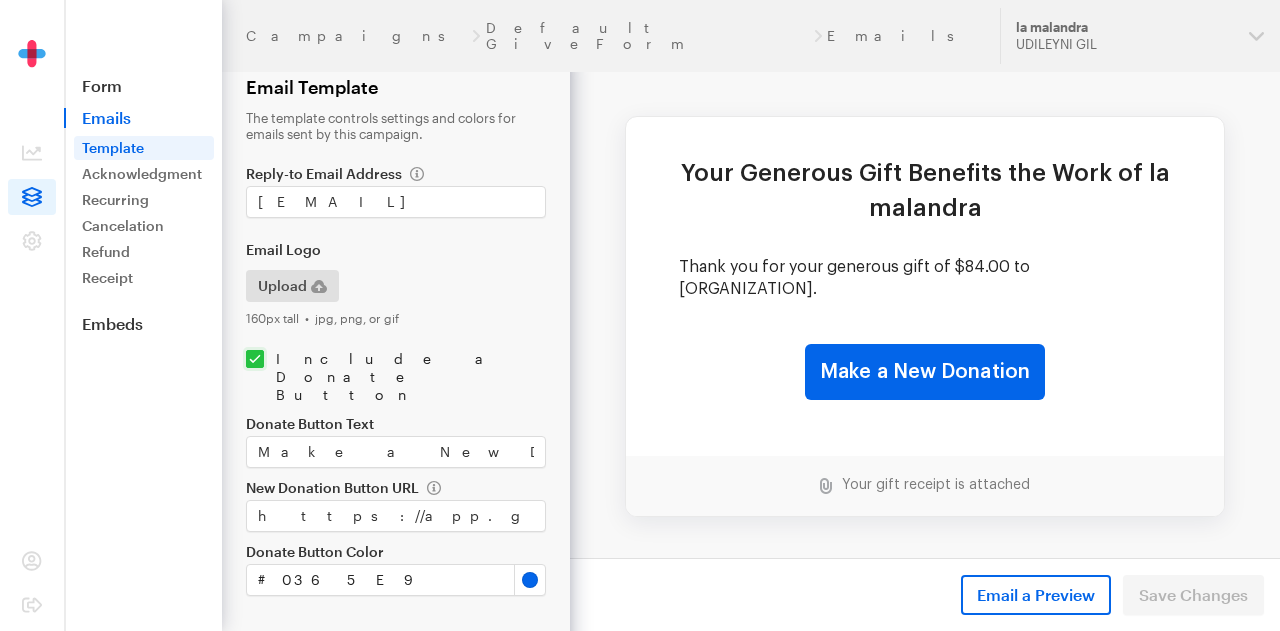 scroll, scrollTop: 0, scrollLeft: 0, axis: both 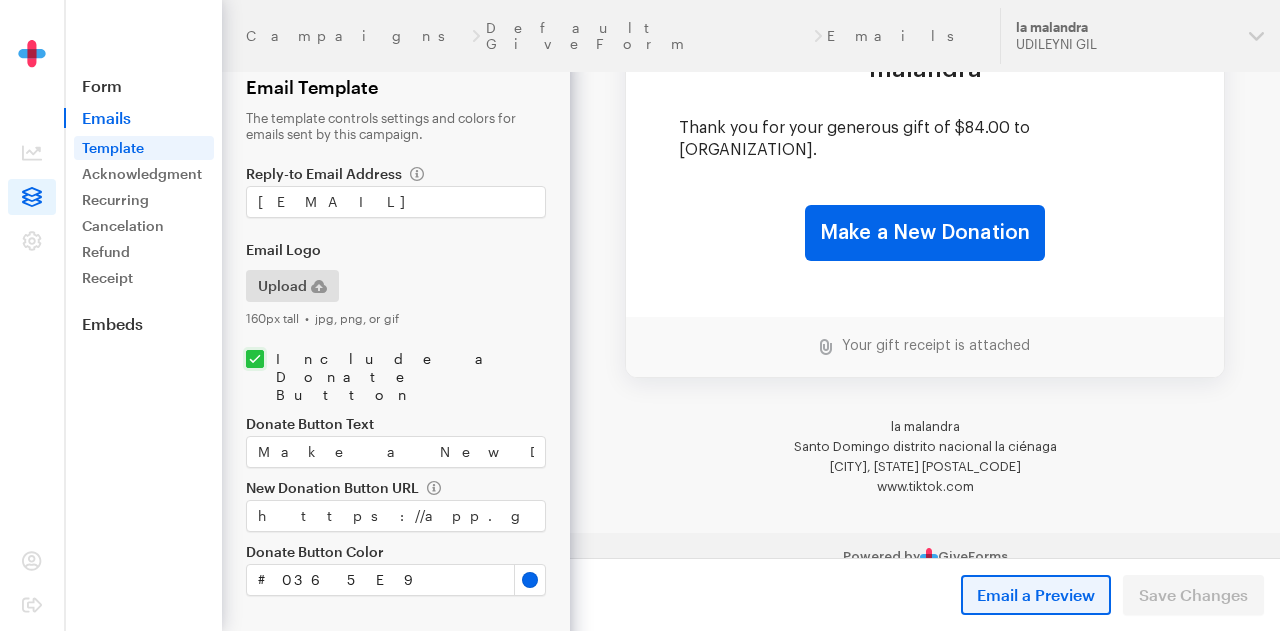 click on "Email a Preview" at bounding box center [1036, 595] 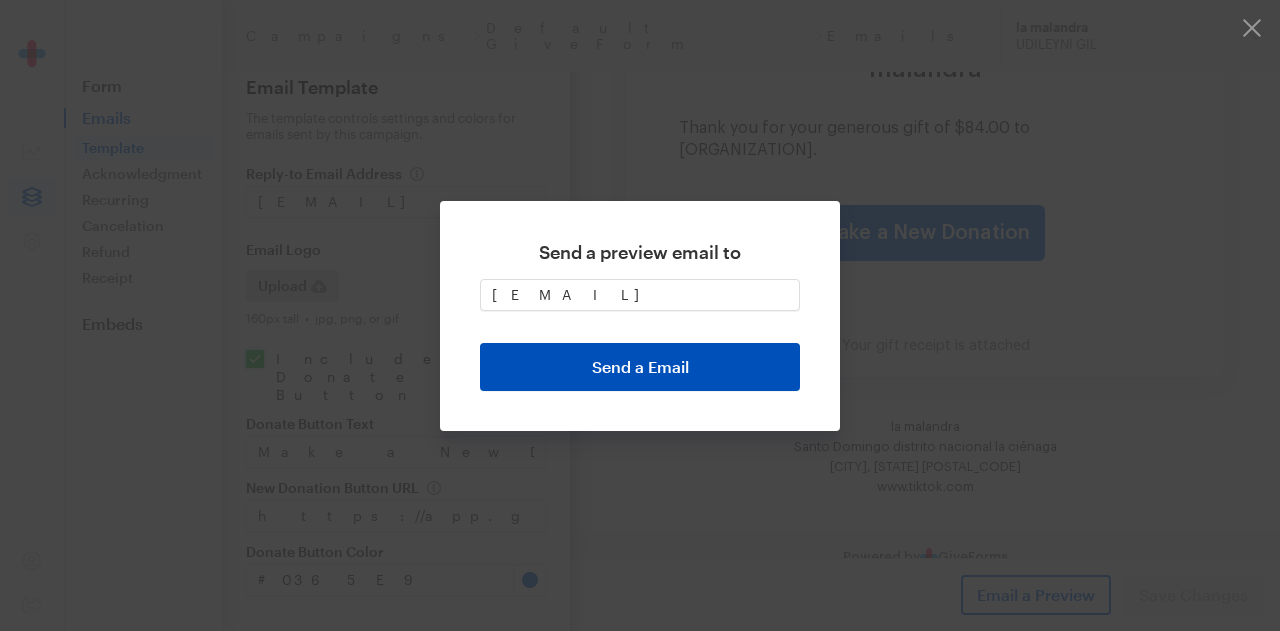 click on "Send a Email" at bounding box center (640, 367) 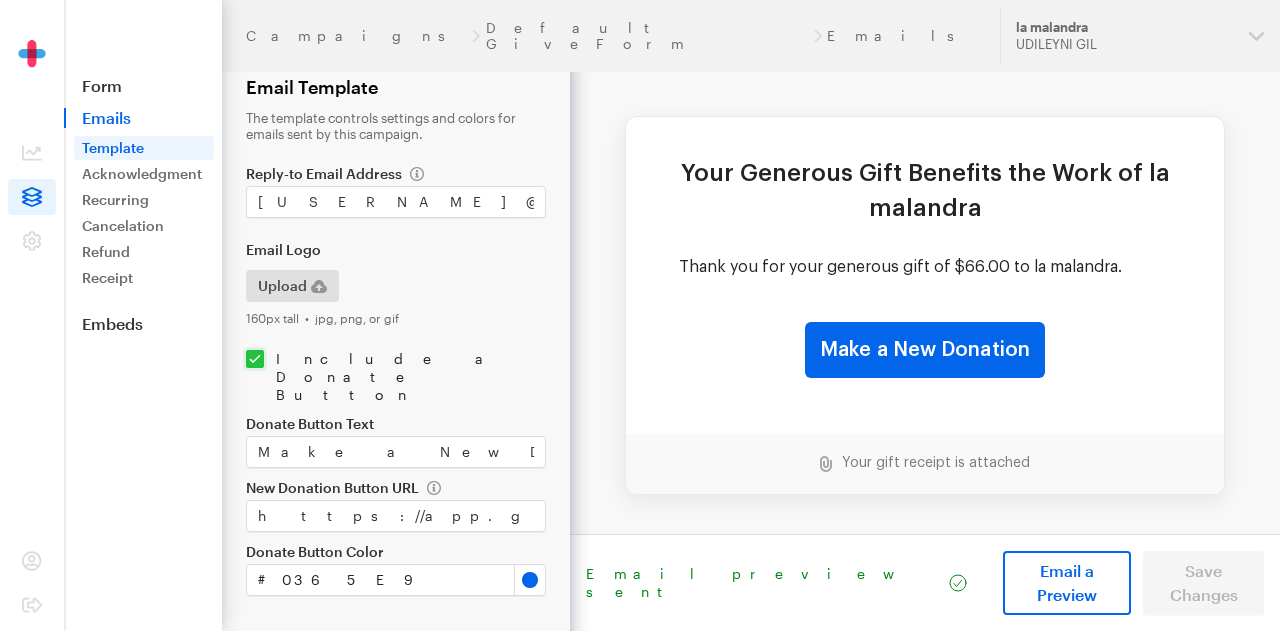 scroll, scrollTop: 0, scrollLeft: 0, axis: both 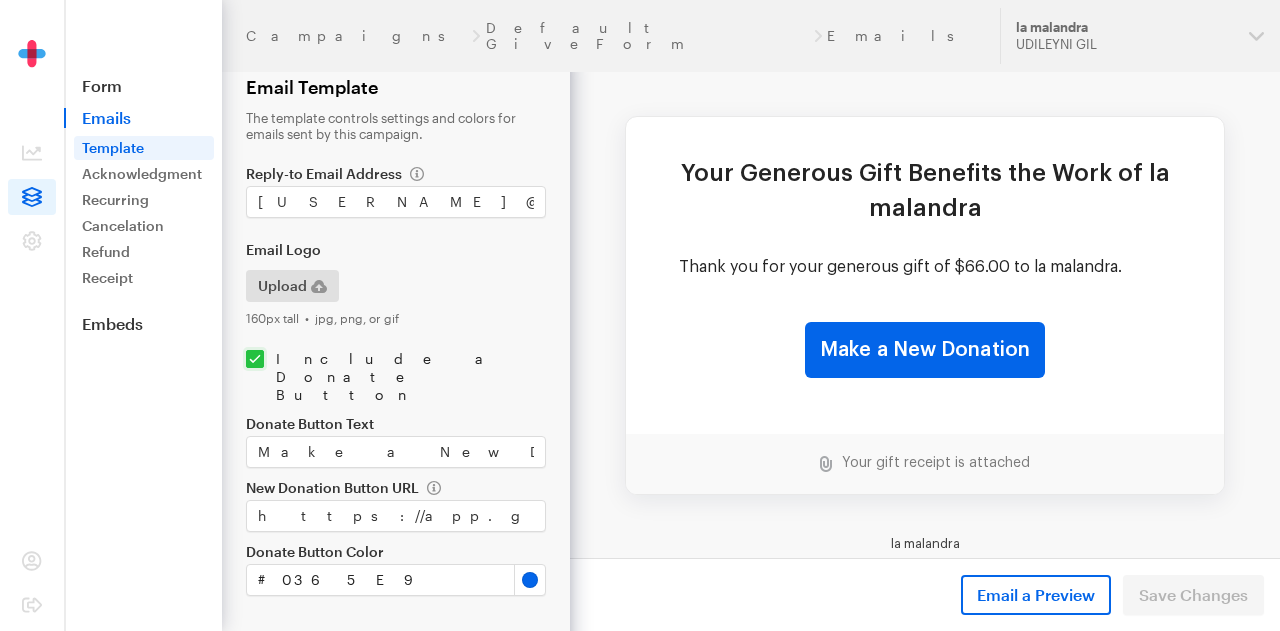 click on "Thank you for your generous gift of $66.00 to la malandra." at bounding box center [925, 289] 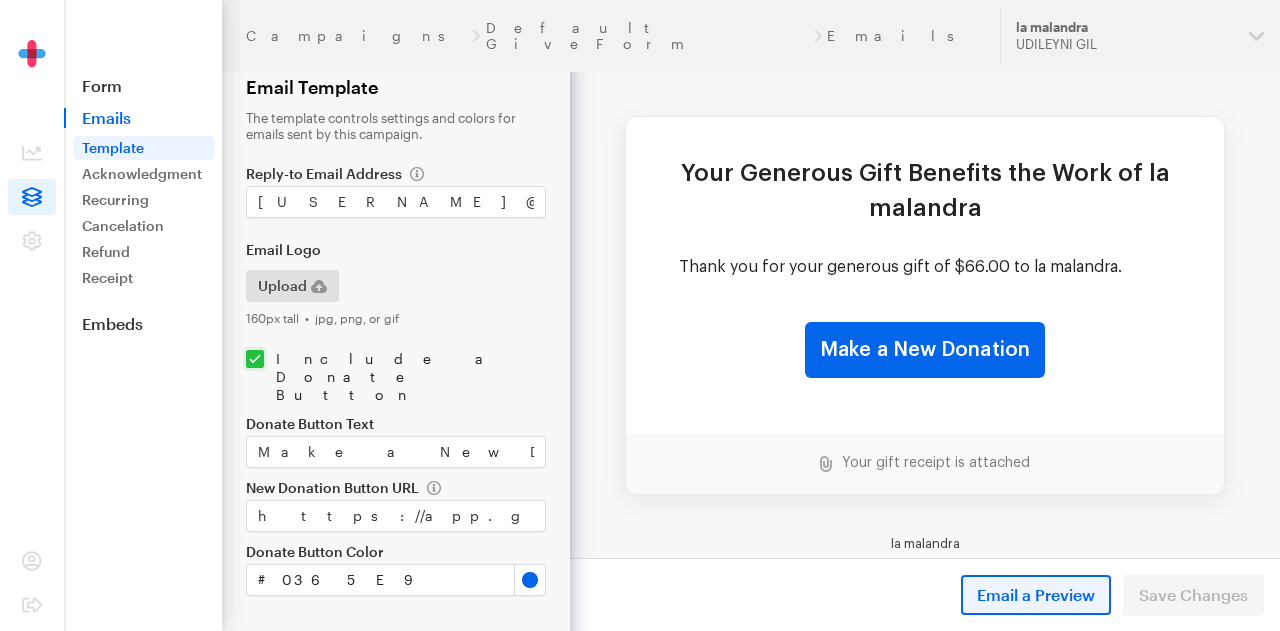 click on "Email a Preview" at bounding box center [1036, 595] 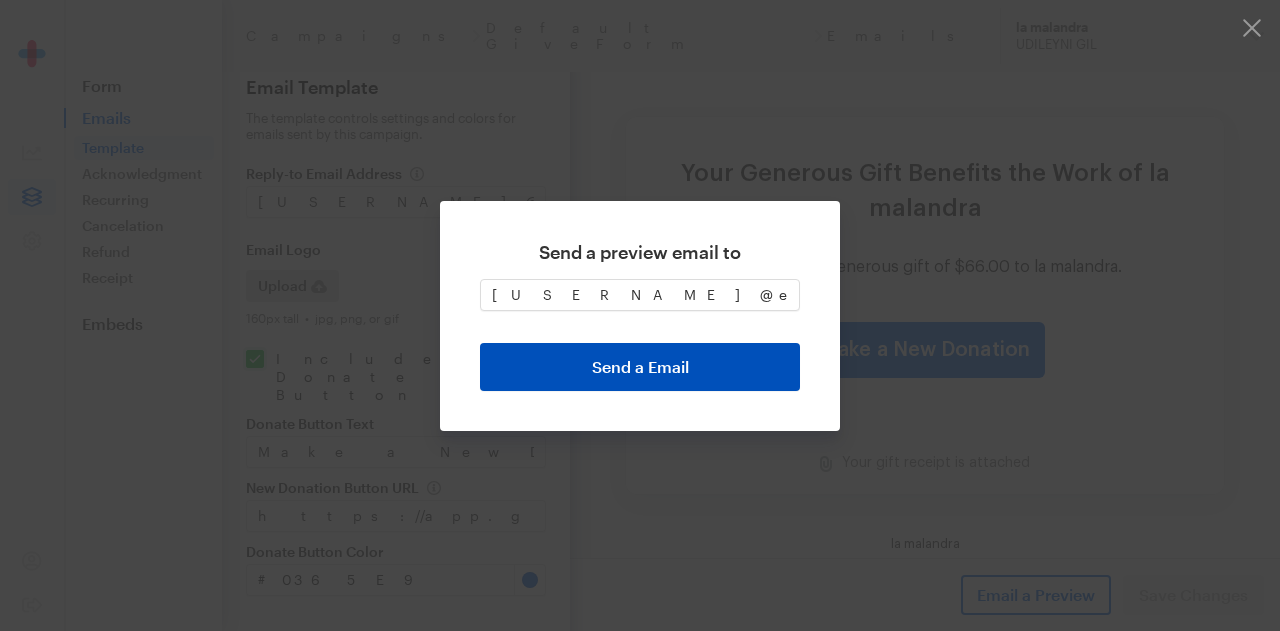 click on "Send a Email" at bounding box center (640, 367) 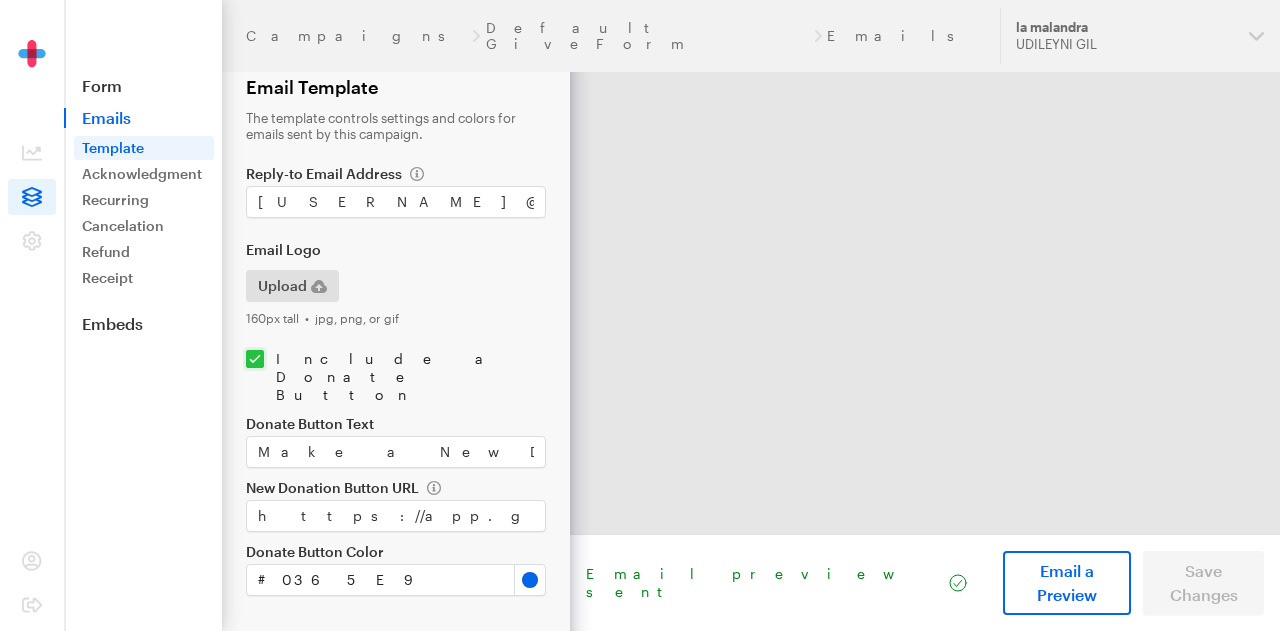 scroll, scrollTop: 0, scrollLeft: 0, axis: both 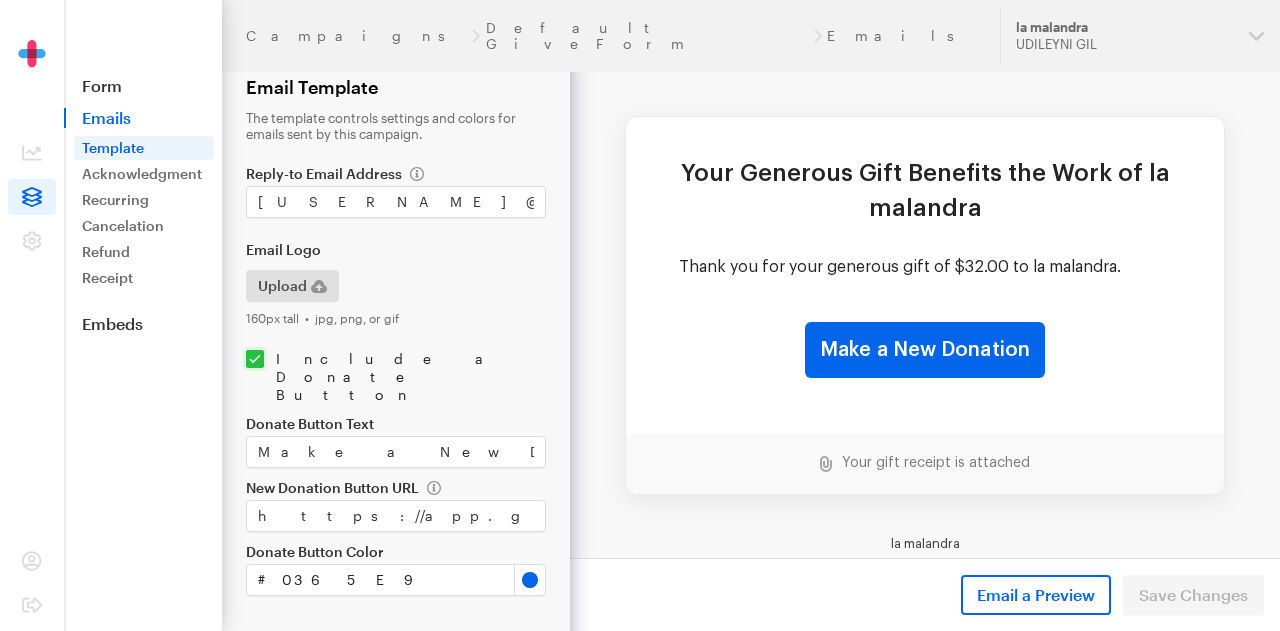 click on "Email preview sent
Email a Preview
Save Changes" at bounding box center [925, 594] 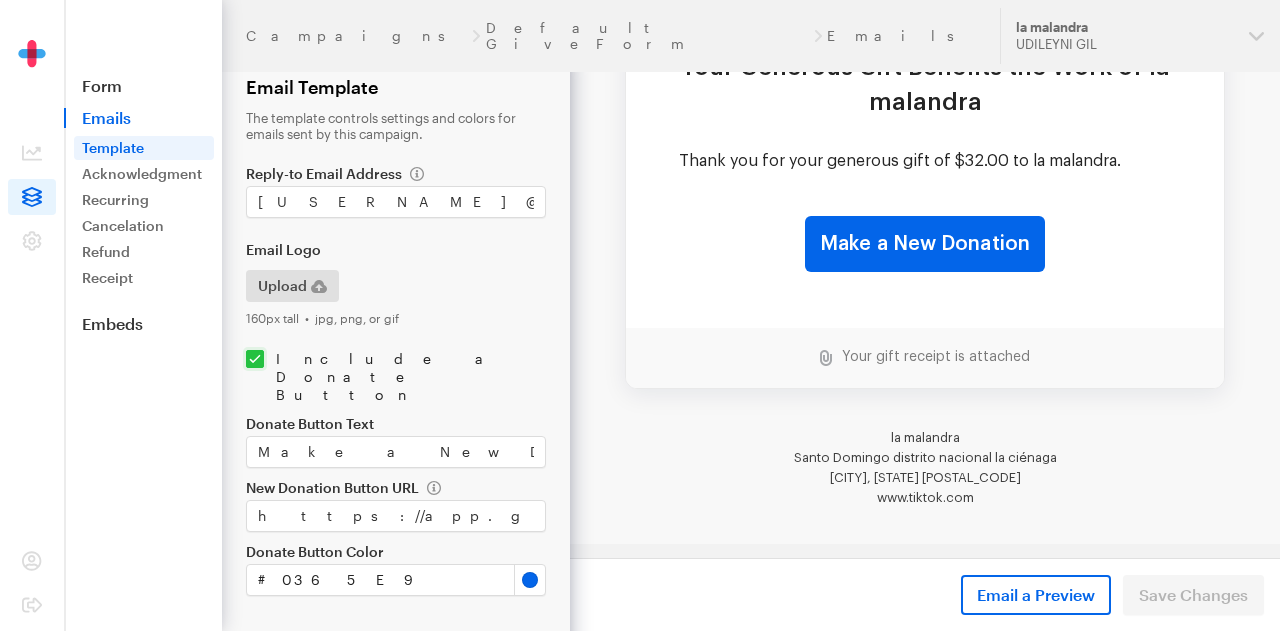 scroll, scrollTop: 139, scrollLeft: 0, axis: vertical 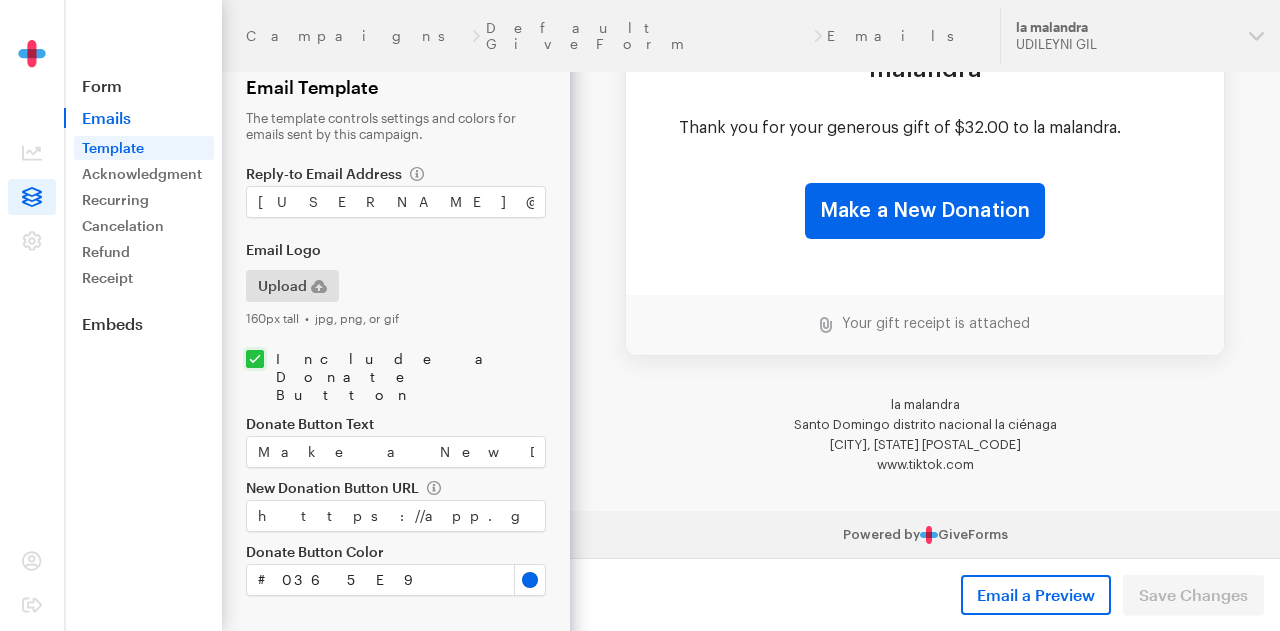 click on "la malandra Santo Domingo distrito nacional la ciénaga Santo Domingo, distritonacional 10303 www.tiktok.com" at bounding box center (925, 434) 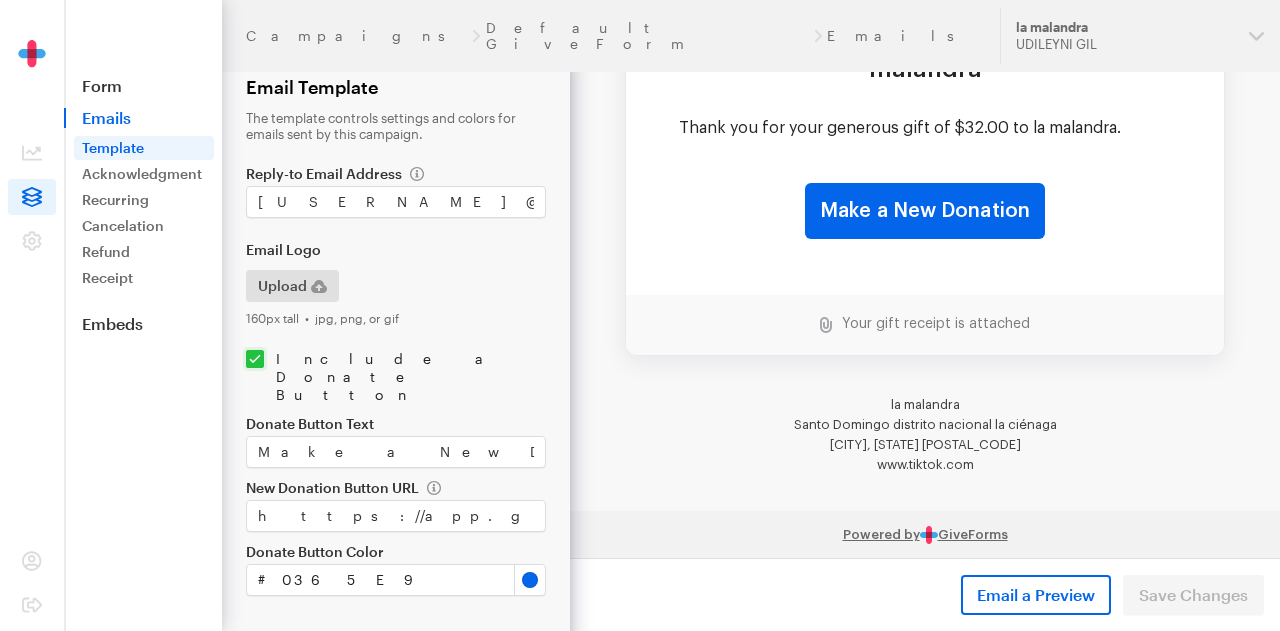 click on "Powered by   GiveForms" at bounding box center (925, 534) 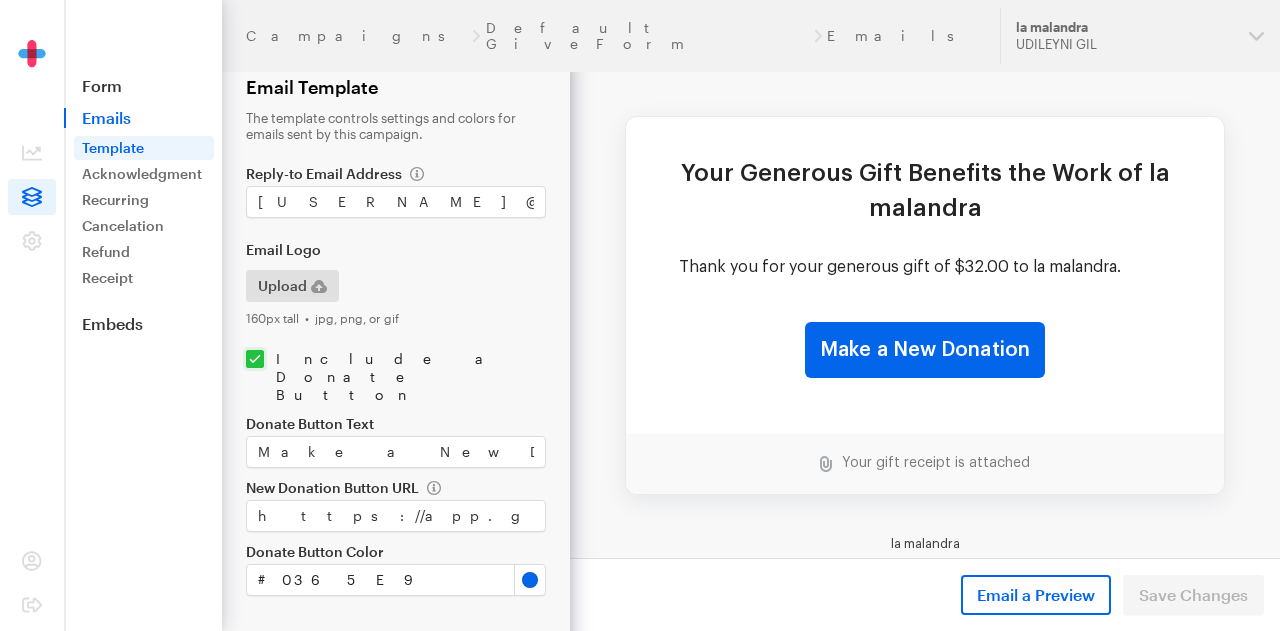click at bounding box center (32, 67) 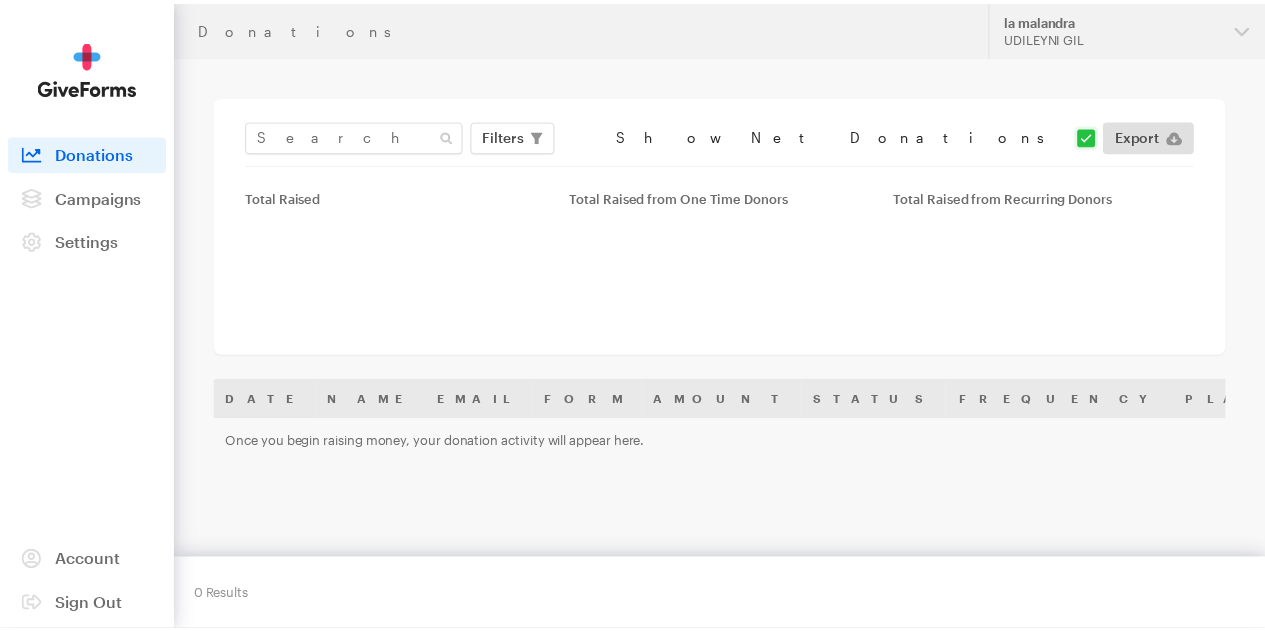 scroll, scrollTop: 0, scrollLeft: 0, axis: both 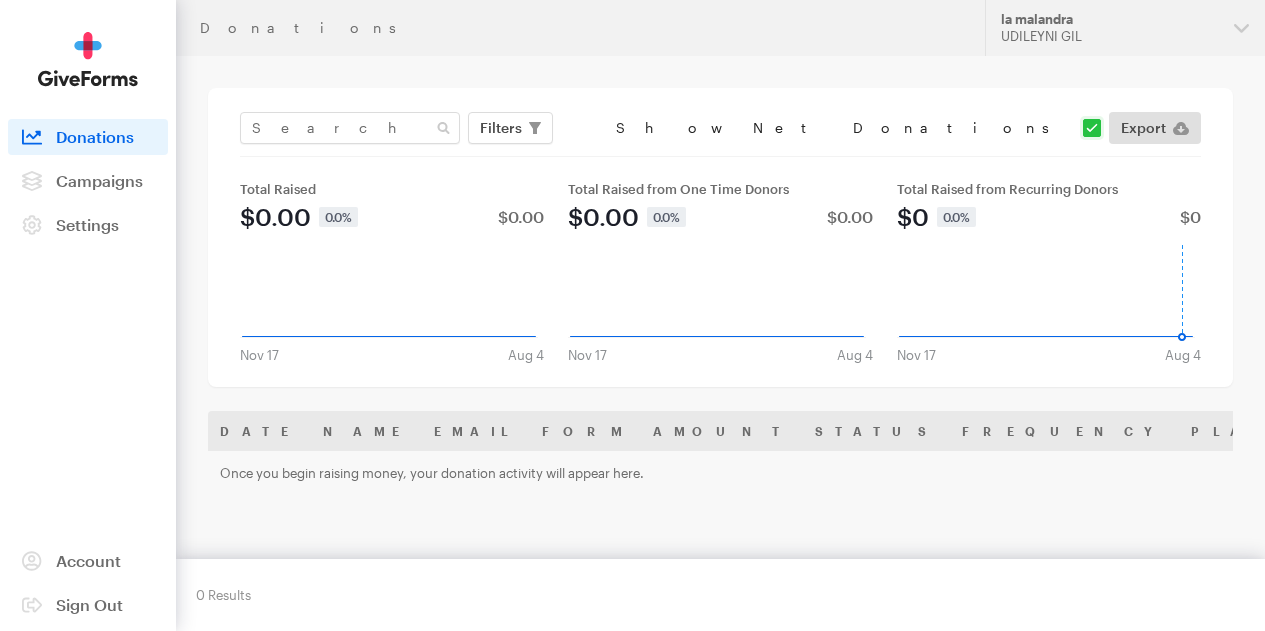 click on "Aug 4" at bounding box center [1183, 355] 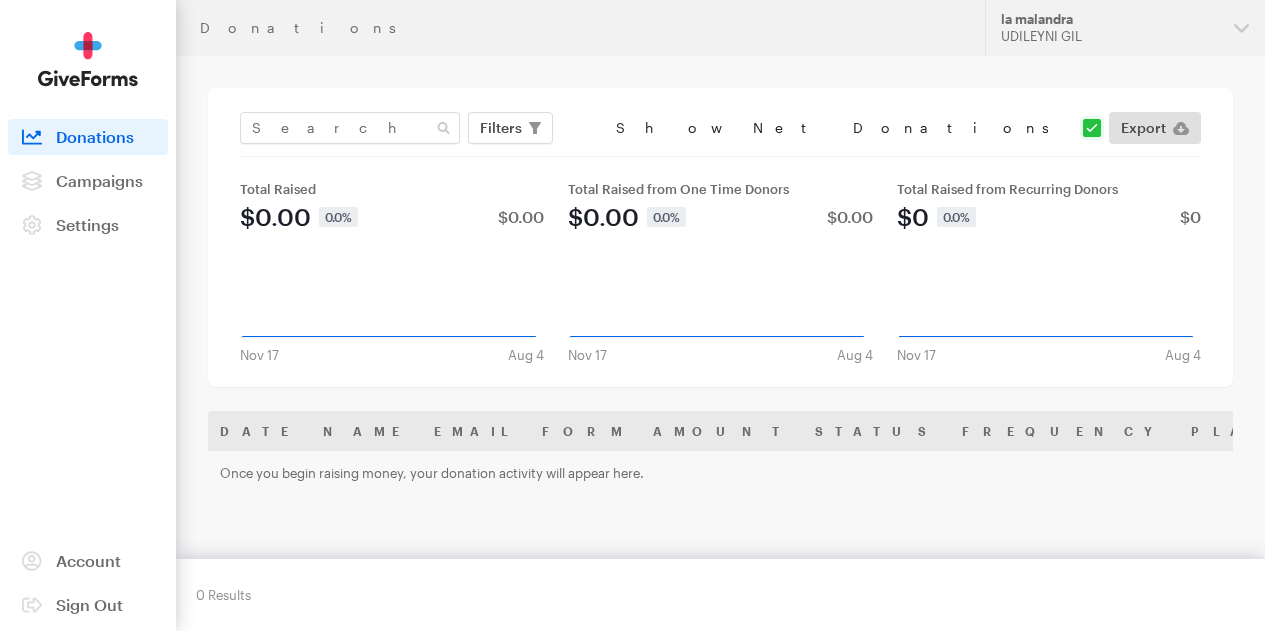 click on "Total Raised from Recurring Donors
$0
0.0%
$0
May 2025
Sep 2017
Created with Highcharts 8.1.0
Nov 17
Aug 4" at bounding box center [1049, 272] 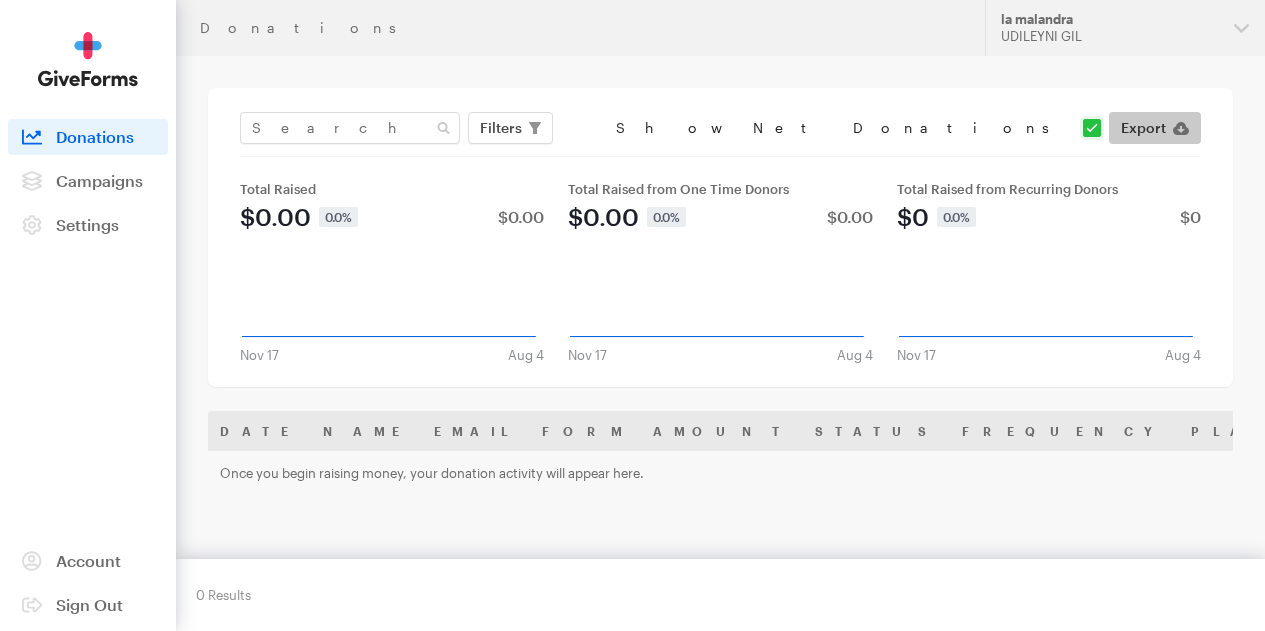 click 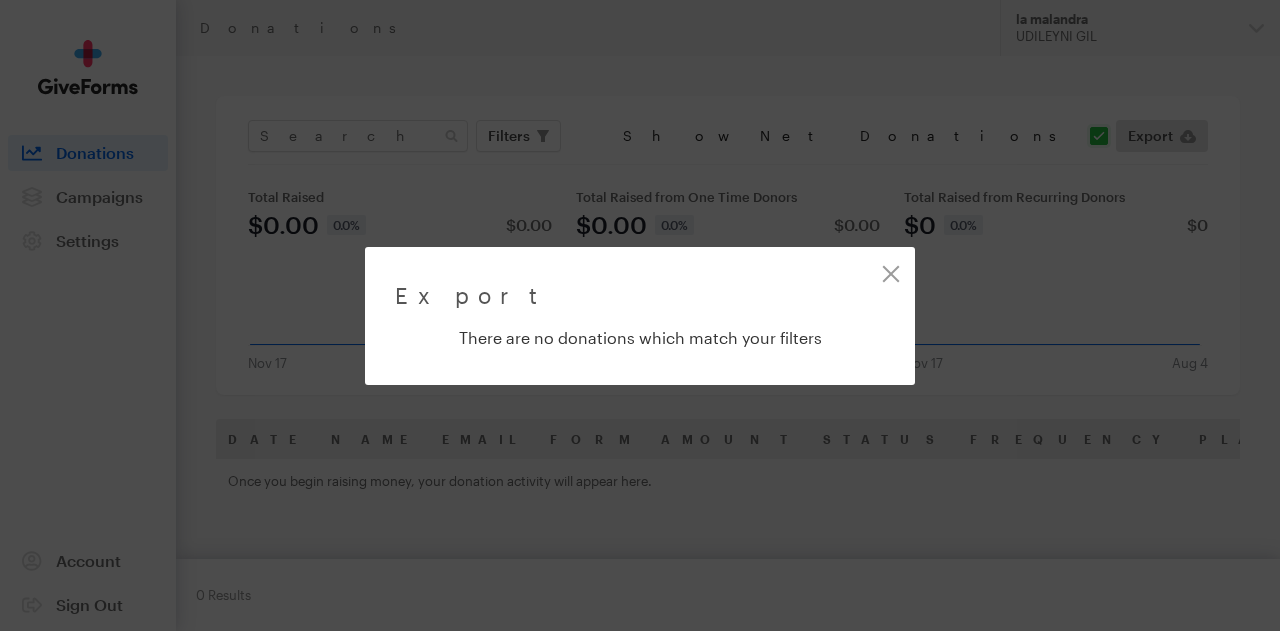 click on "Export
Exporting
0  of
donations
Your export is finished! It should download automatically.
You can also  click here to download.
There are no donations which match your filters" at bounding box center (640, 316) 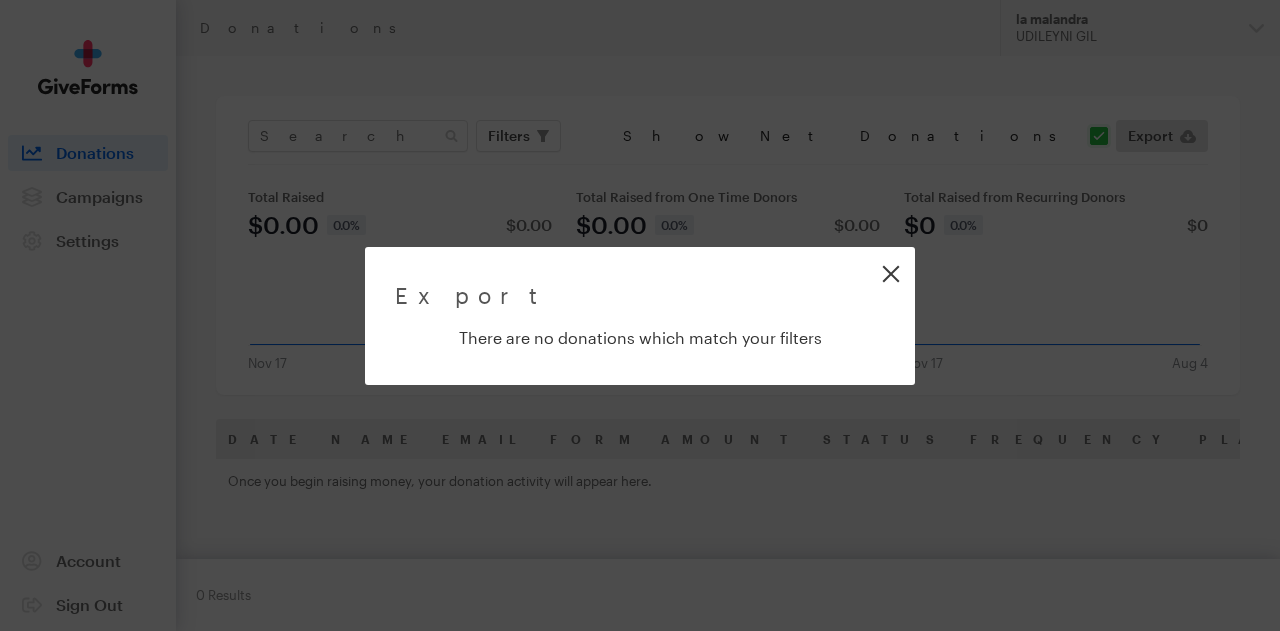 click on "Close" at bounding box center (890, 273) 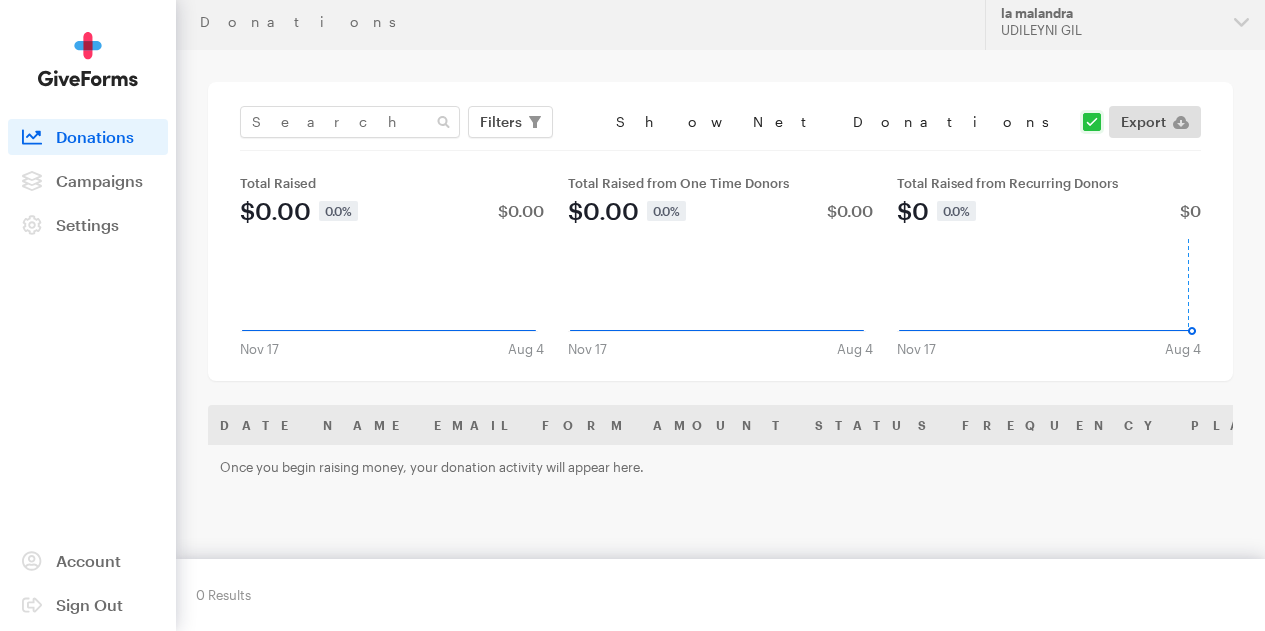 scroll, scrollTop: 0, scrollLeft: 0, axis: both 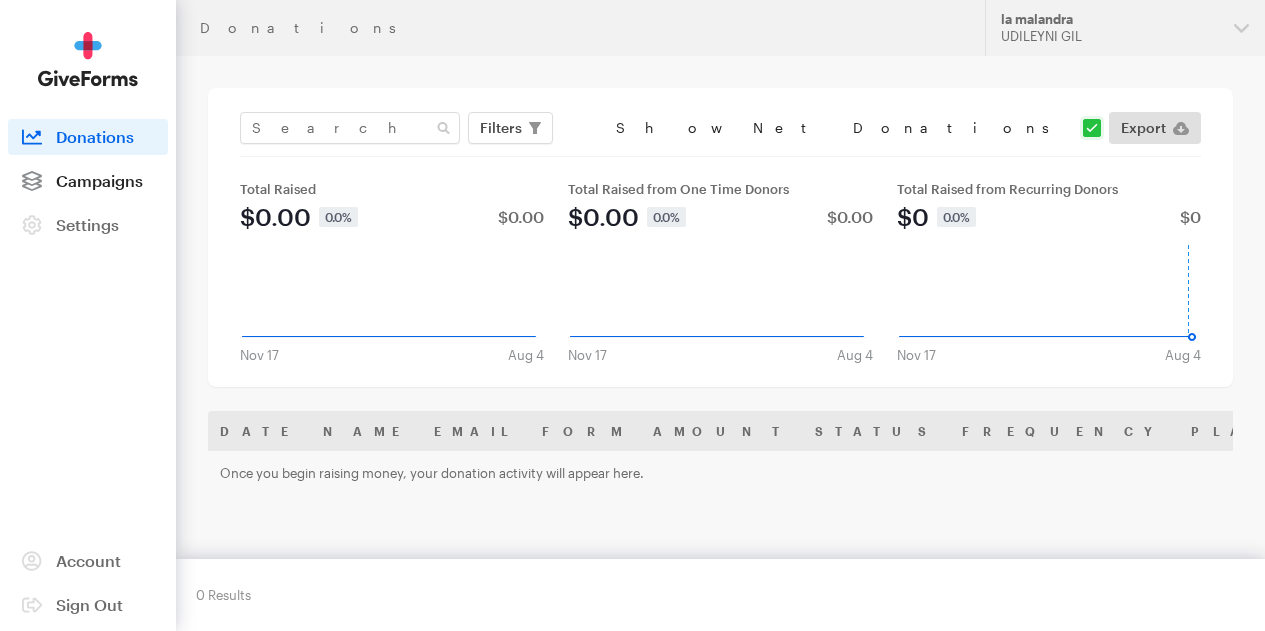 click on "Campaigns" at bounding box center [99, 180] 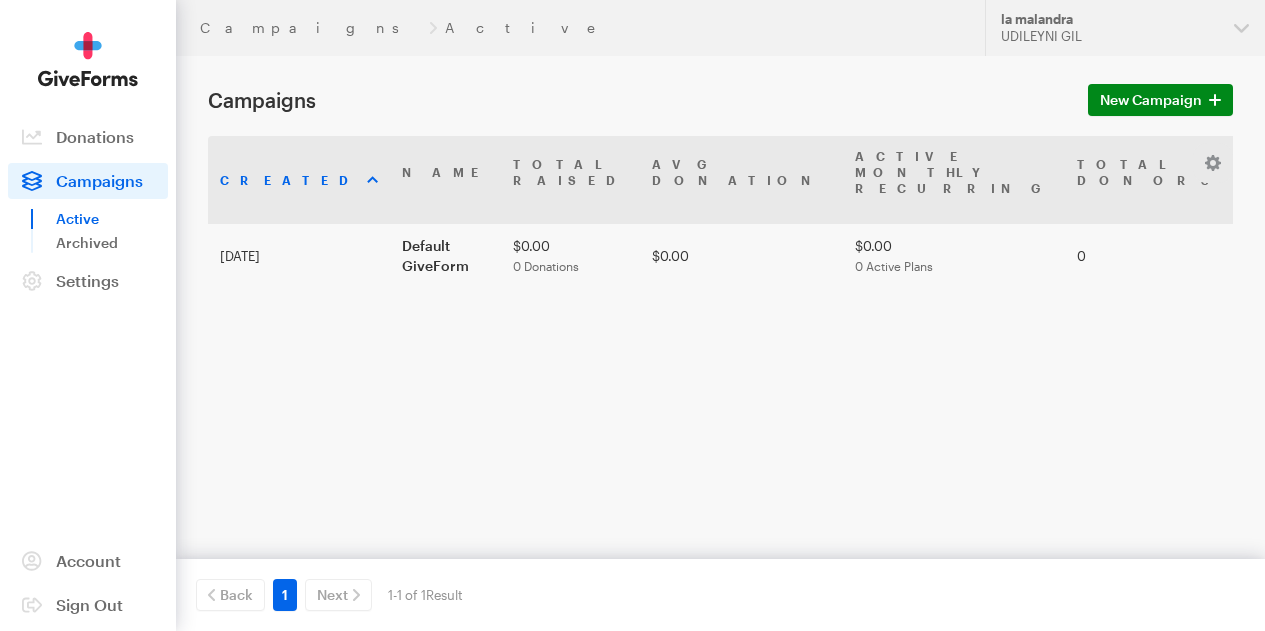 scroll, scrollTop: 0, scrollLeft: 0, axis: both 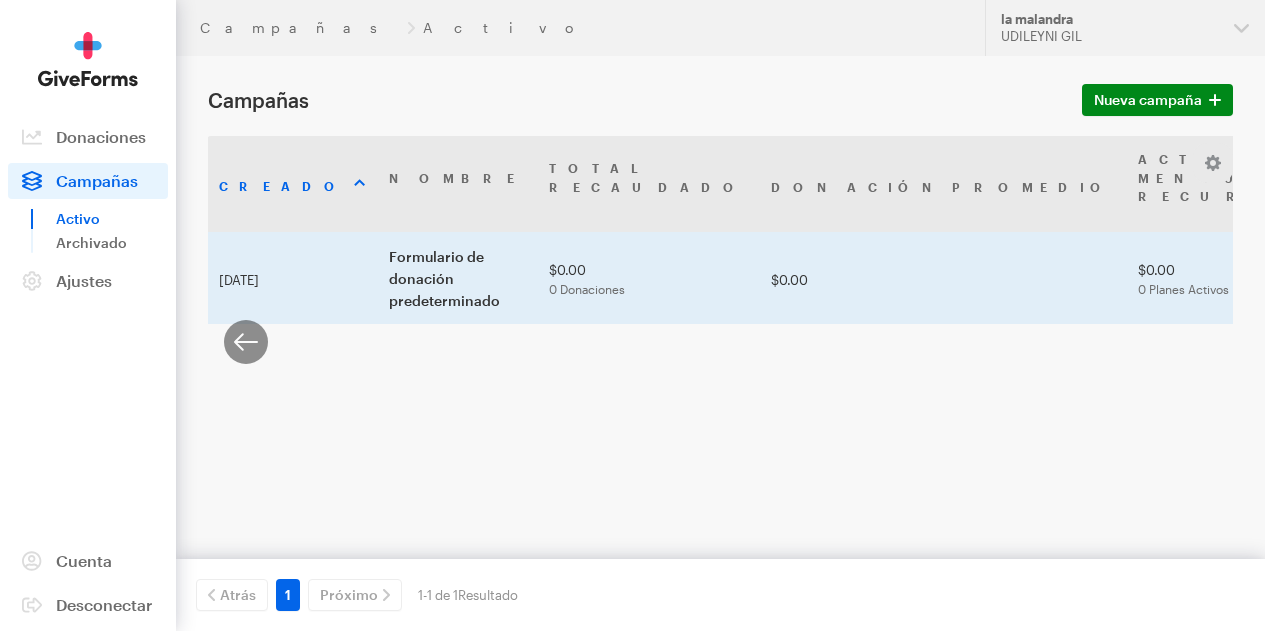 click on "formulario de entrega predeterminado" at bounding box center [2053, 277] 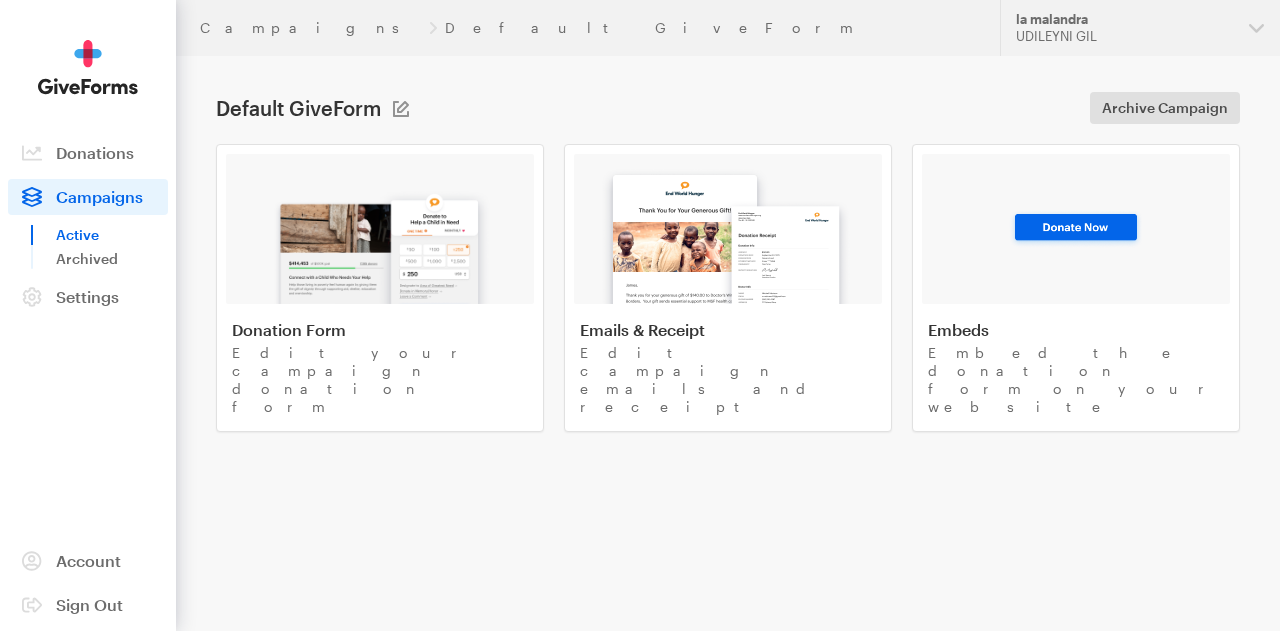 scroll, scrollTop: 0, scrollLeft: 0, axis: both 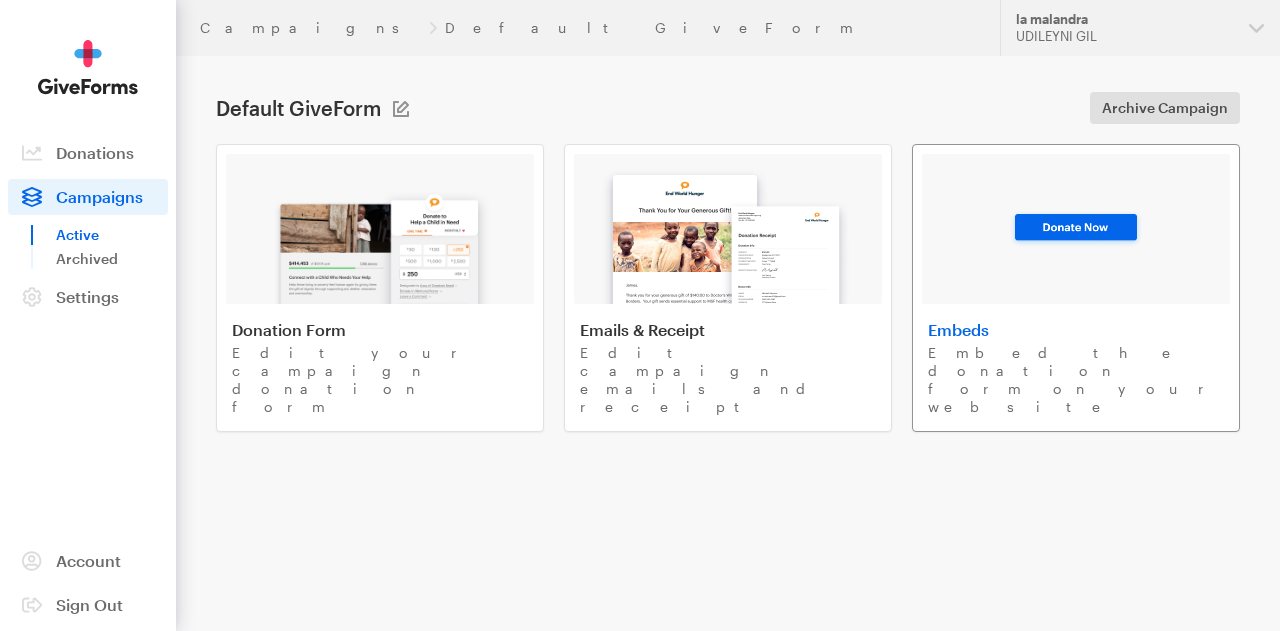 click at bounding box center (1076, 229) 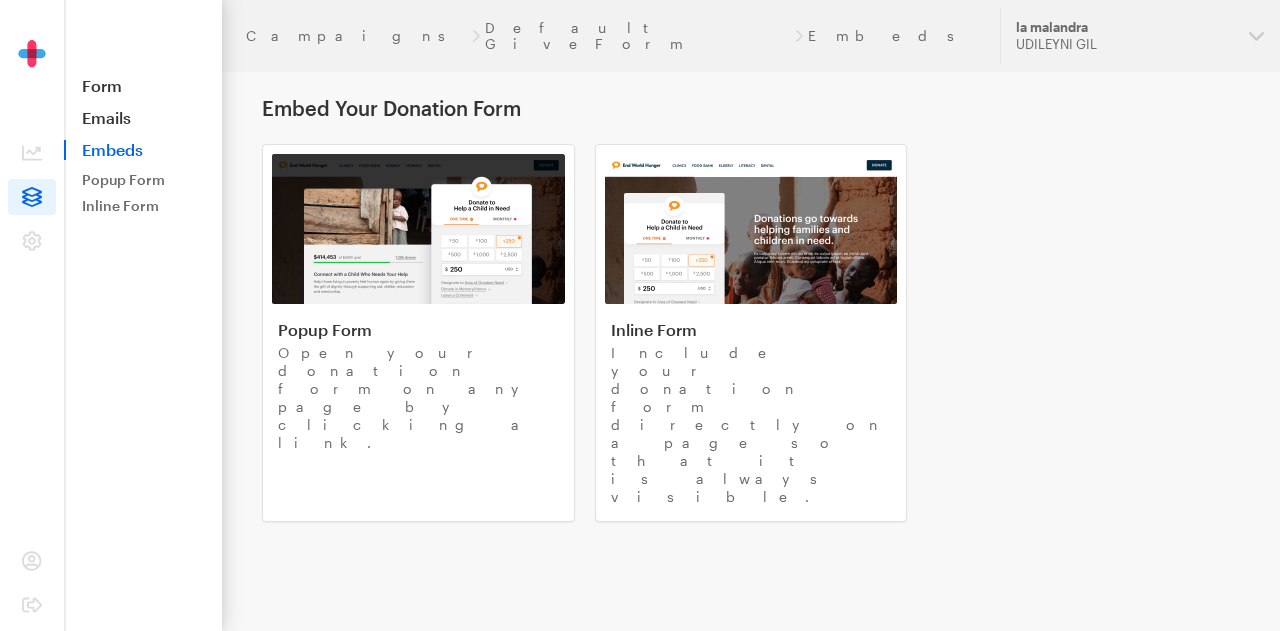 scroll, scrollTop: 0, scrollLeft: 0, axis: both 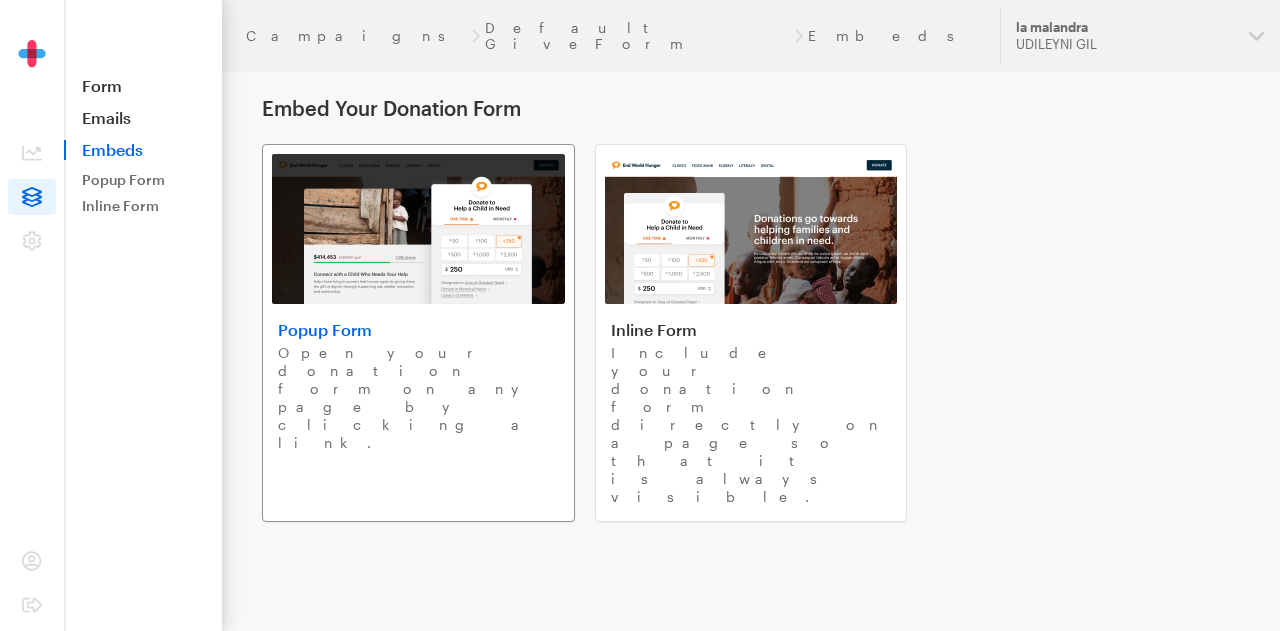 click on "Open your donation form on any page by clicking a link." at bounding box center (418, 398) 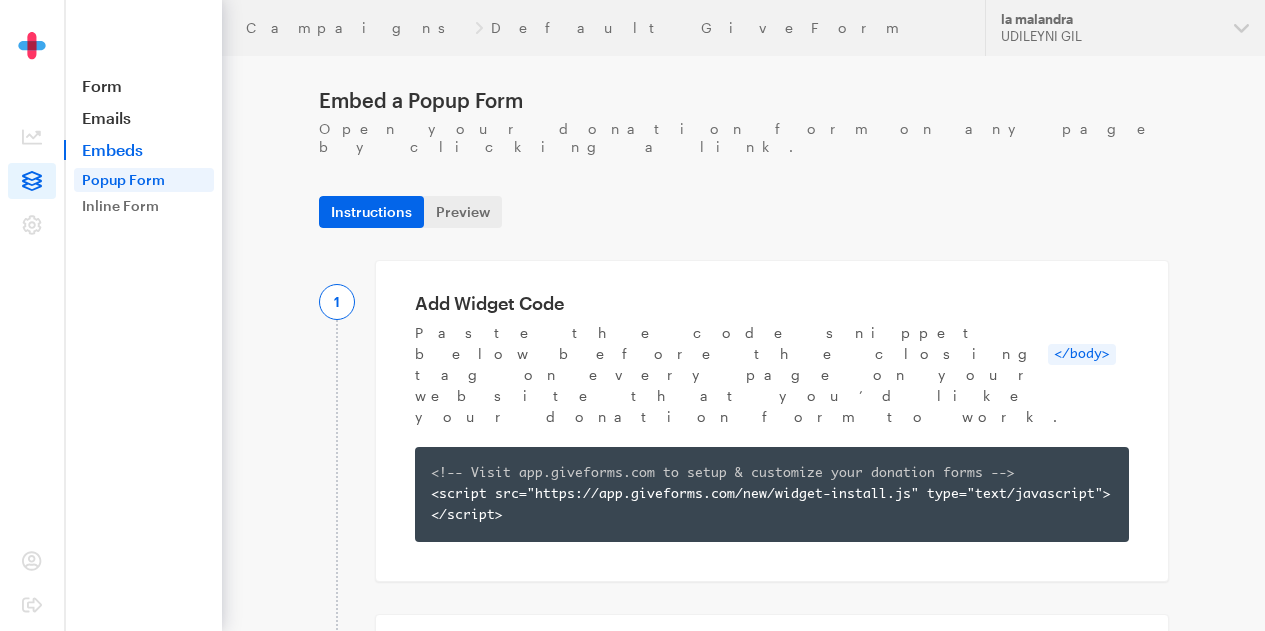 scroll, scrollTop: 0, scrollLeft: 0, axis: both 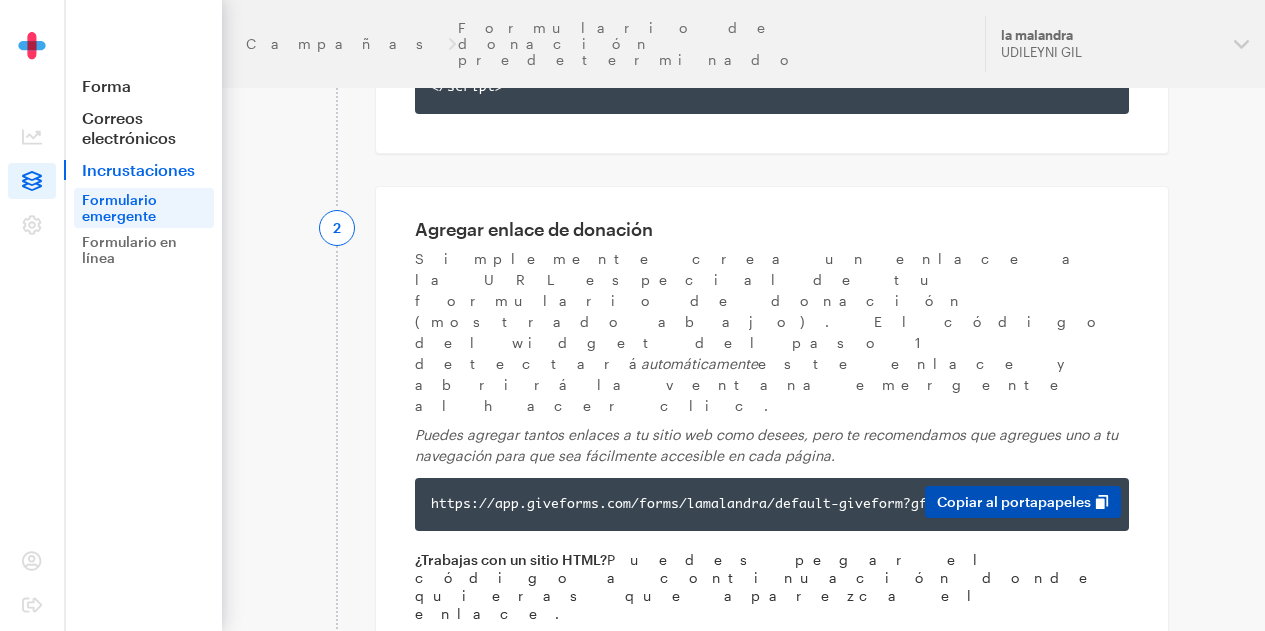 click on "Copiar al portapapeles" at bounding box center [1023, 502] 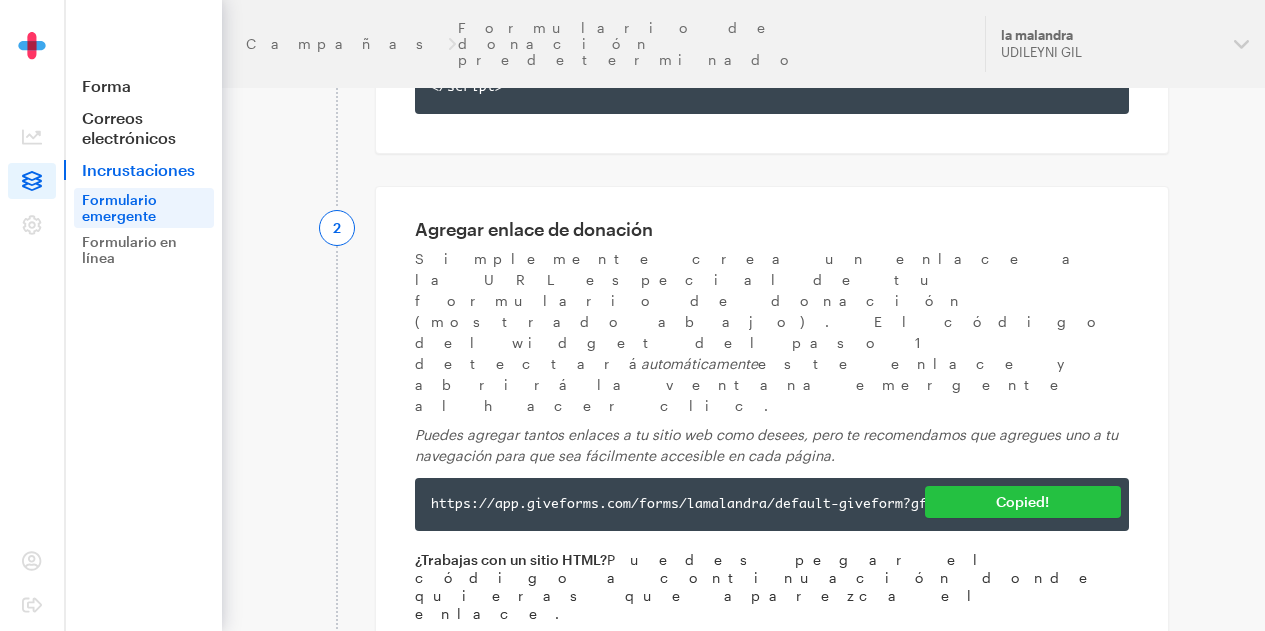 click on "https://app.giveforms.com/forms/lamalandra/default-giveform?gf-type=popup" at bounding box center (772, 504) 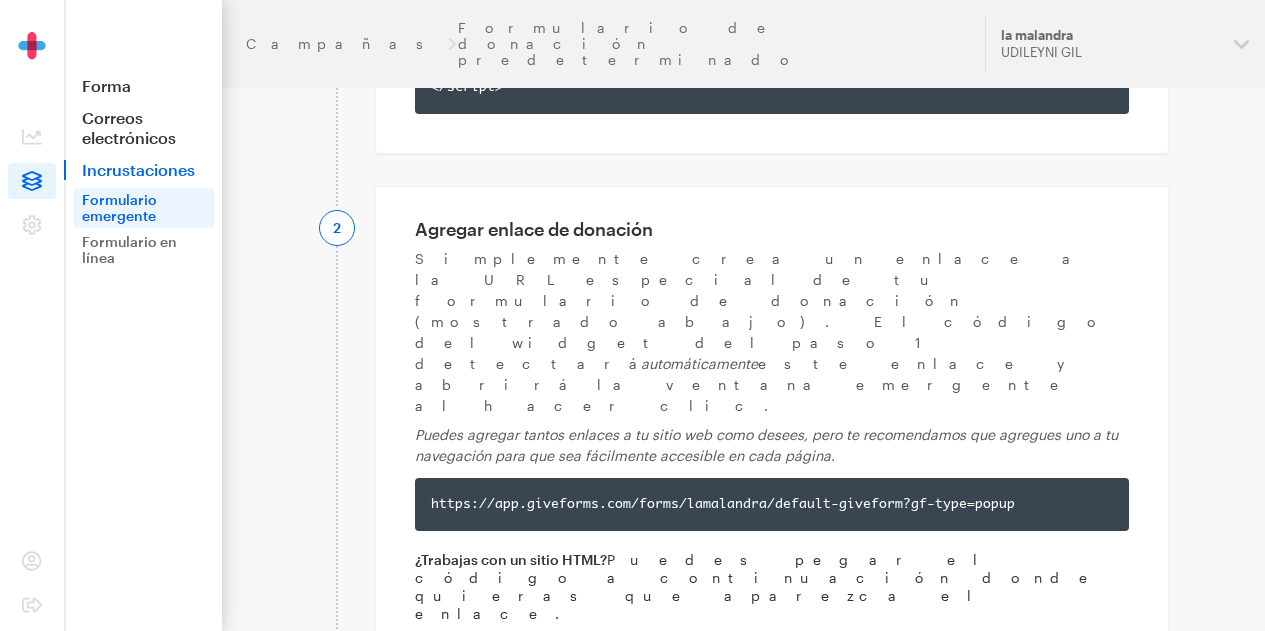 click on "Copiar al portapapeles" at bounding box center (1023, 667) 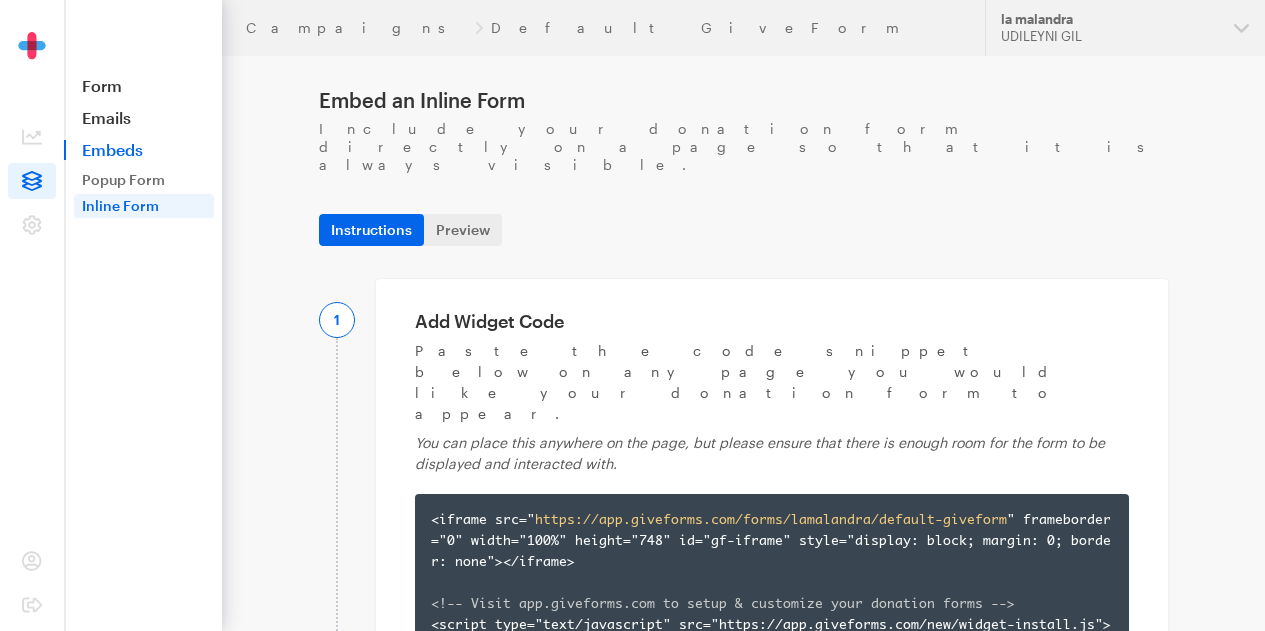scroll, scrollTop: 0, scrollLeft: 0, axis: both 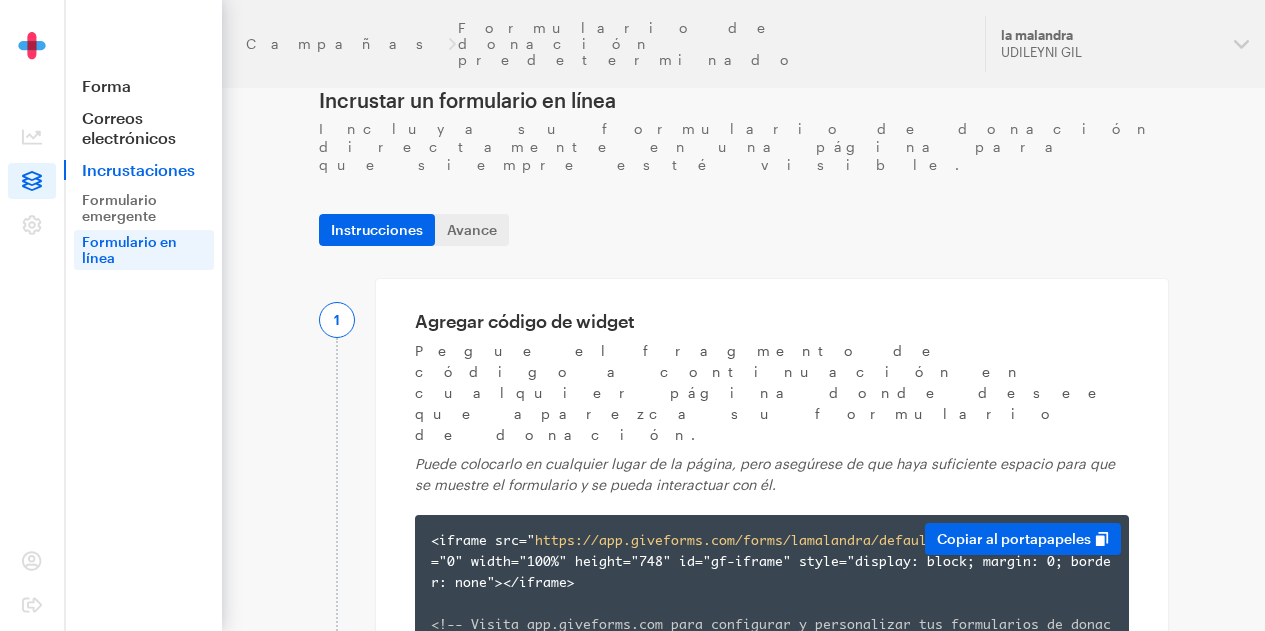 click on "https://app.giveforms.com/forms/lamalandra/default-giveform" at bounding box center [771, 541] 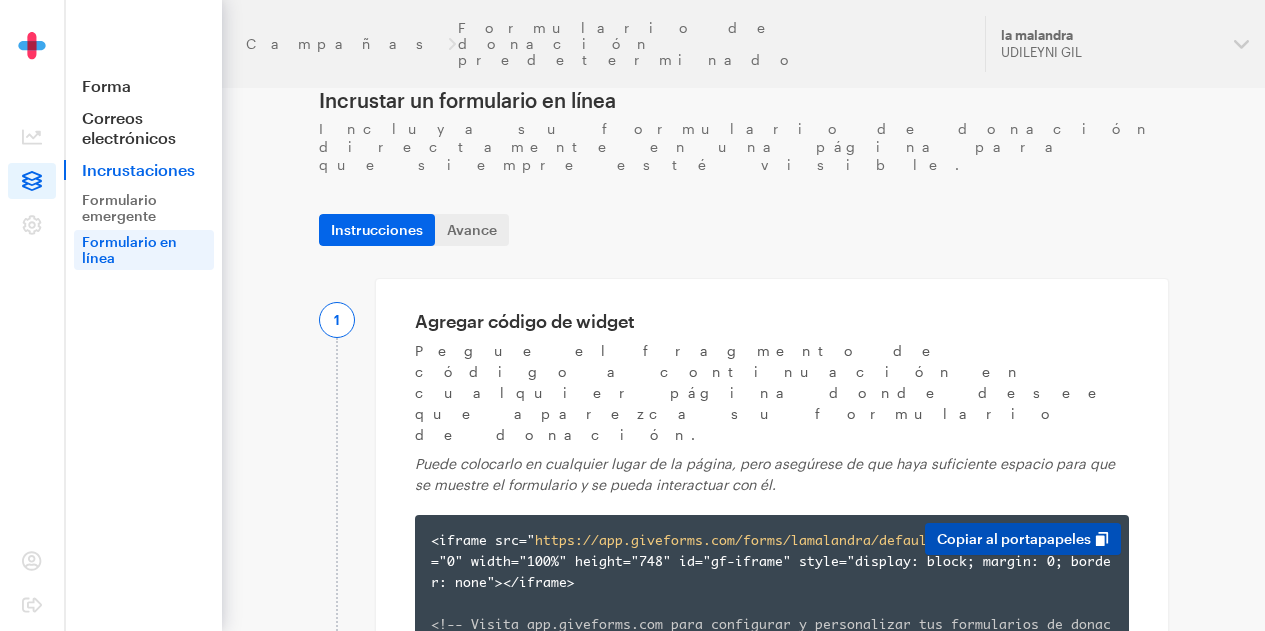 click on "Copiar al portapapeles" at bounding box center (1023, 539) 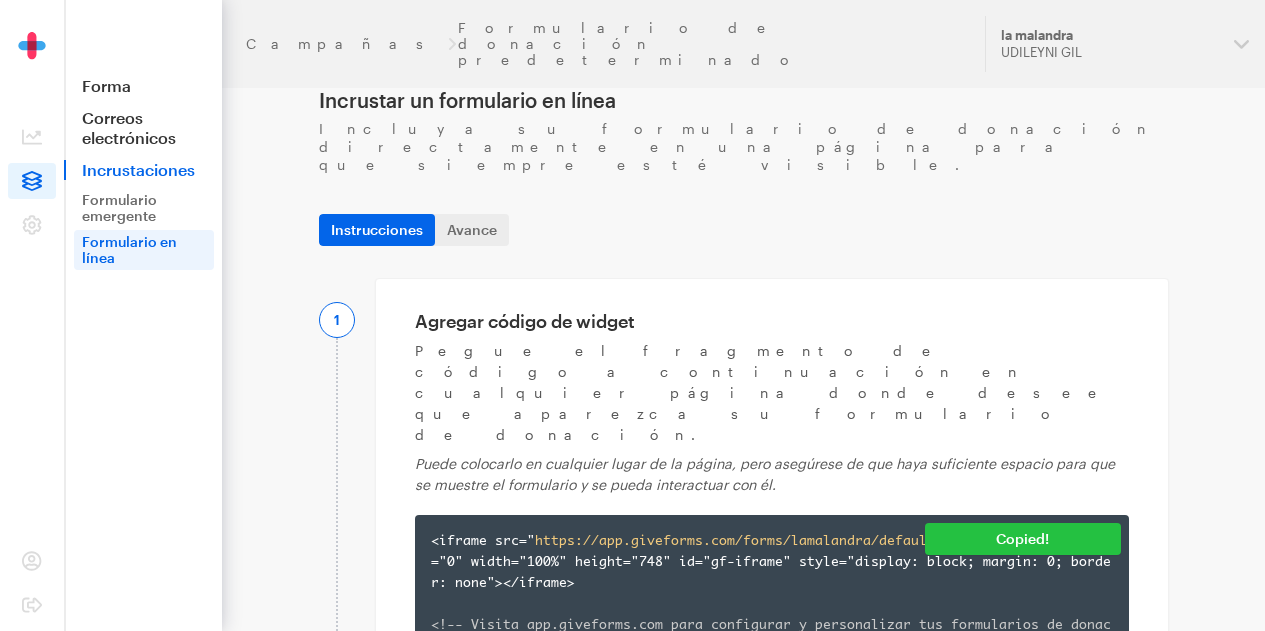 click on "" frameborder="0" width="100%" height="748" id="gf-iframe" style="display: block; margin: 0; border: none"></iframe>" at bounding box center [771, 562] 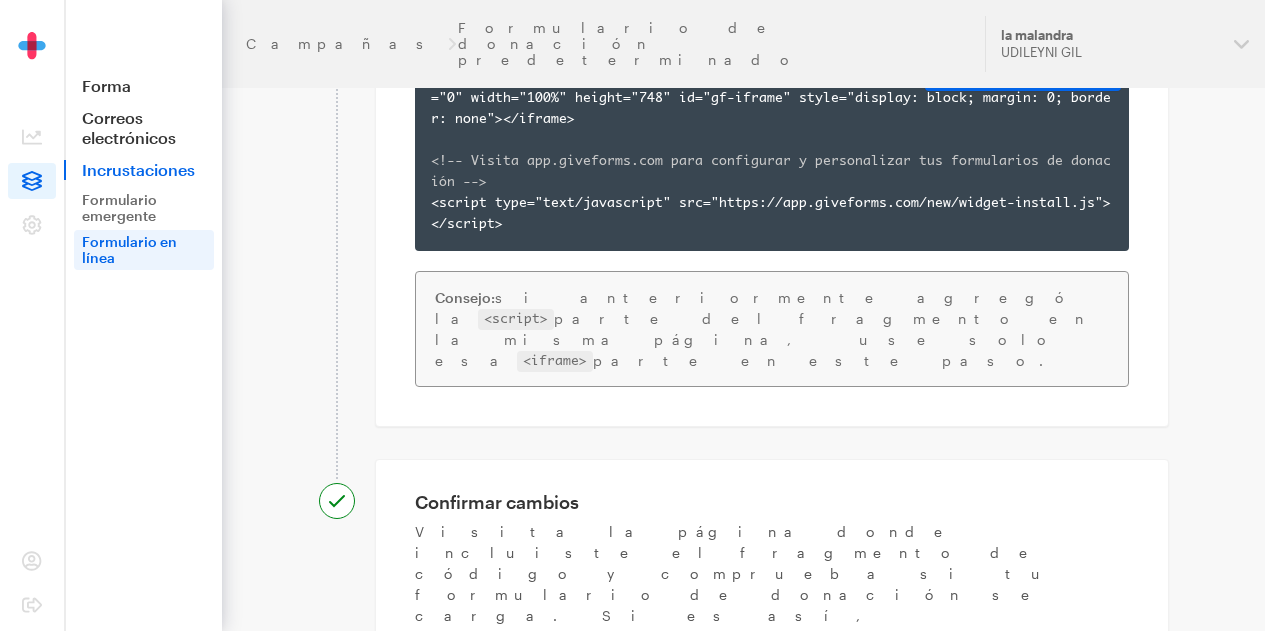 scroll, scrollTop: 0, scrollLeft: 0, axis: both 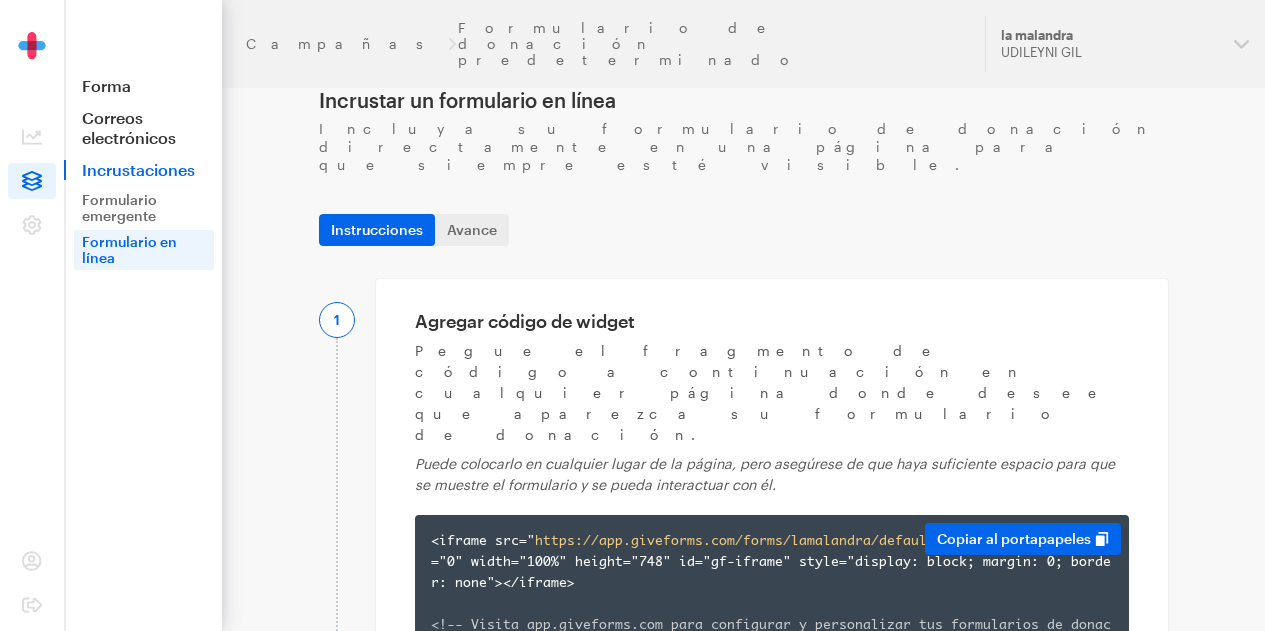 click on "Instrucciones" at bounding box center (377, 230) 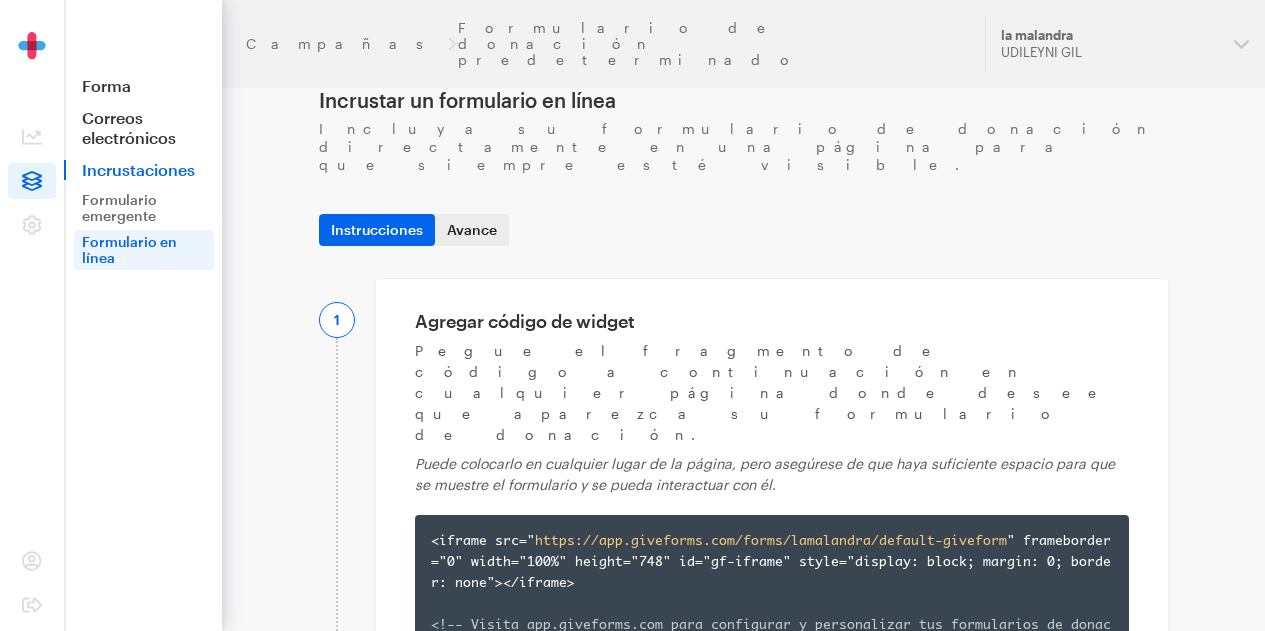 click on "Avance" at bounding box center (472, 230) 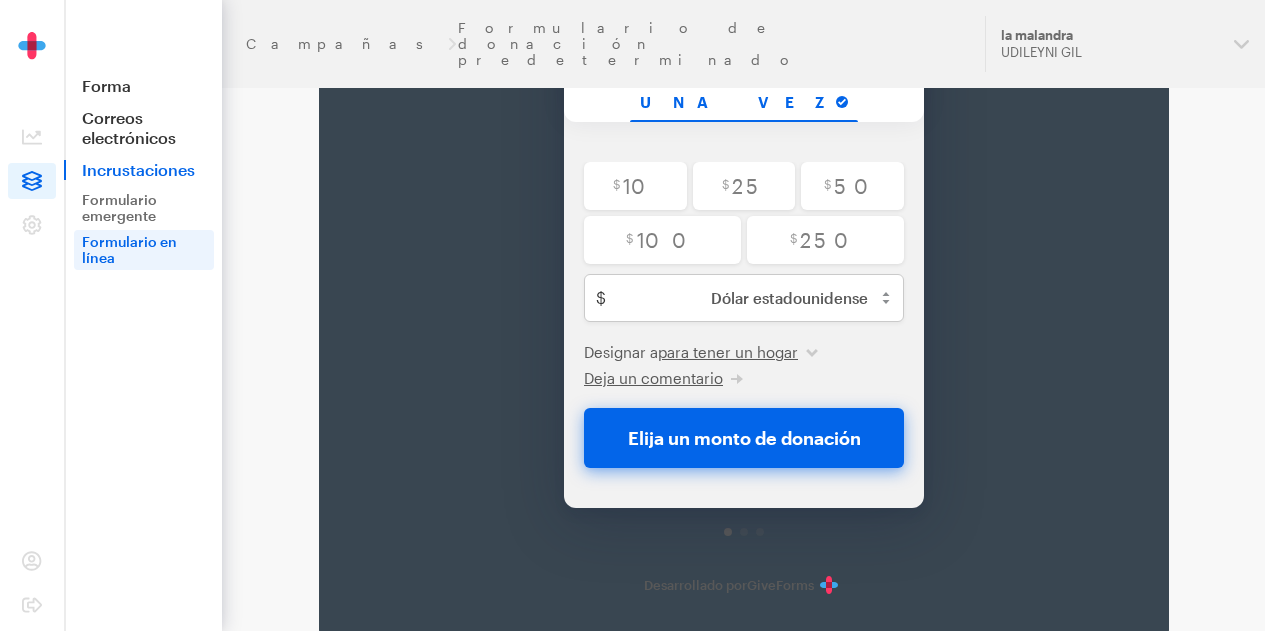 scroll, scrollTop: 509, scrollLeft: 0, axis: vertical 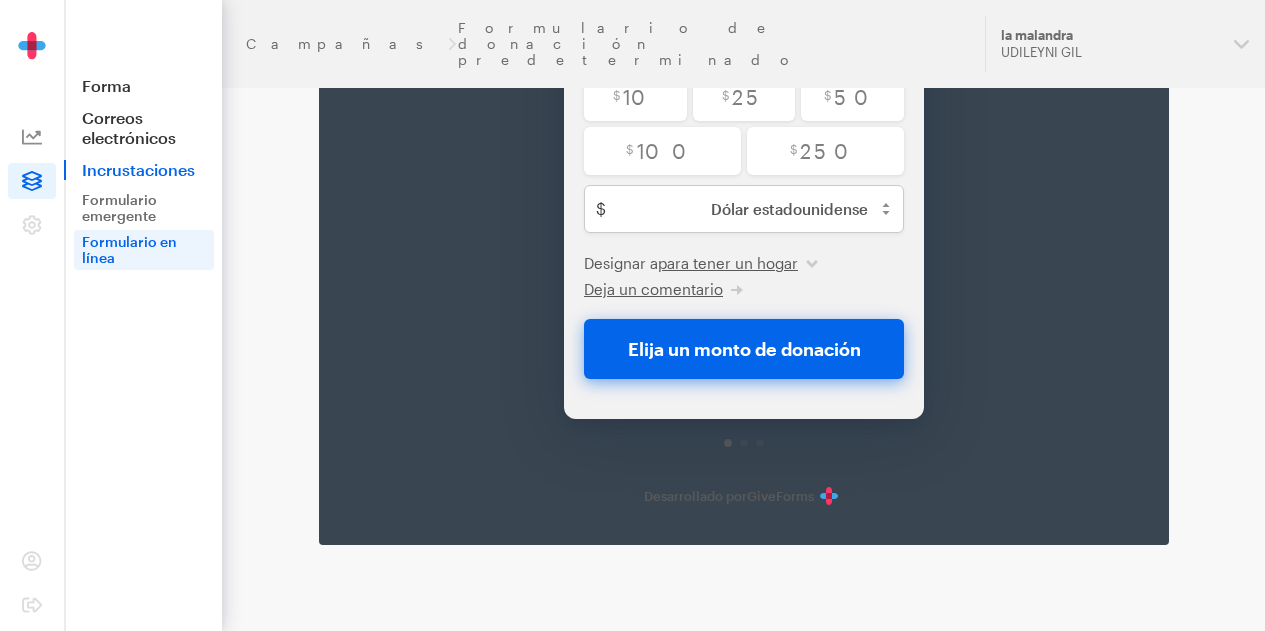 click at bounding box center (32, 137) 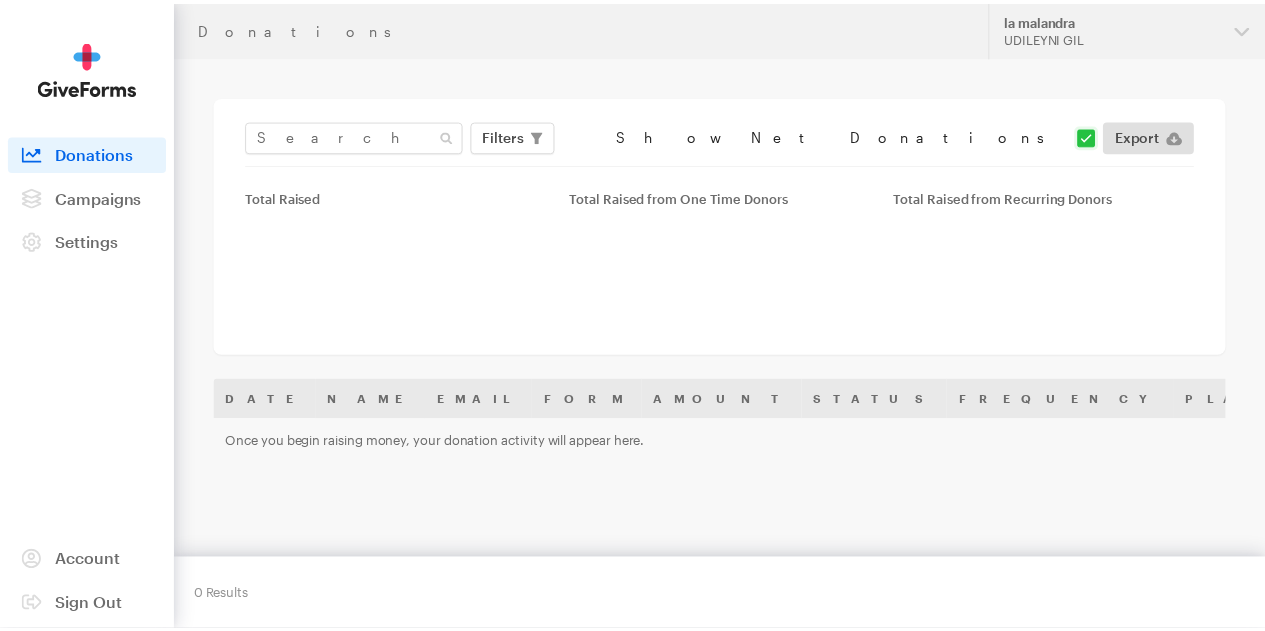 scroll, scrollTop: 0, scrollLeft: 0, axis: both 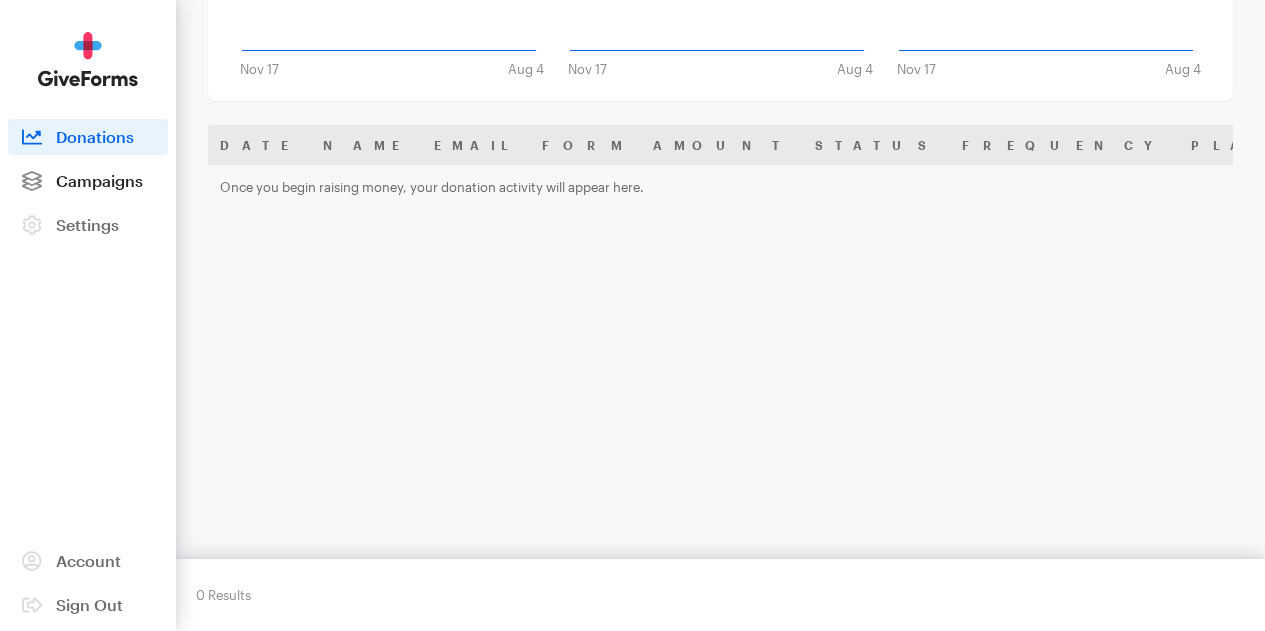 click on "Campaigns" at bounding box center (99, 180) 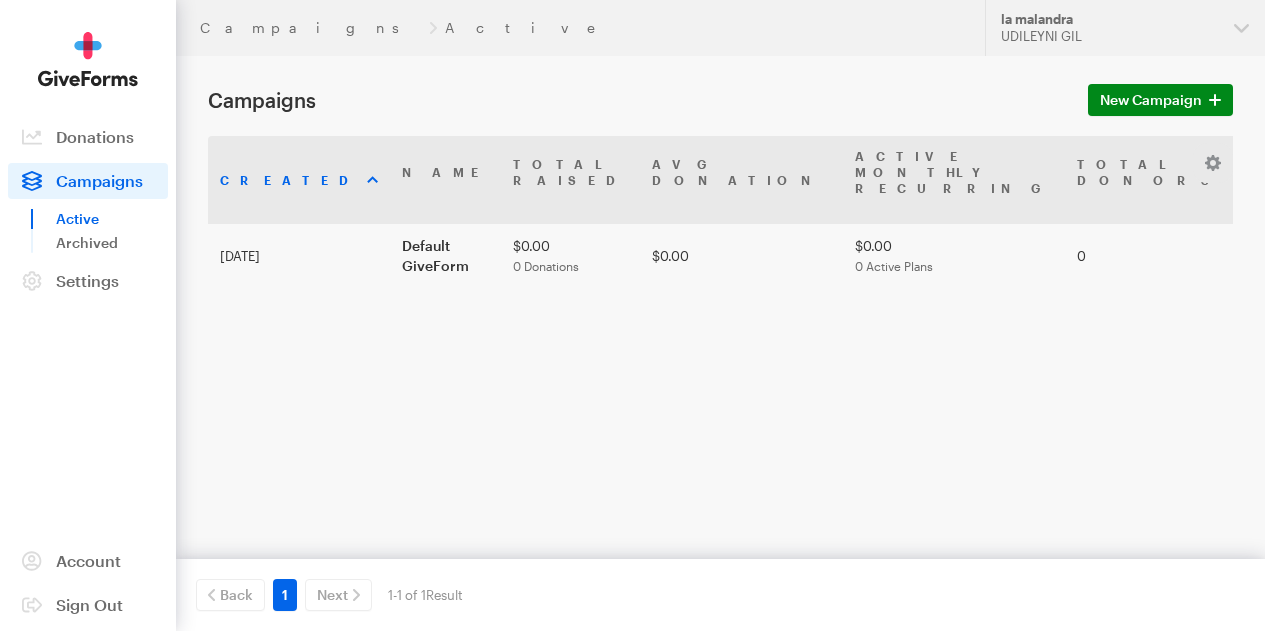 scroll, scrollTop: 0, scrollLeft: 0, axis: both 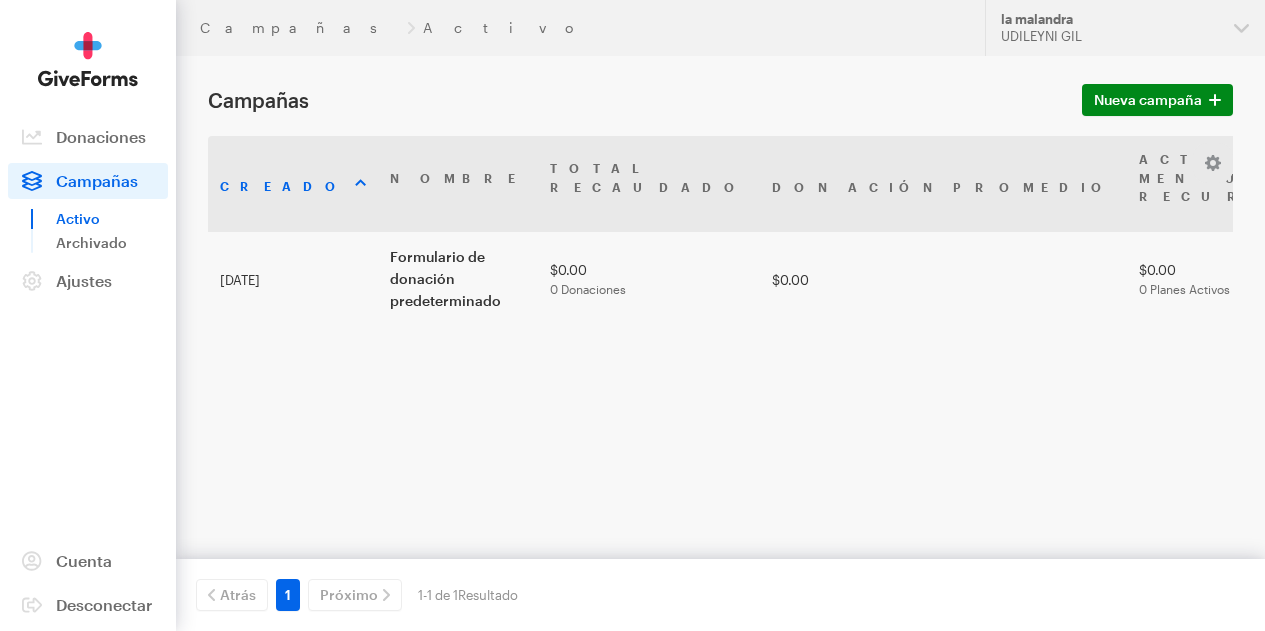 click on "Campañas
Activo
Actualizaciones
Apoyo
la malandra
UDILEYNI GIL
Organizaciones
la malandra
Mi cuenta
Configuraciones de la cuenta
Desconectar" at bounding box center (720, 28) 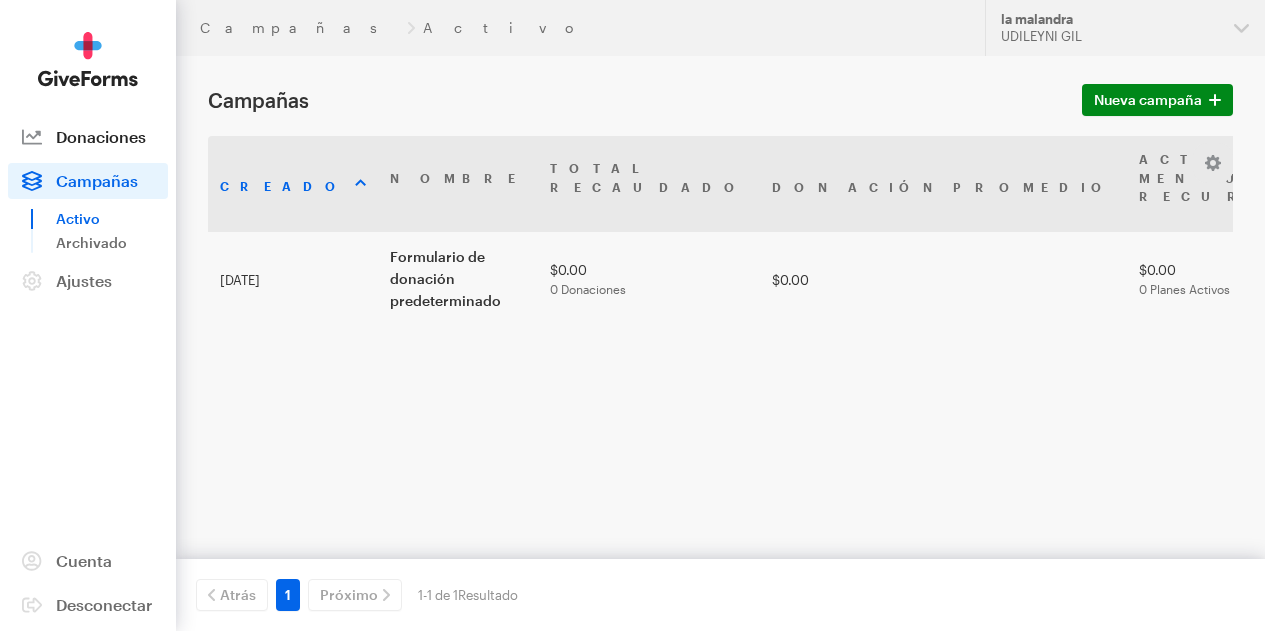 click on "Donaciones" at bounding box center (101, 136) 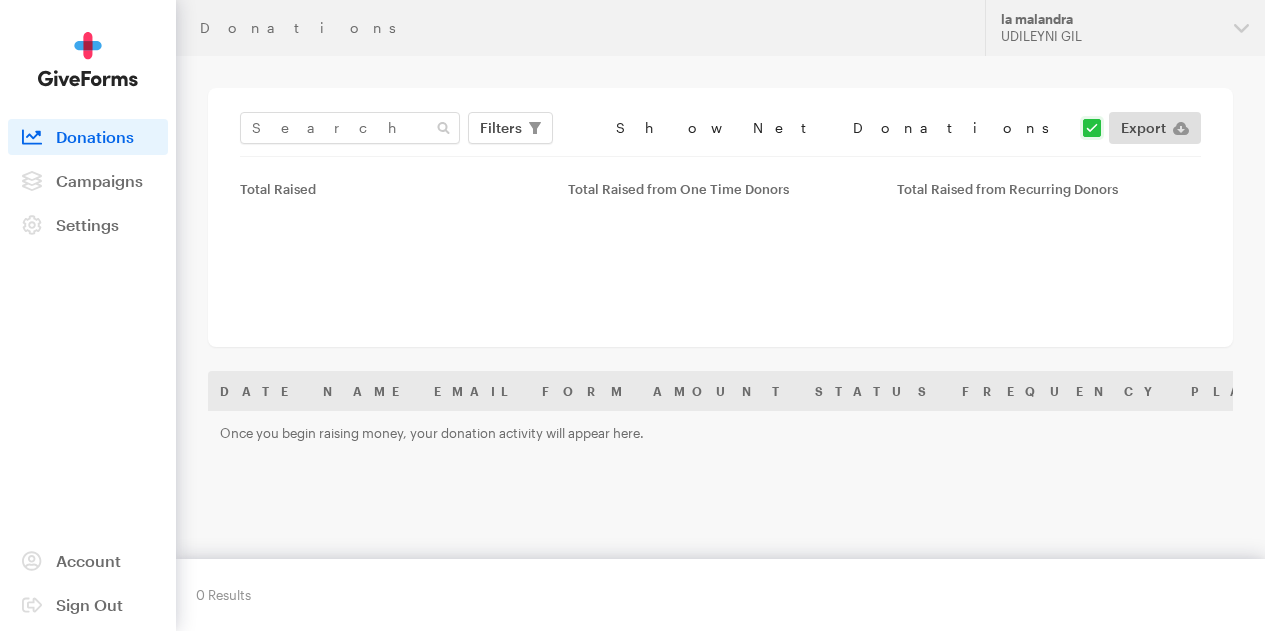 scroll, scrollTop: 0, scrollLeft: 0, axis: both 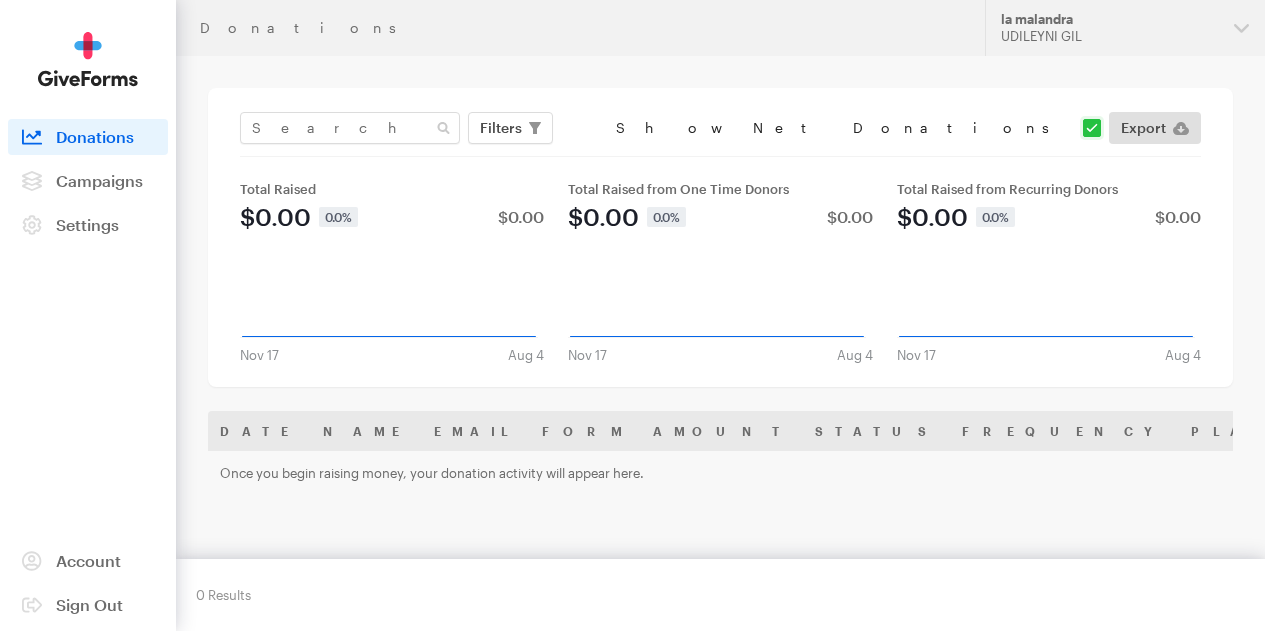 click at bounding box center [858, 128] 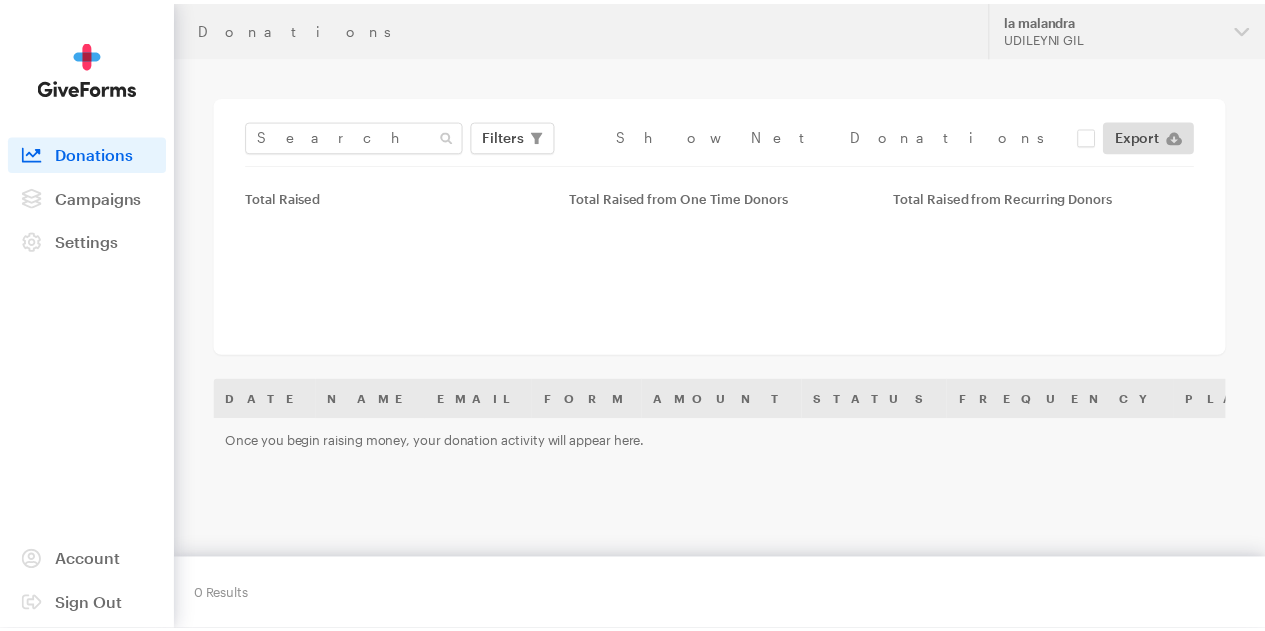 scroll, scrollTop: 0, scrollLeft: 0, axis: both 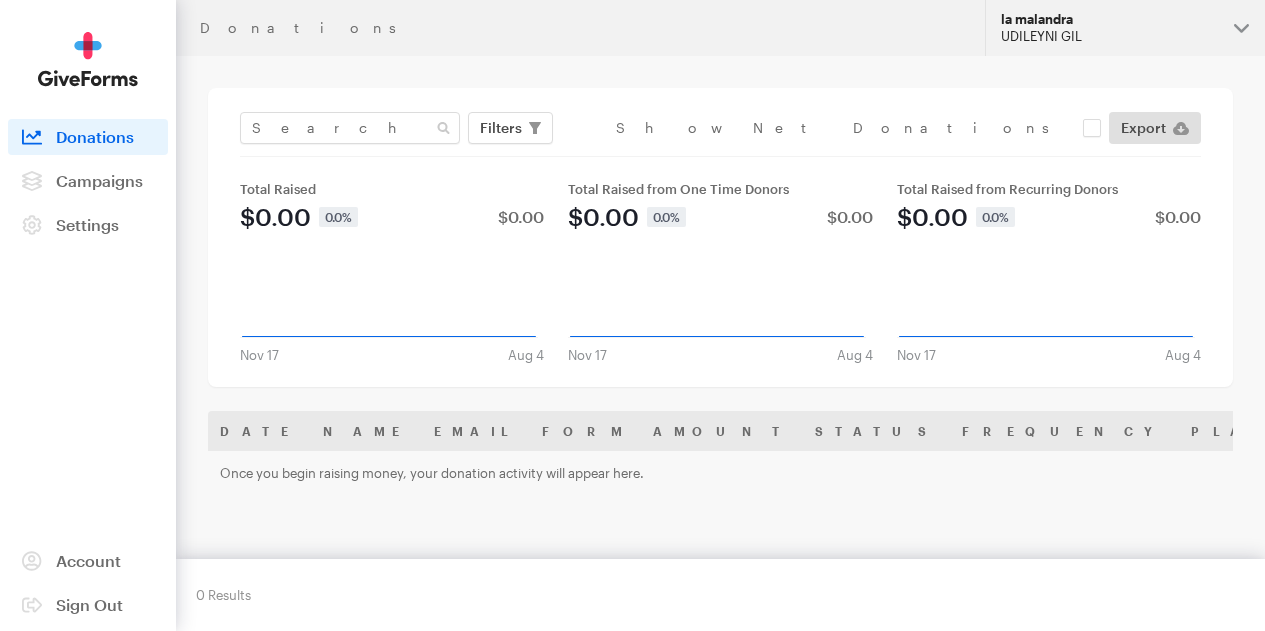 click on "la malandra
UDILEYNI GIL" at bounding box center (1125, 28) 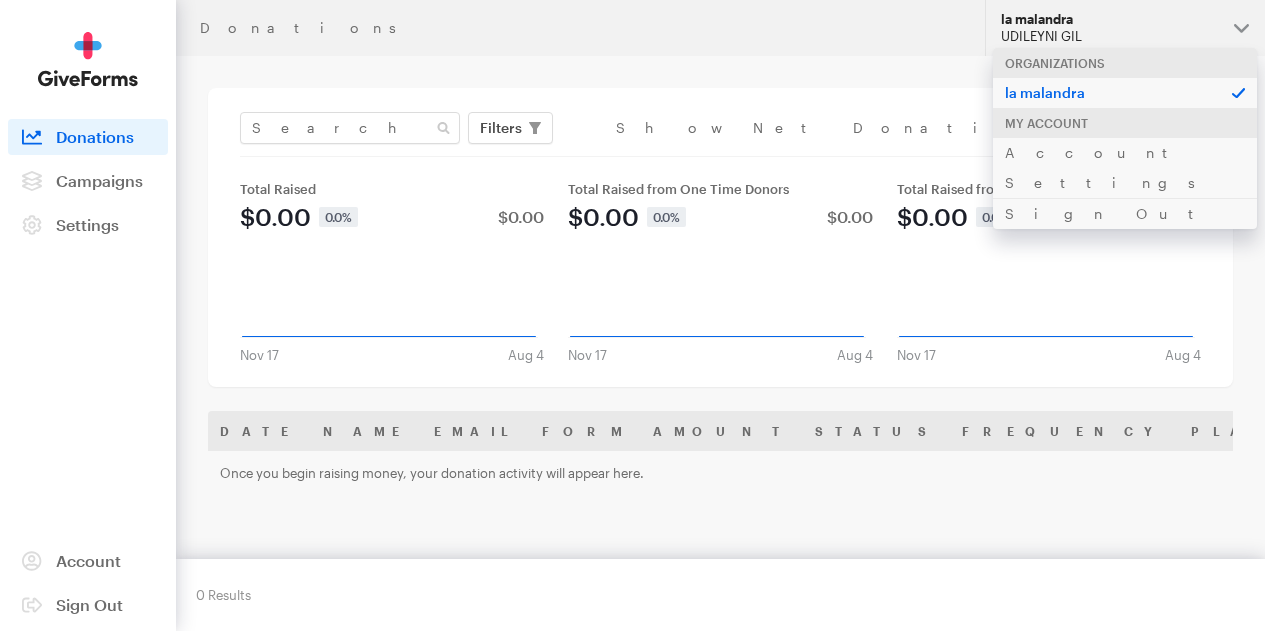 click on "My Account" at bounding box center (1125, 123) 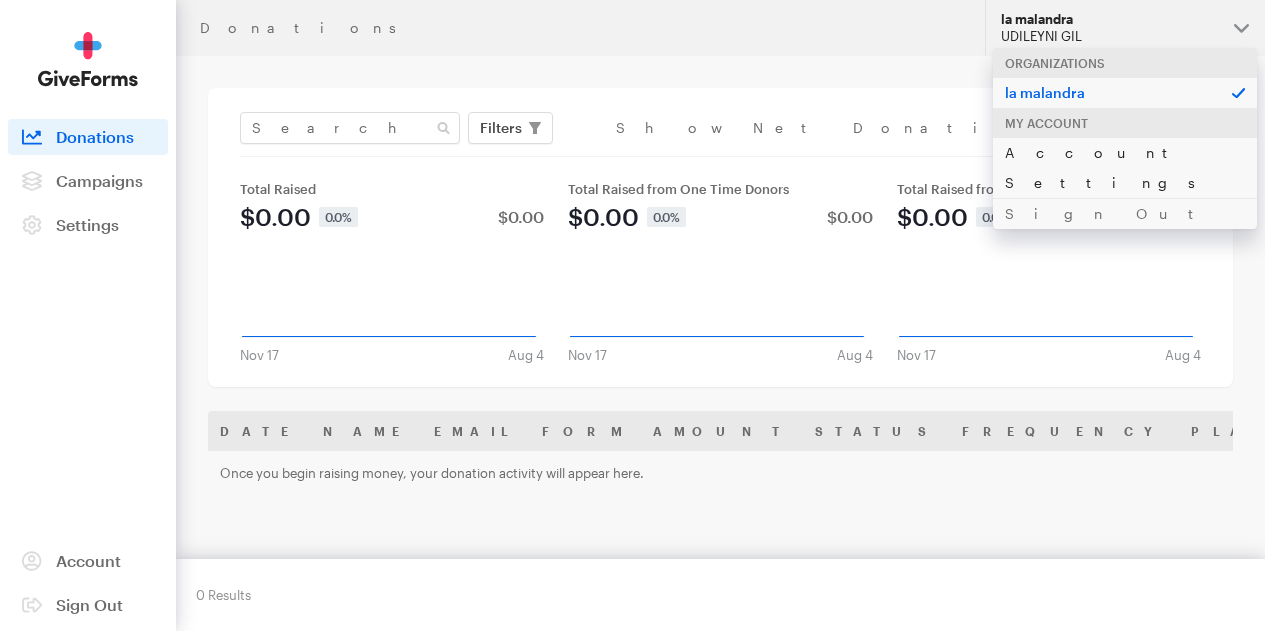 click on "Account Settings" at bounding box center (1125, 167) 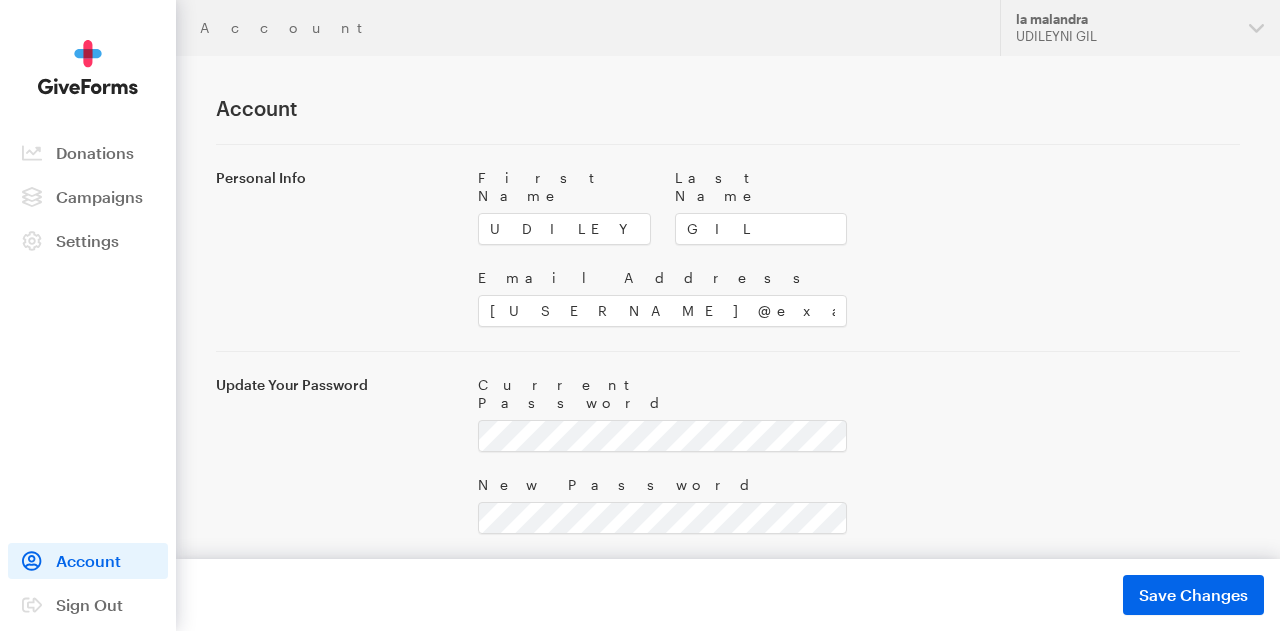 scroll, scrollTop: 0, scrollLeft: 0, axis: both 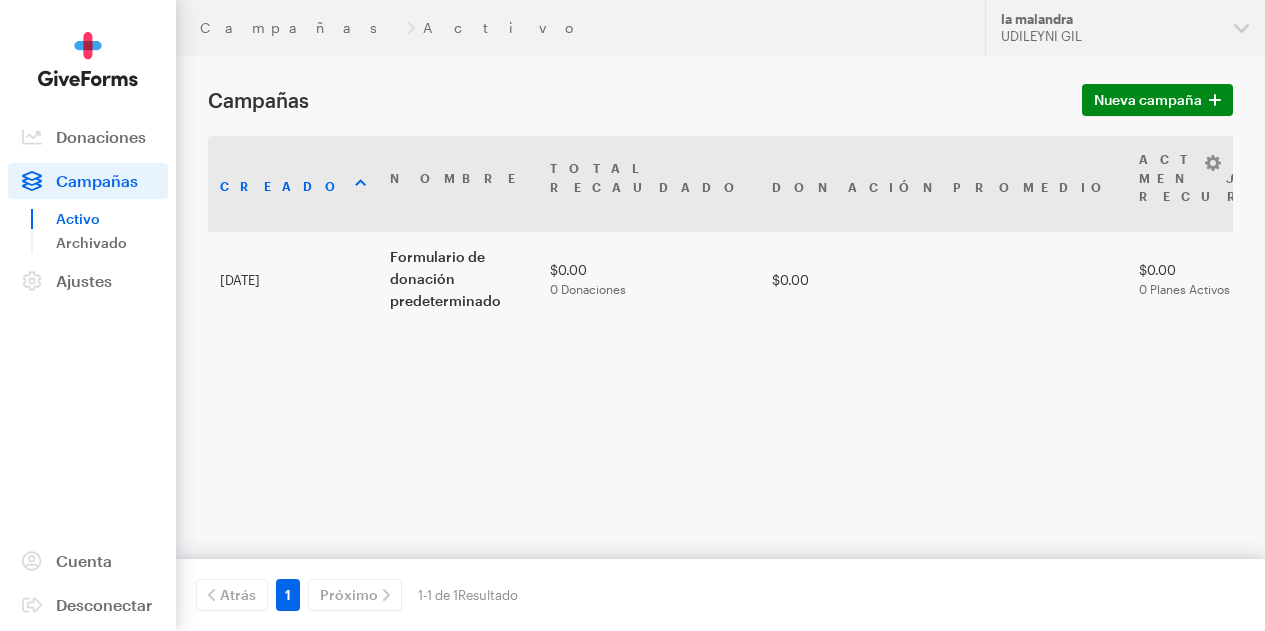 click on "1-1 de 1  Resultado" at bounding box center (468, 595) 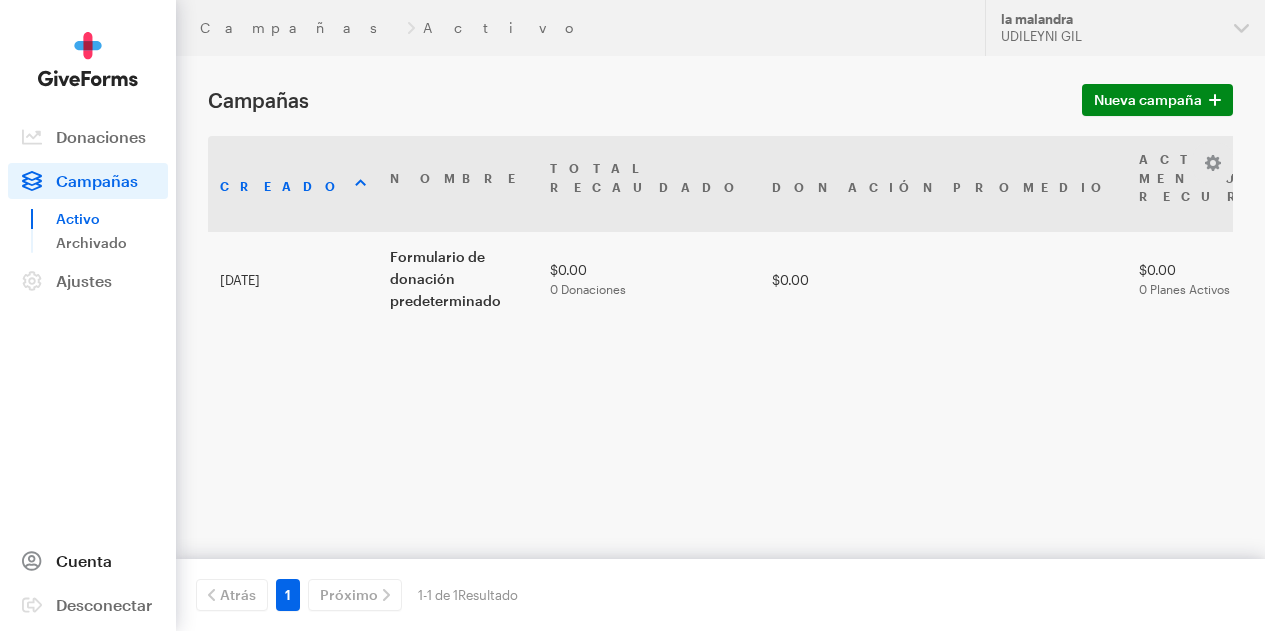 click on "Cuenta" at bounding box center (84, 560) 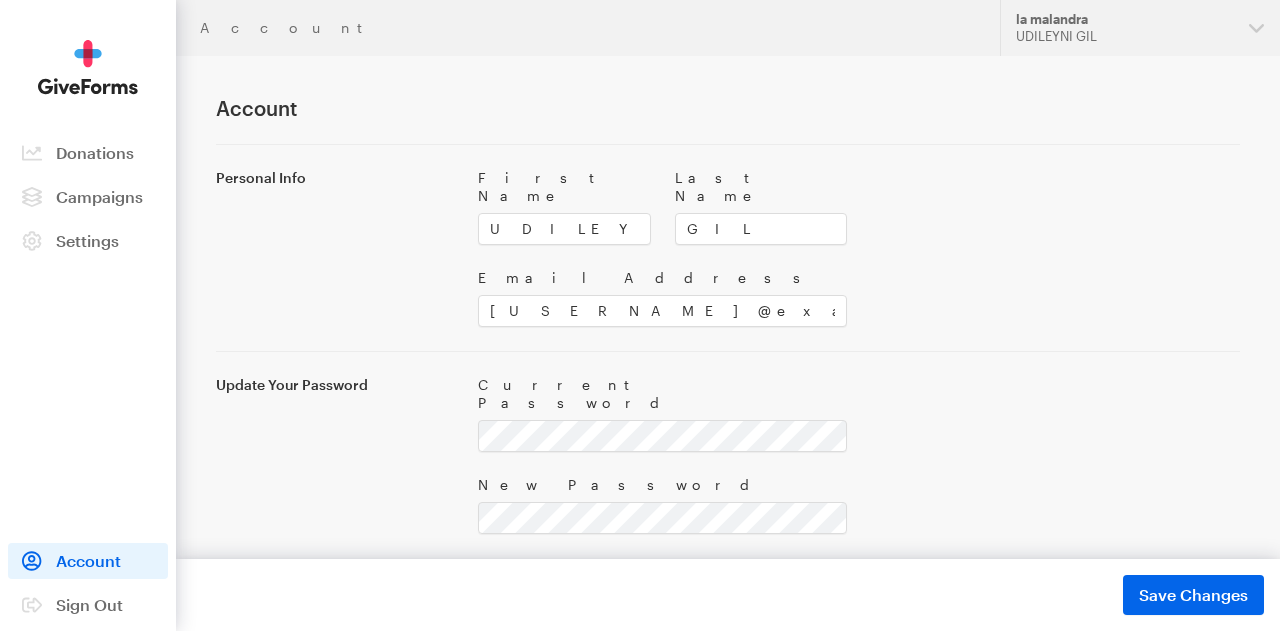 scroll, scrollTop: 0, scrollLeft: 0, axis: both 